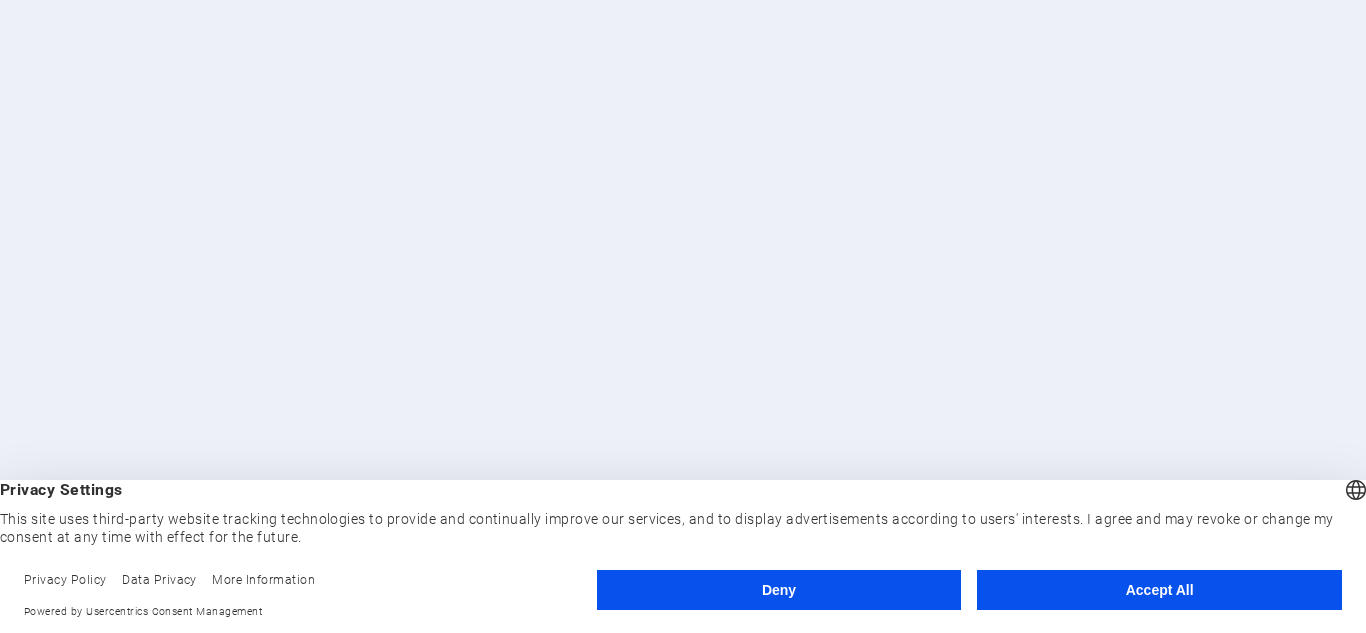 scroll, scrollTop: 0, scrollLeft: 0, axis: both 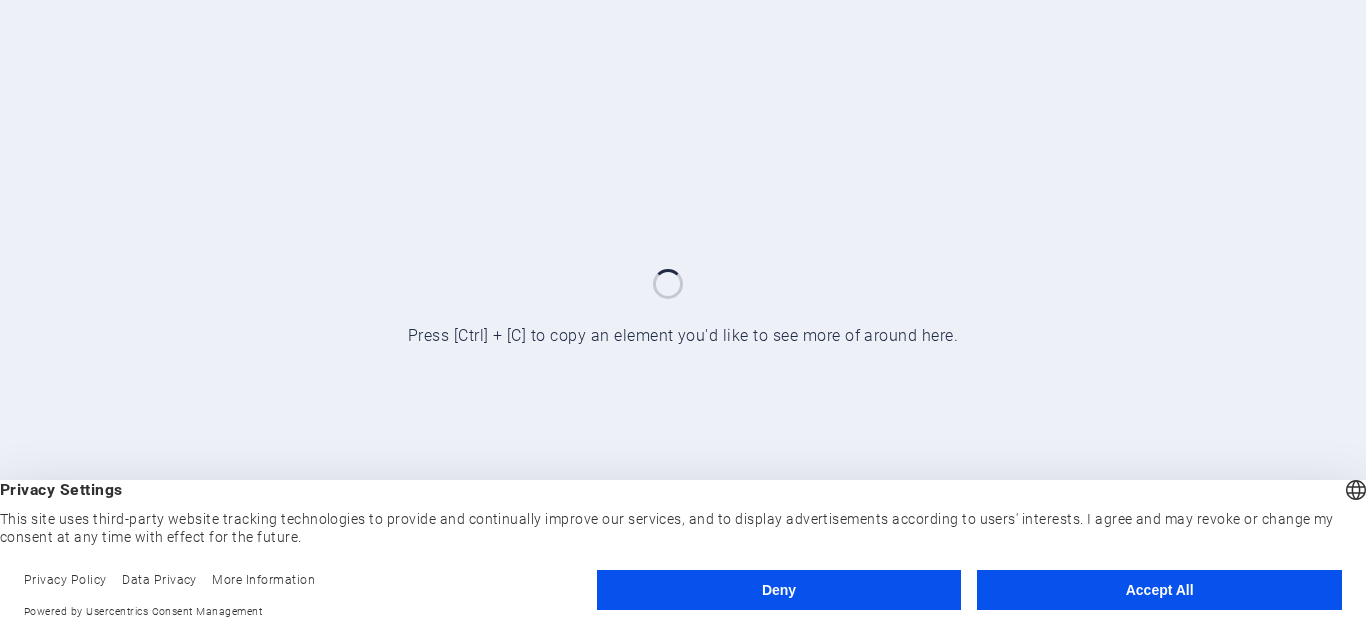 click on "Accept All" at bounding box center (1159, 590) 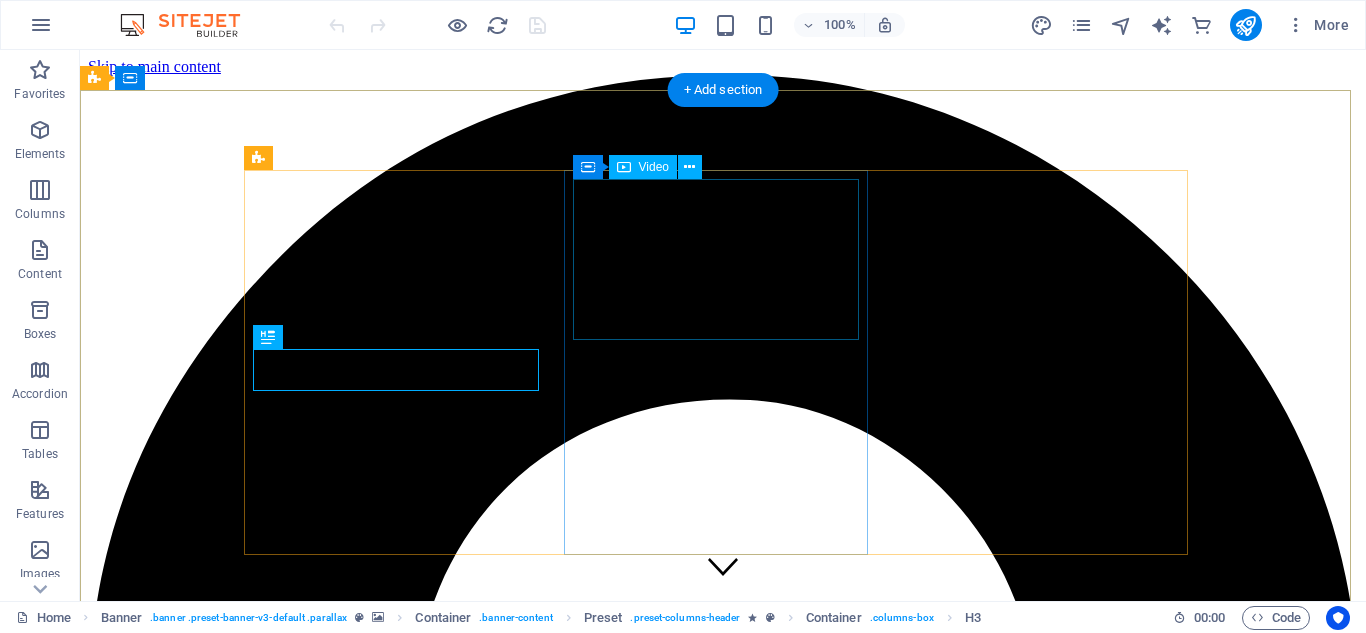 scroll, scrollTop: 0, scrollLeft: 0, axis: both 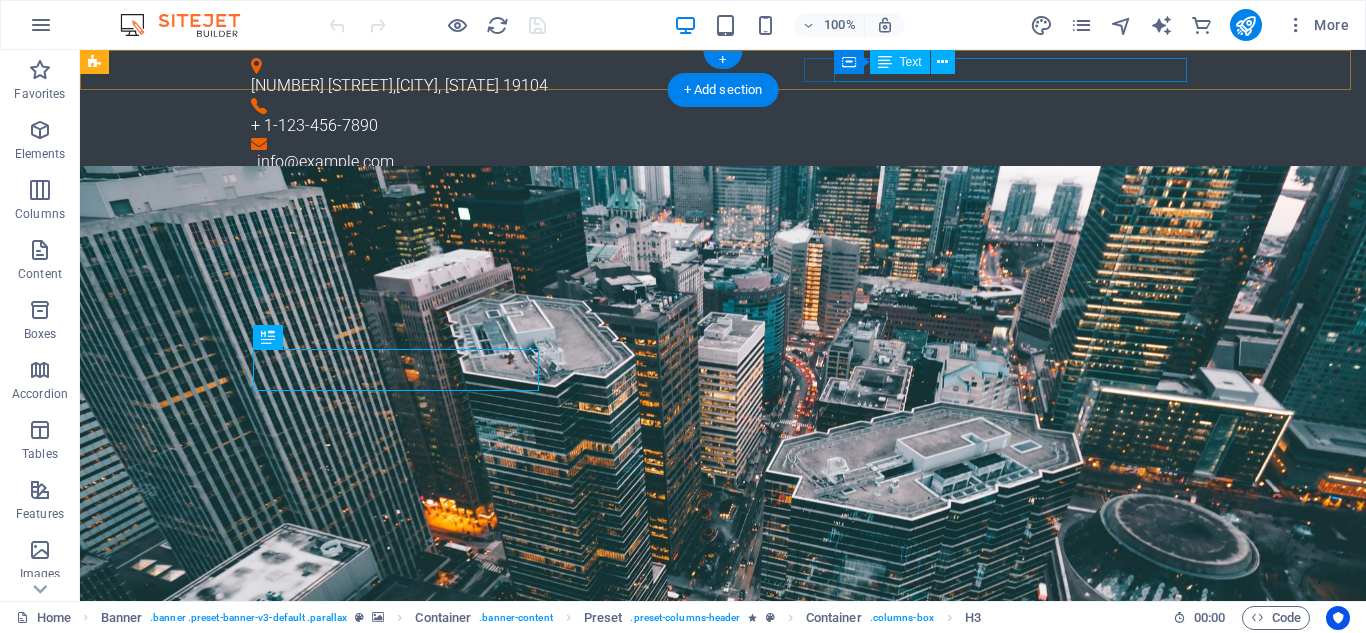 click on "info@example.com" at bounding box center (726, 162) 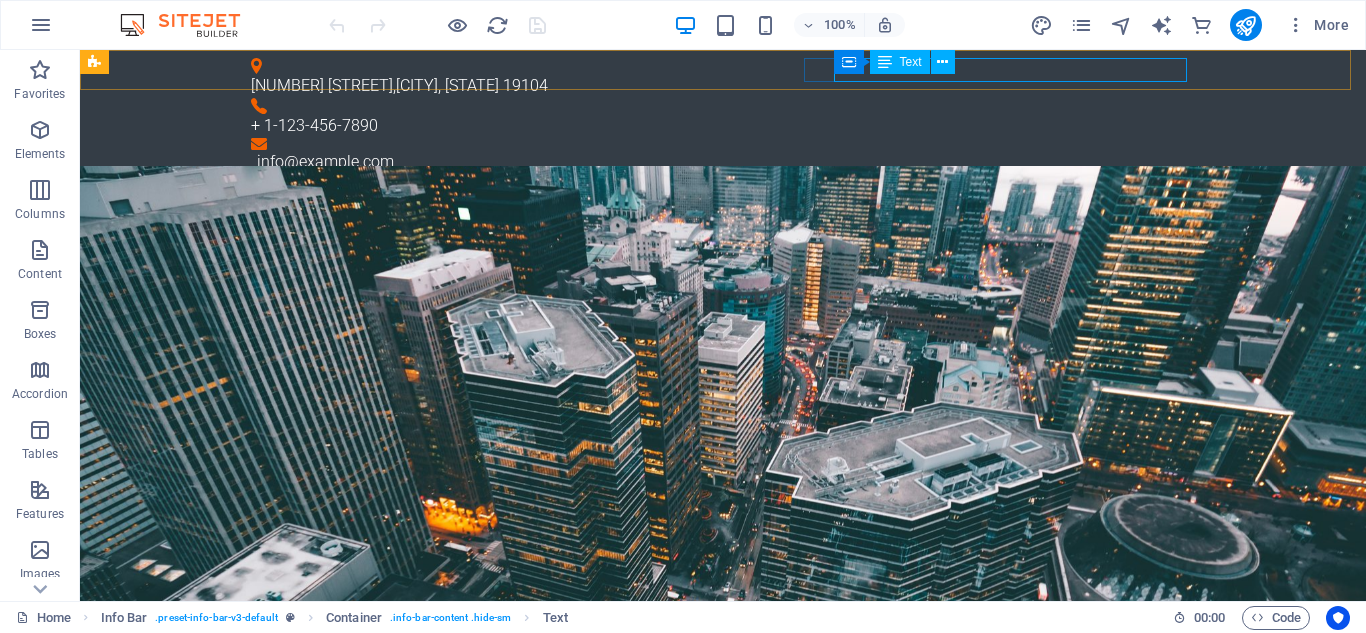 click on "Text" at bounding box center (911, 62) 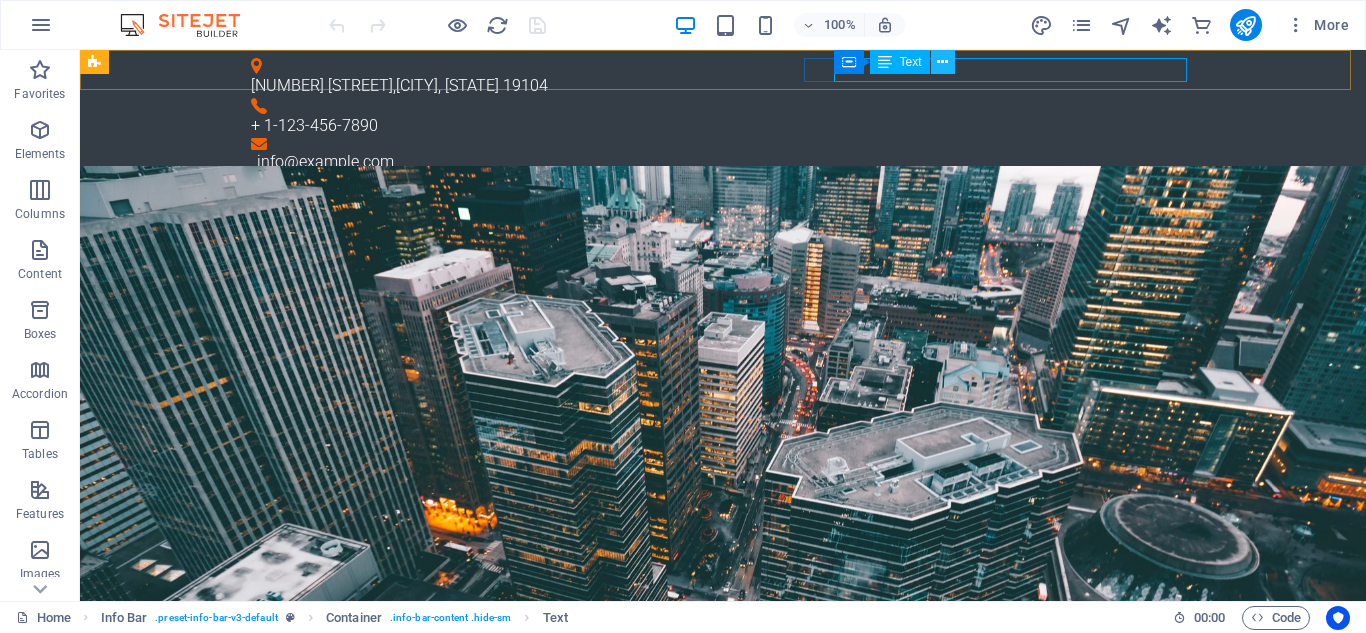 click at bounding box center (942, 62) 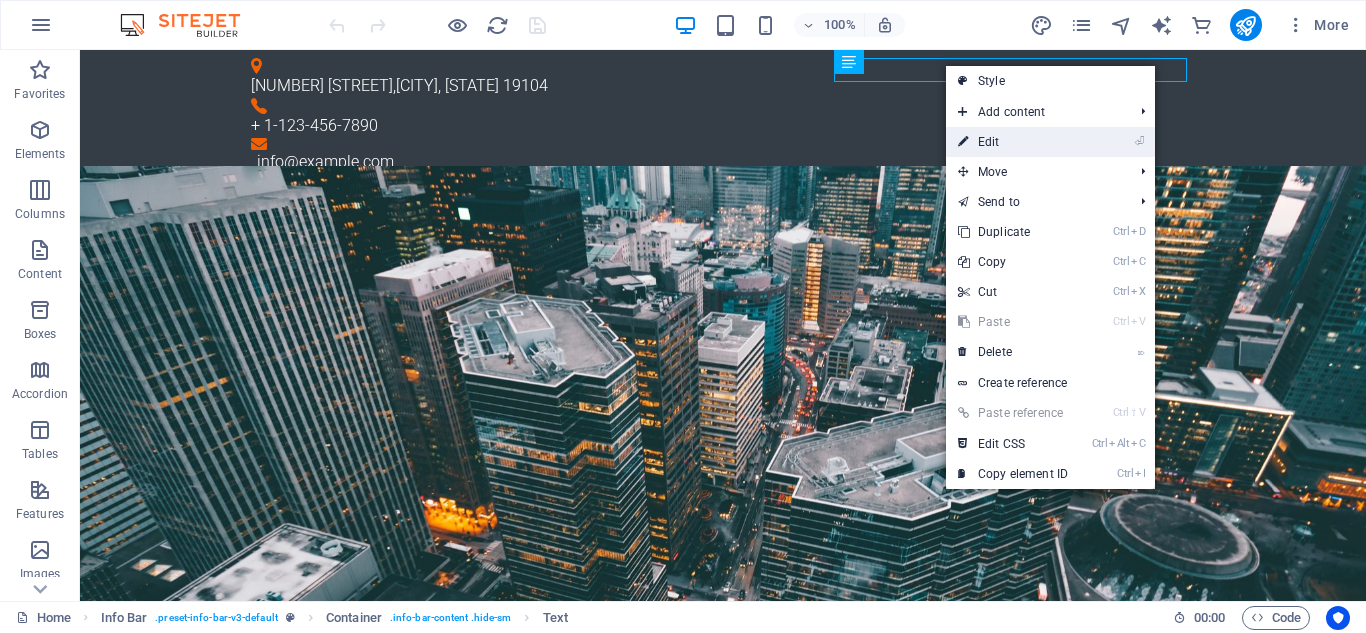 click on "⏎  Edit" at bounding box center [1013, 142] 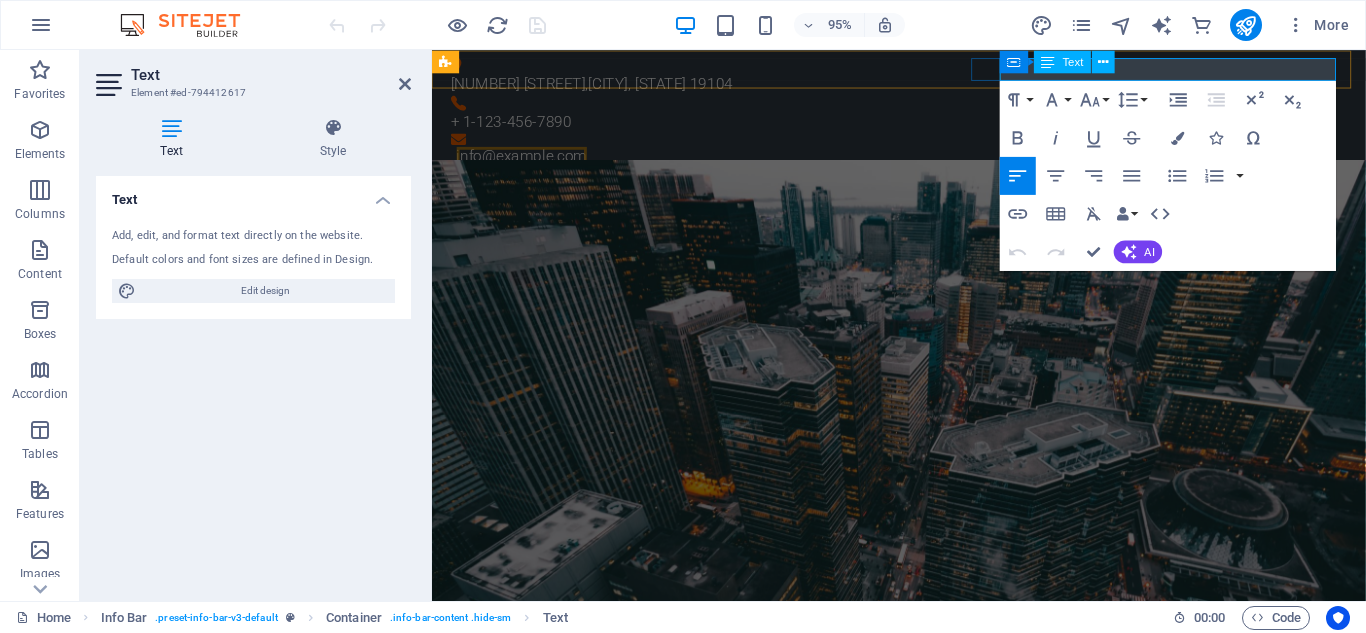 click on "info@example.com" at bounding box center (526, 161) 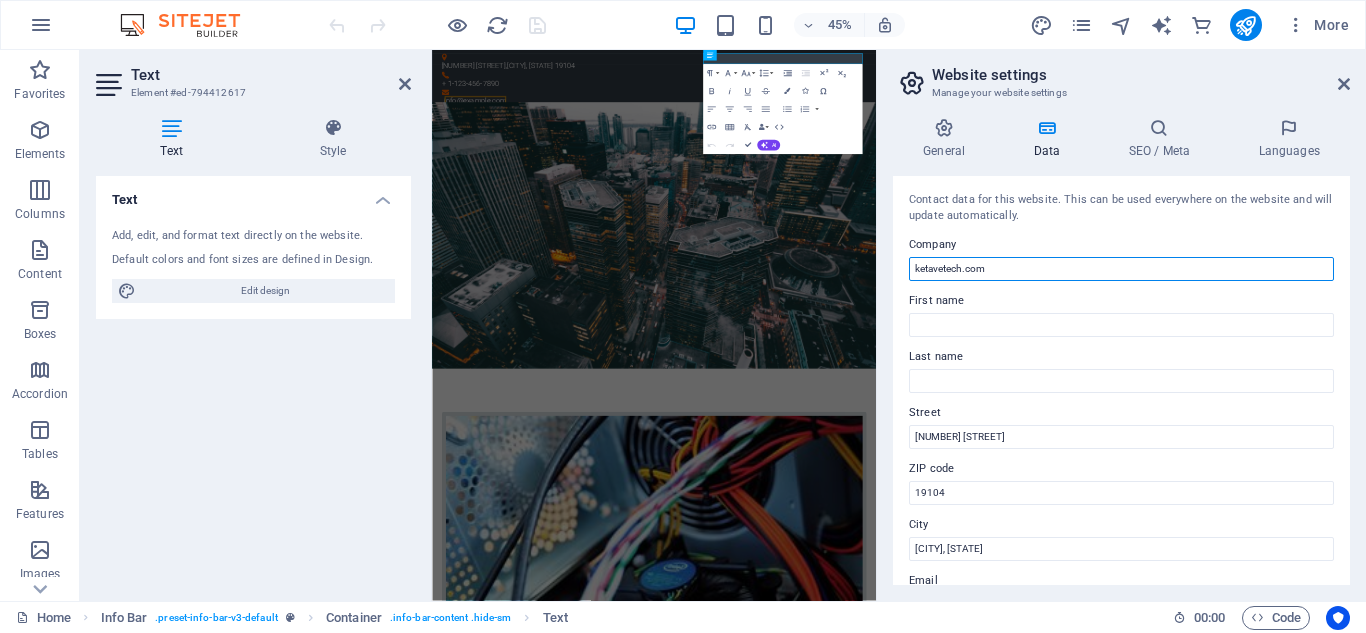 click on "ketavetech.com" at bounding box center (1121, 269) 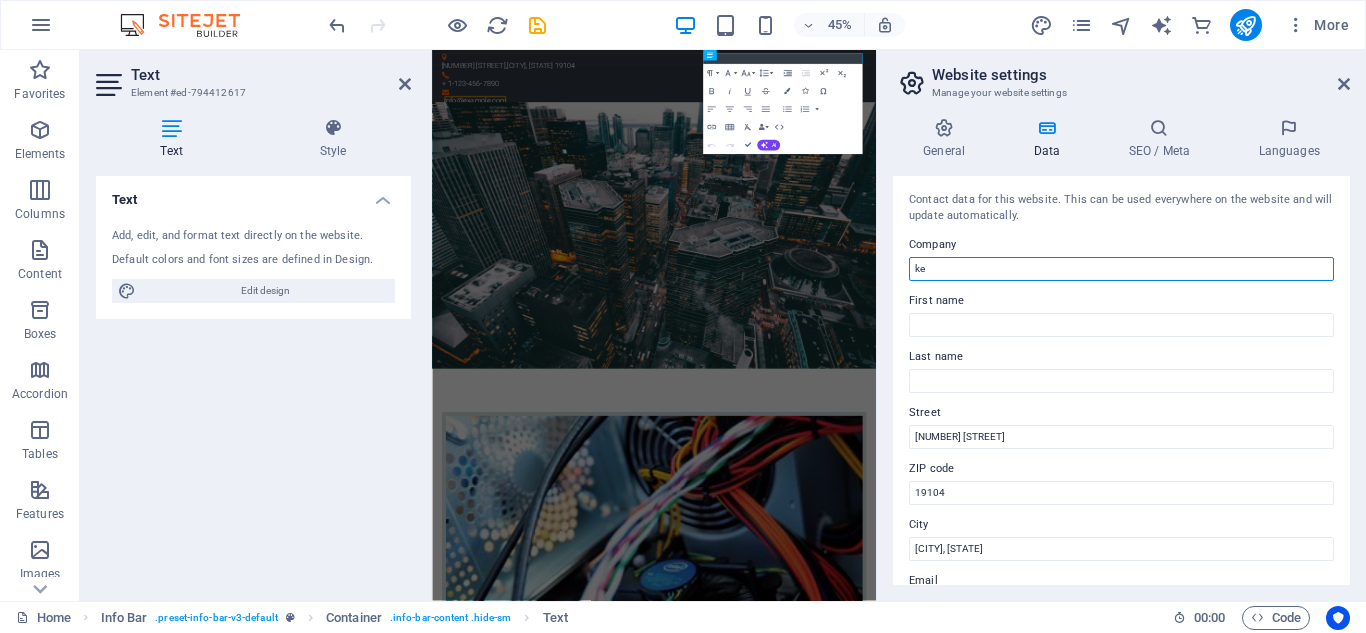 type on "k" 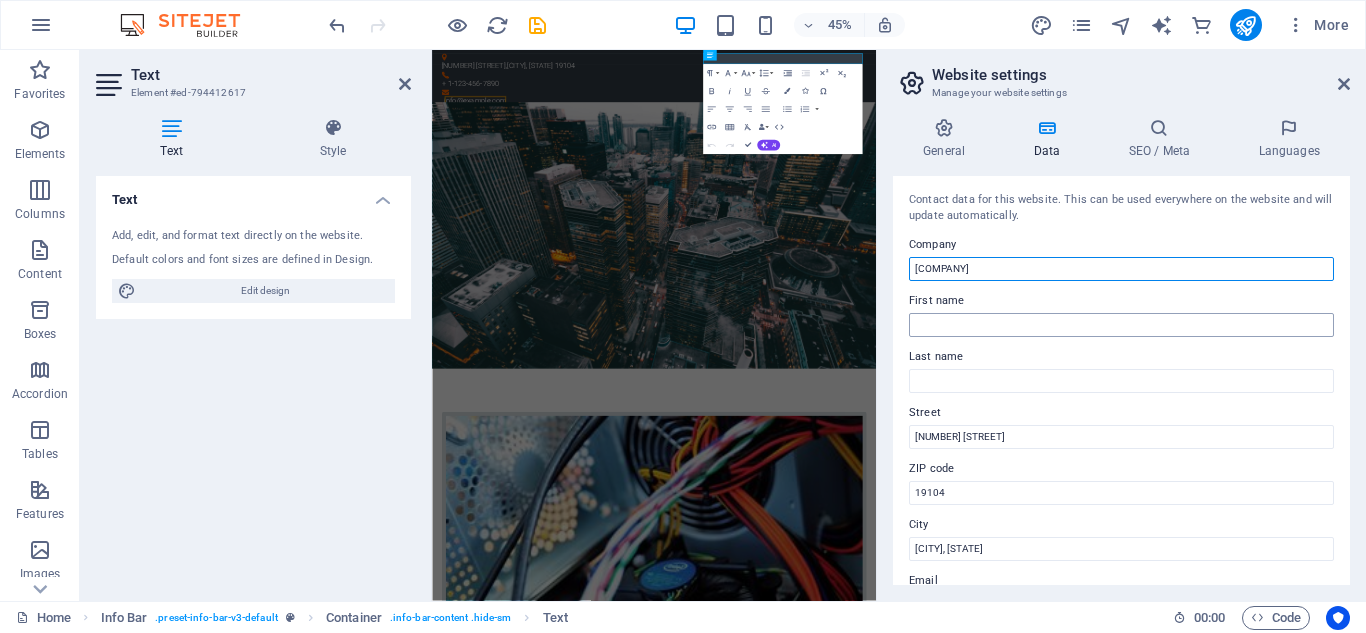 type on "[COMPANY]" 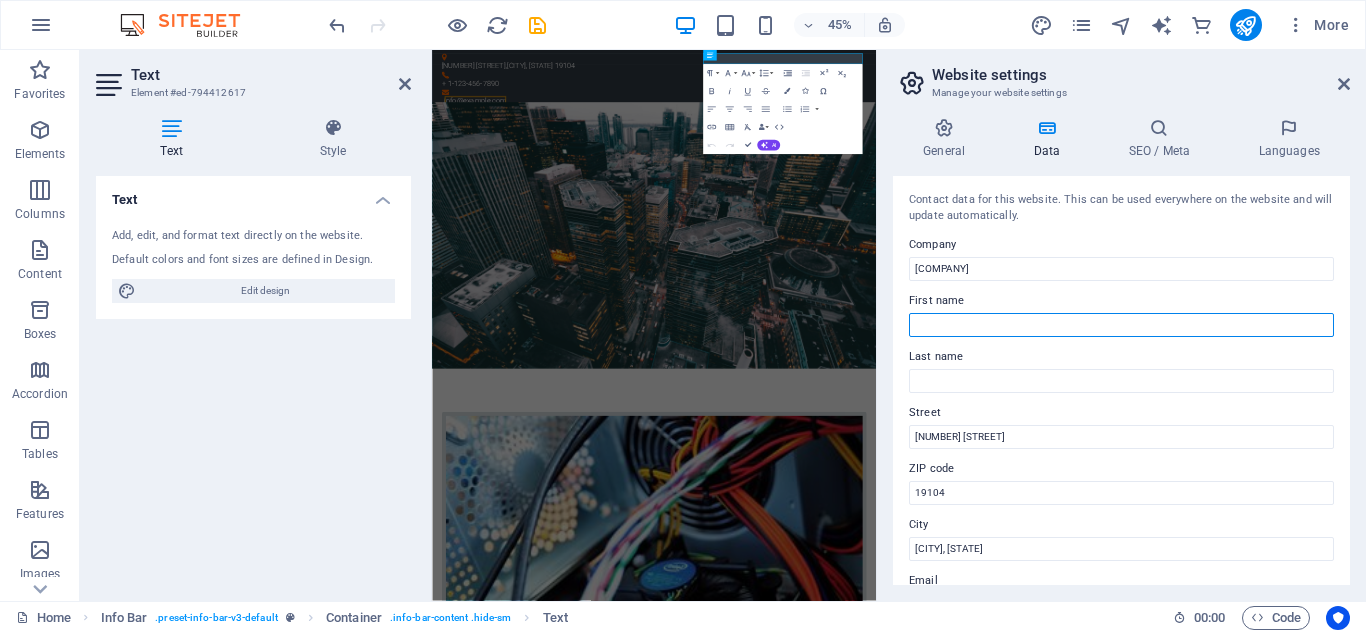 click on "First name" at bounding box center (1121, 325) 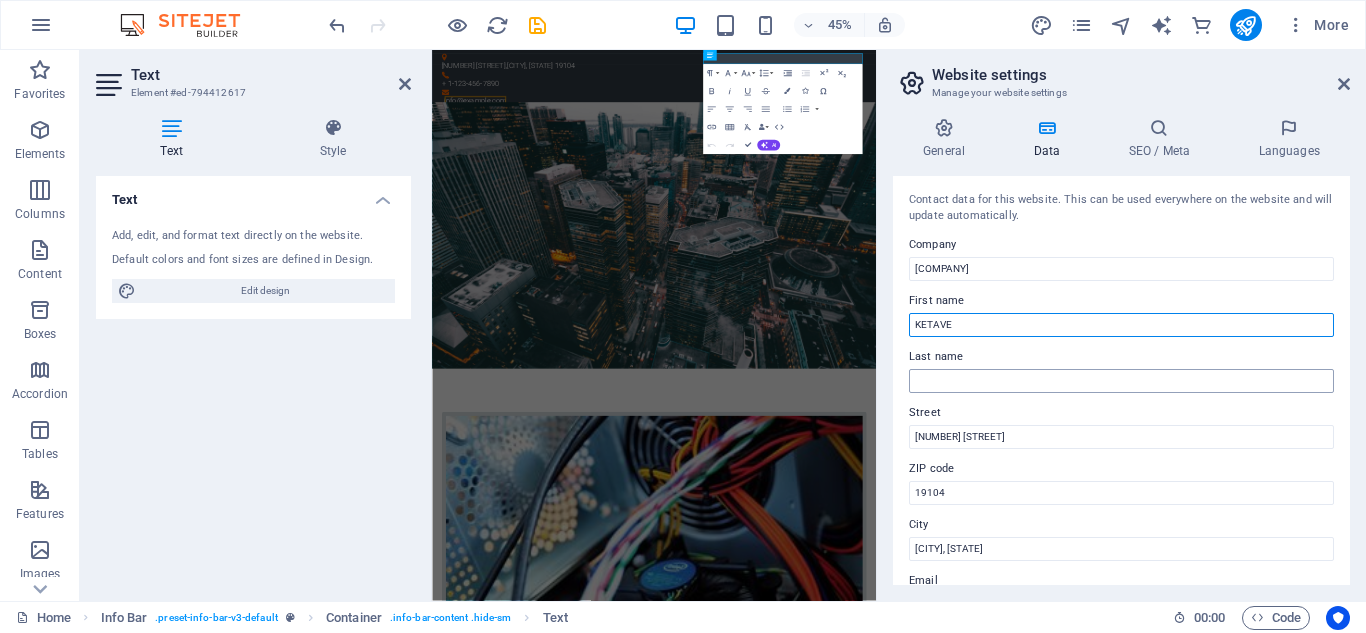 type on "KETAVE" 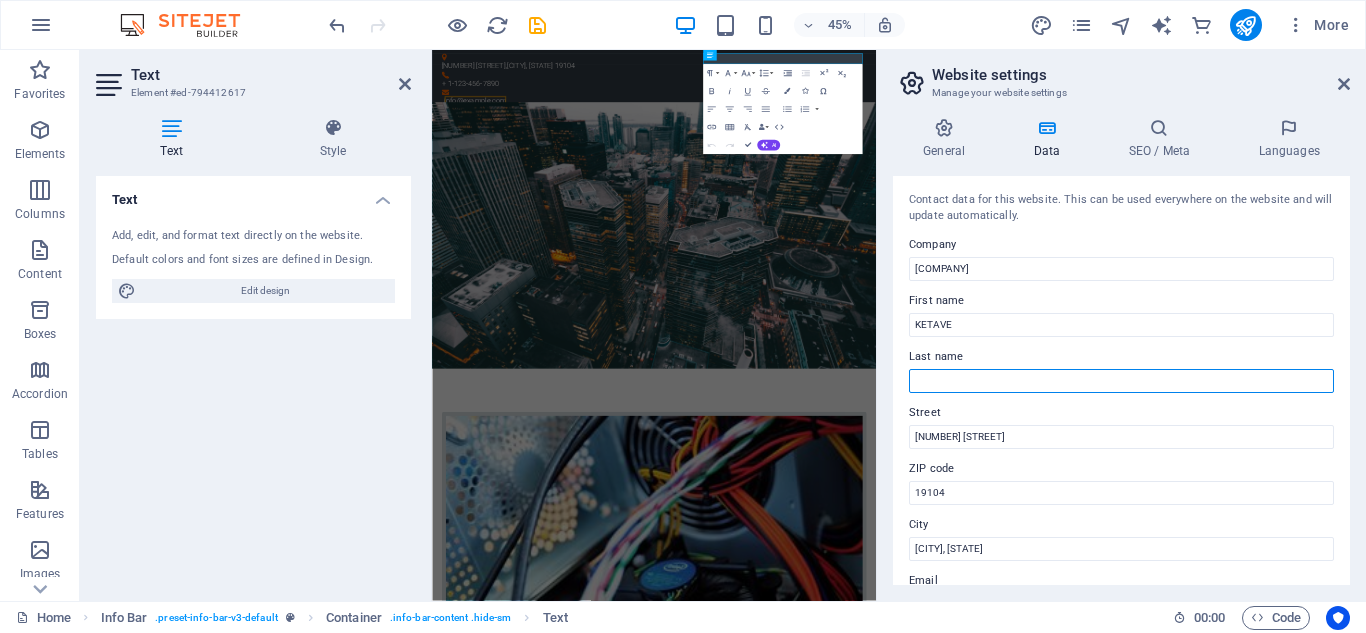 click on "Last name" at bounding box center (1121, 381) 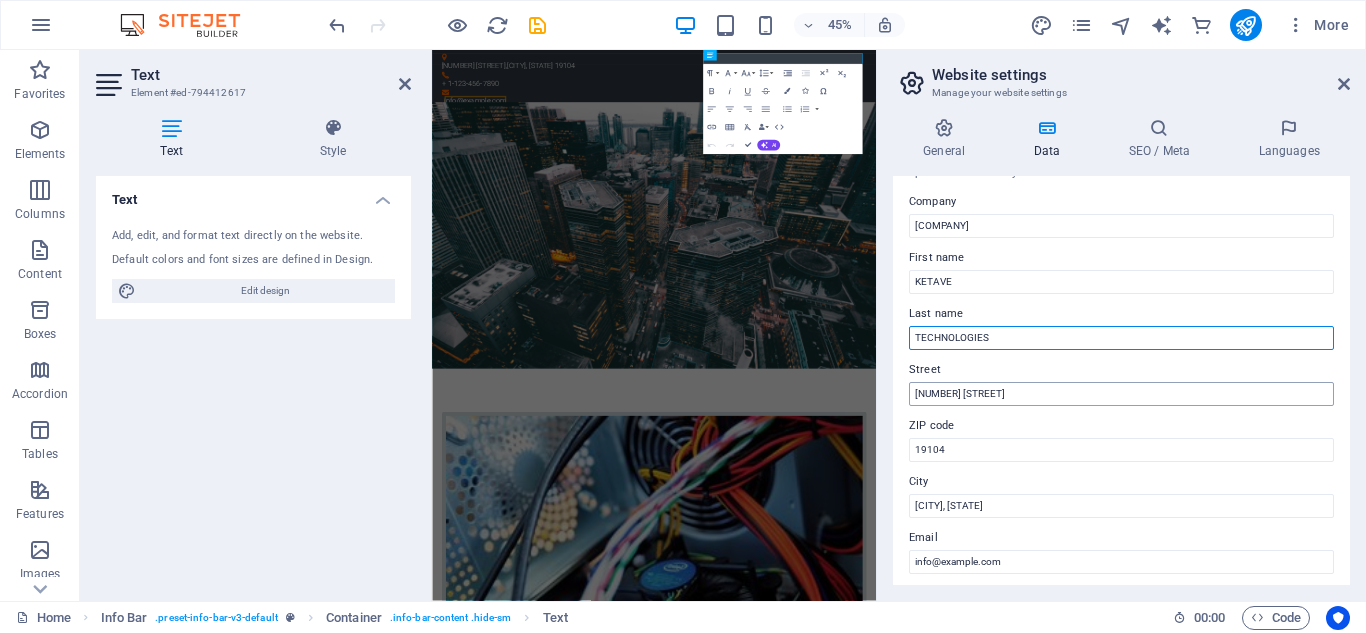 scroll, scrollTop: 44, scrollLeft: 0, axis: vertical 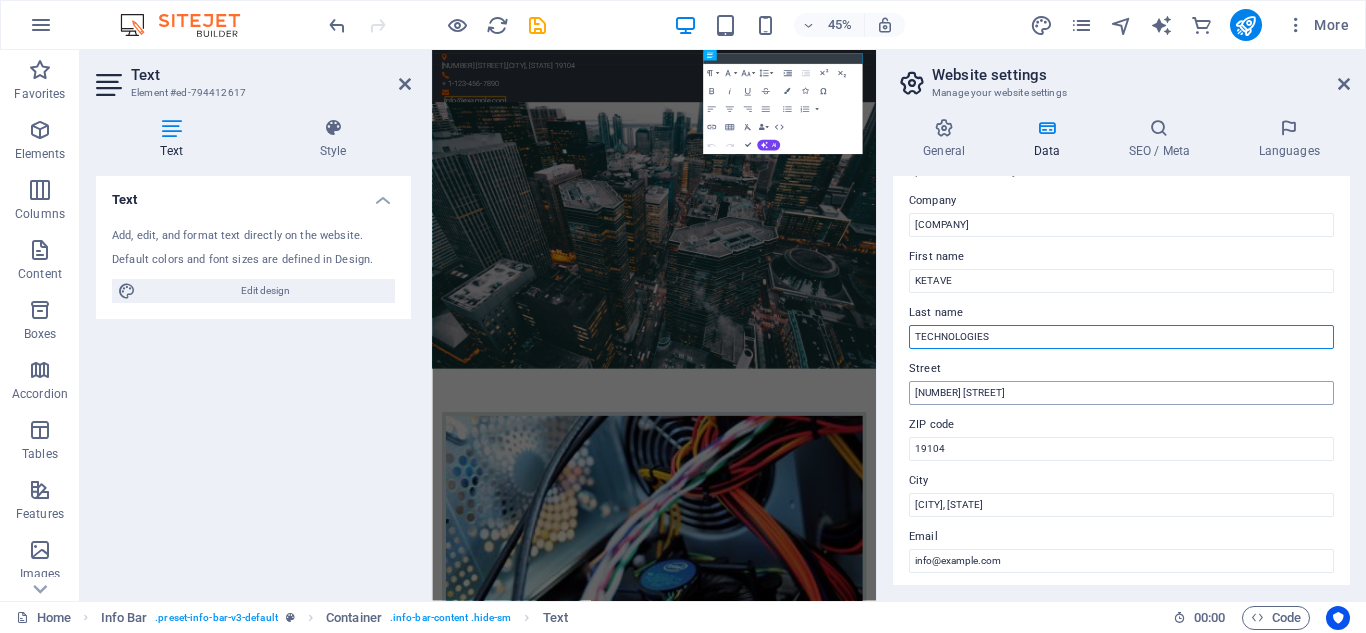 type on "TECHNOLOGIES" 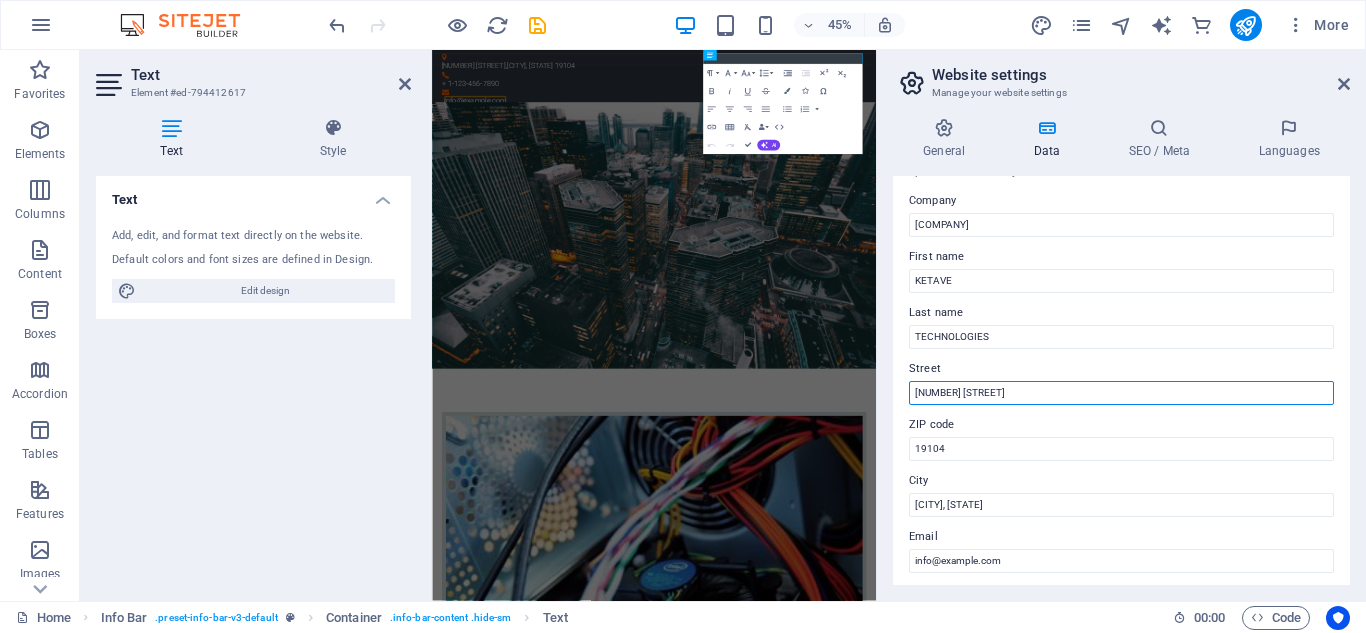 drag, startPoint x: 1007, startPoint y: 393, endPoint x: 887, endPoint y: 374, distance: 121.49486 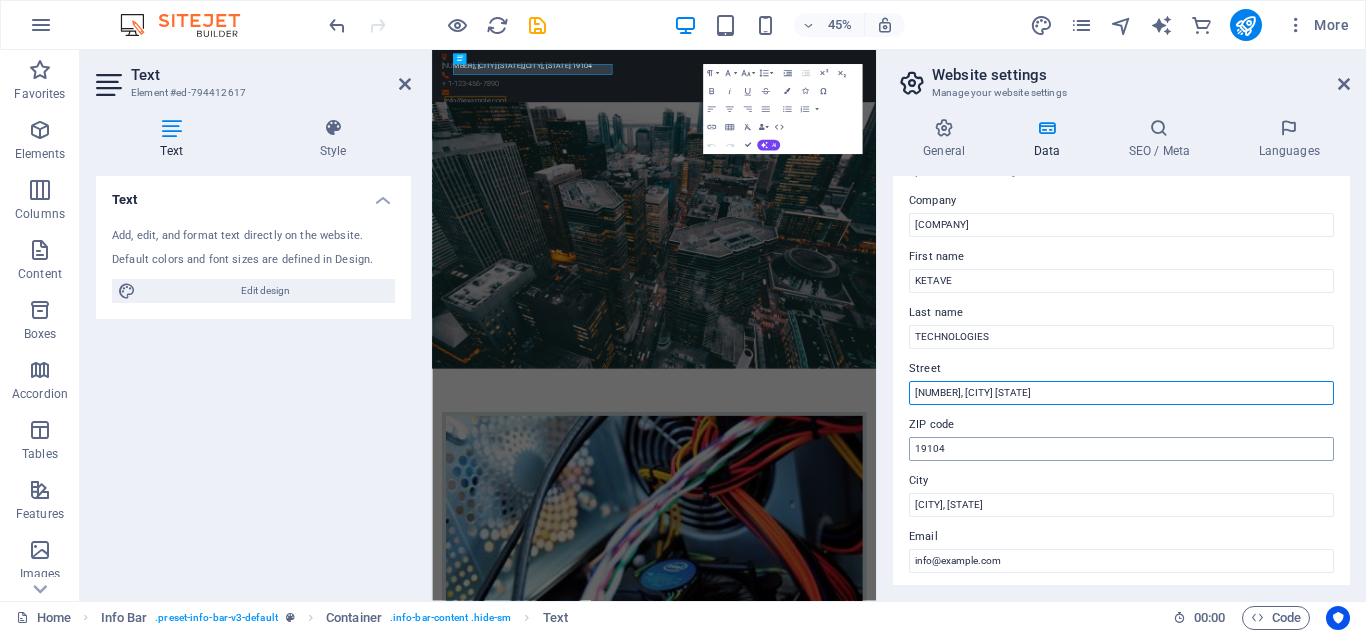 type on "B110, MAYAPURI INDUSTRIAL AREA PHASE-I" 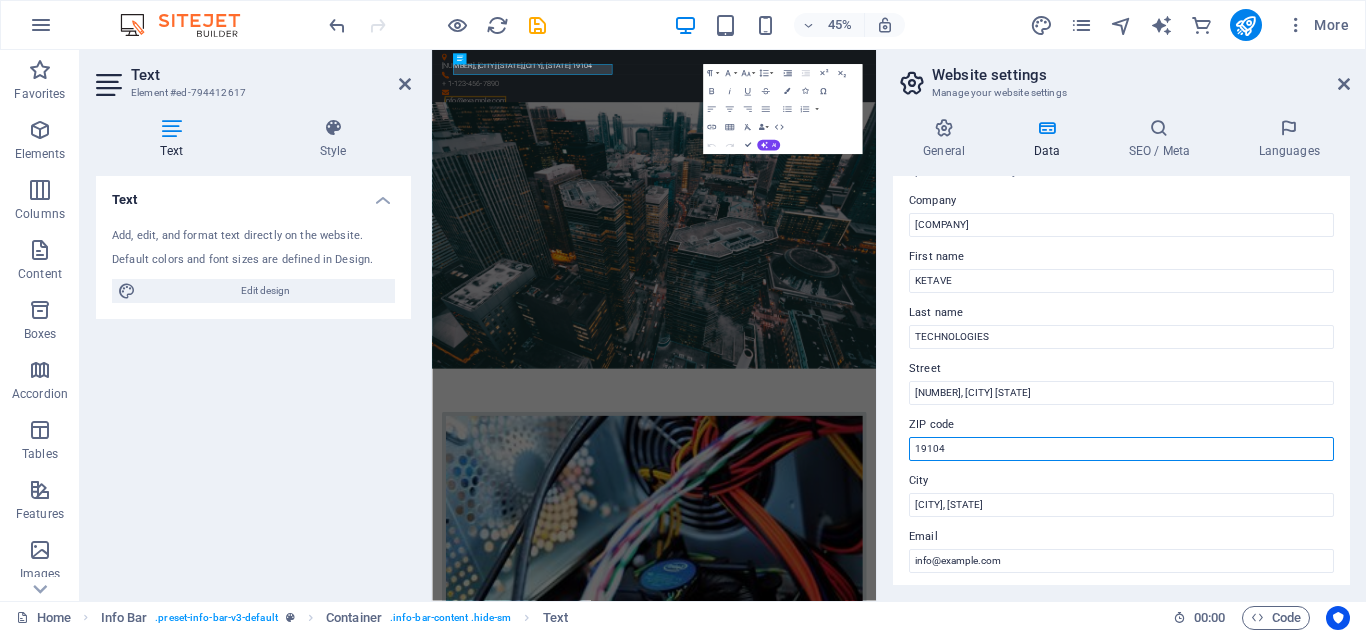 click on "19104" at bounding box center [1121, 449] 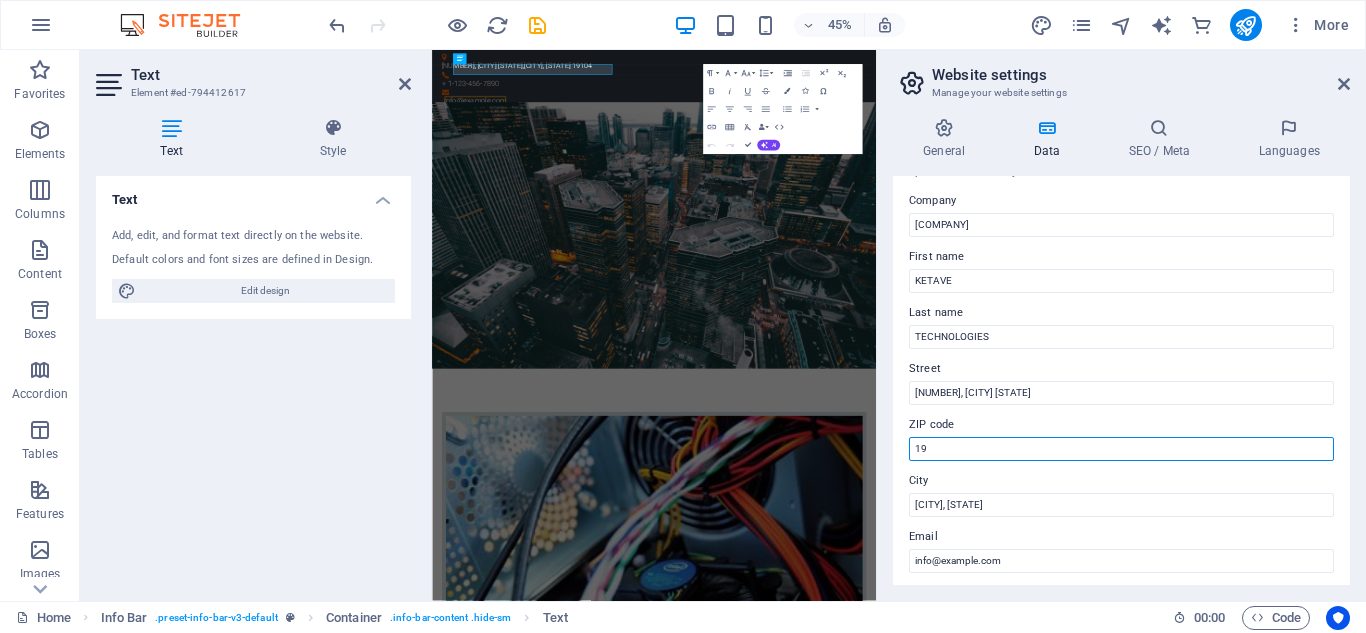 type on "1" 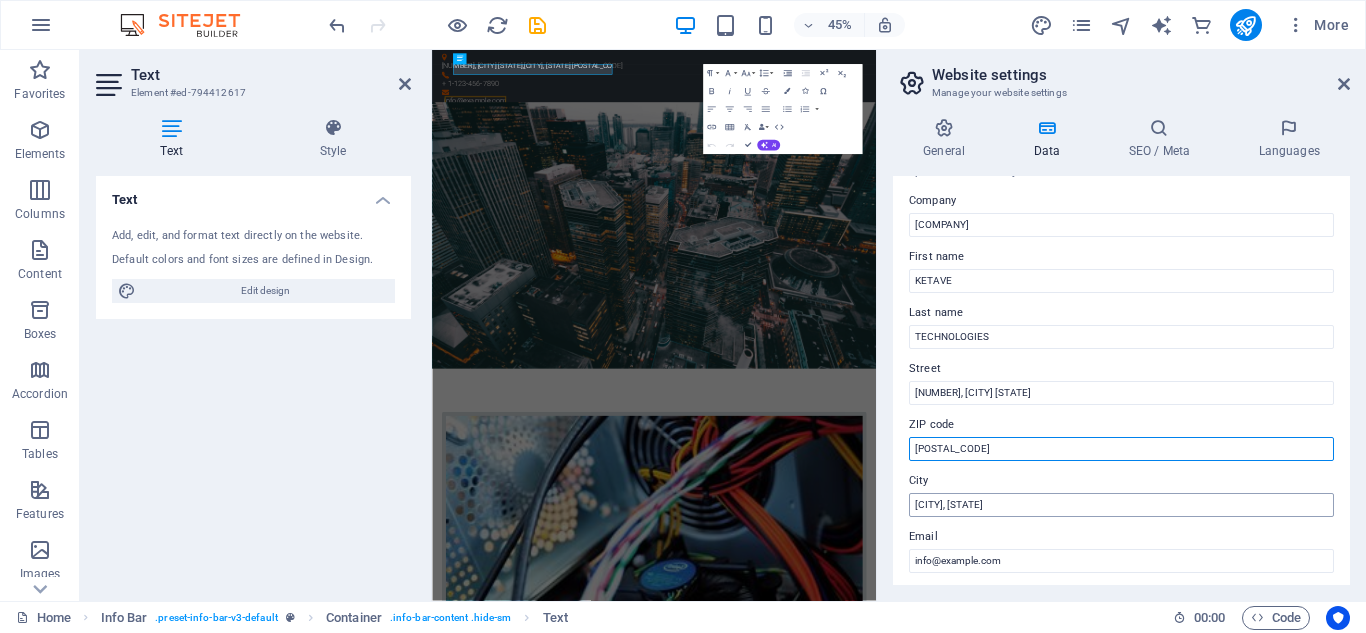 type on "[POSTAL_CODE]" 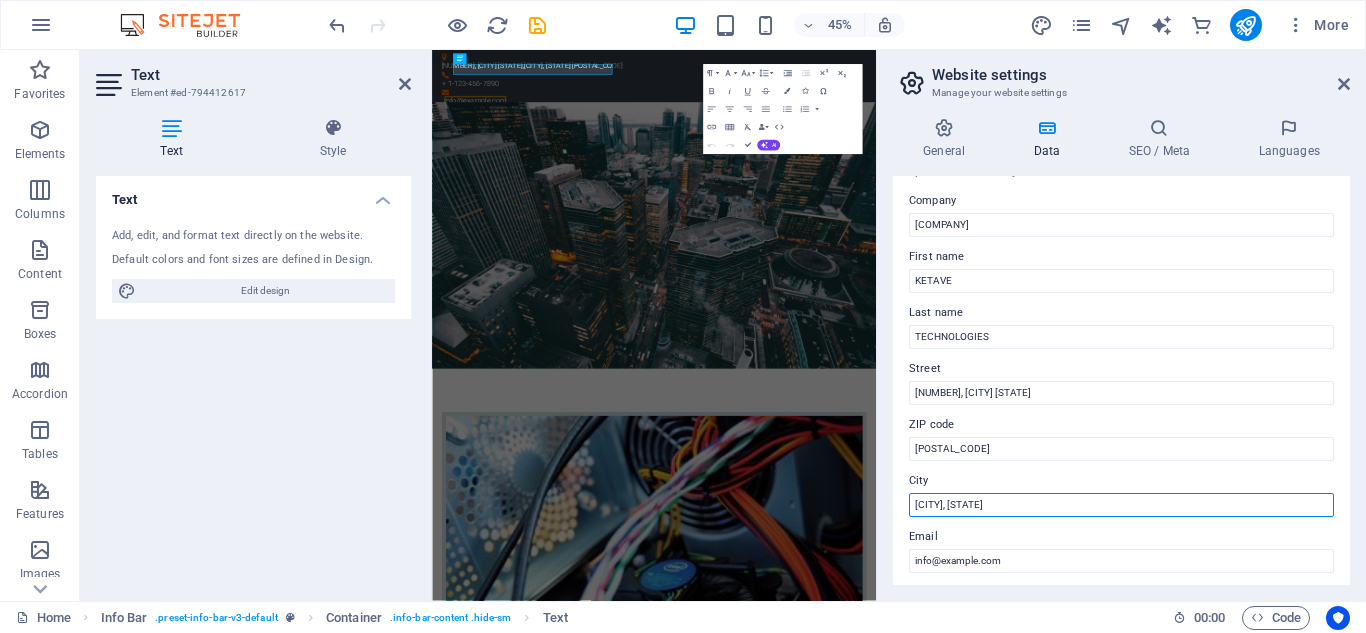 click on "[CITY], [STATE]" at bounding box center [1121, 505] 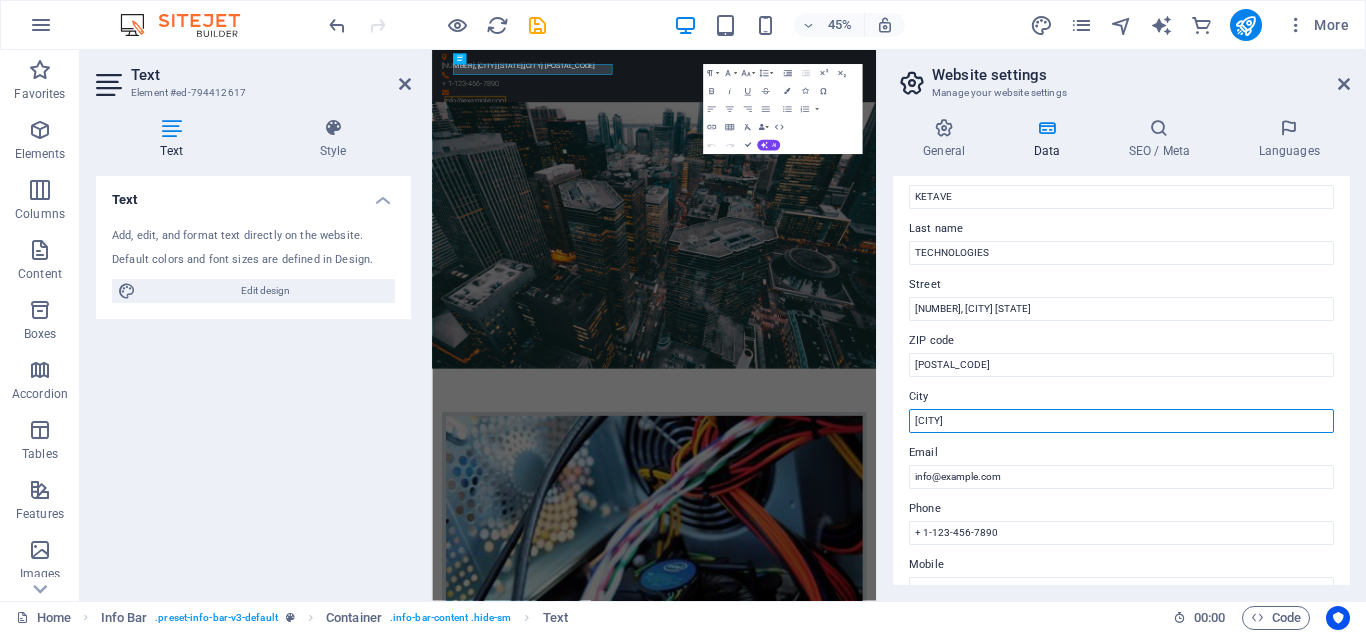scroll, scrollTop: 131, scrollLeft: 0, axis: vertical 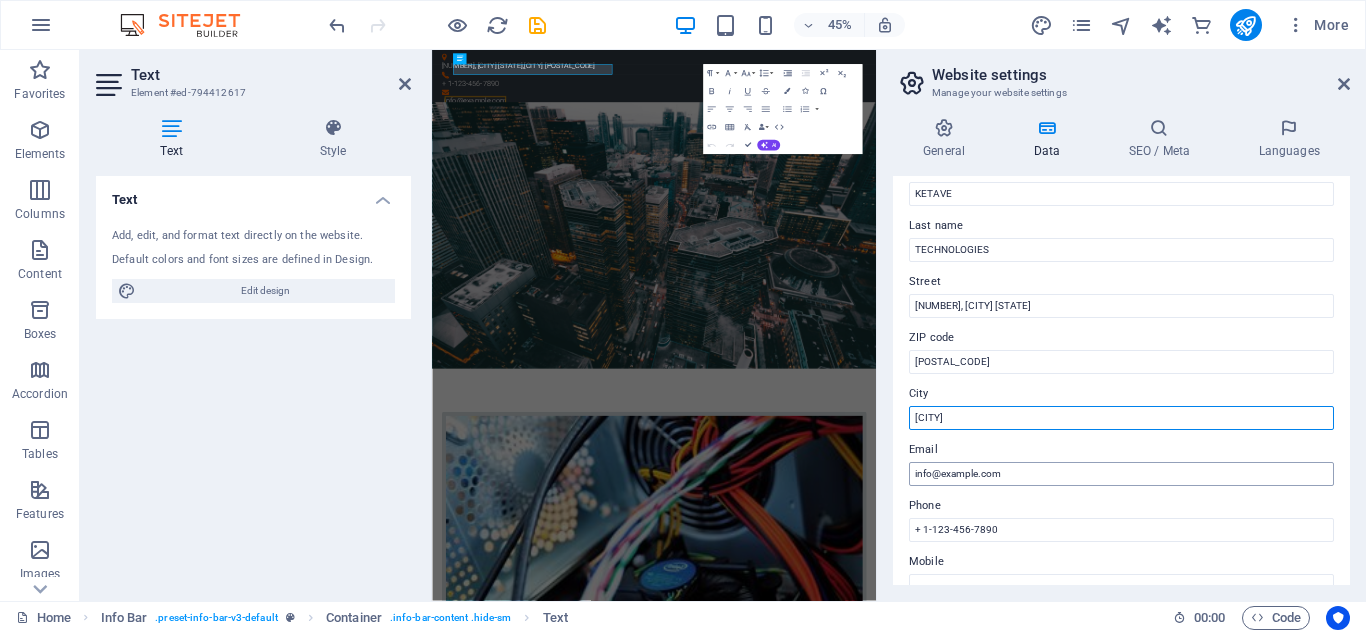 type on "[CITY]" 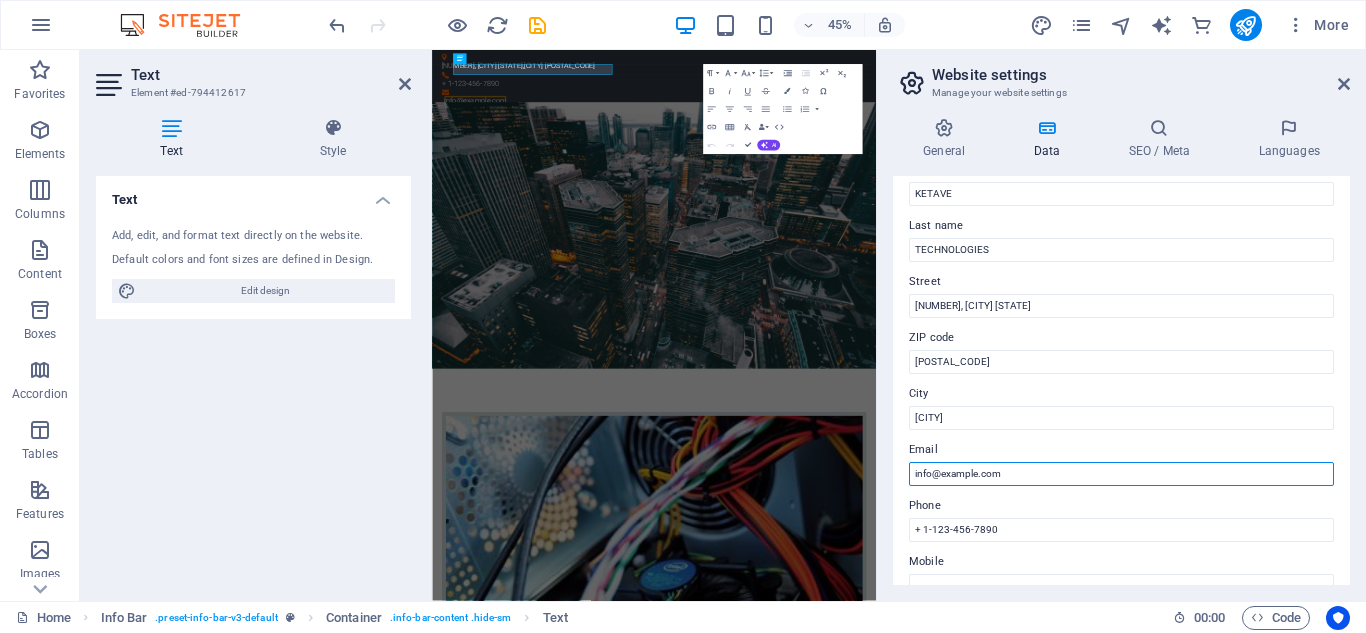 click on "1f9e13b10477e91fc210b49ac721b6@cpanel.local" at bounding box center (1121, 474) 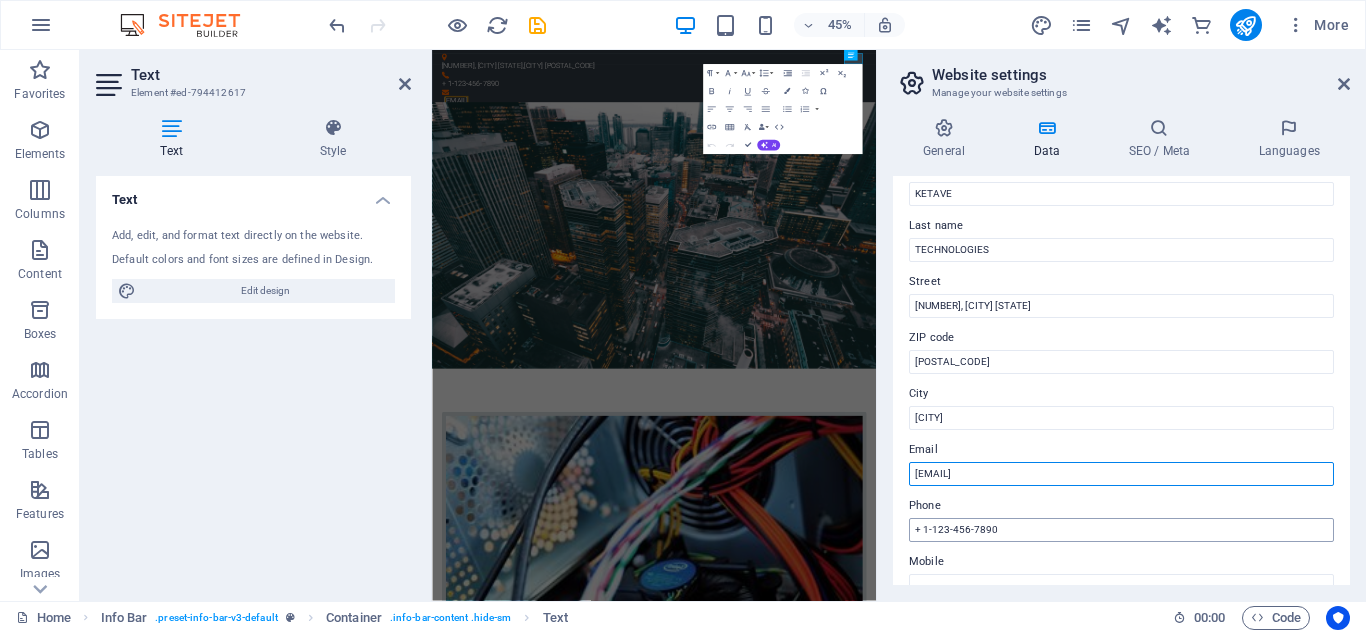 type on "info@[DOMAIN]" 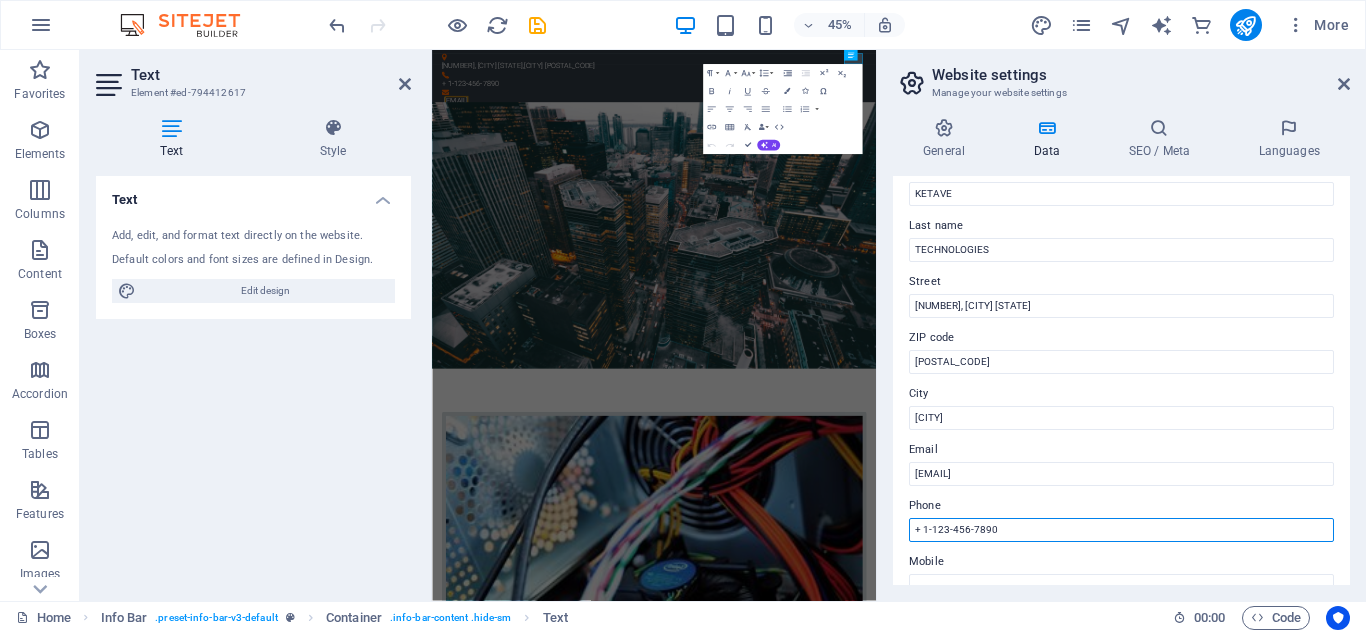 click on "+ 1-123-456-7890" at bounding box center [1121, 530] 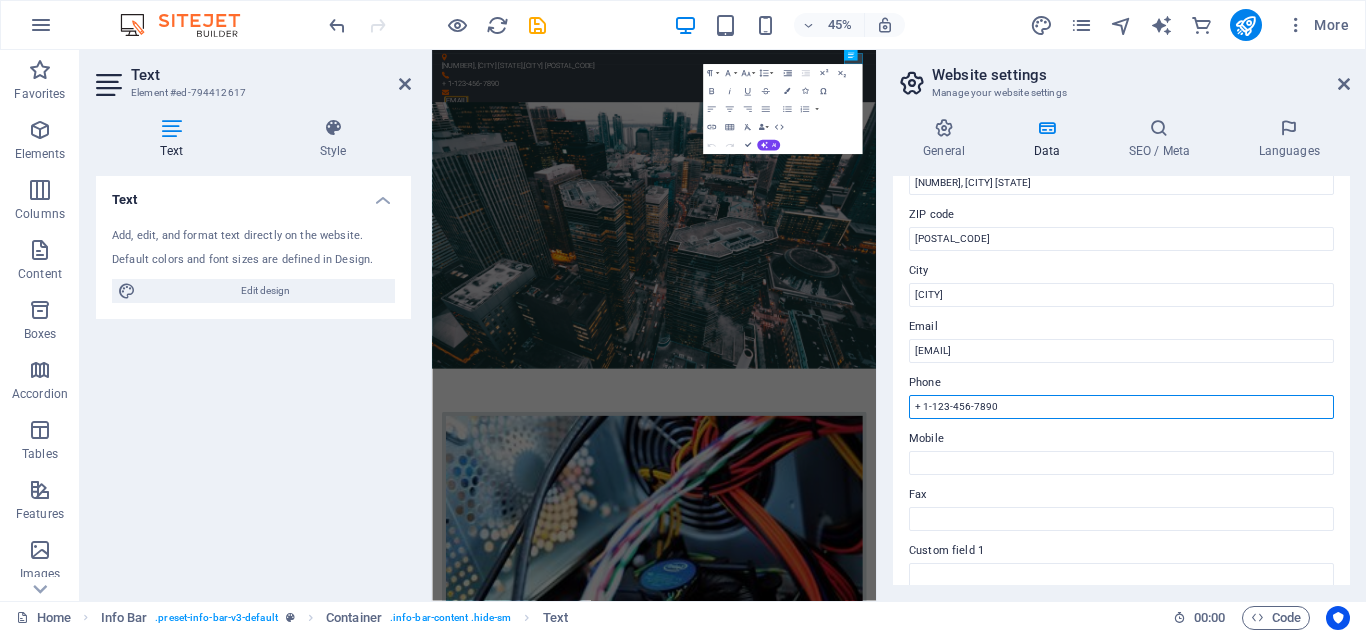 scroll, scrollTop: 256, scrollLeft: 0, axis: vertical 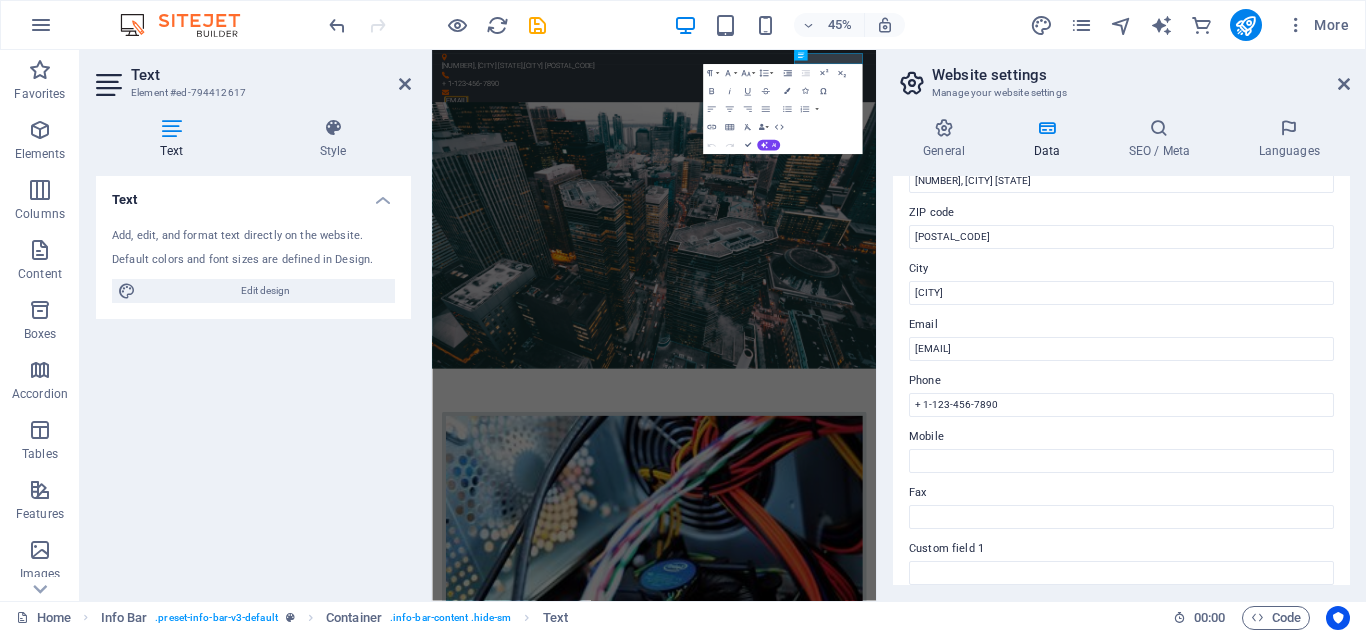 click on "Phone" at bounding box center (1121, 381) 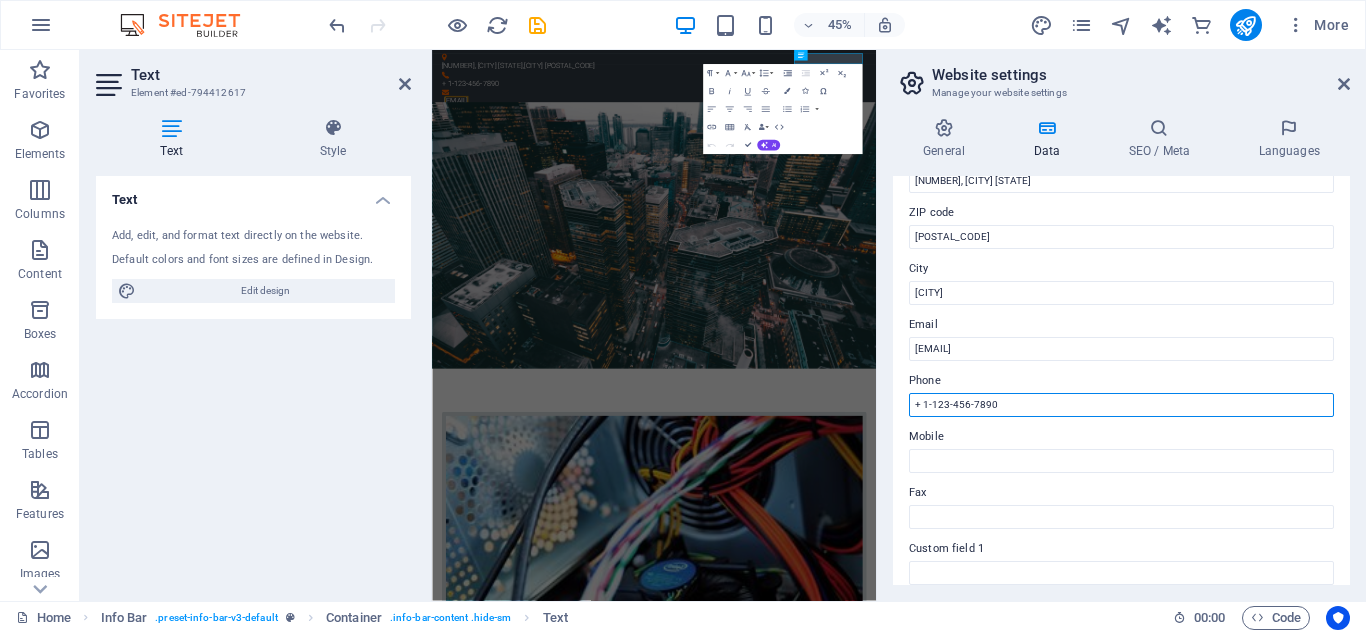 click on "+ 1-123-456-7890" at bounding box center [1121, 405] 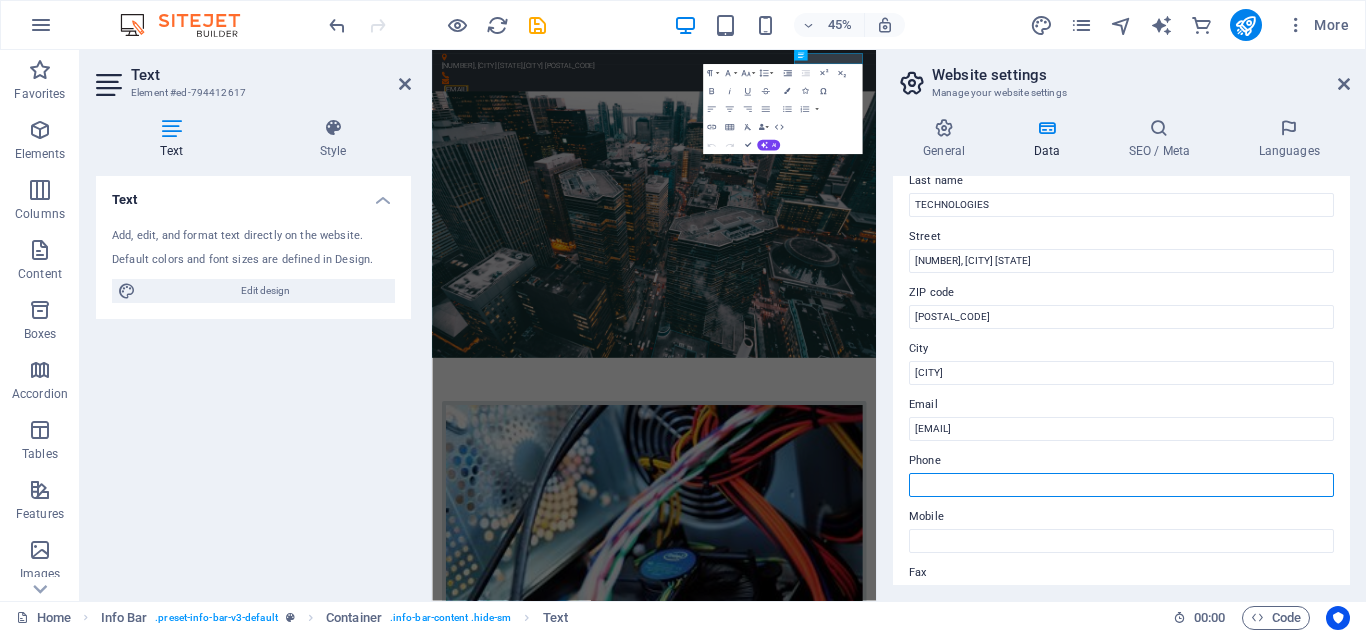 scroll, scrollTop: 0, scrollLeft: 0, axis: both 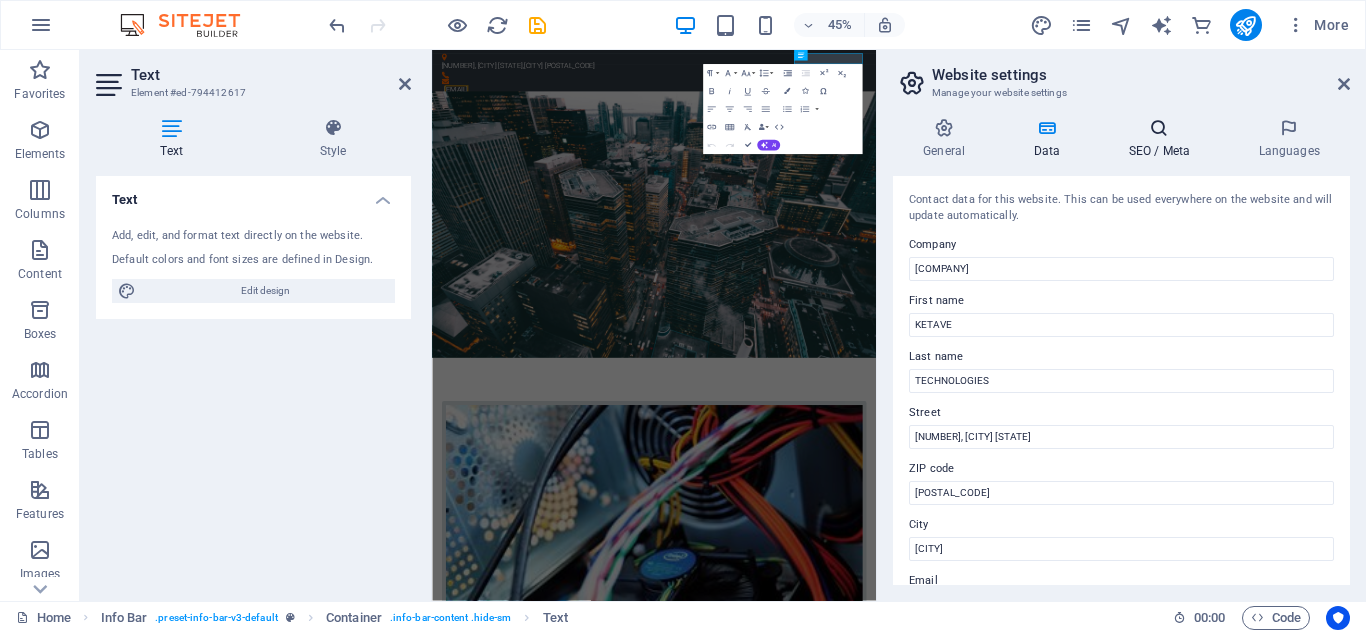 type 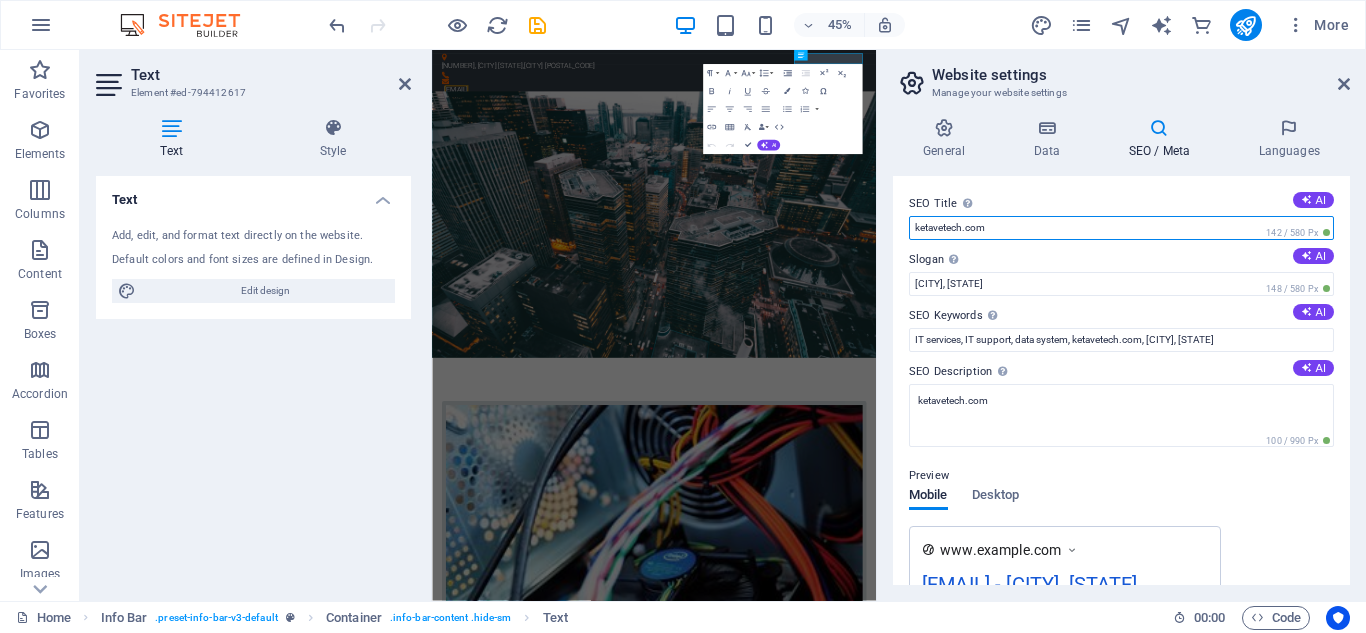 click on "ketavetech.com" at bounding box center [1121, 228] 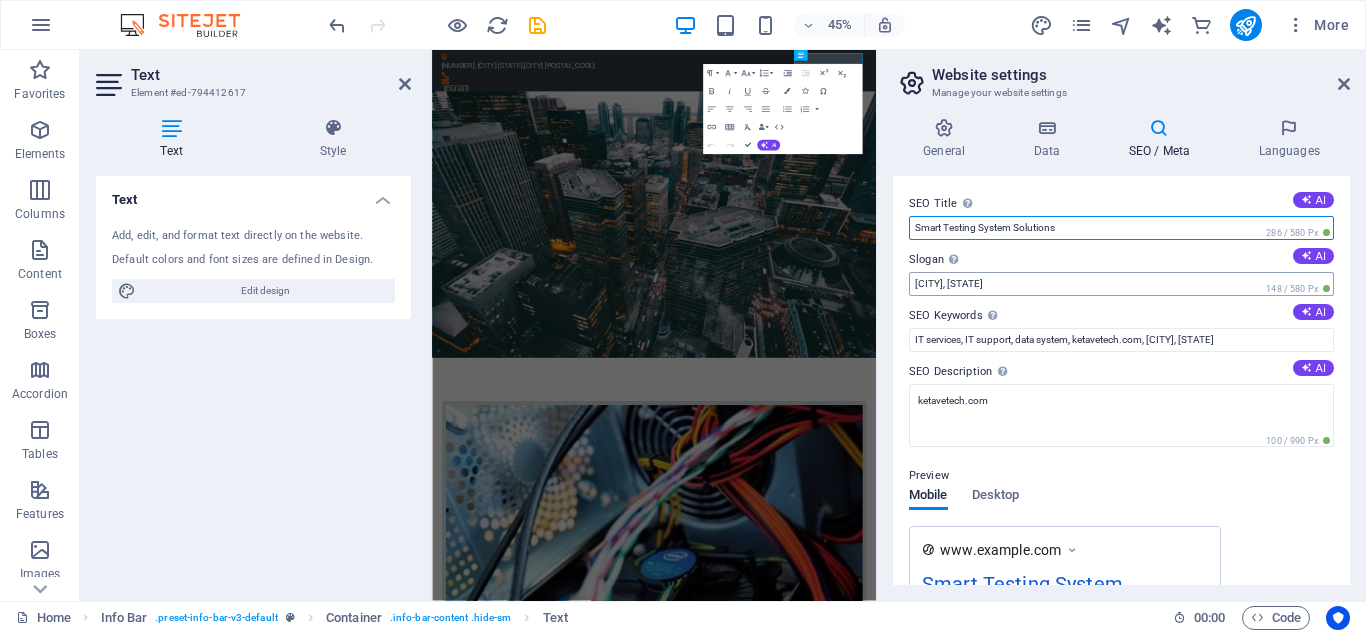 type on "Smart Testing System Solutions" 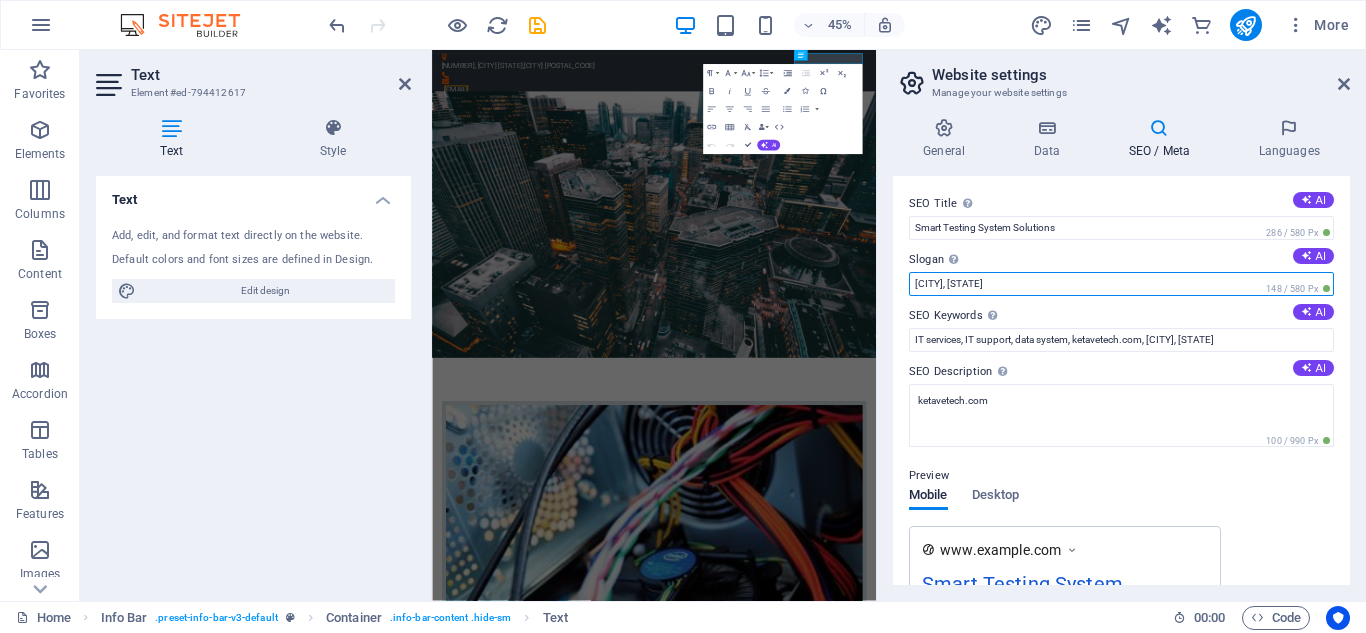 click on "[CITY], [STATE]" at bounding box center (1121, 284) 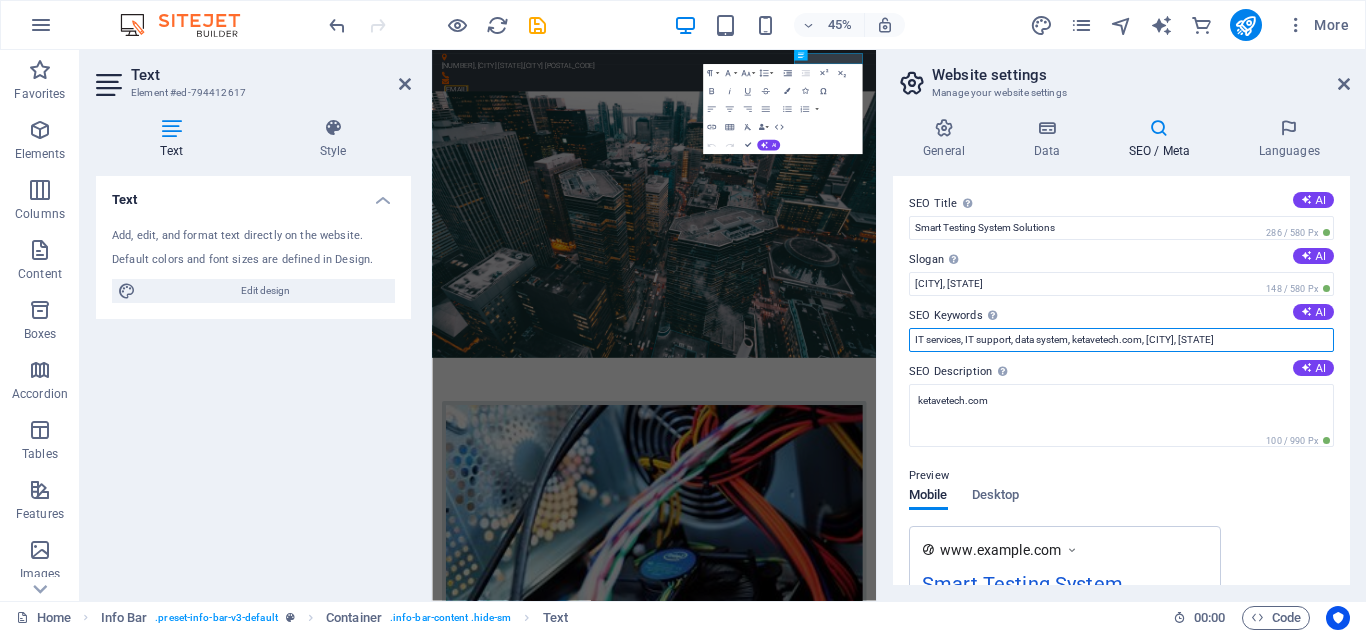 drag, startPoint x: 1234, startPoint y: 342, endPoint x: 912, endPoint y: 349, distance: 322.07608 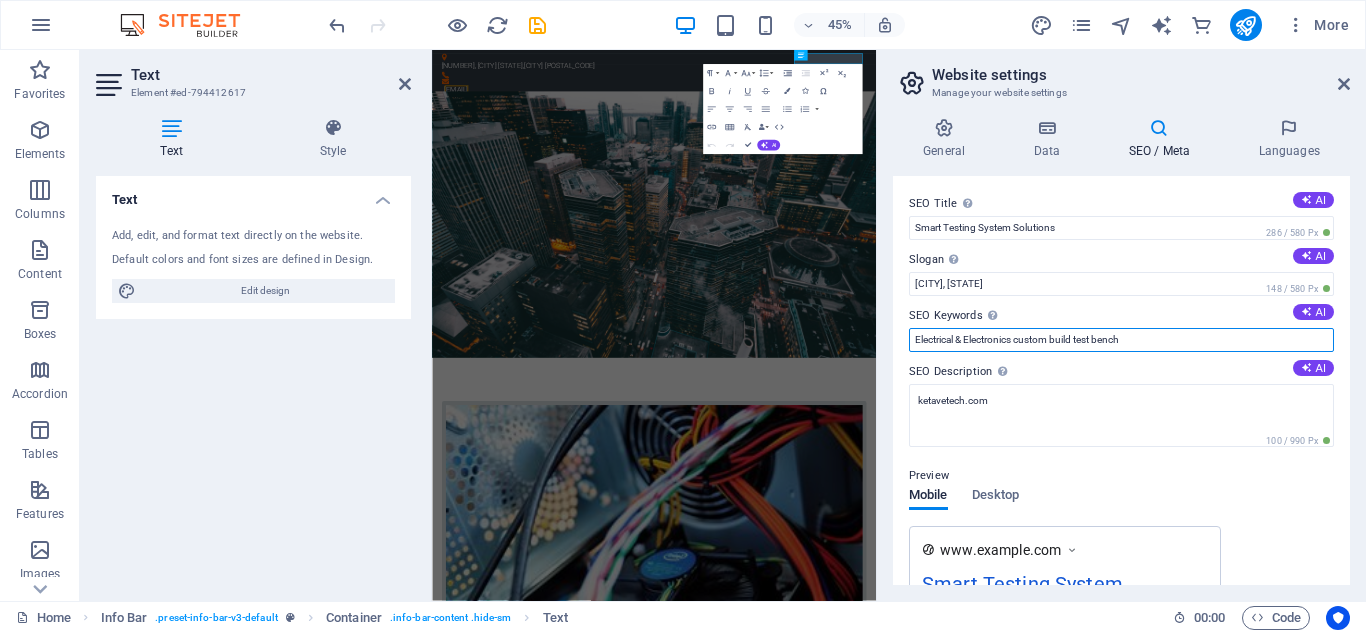 click on "Electrical & Electronics custom build test bench" at bounding box center [1121, 340] 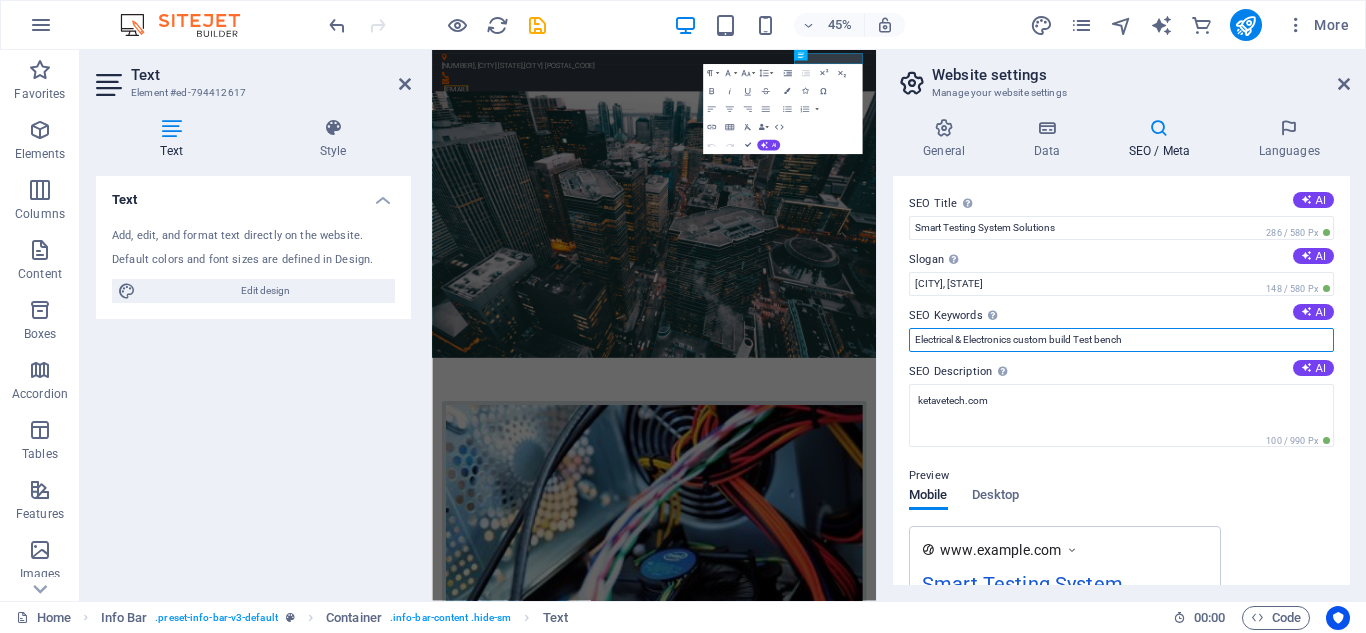 click on "Electrical & Electronics custom build Test bench" at bounding box center [1121, 340] 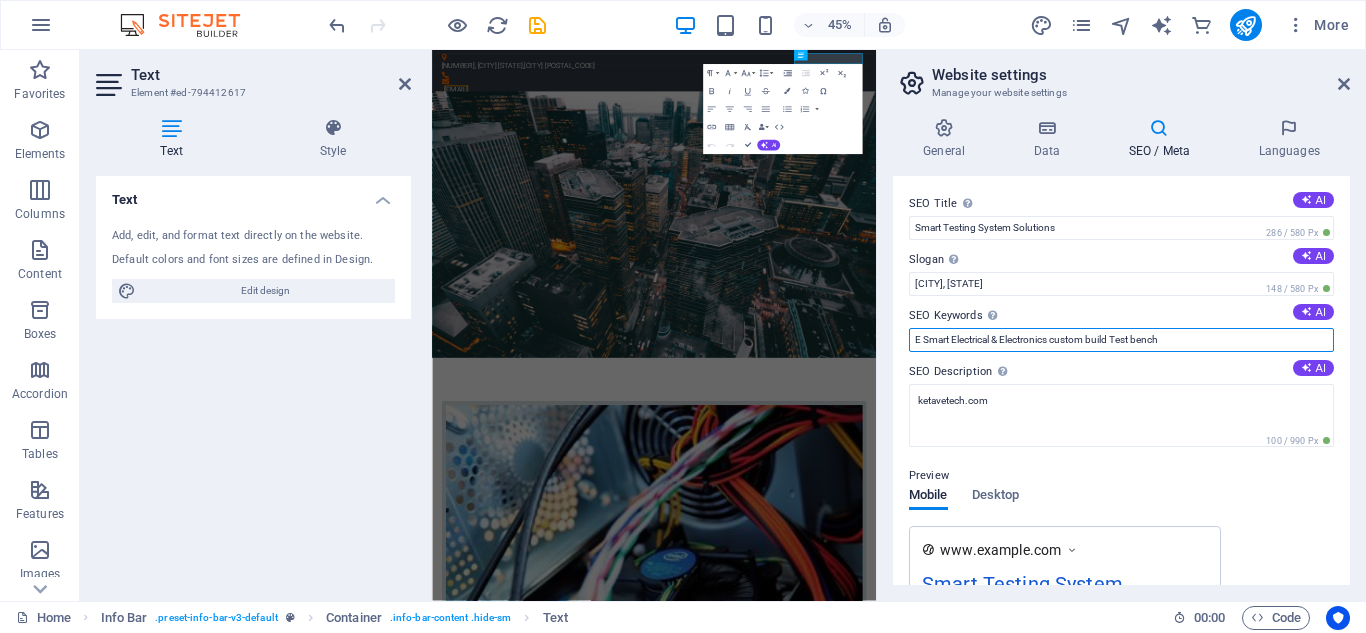 click on "E Smart Electrical & Electronics custom build Test bench" at bounding box center [1121, 340] 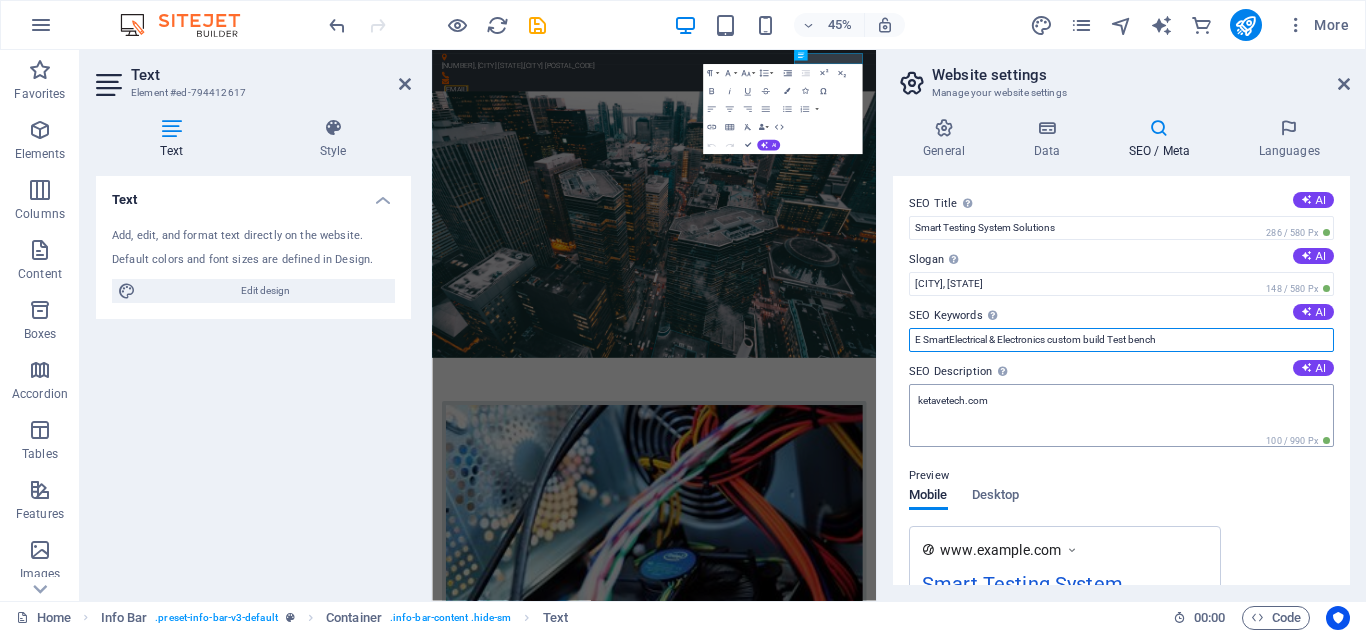 type on "E-Smart Electrical & Electronics custom build Test bench" 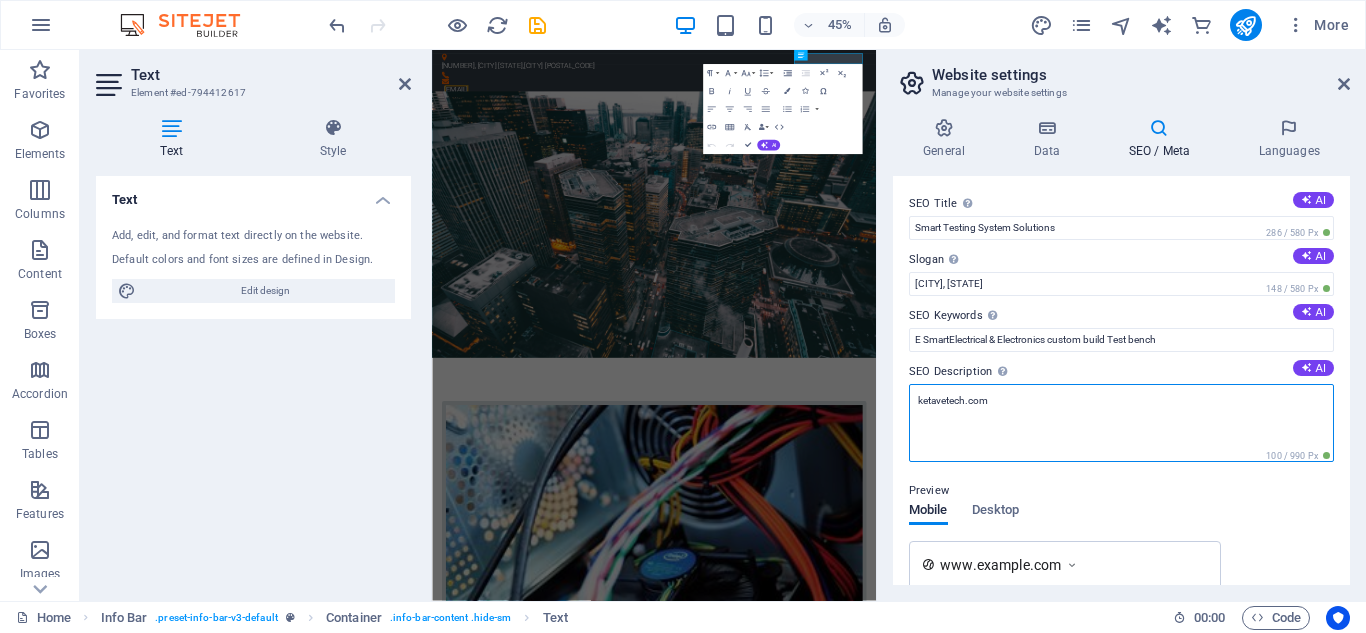 click on "ketavetech.com" at bounding box center [1121, 423] 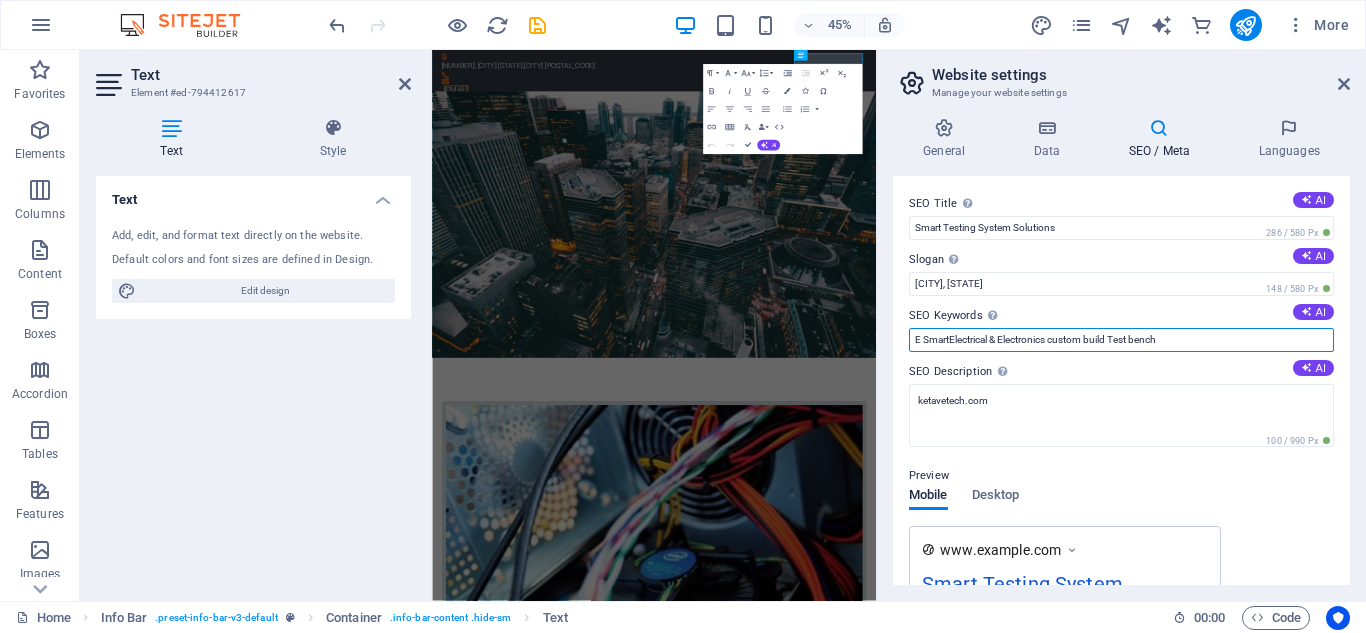 drag, startPoint x: 1173, startPoint y: 350, endPoint x: 1071, endPoint y: 345, distance: 102.122475 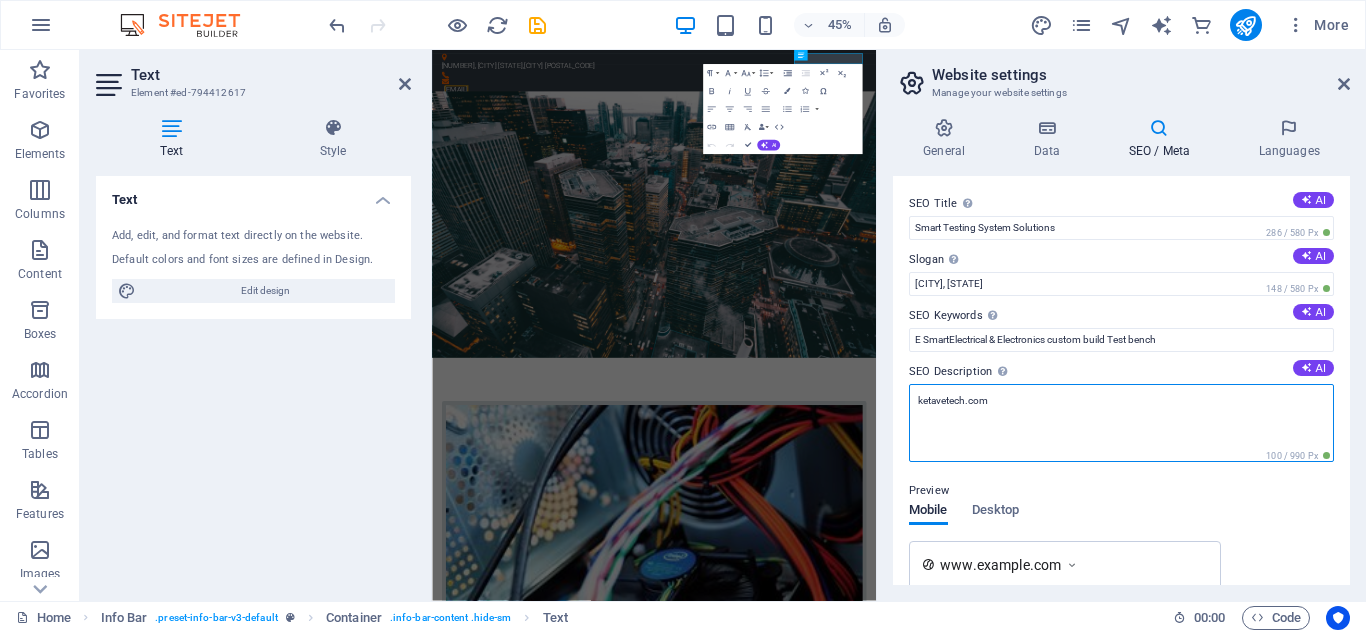 click on "ketavetech.com" at bounding box center [1121, 423] 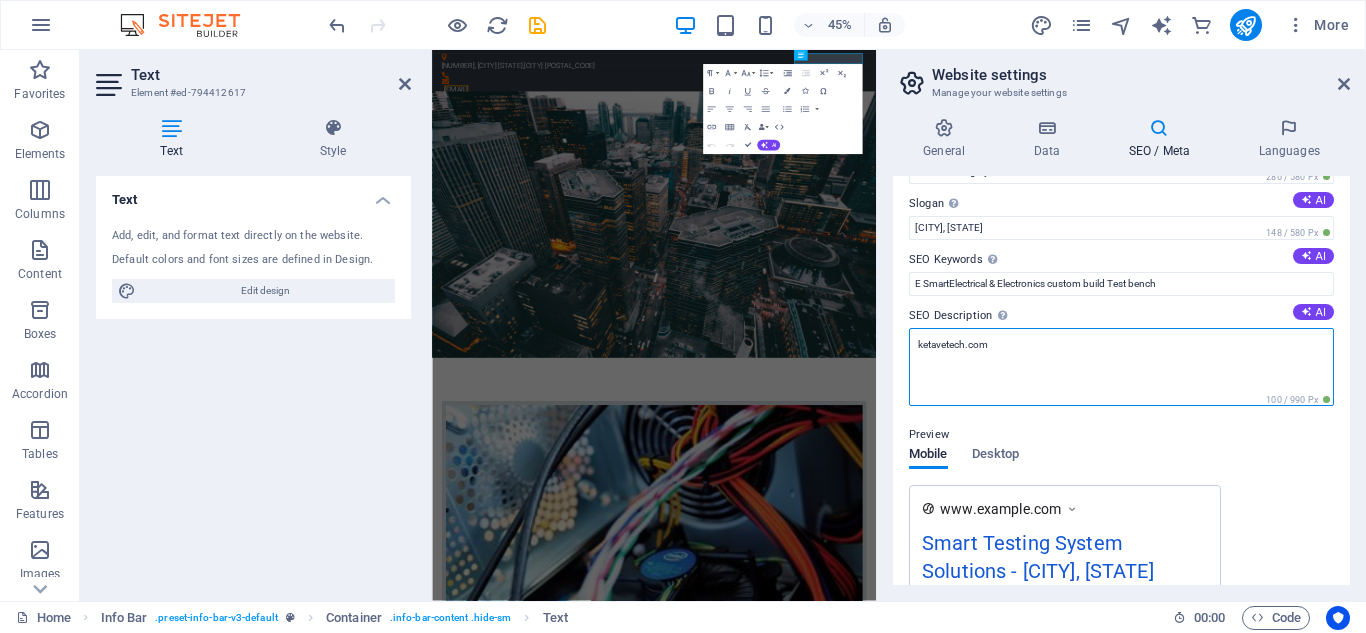 scroll, scrollTop: 50, scrollLeft: 0, axis: vertical 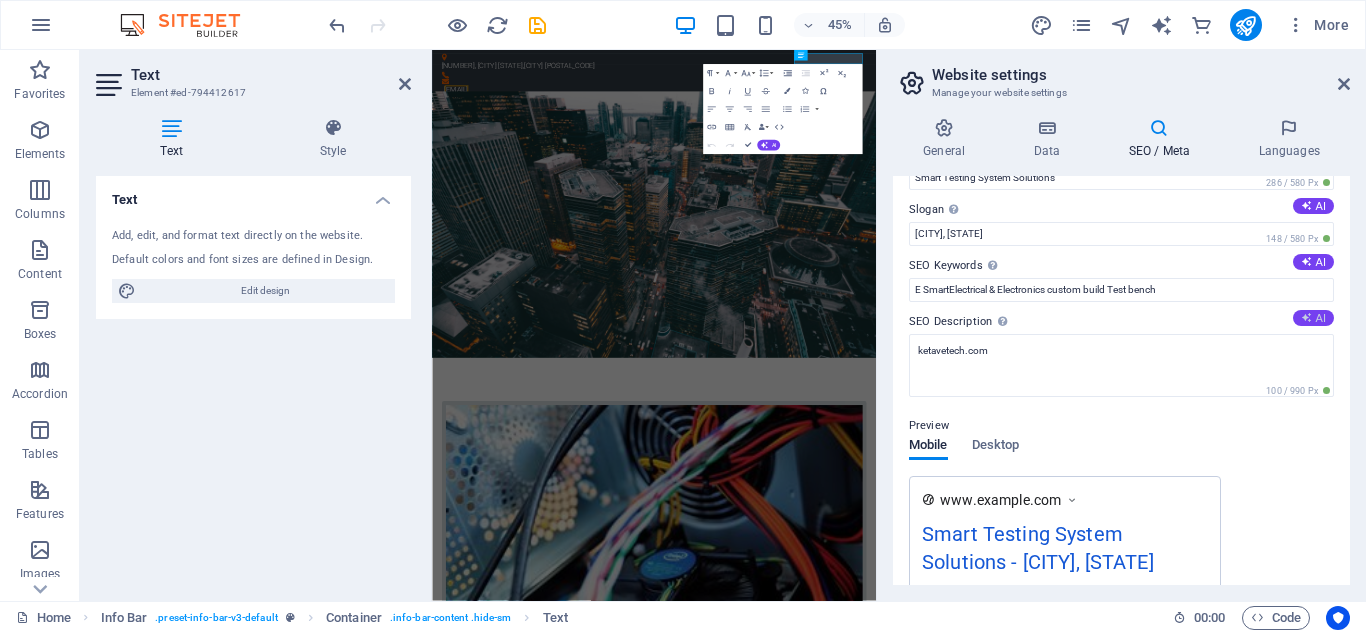click on "AI" at bounding box center (1313, 318) 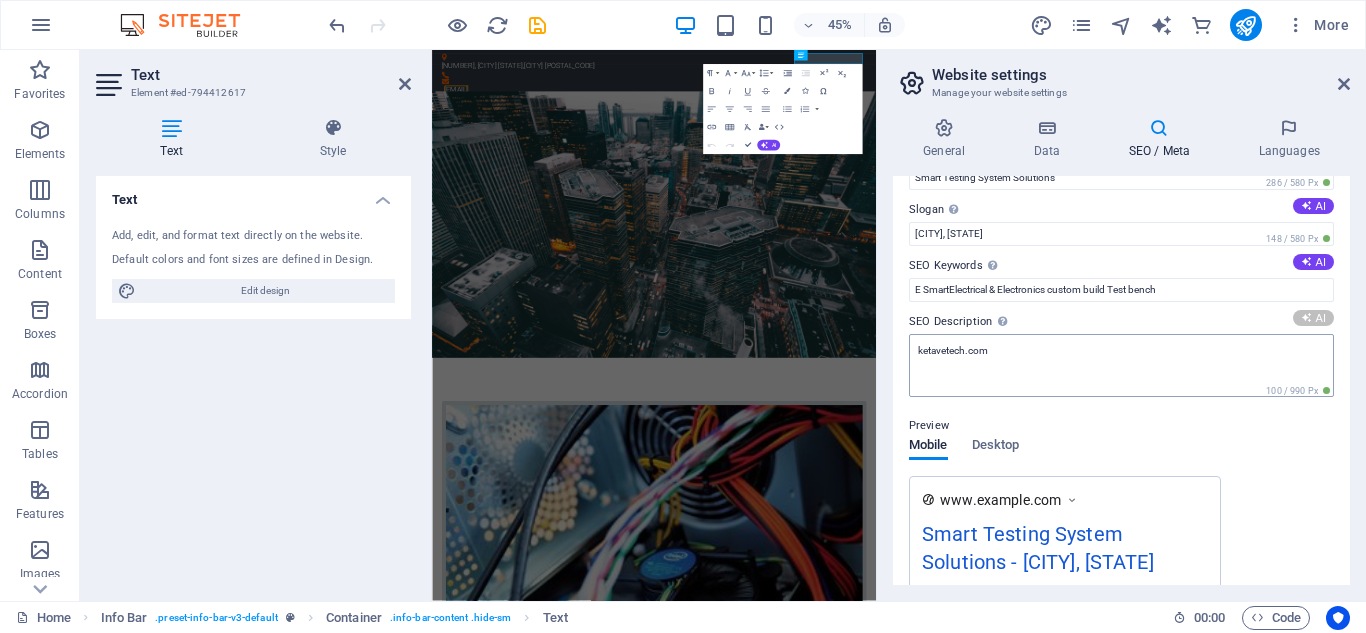 type on "Explore expert hardware support, networking solutions, and custom PC builds at our Philadelphia location. Get in touch today!" 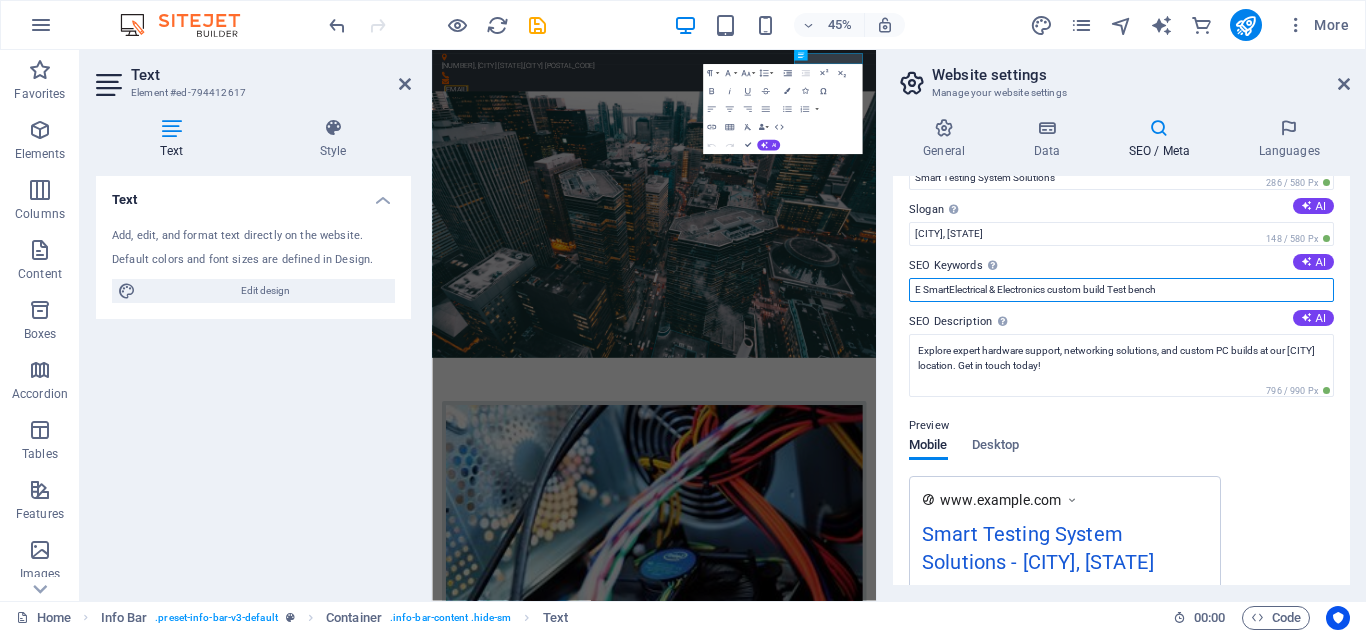 drag, startPoint x: 1633, startPoint y: 336, endPoint x: 1414, endPoint y: 552, distance: 307.59875 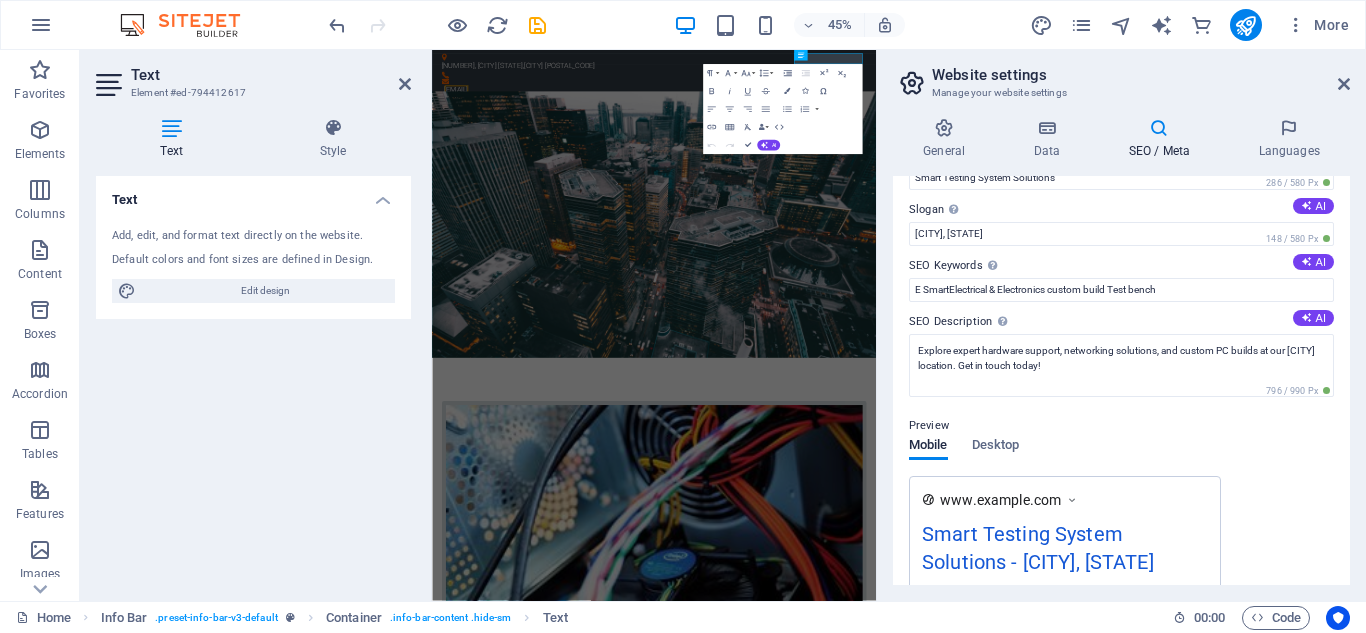 click on "SEO Keywords Comma-separated list of keywords representing your website. AI" at bounding box center (1121, 266) 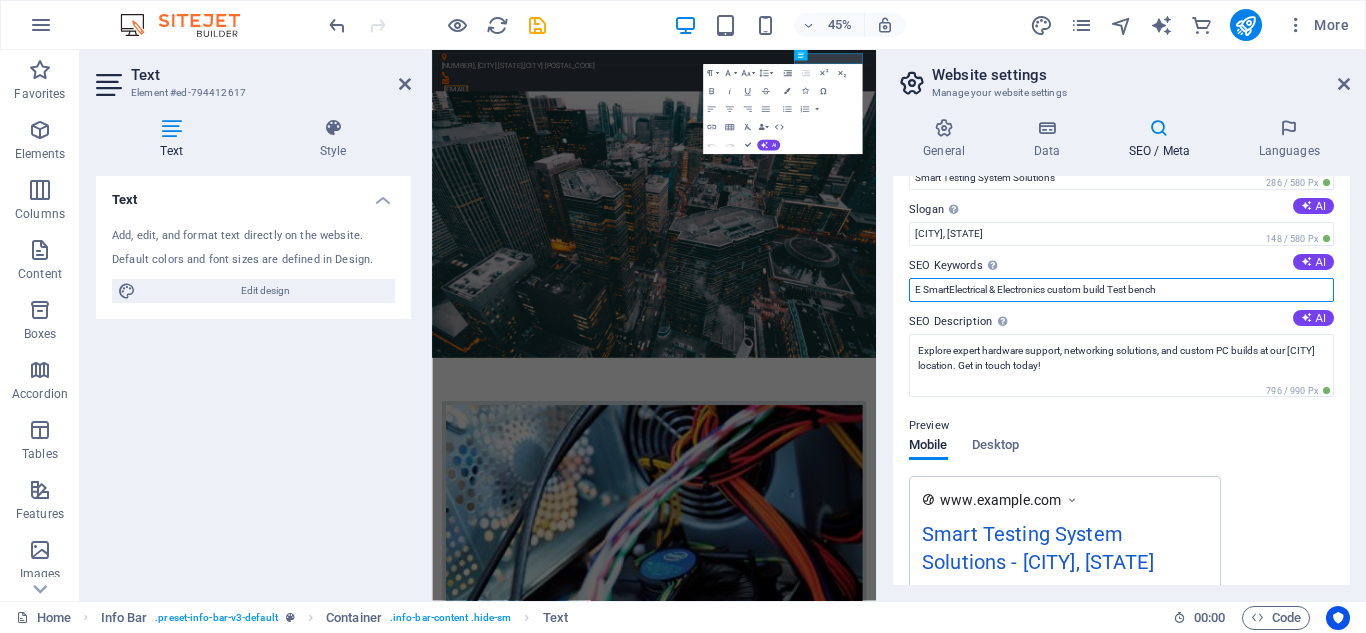 click on "E-Smart Electrical & Electronics custom build Test bench" at bounding box center (1121, 290) 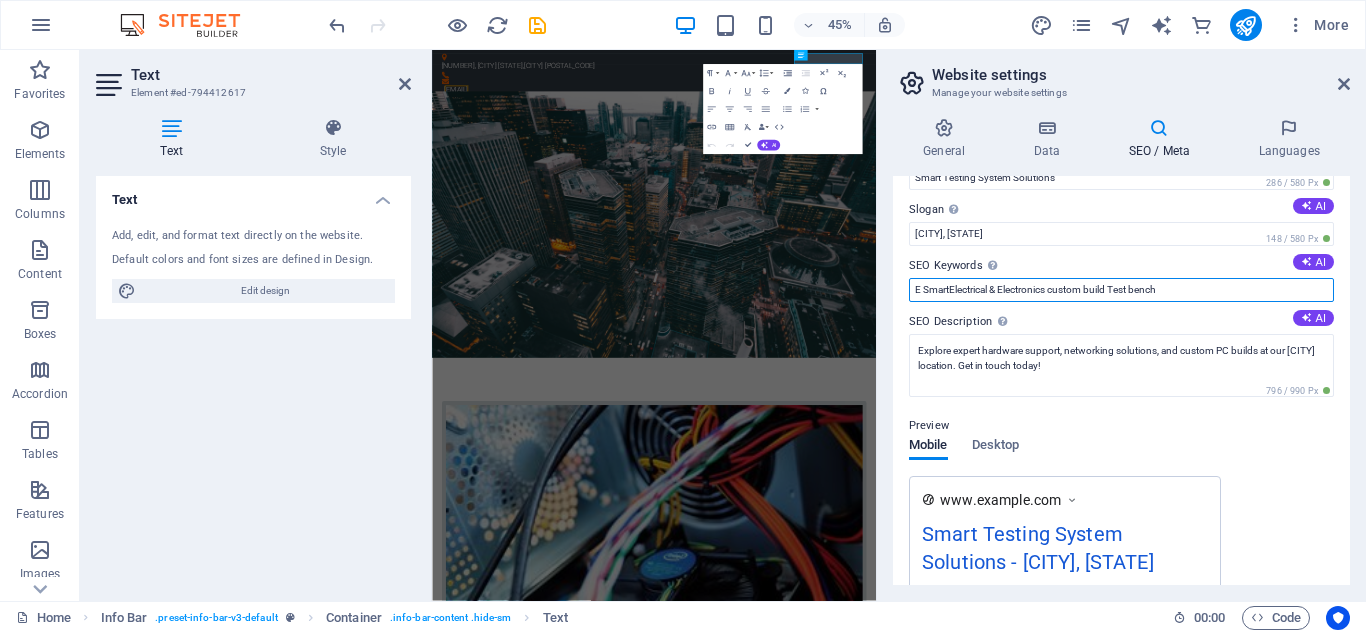 click on "E-Smart Electrical & Electronics custom build Test bench" at bounding box center (1121, 290) 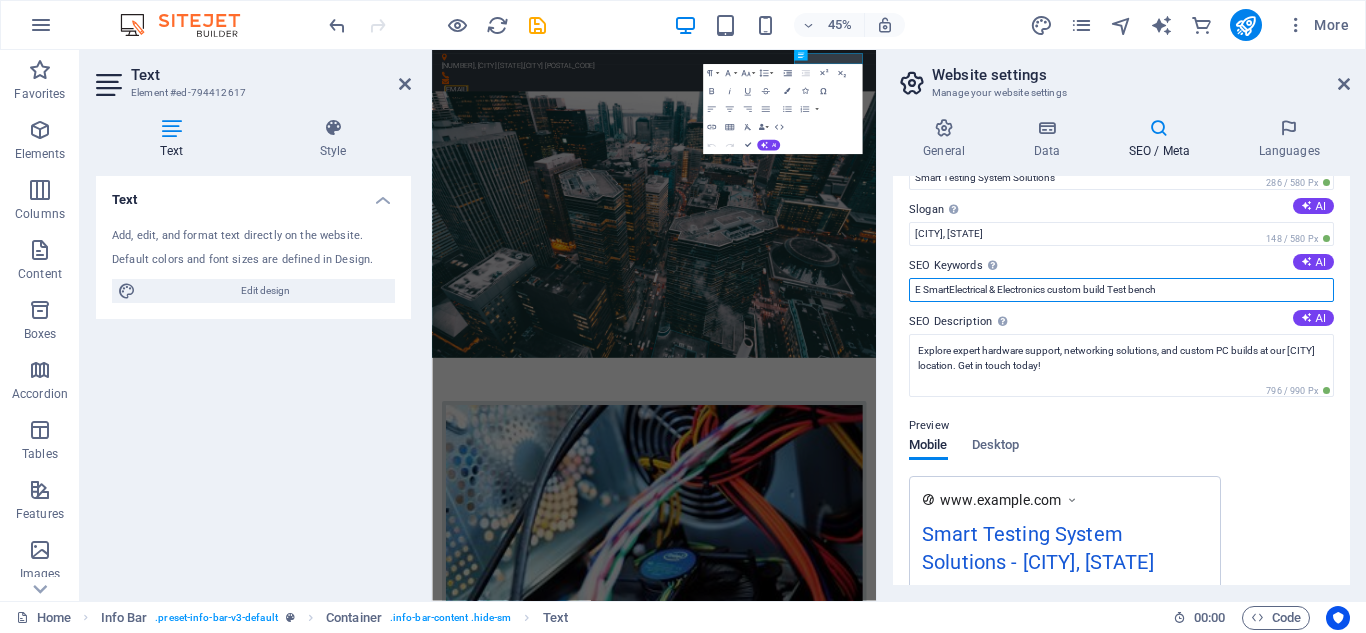 click on "E-Smart Electrical & Electronics custom build Test bench" at bounding box center [1121, 290] 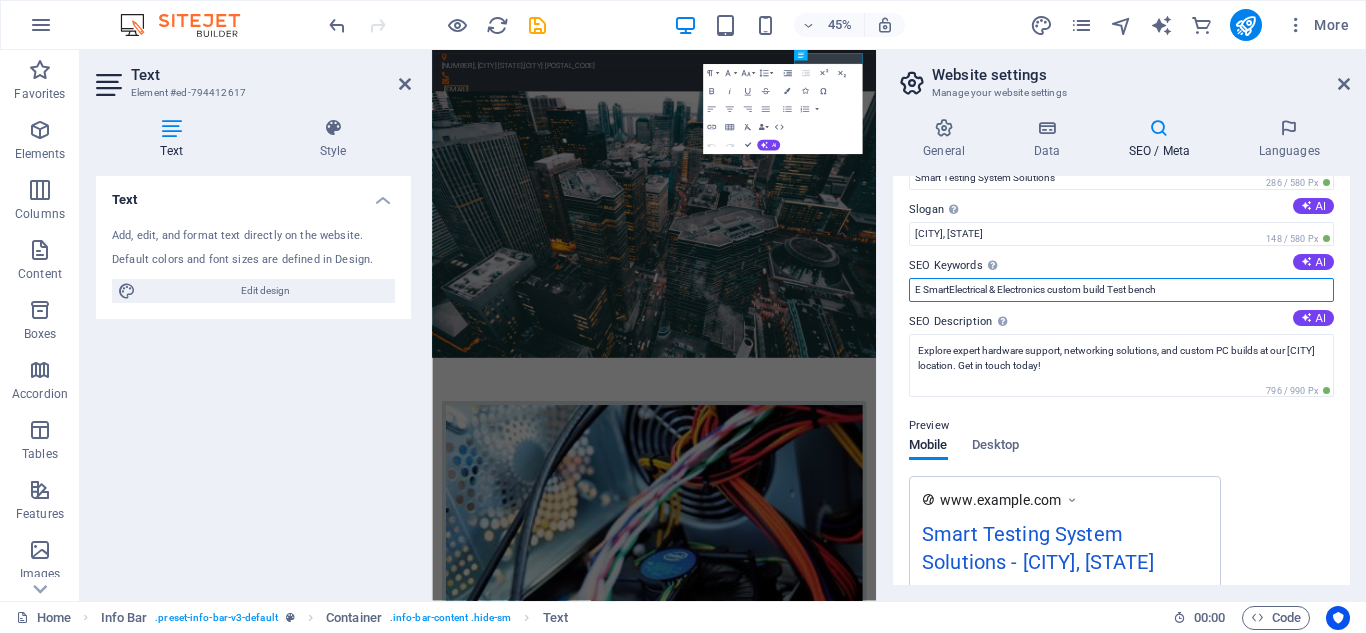 click on "SEO Title The title of your website - make it something that stands out in search engine results. AI Smart Testing System Solutions 286 / 580 Px Slogan The slogan of your website. AI Philadelphia, PA 148 / 580 Px SEO Keywords Comma-separated list of keywords representing your website. AI E-Smart Electrical & Electronics custom build Test bench SEO Description Describe the contents of your website - this is crucial for search engines and SEO! AI Explore expert hardware support, networking solutions, and custom PC builds at our Philadelphia location. Get in touch today! 796 / 990 Px Preview Mobile Desktop www.example.com Smart Testing System Solutions - Philadelphia, PA Explore expert hardware support, networking solutions, and custom PC builds at our Philadelphia location. Get in touch today! Settings Noindex Instruct search engines to exclude this website from search results. Responsive Determine whether the website should be responsive based on screen resolution. Meta tags Google Analytics ID" at bounding box center [1121, 380] 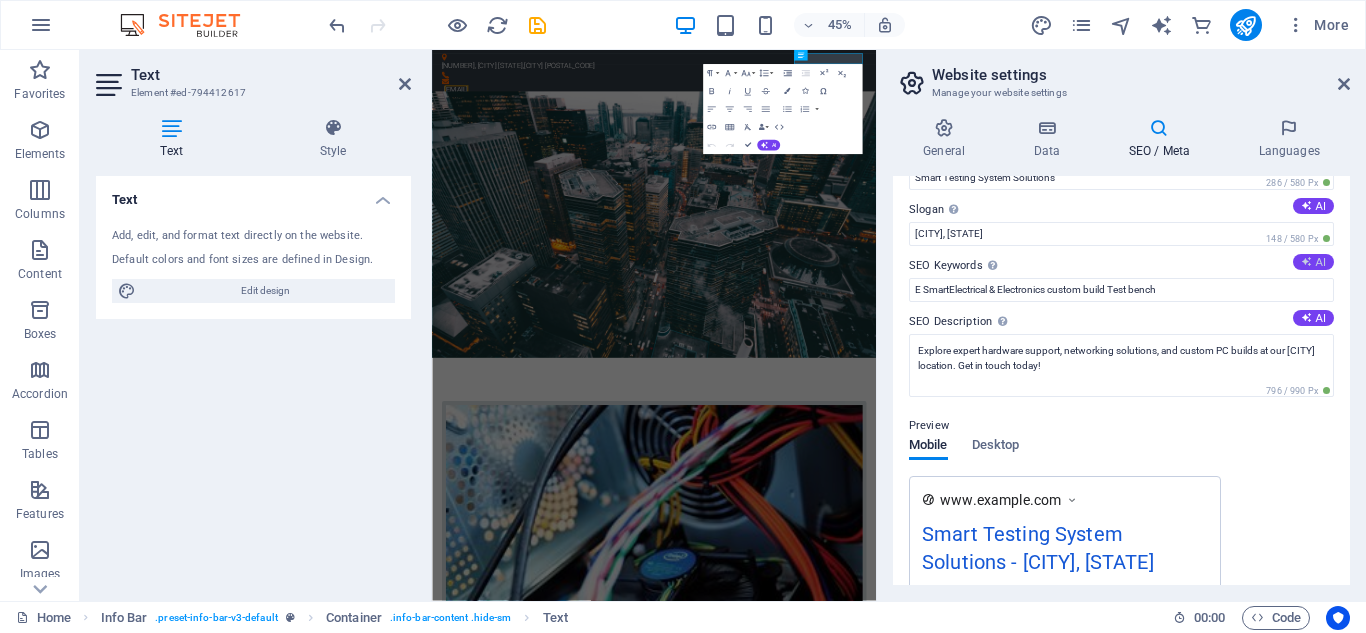 click on "AI" at bounding box center [1313, 262] 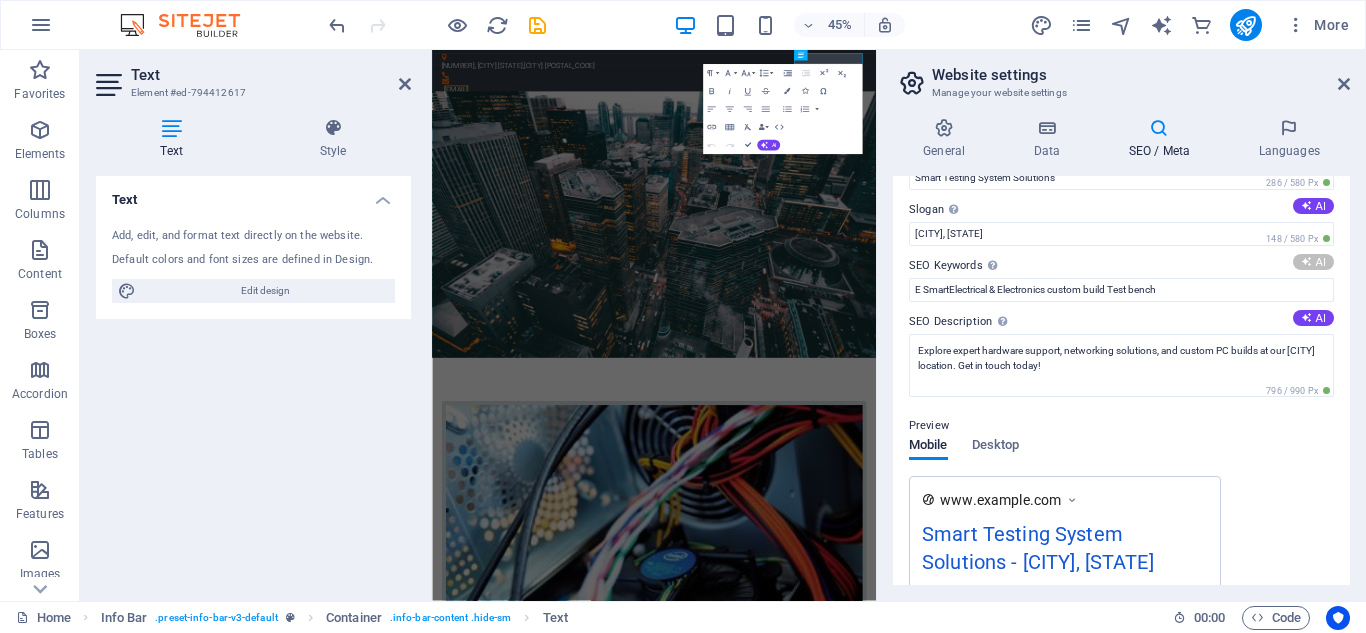type on "Hardware support, networking services, circuit board solutions, custom PC builds, data management, Philadelphia tech support" 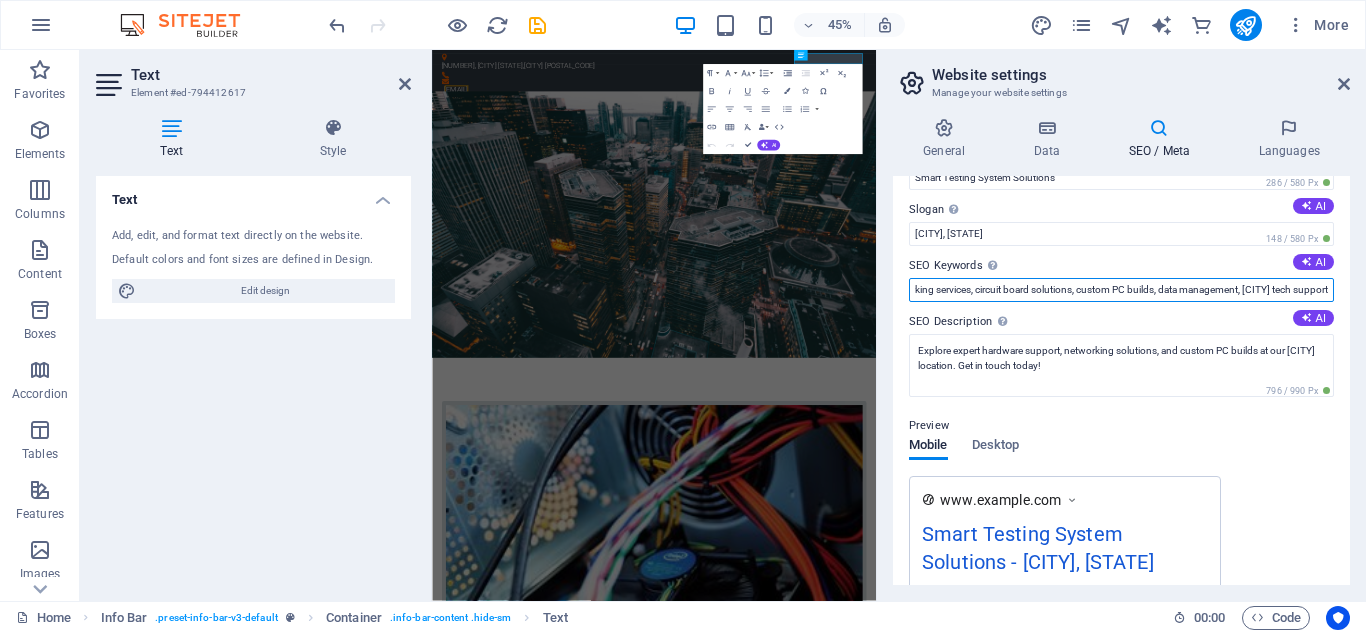scroll, scrollTop: 0, scrollLeft: 154, axis: horizontal 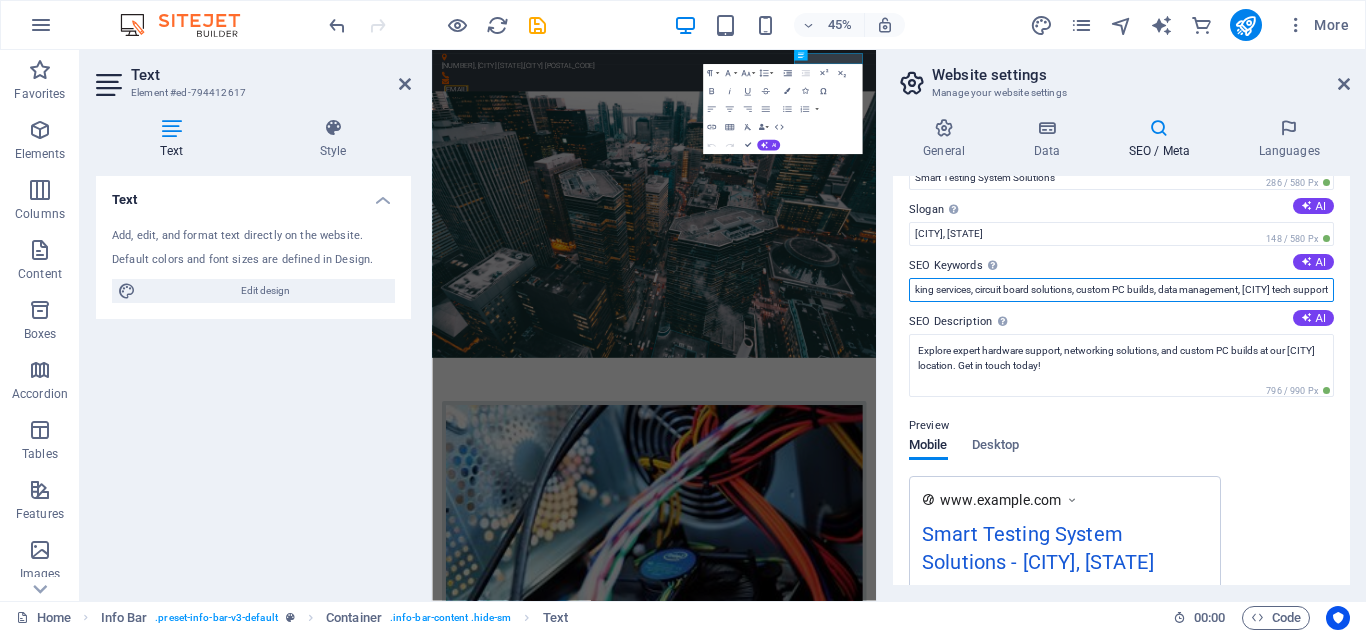 drag, startPoint x: 1210, startPoint y: 286, endPoint x: 1365, endPoint y: 291, distance: 155.08063 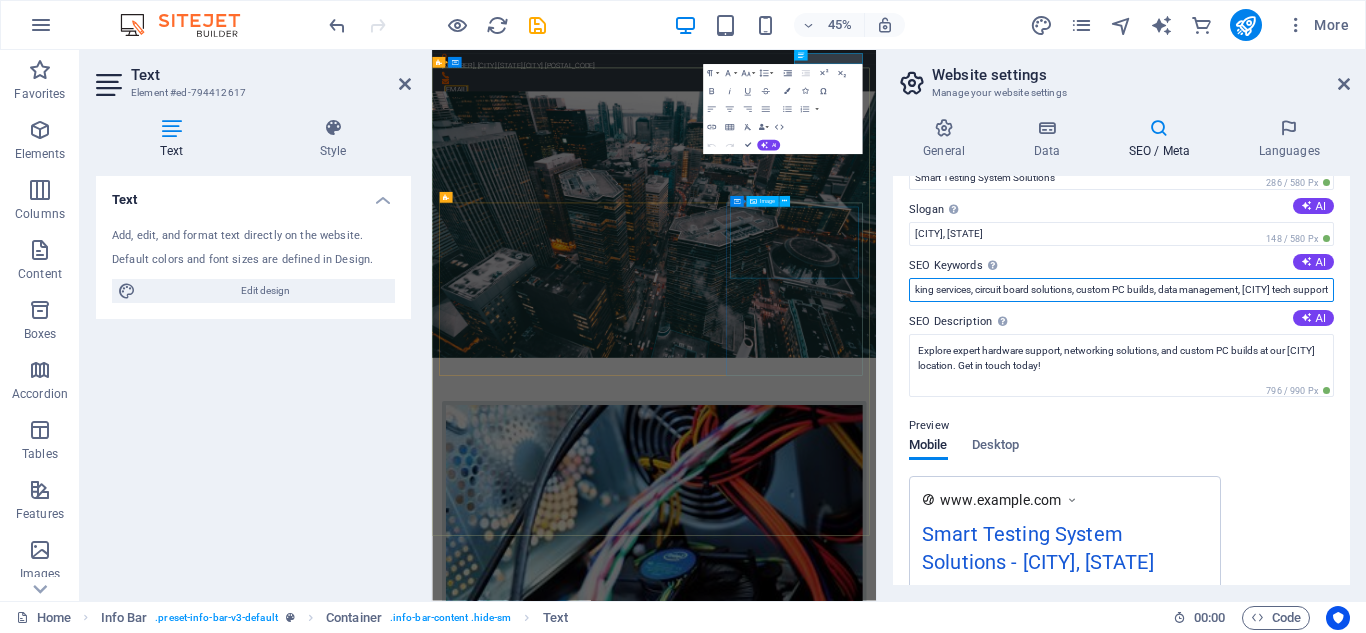 scroll, scrollTop: 0, scrollLeft: 0, axis: both 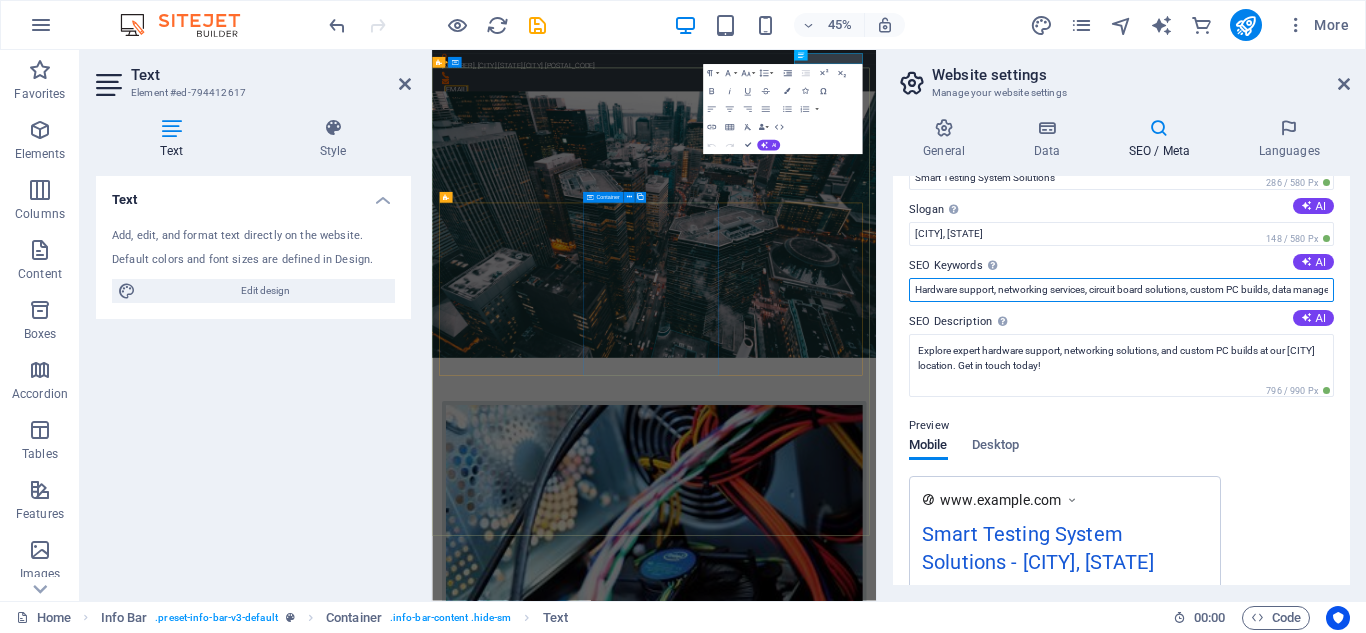 drag, startPoint x: 1753, startPoint y: 338, endPoint x: 1065, endPoint y: 507, distance: 708.4525 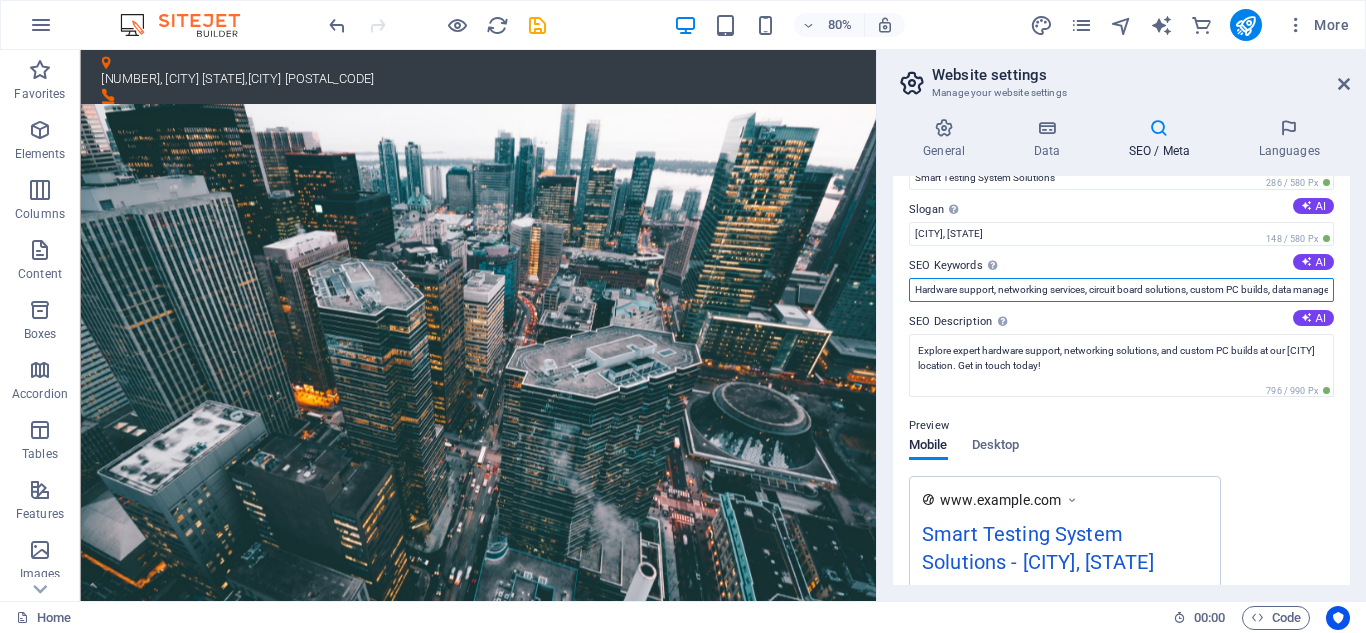 click on "Hardware support, networking services, circuit board solutions, custom PC builds, data management, Philadelphia tech support" at bounding box center (1121, 290) 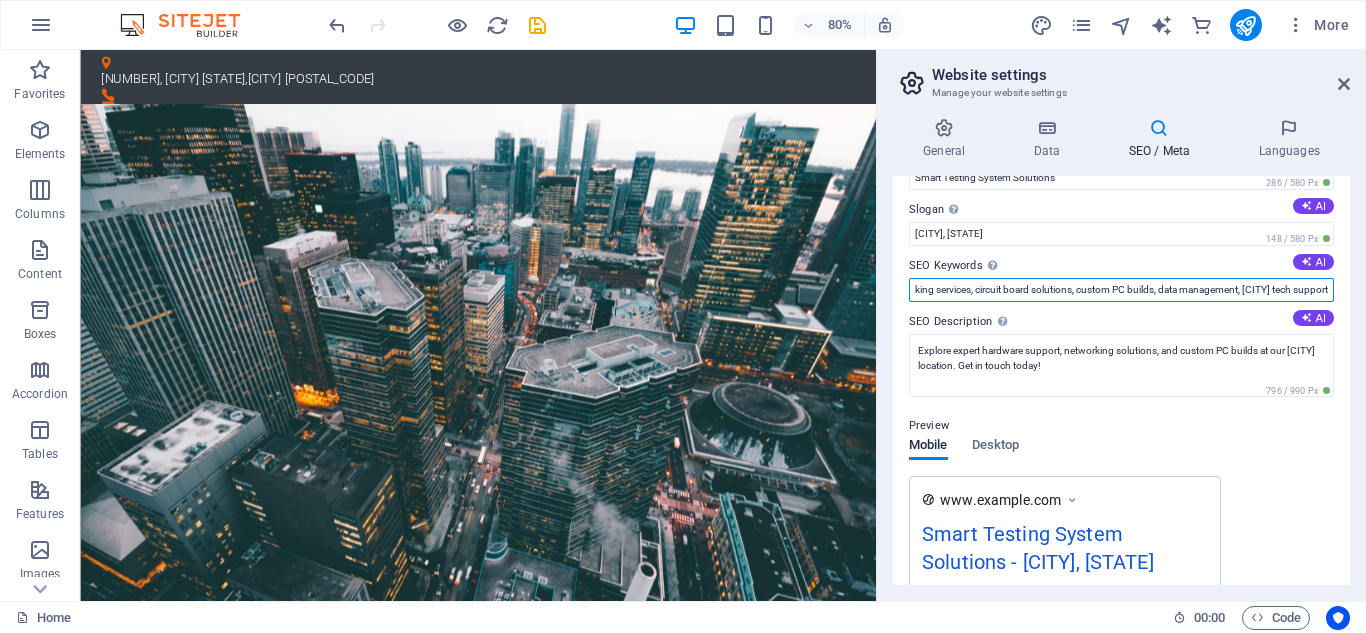 drag, startPoint x: 915, startPoint y: 289, endPoint x: 1365, endPoint y: 290, distance: 450.0011 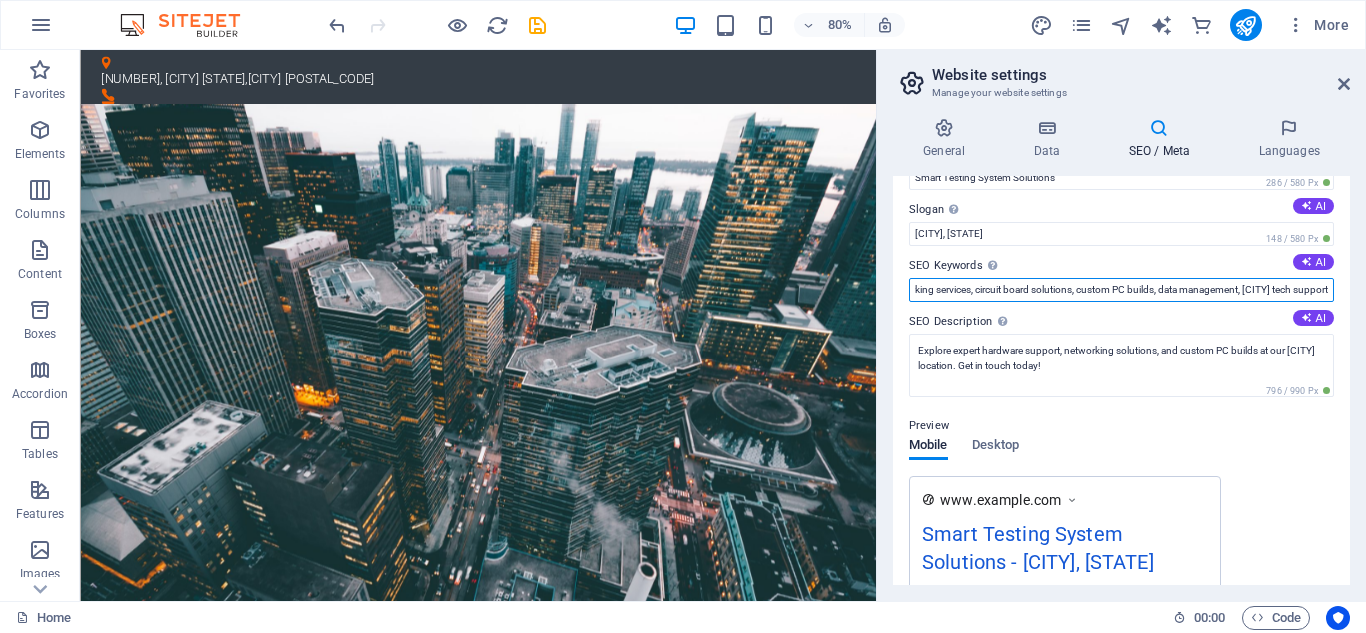 click on "General  Data  SEO / Meta  Languages Website name ketavetech.com Logo Drag files here, click to choose files or select files from Files or our free stock photos & videos Select files from the file manager, stock photos, or upload file(s) Upload Favicon Set the favicon of your website here. A favicon is a small icon shown in the browser tab next to your website title. It helps visitors identify your website. Drag files here, click to choose files or select files from Files or our free stock photos & videos Select files from the file manager, stock photos, or upload file(s) Upload Preview Image (Open Graph) This image will be shown when the website is shared on social networks Drag files here, click to choose files or select files from Files or our free stock photos & videos Select files from the file manager, stock photos, or upload file(s) Upload Contact data for this website. This can be used everywhere on the website and will update automatically. Company Ketave Technologies Private Limited First name City" at bounding box center (1121, 351) 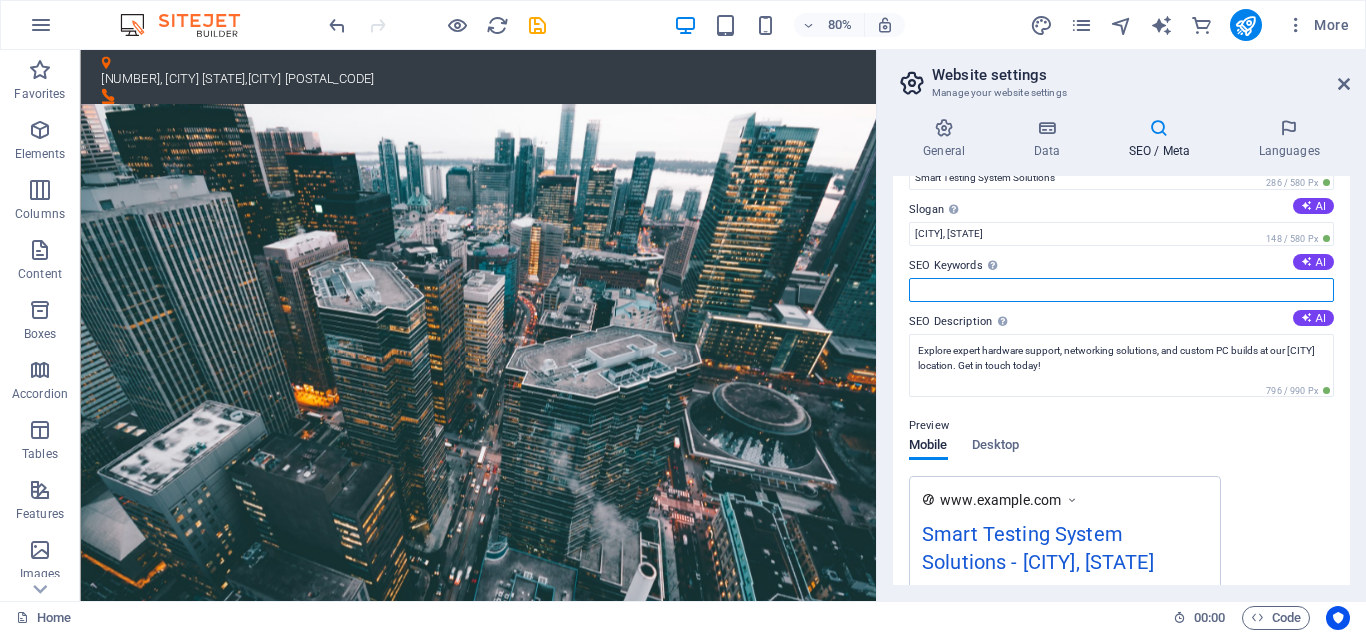 scroll, scrollTop: 0, scrollLeft: 0, axis: both 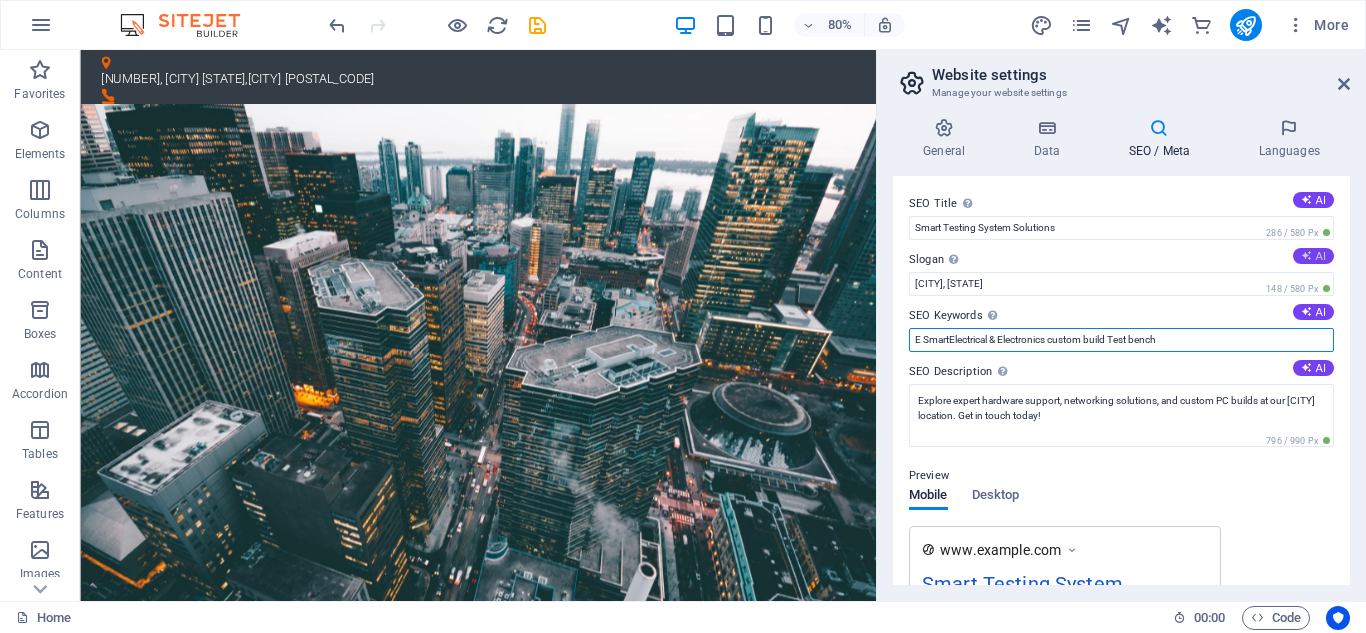 type on "E-Smart Electrical & Electronics custom build Test bench" 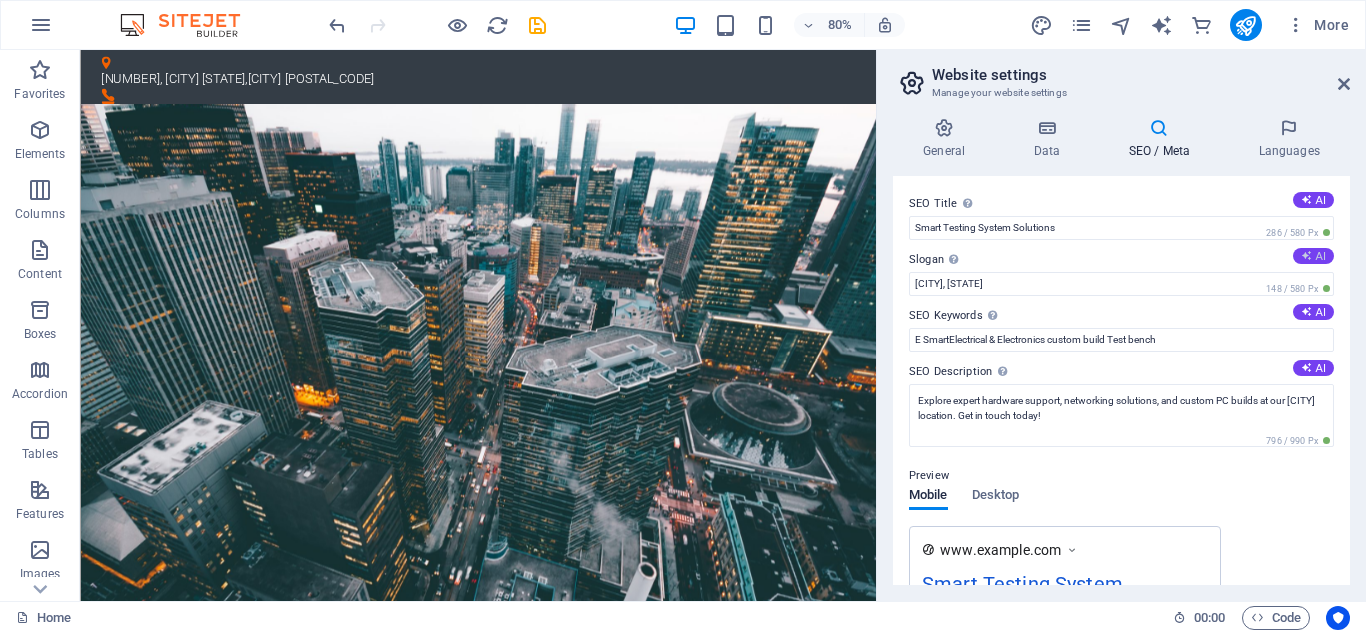 click on "AI" at bounding box center [1313, 256] 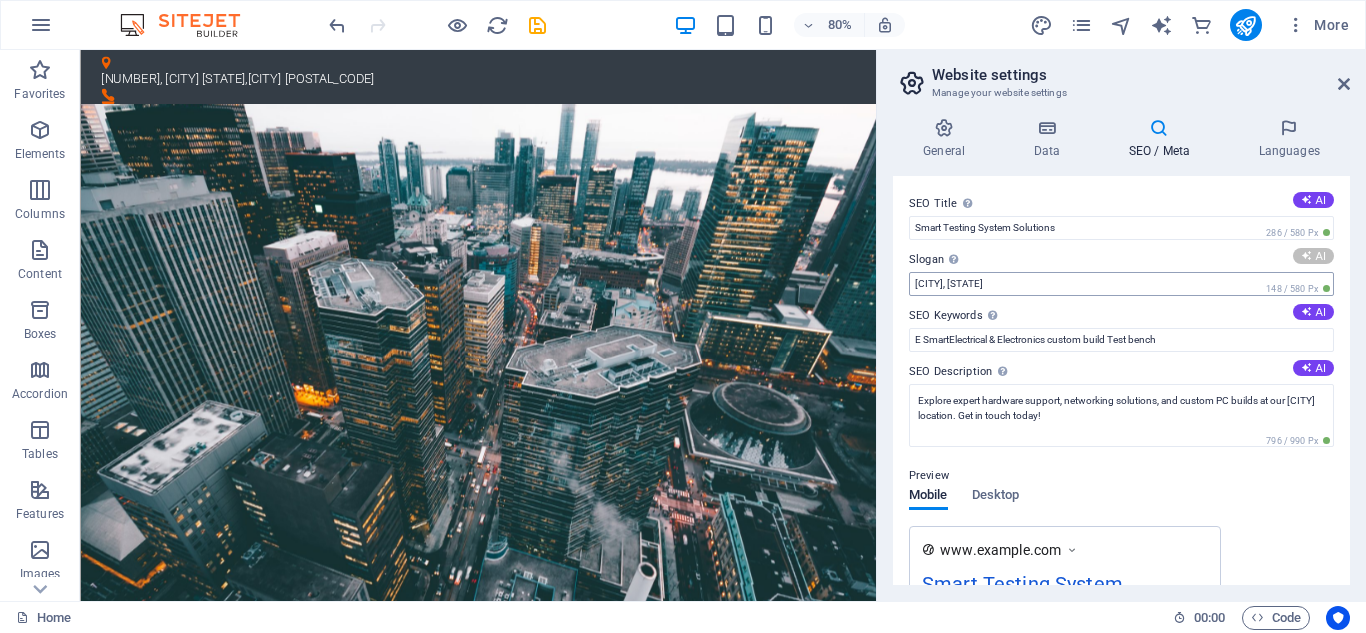 type on "Empowering Your Tech Connectivity and Support" 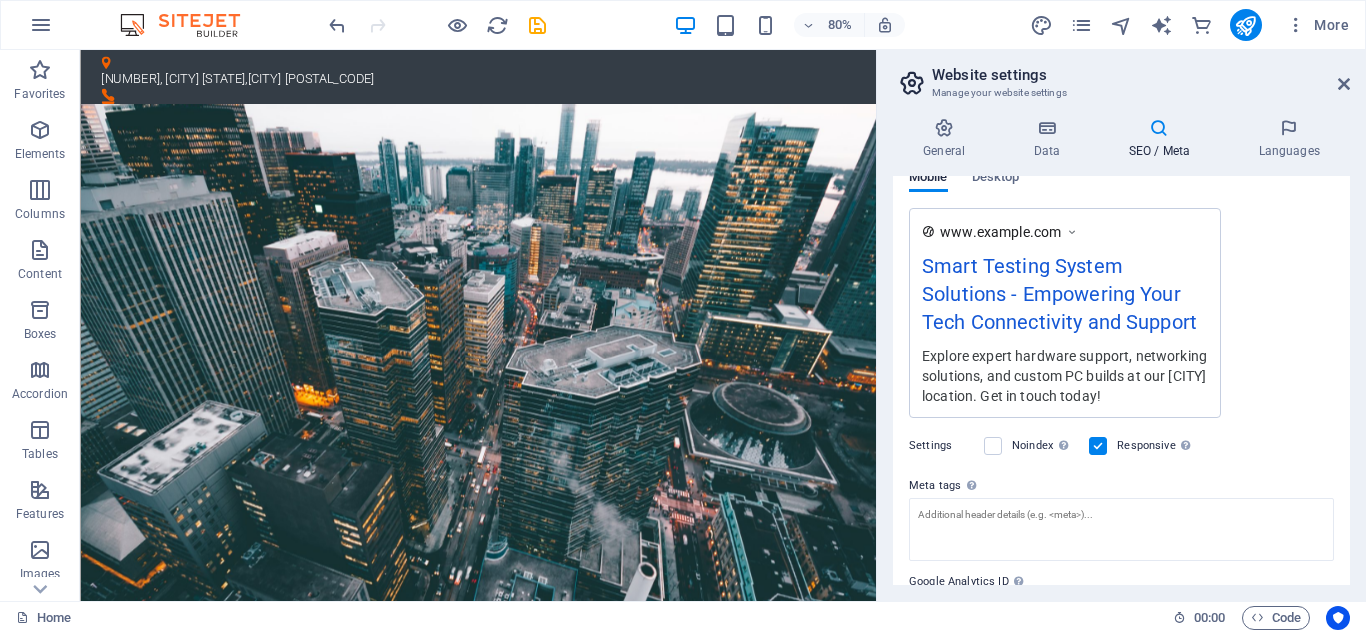 scroll, scrollTop: 0, scrollLeft: 0, axis: both 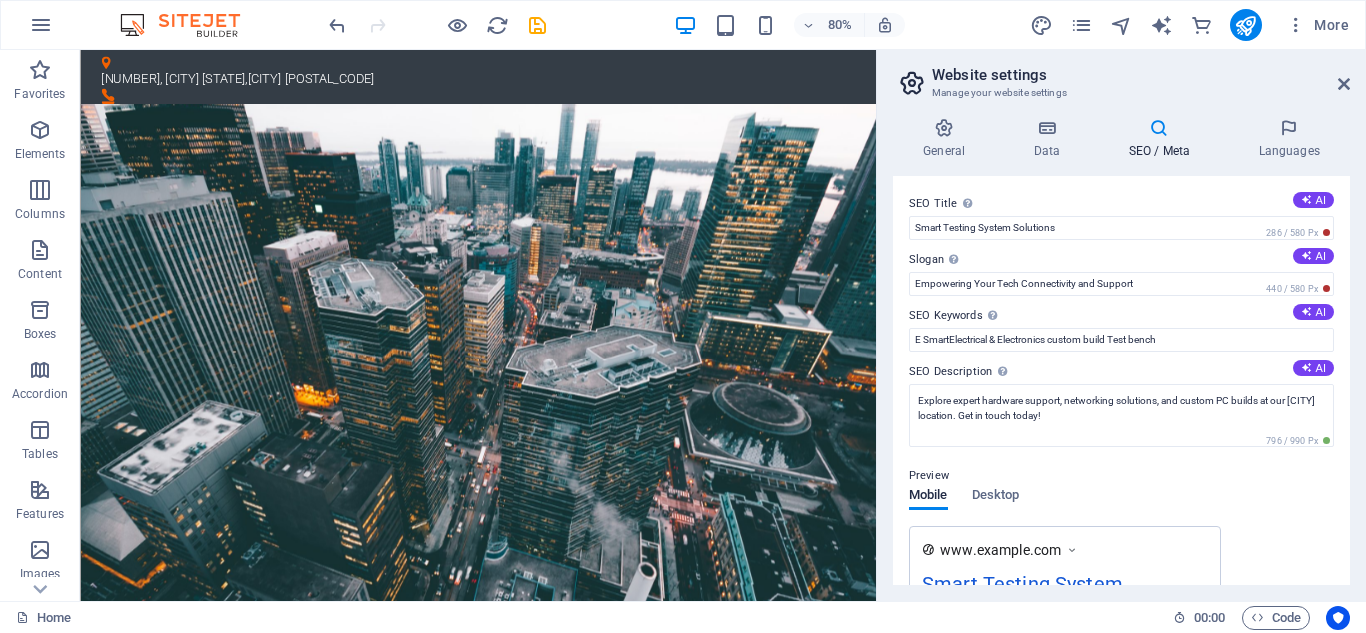 click at bounding box center [1159, 128] 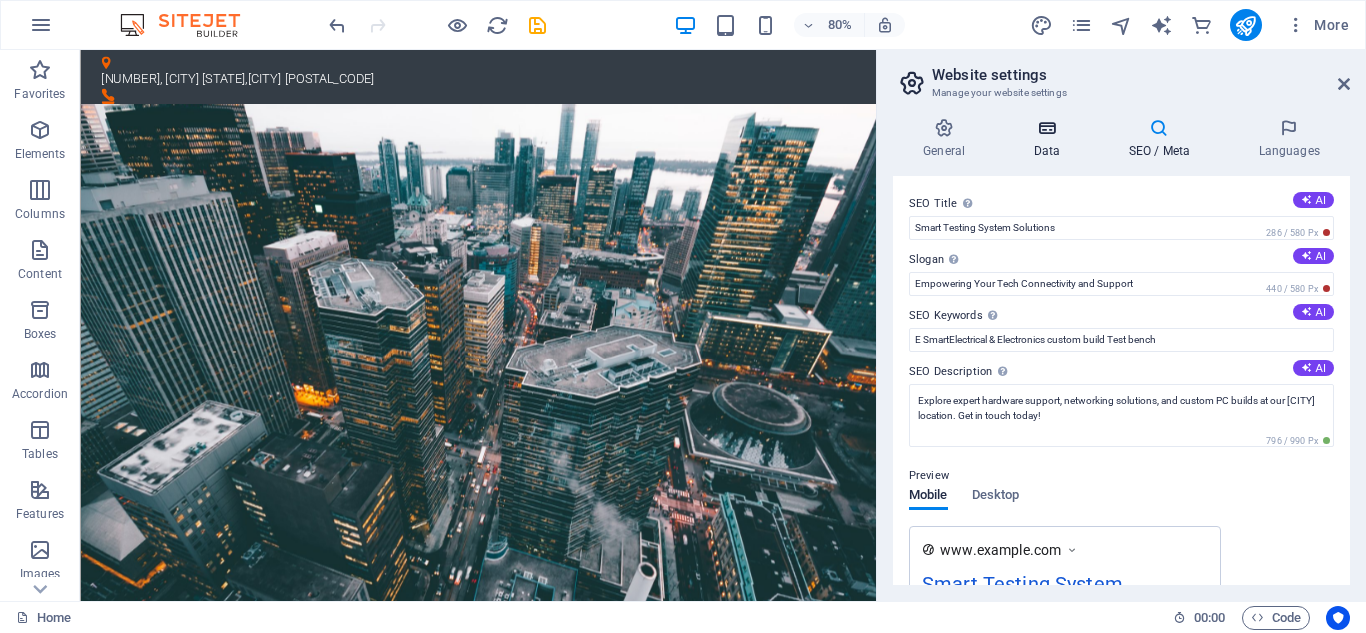 click at bounding box center [1046, 128] 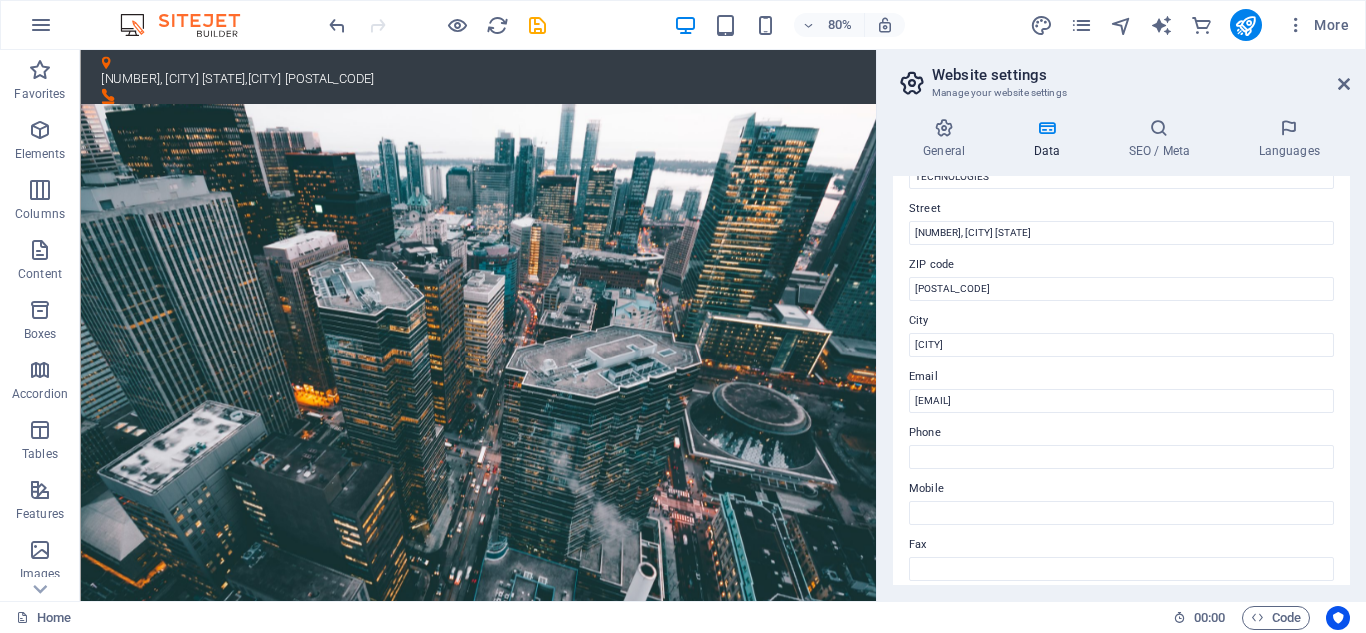 scroll, scrollTop: 205, scrollLeft: 0, axis: vertical 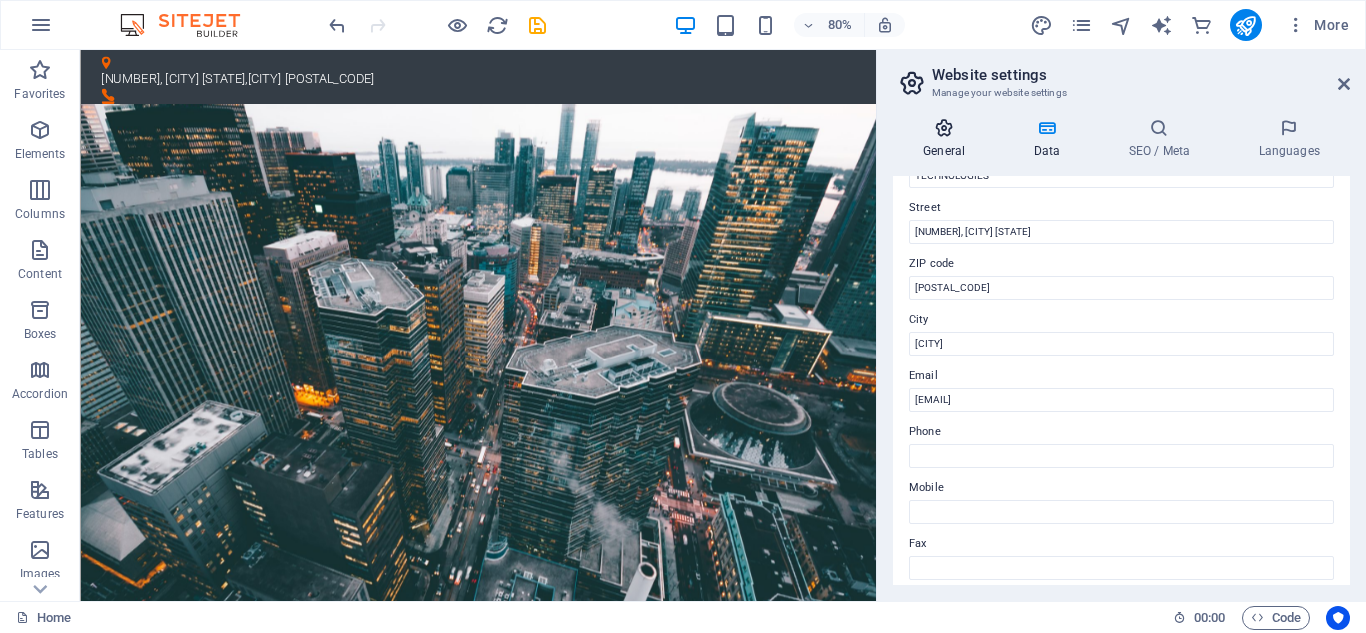 click on "General" at bounding box center (948, 139) 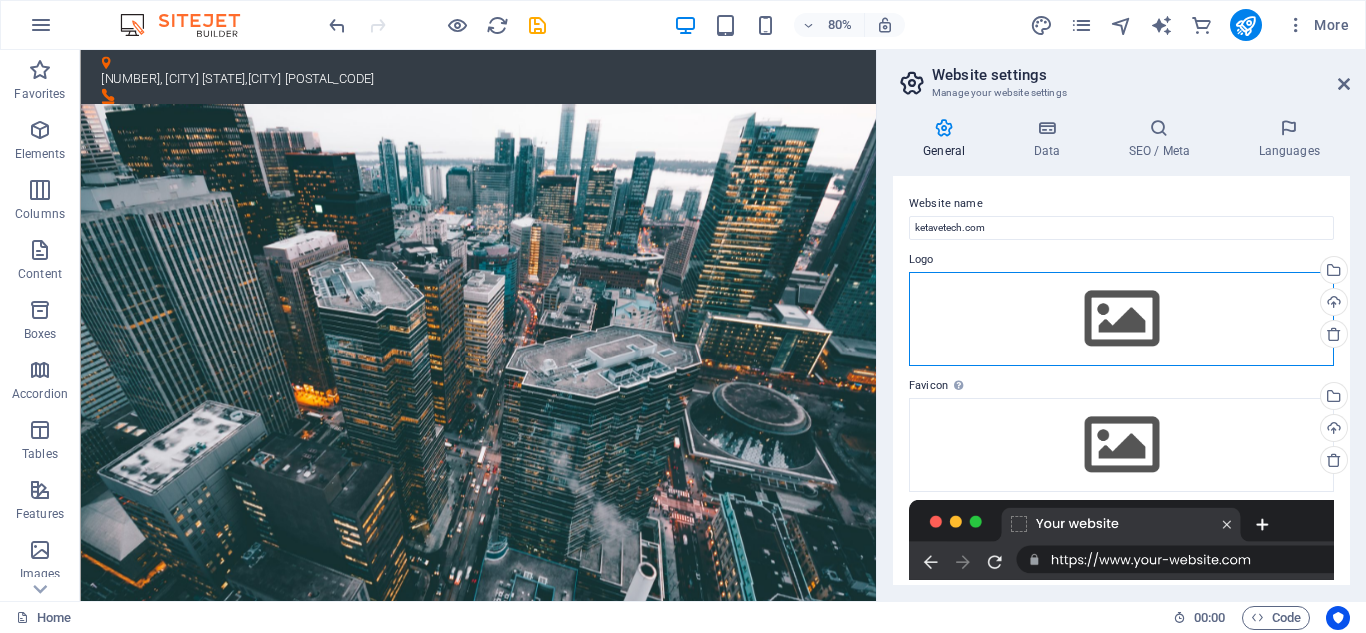 click on "Drag files here, click to choose files or select files from Files or our free stock photos & videos" at bounding box center (1121, 319) 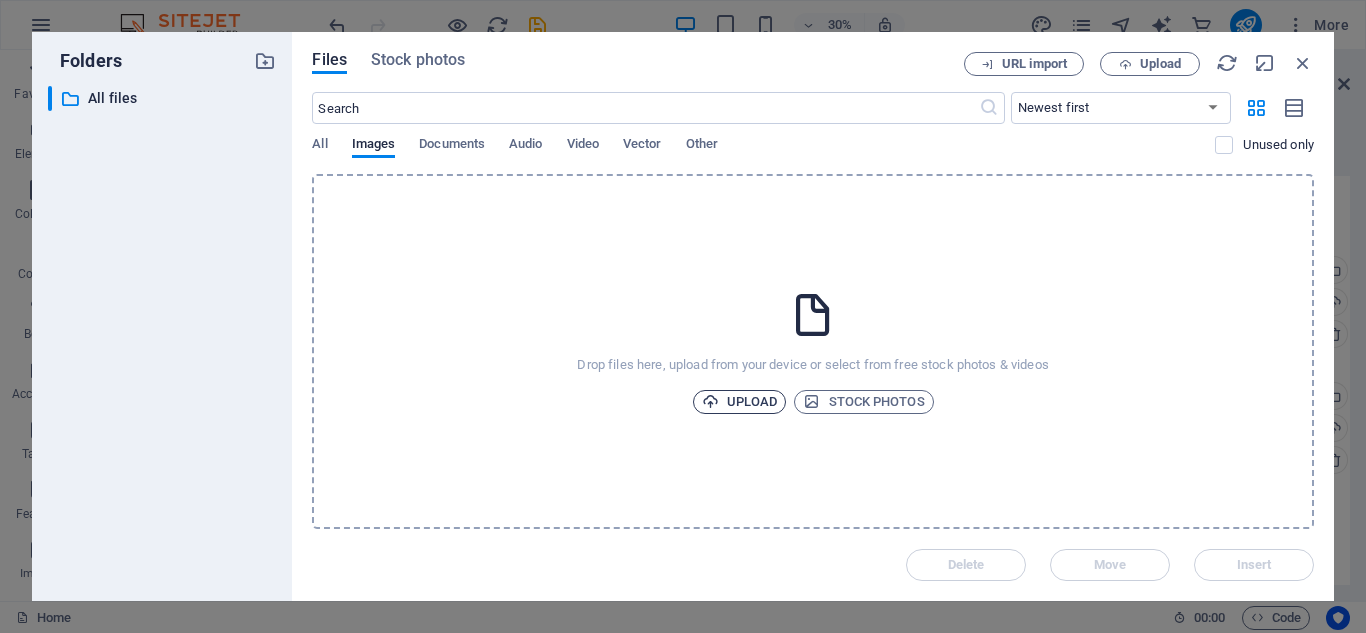 click on "Upload" at bounding box center (740, 402) 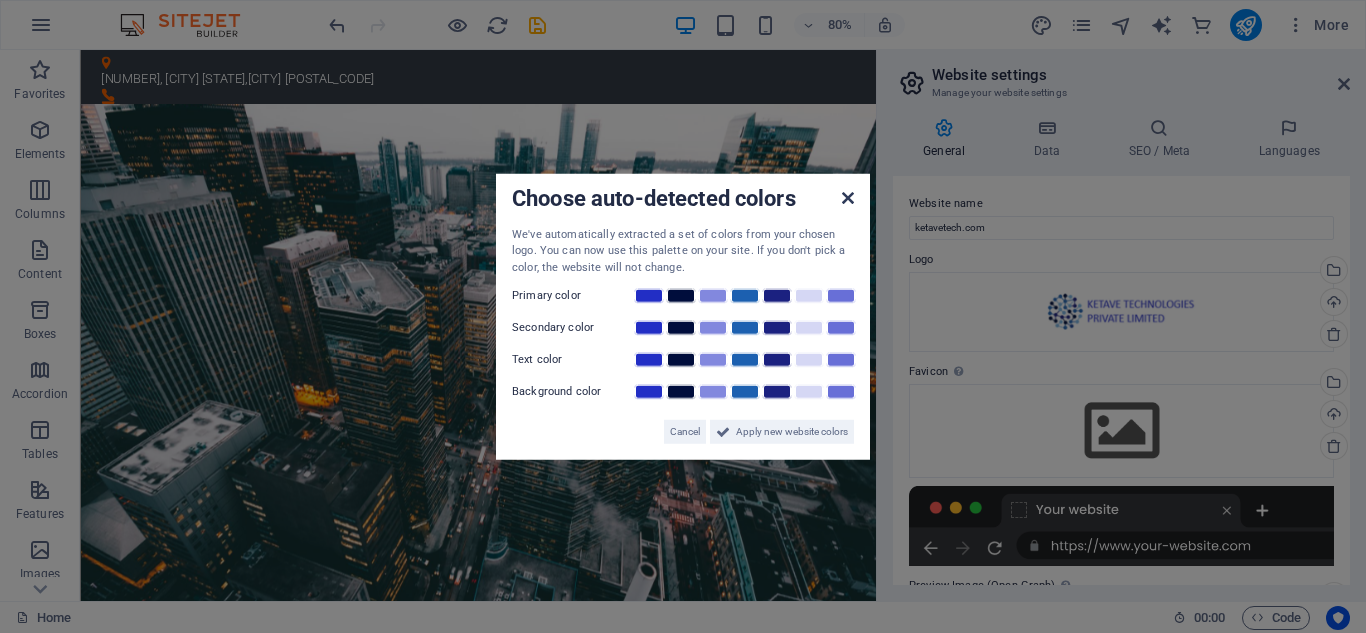 click at bounding box center [848, 197] 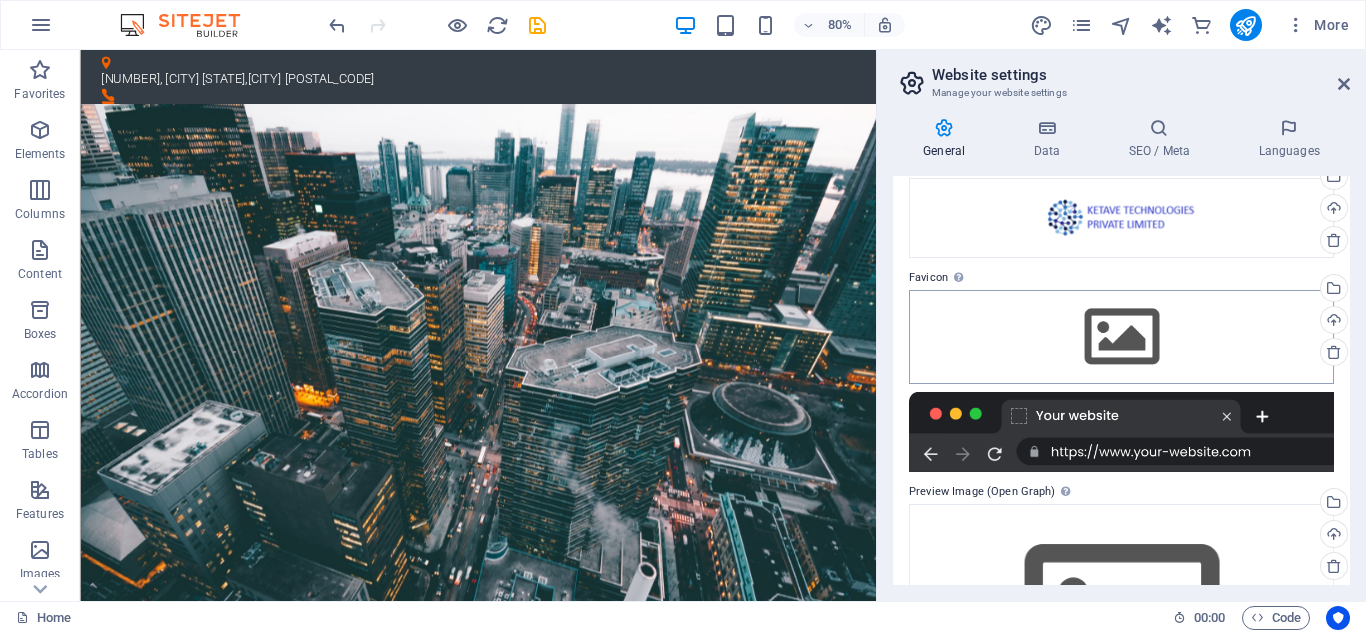 scroll, scrollTop: 97, scrollLeft: 0, axis: vertical 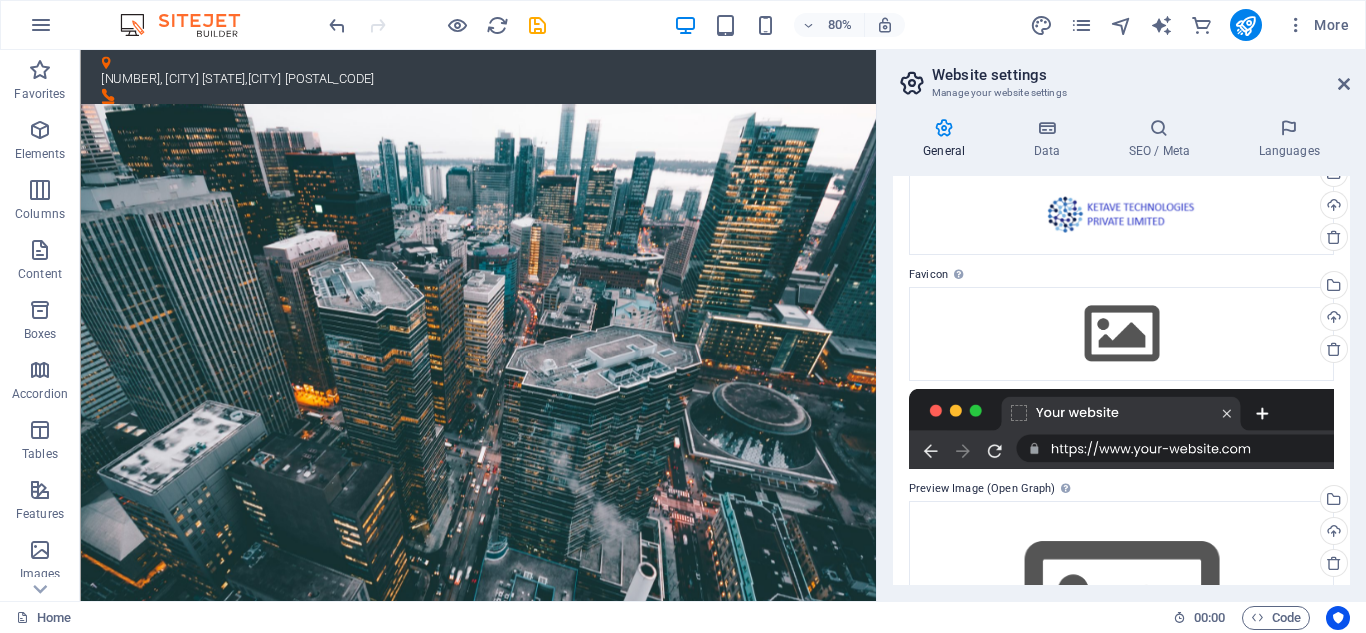 click at bounding box center [1121, 429] 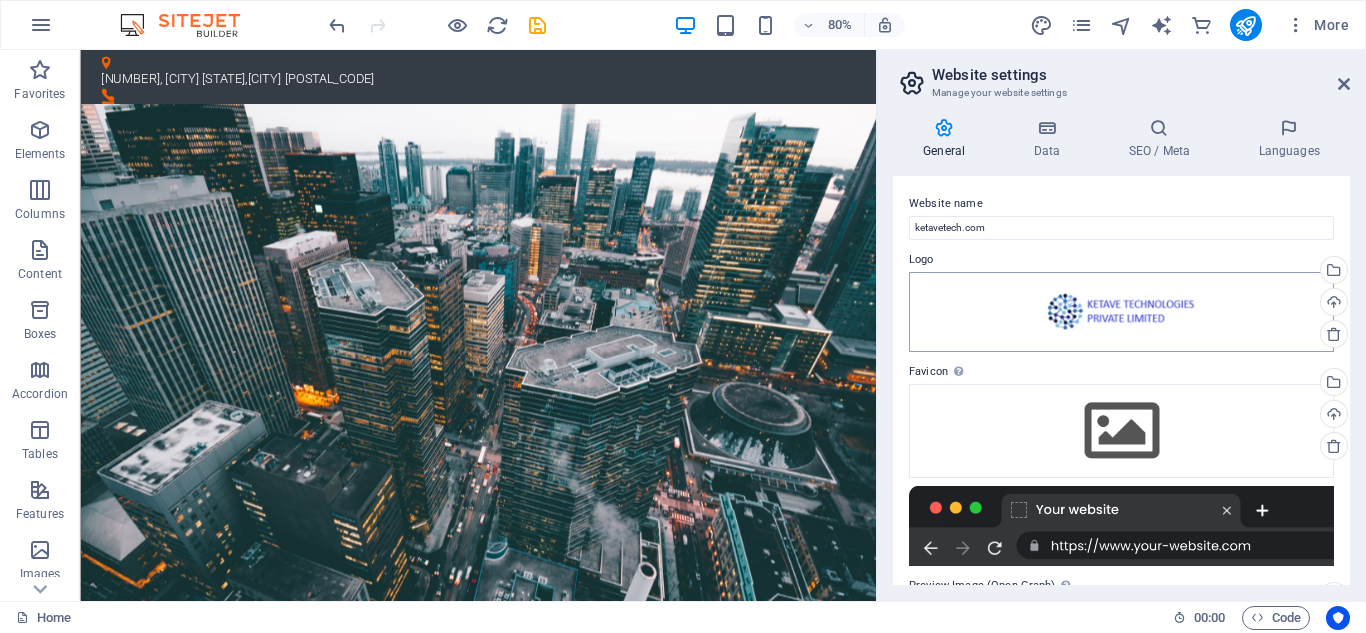 scroll, scrollTop: 0, scrollLeft: 0, axis: both 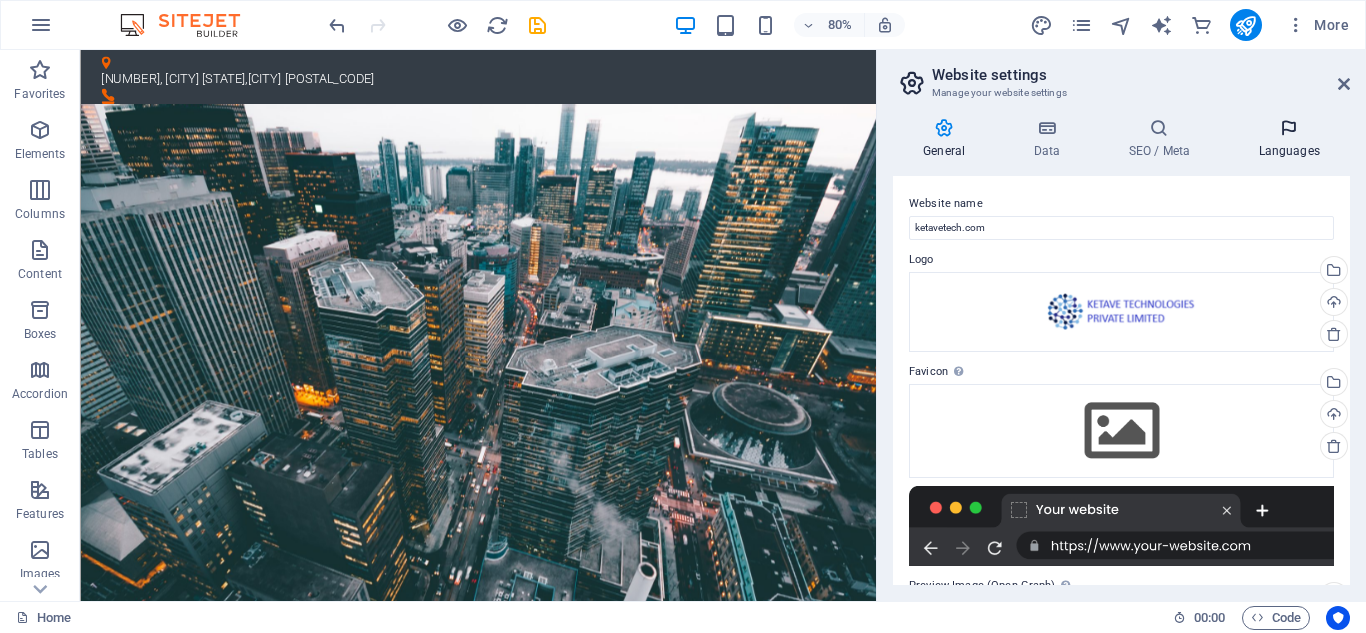 click on "Languages" at bounding box center (1289, 139) 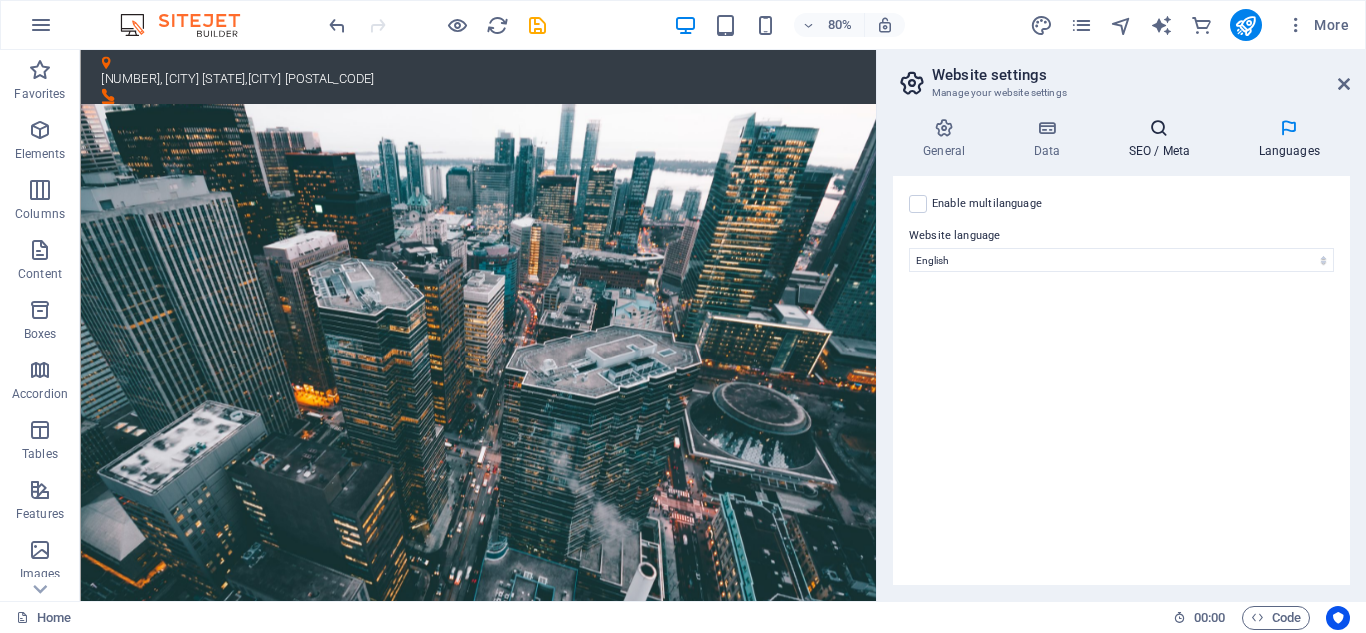 click on "SEO / Meta" at bounding box center [1163, 139] 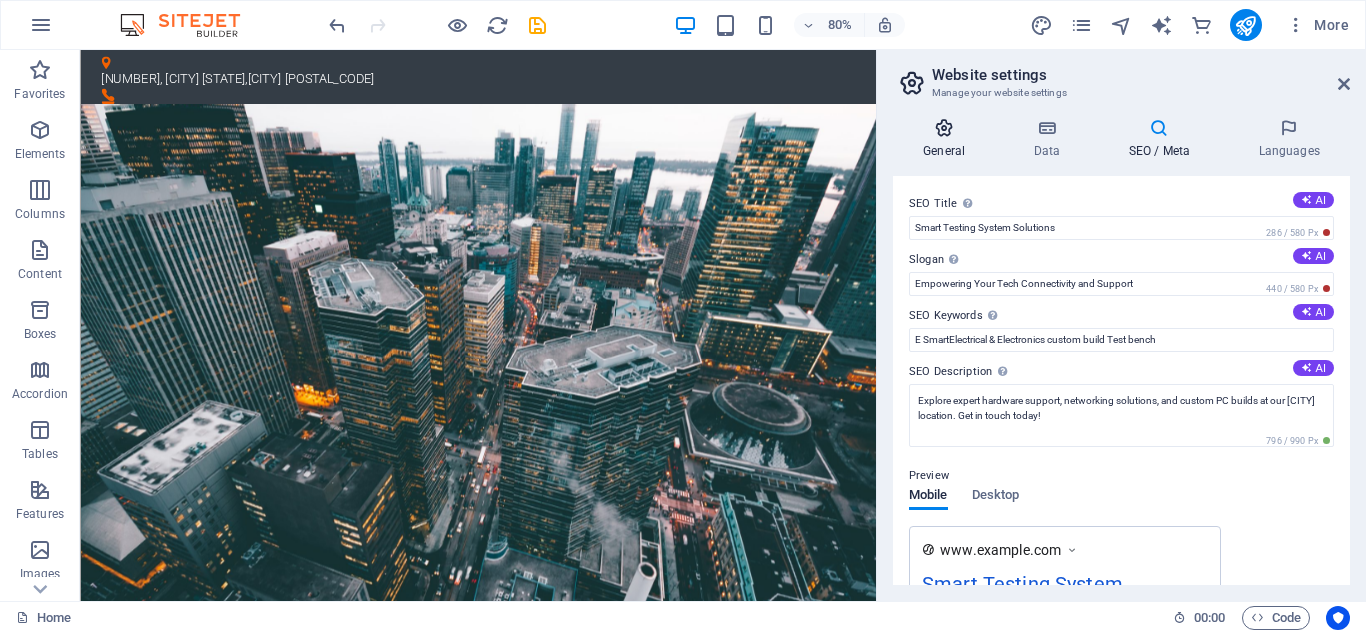 click on "General" at bounding box center (948, 139) 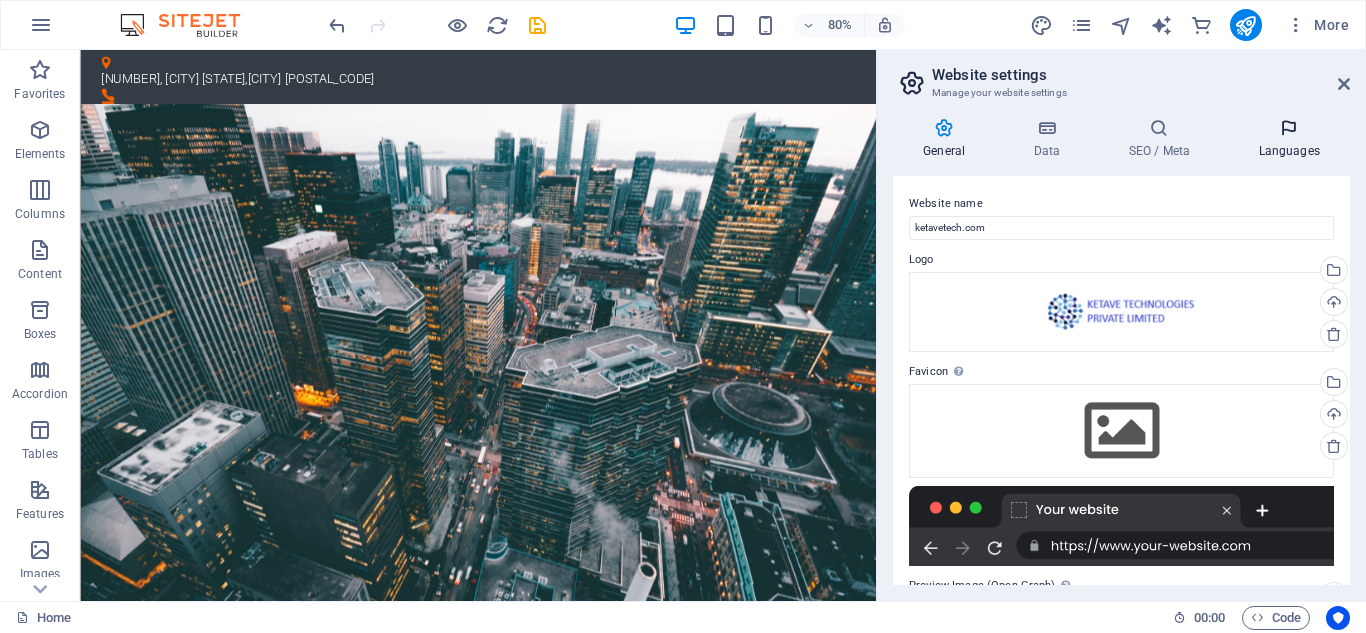 click at bounding box center [1289, 128] 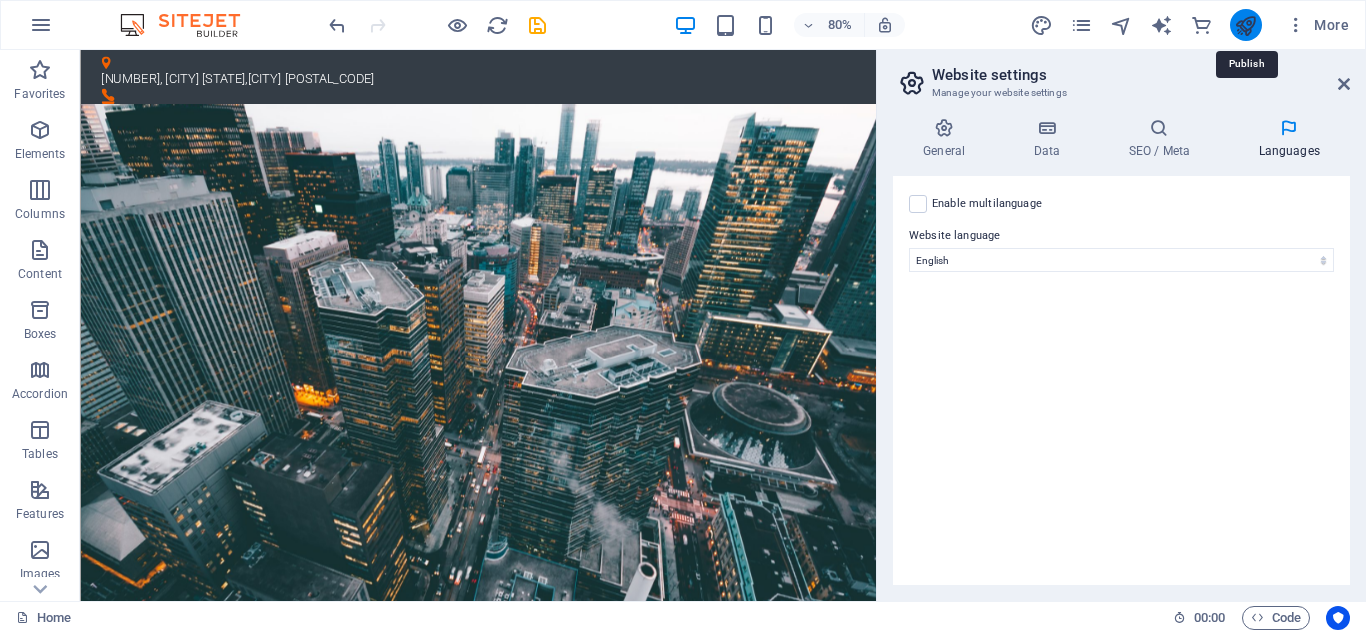 click at bounding box center [1245, 25] 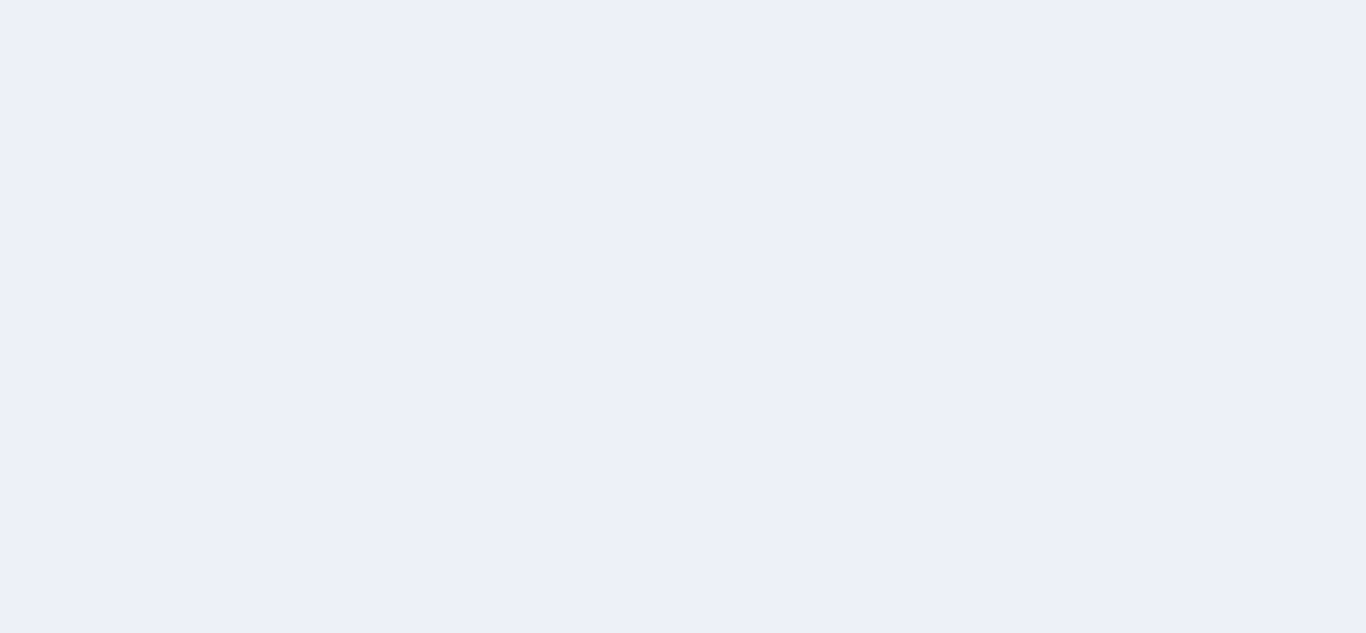 scroll, scrollTop: 0, scrollLeft: 0, axis: both 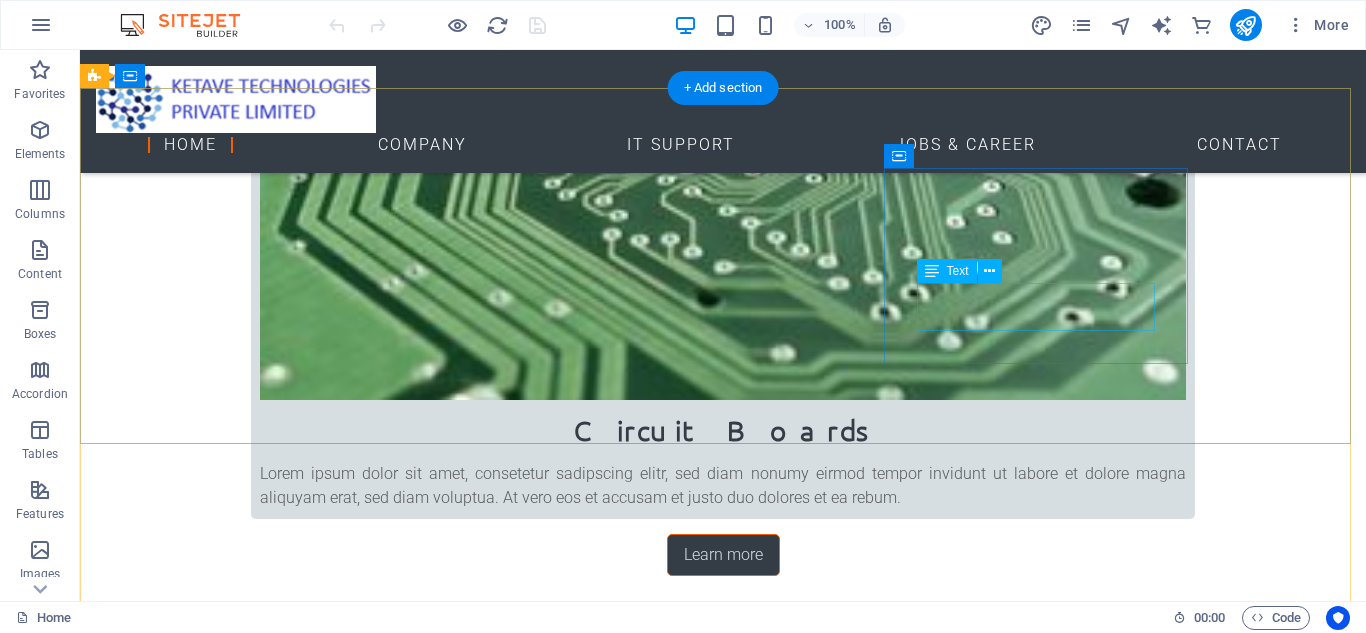 click on "info@ketavetech.com info@ketavetech.com Legal Notice  |  Privacy" at bounding box center (568, 3642) 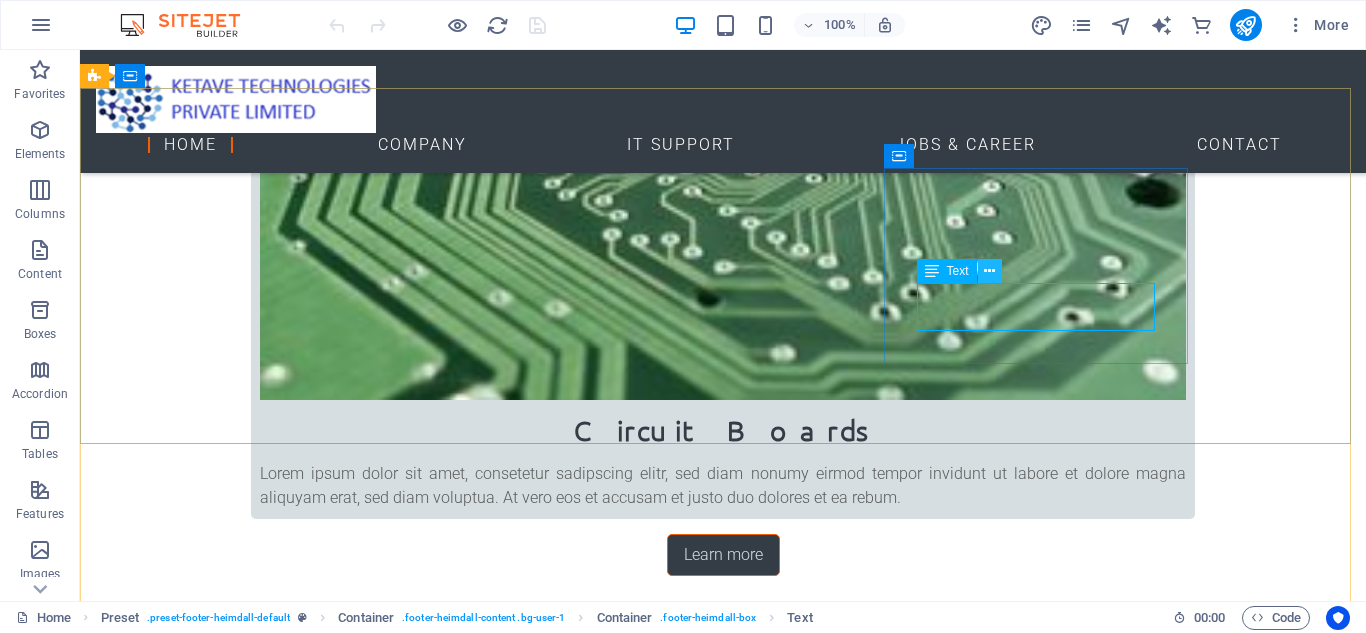 click at bounding box center [989, 271] 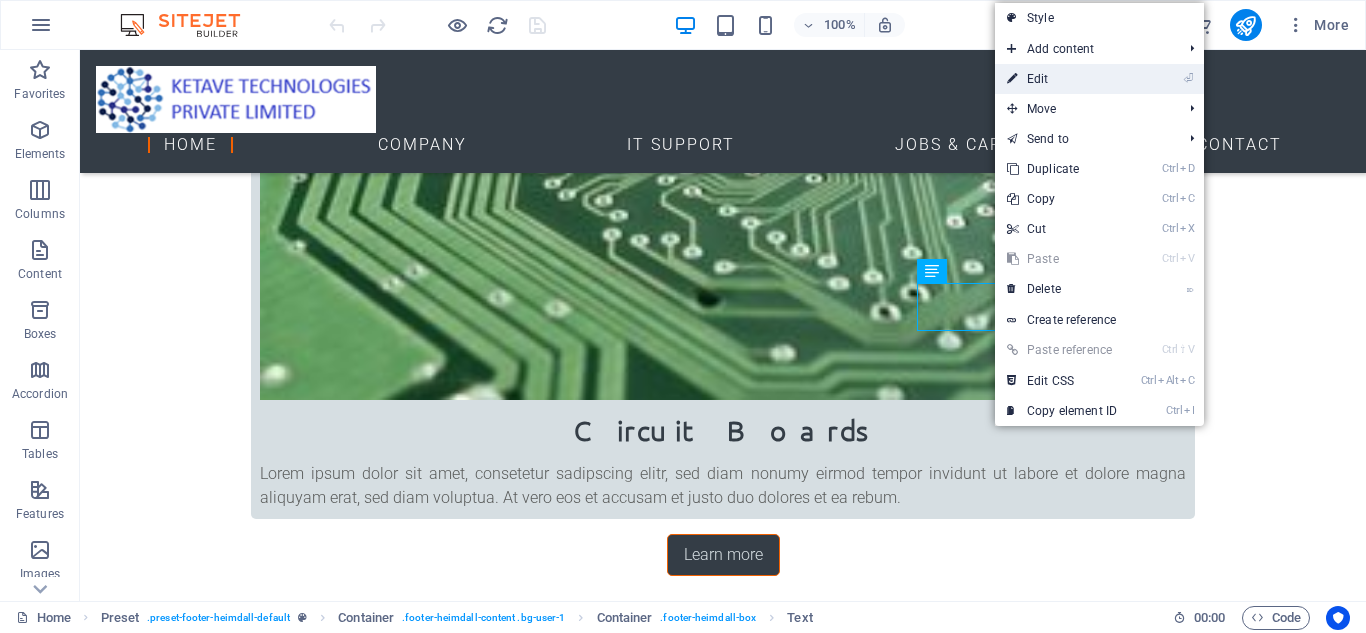 click on "⏎  Edit" at bounding box center (1062, 79) 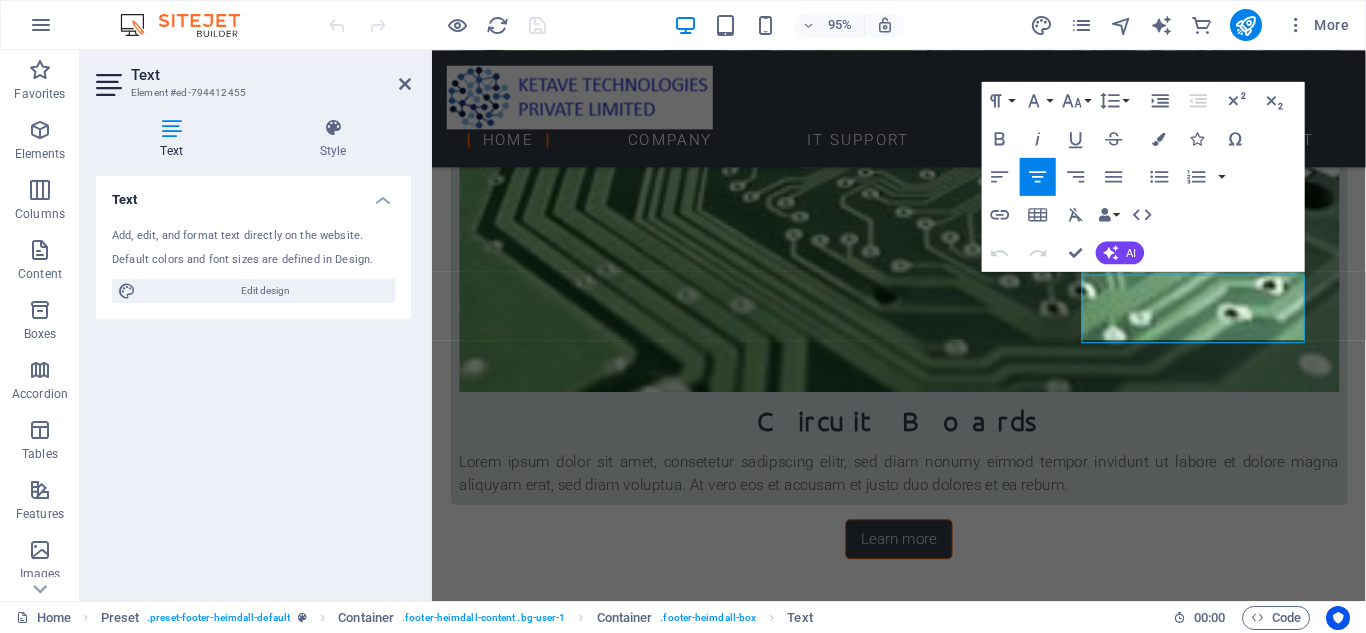 scroll, scrollTop: 2220, scrollLeft: 0, axis: vertical 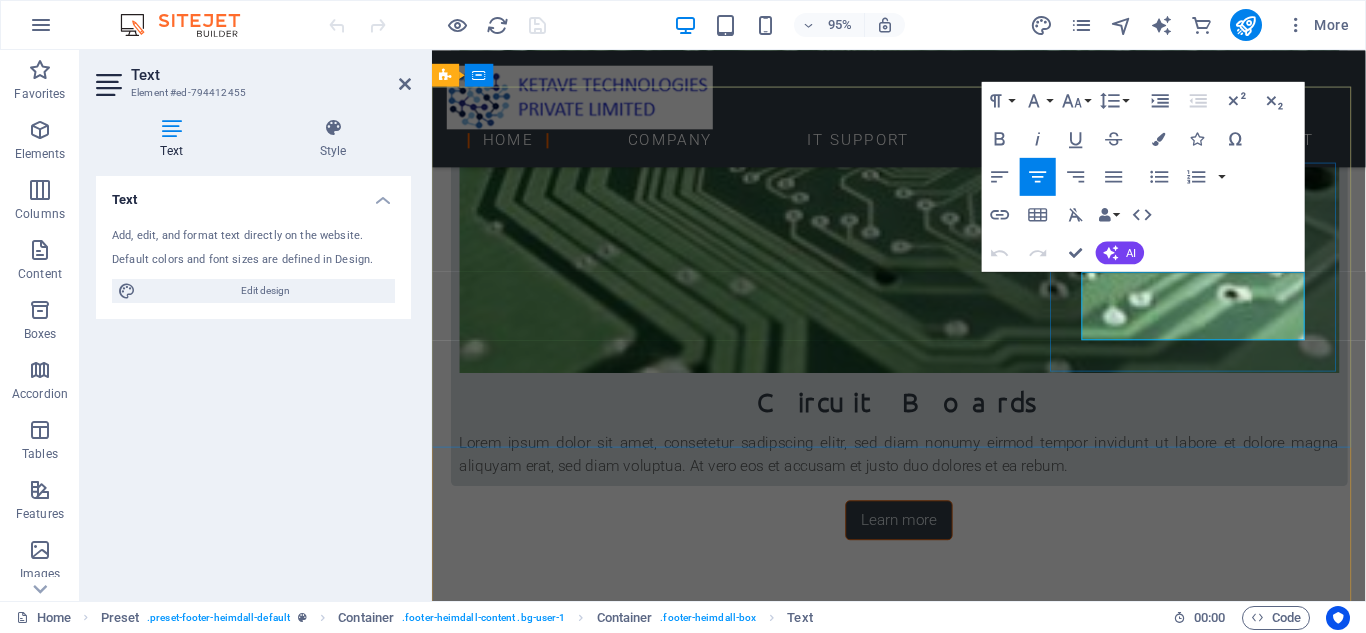 drag, startPoint x: 1153, startPoint y: 316, endPoint x: 1318, endPoint y: 313, distance: 165.02727 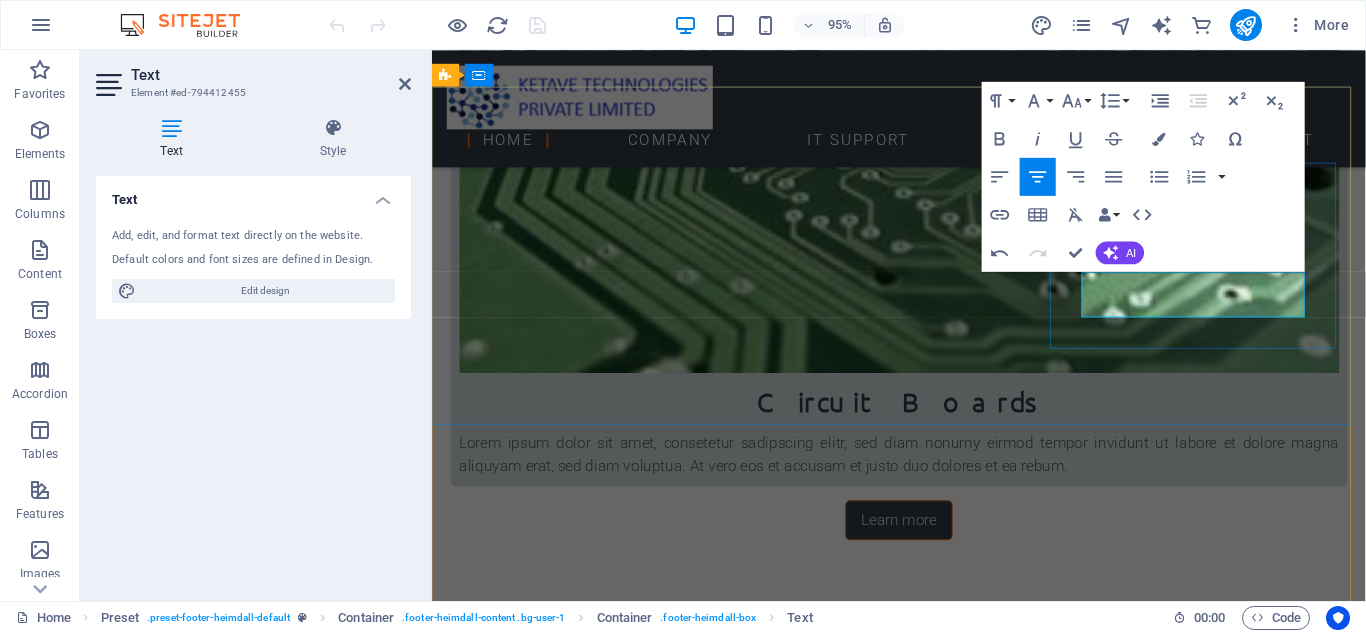 click on "Legal Notice  |  Privacy" at bounding box center [920, 3680] 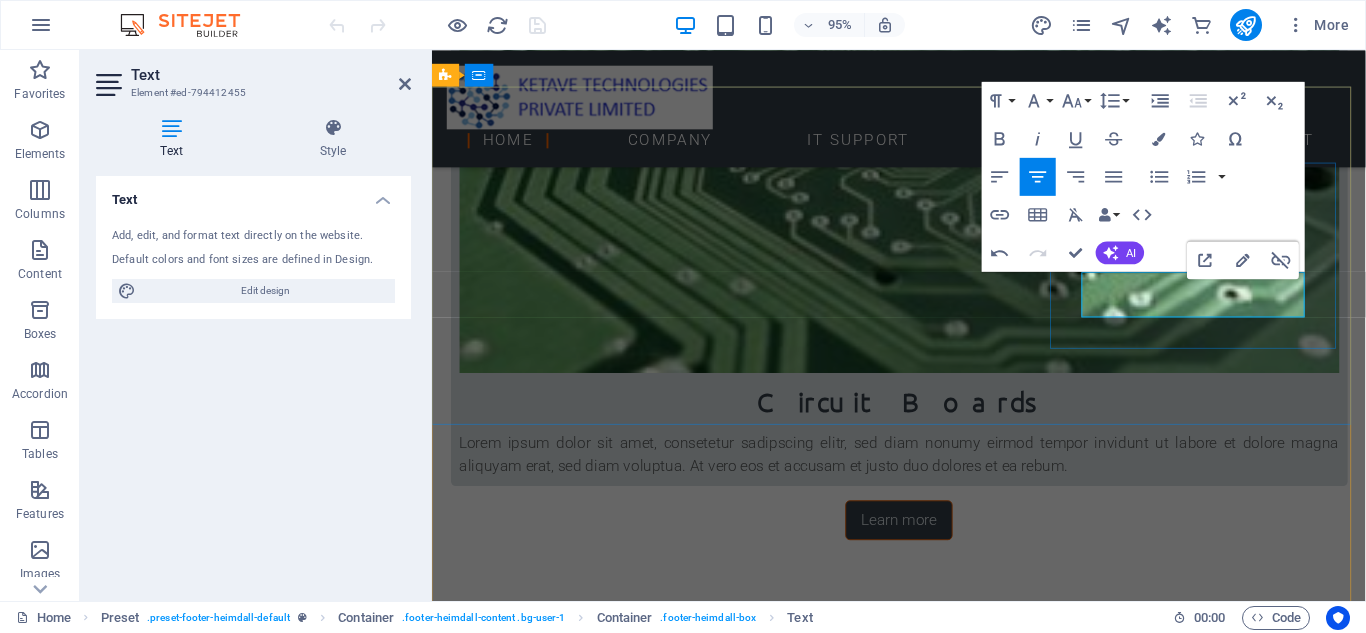 click on "Contact info@ketavetech.com Legal Notice  |  Privacy" at bounding box center [920, 3627] 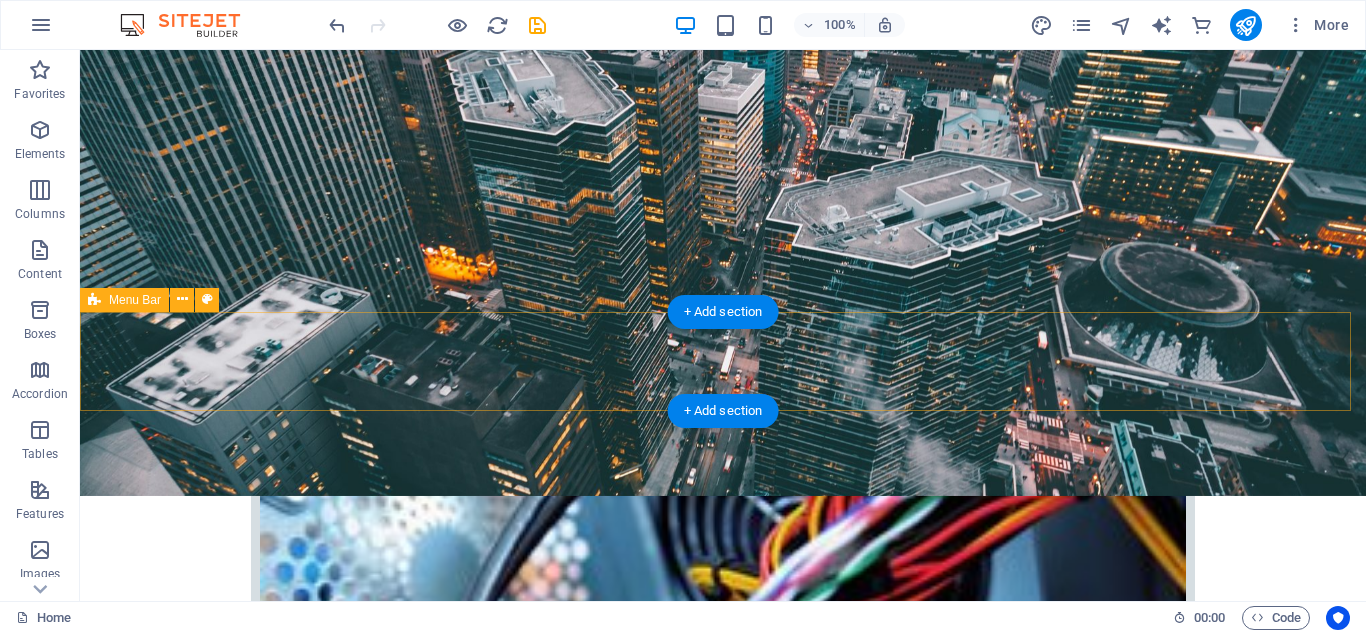 scroll, scrollTop: 0, scrollLeft: 0, axis: both 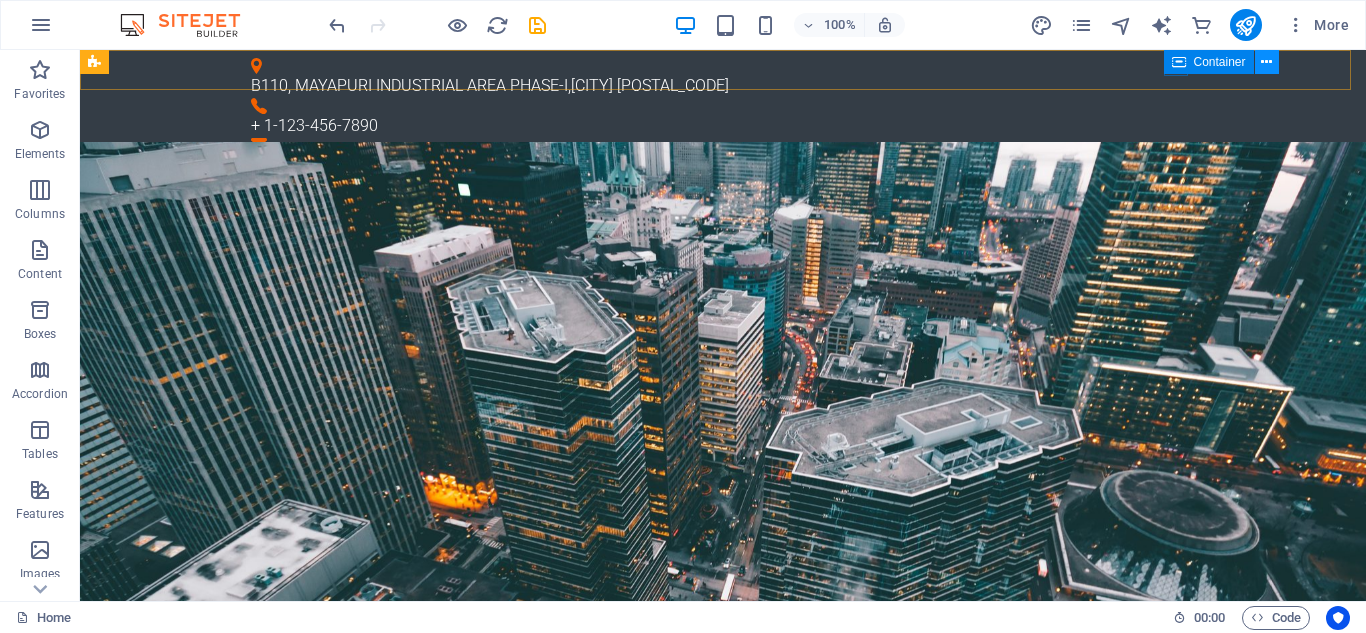 click at bounding box center [1266, 62] 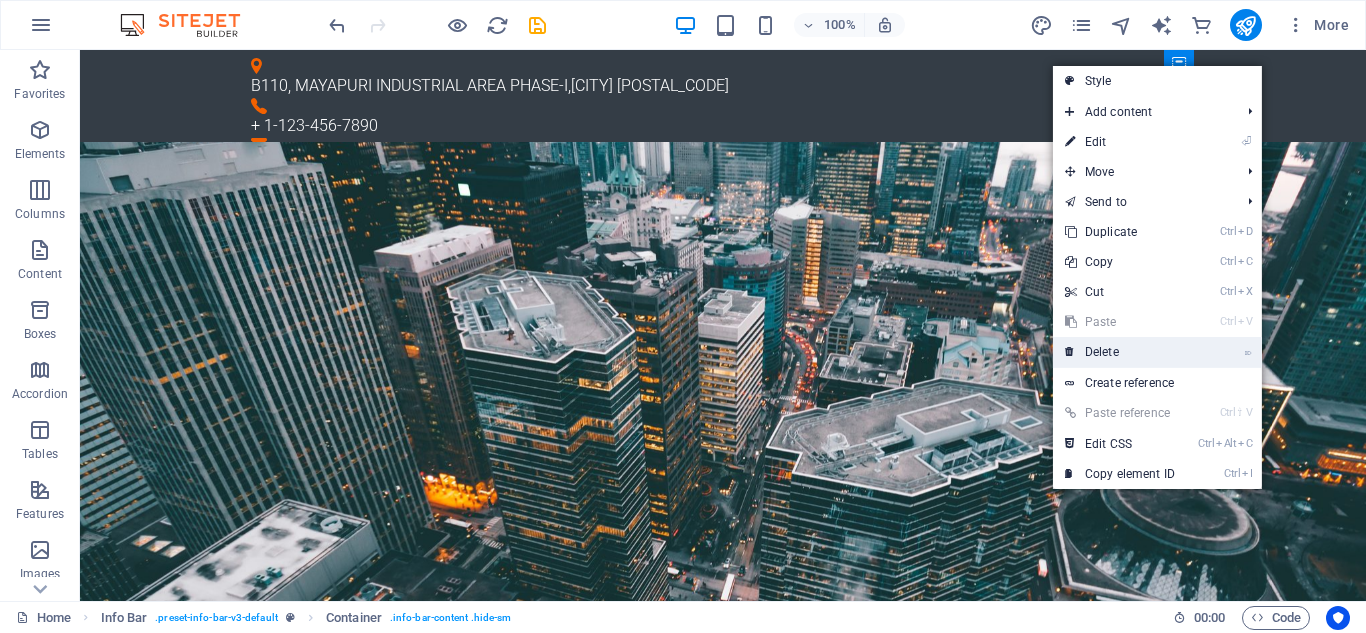 click on "⌦  Delete" at bounding box center (1120, 352) 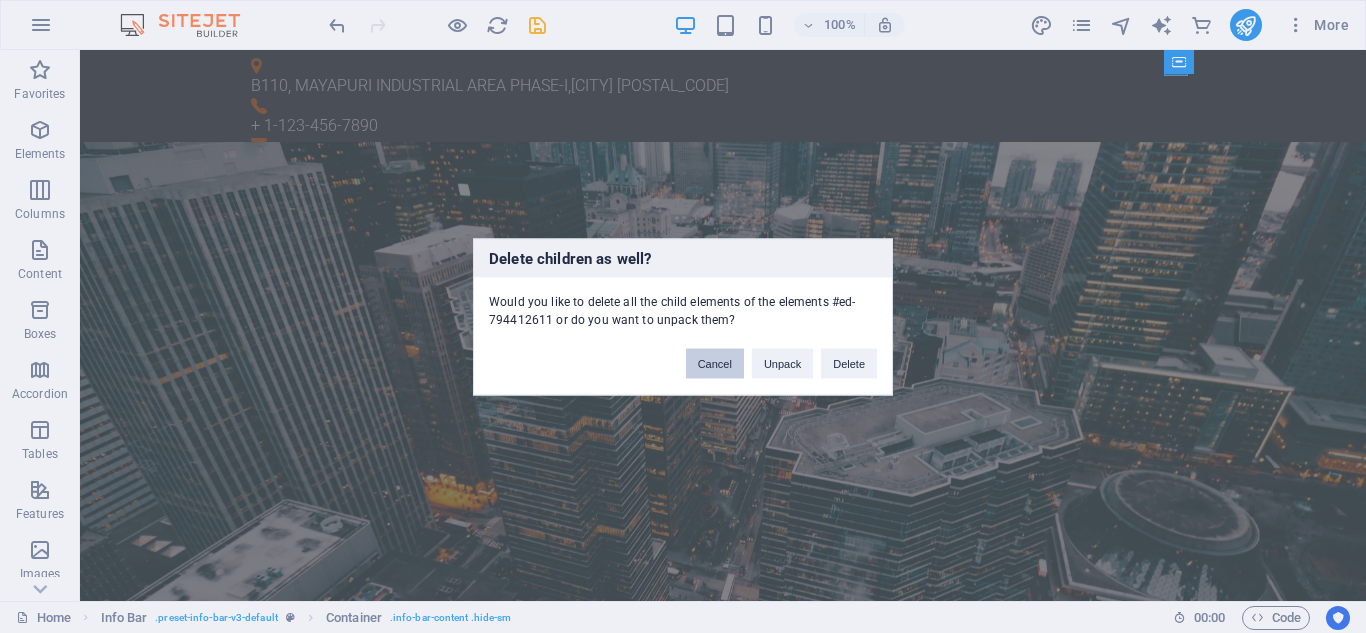 click on "Cancel" at bounding box center (715, 363) 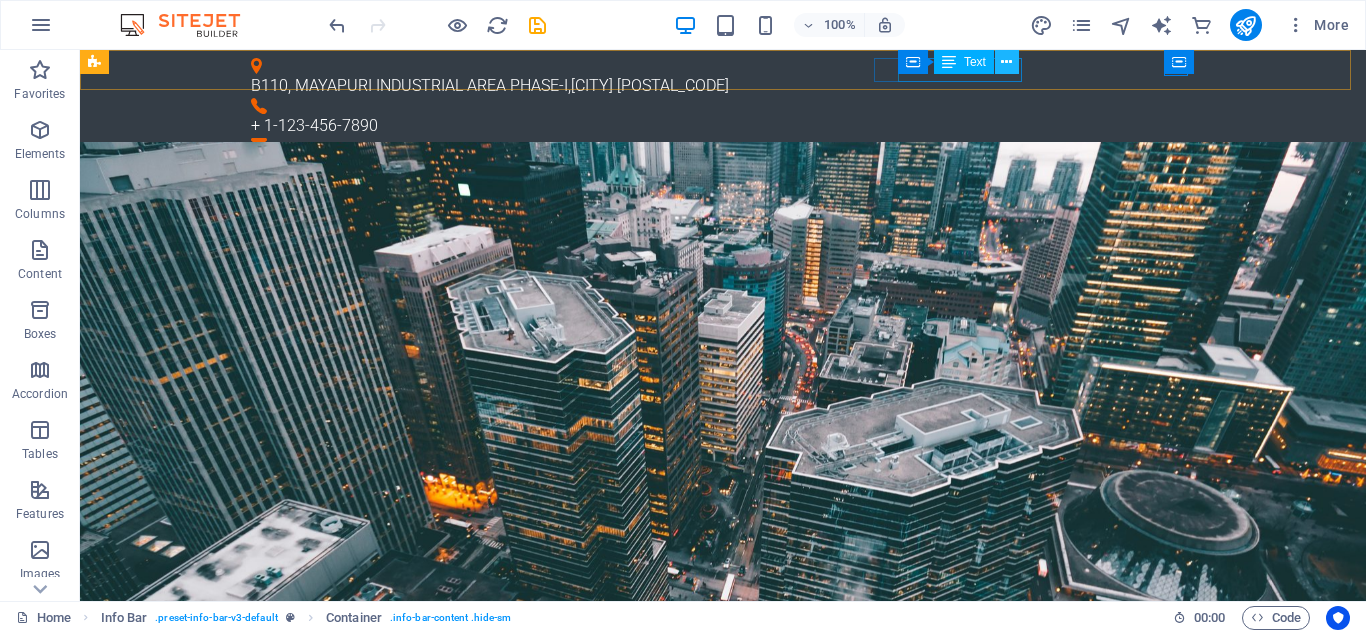click at bounding box center (1006, 62) 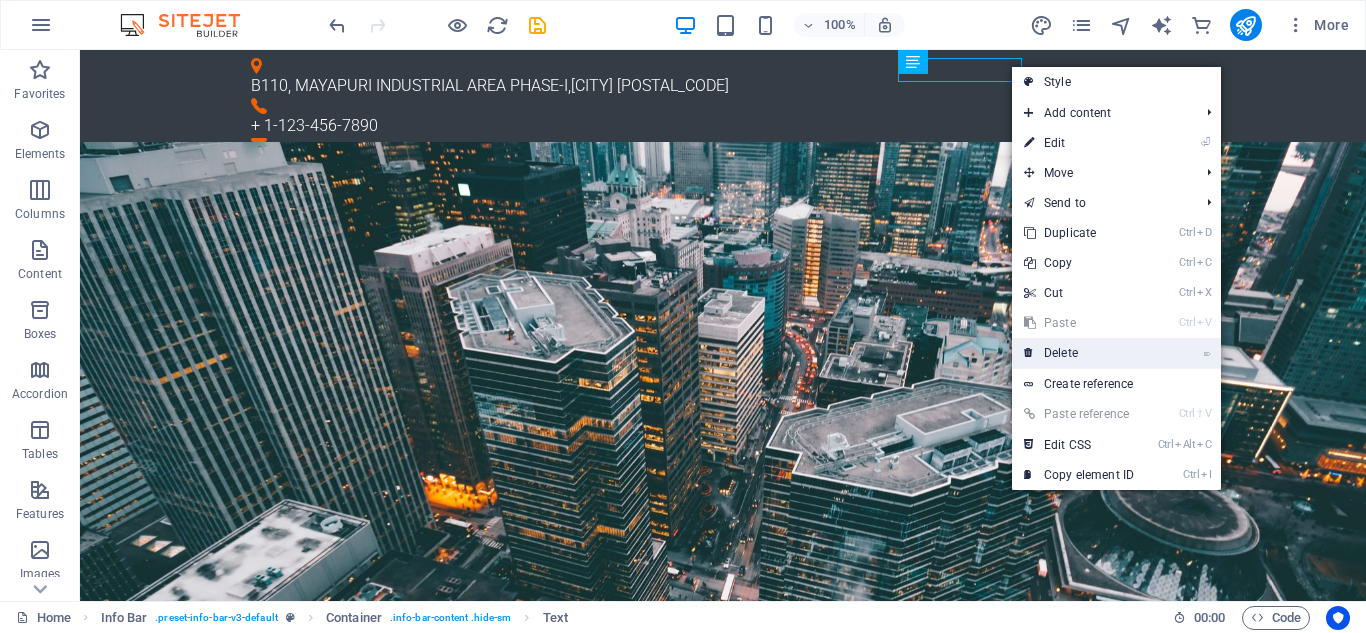 click on "⌦  Delete" at bounding box center [1079, 353] 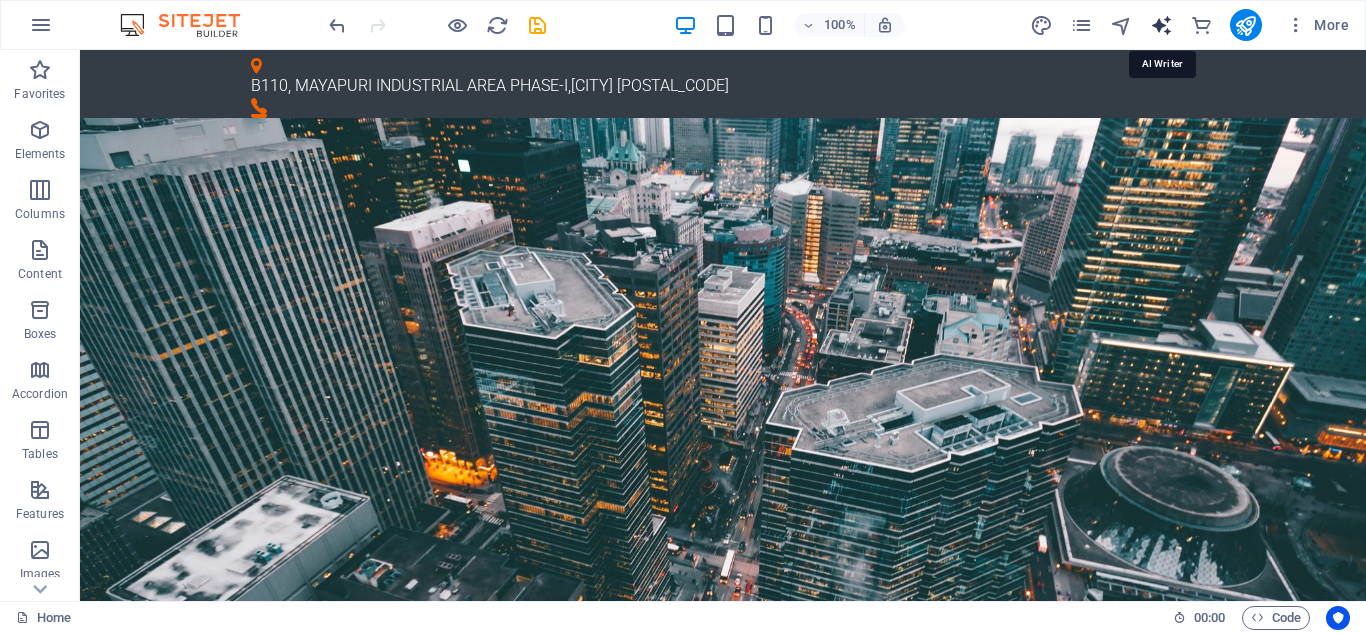 click at bounding box center [1161, 25] 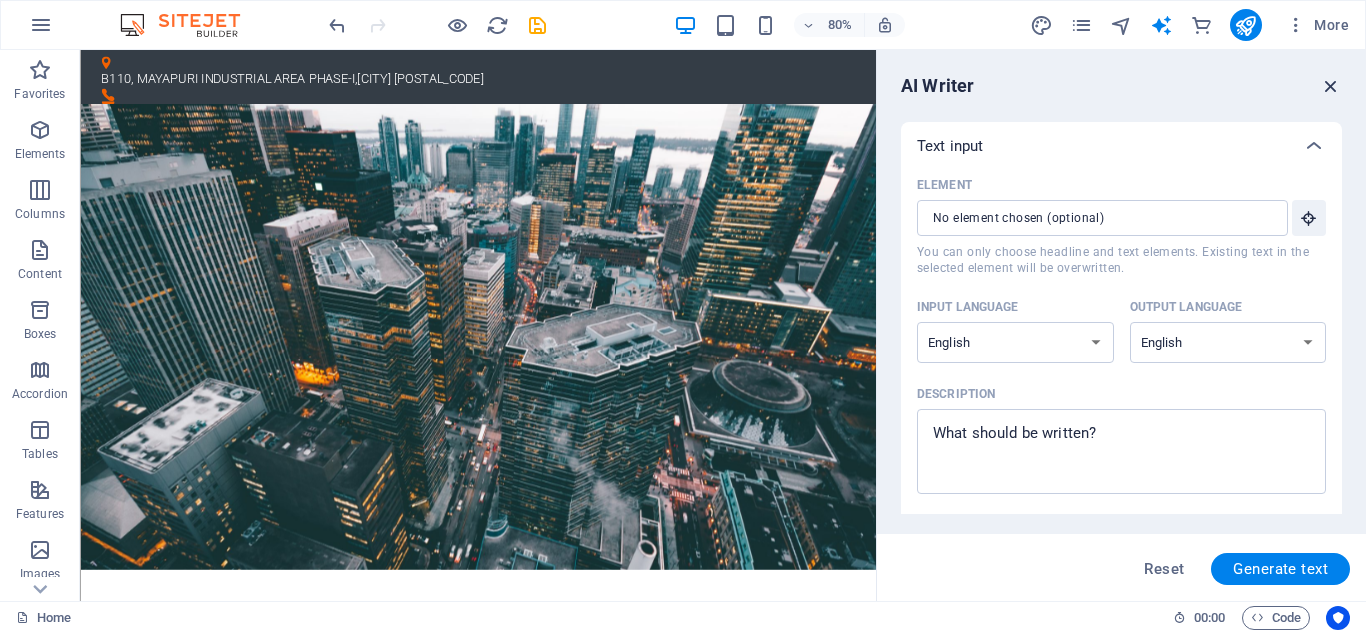 click at bounding box center (1331, 86) 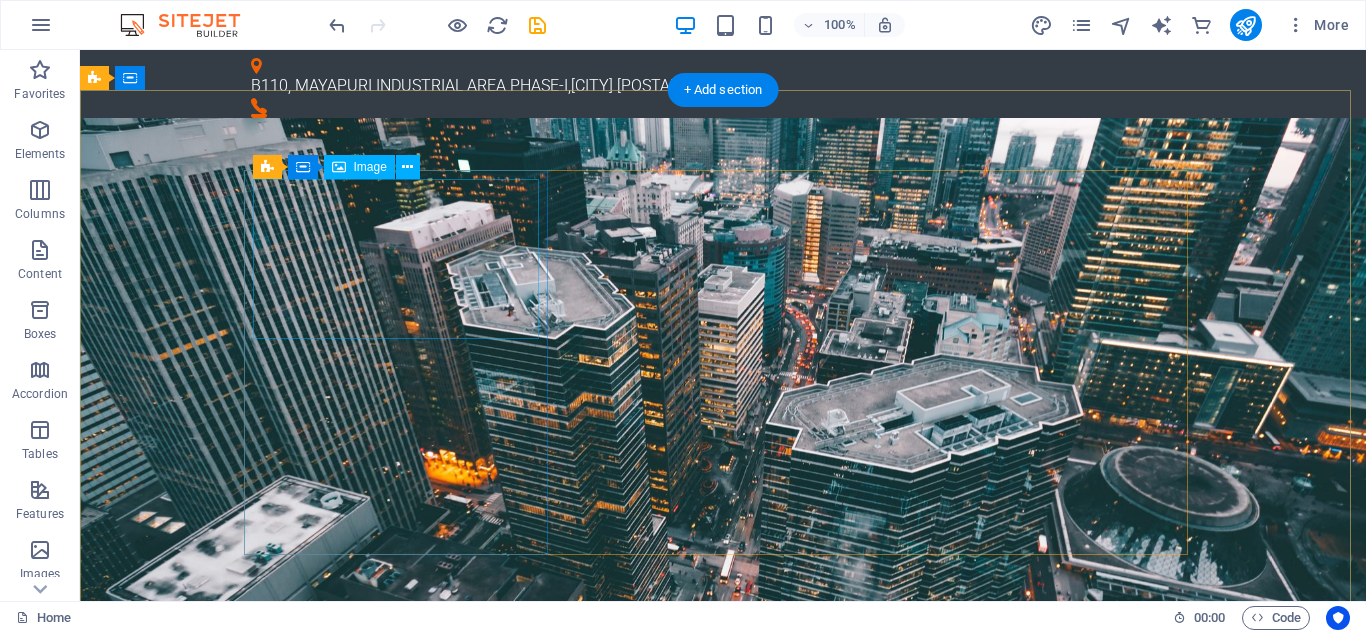 click at bounding box center (723, 1064) 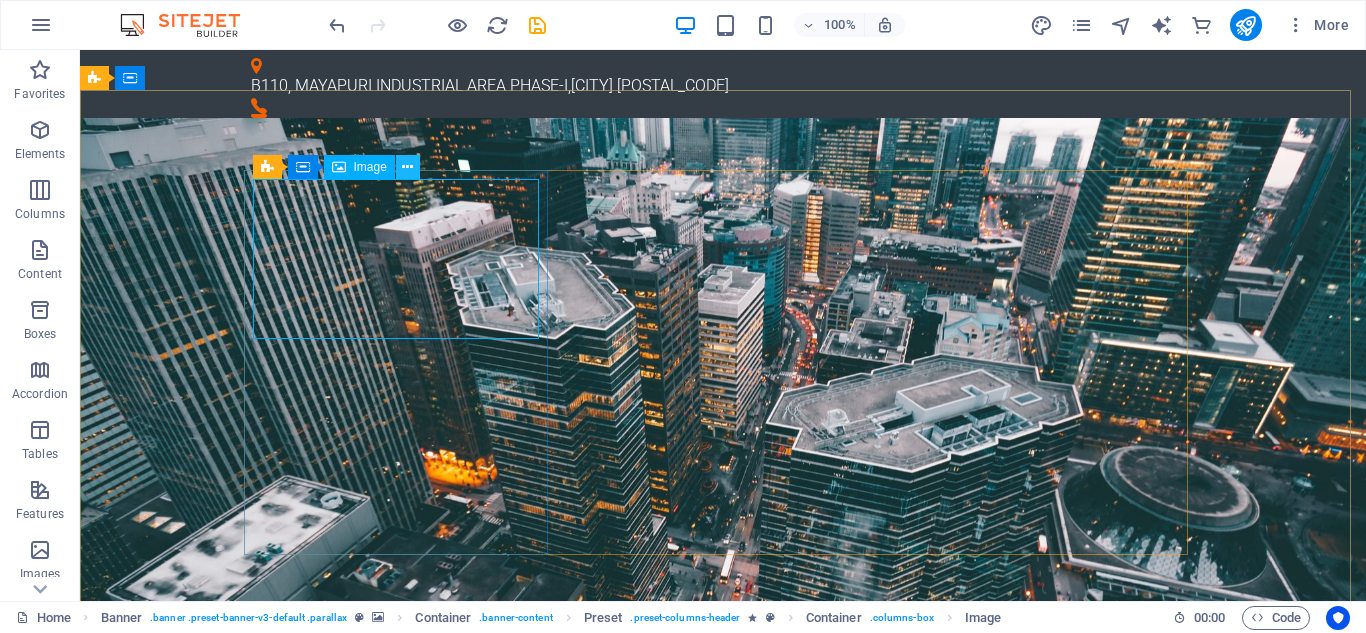 click at bounding box center (407, 167) 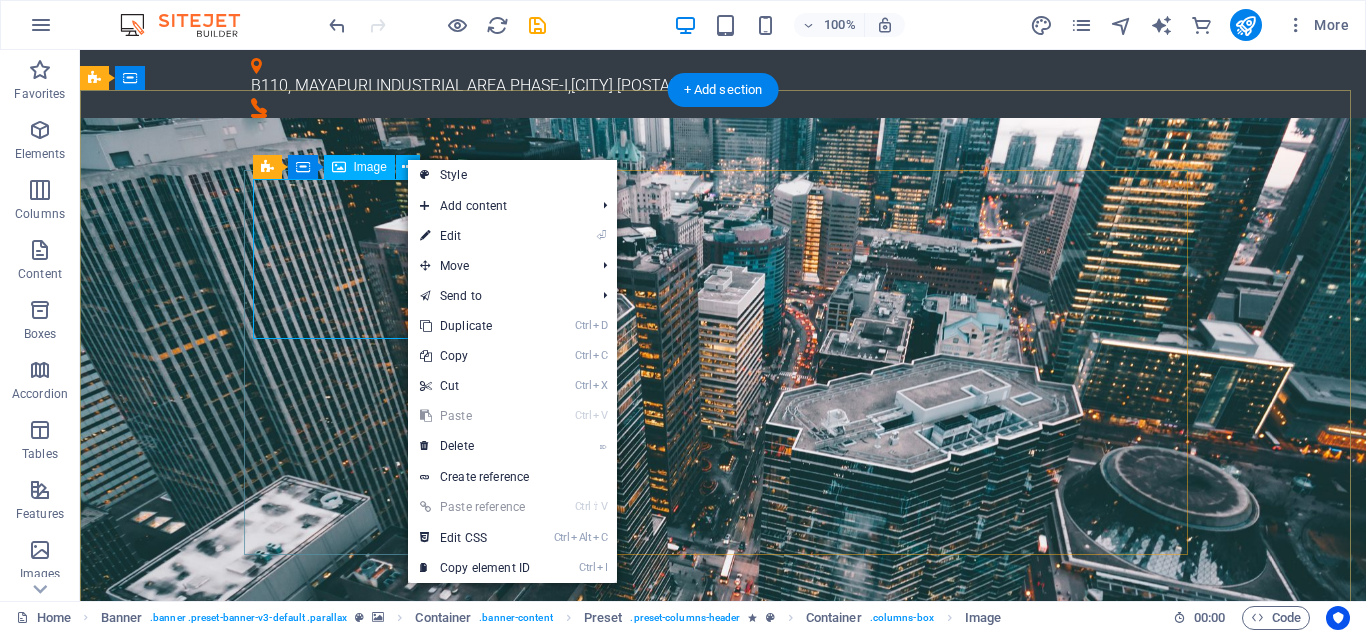 click at bounding box center [723, 1064] 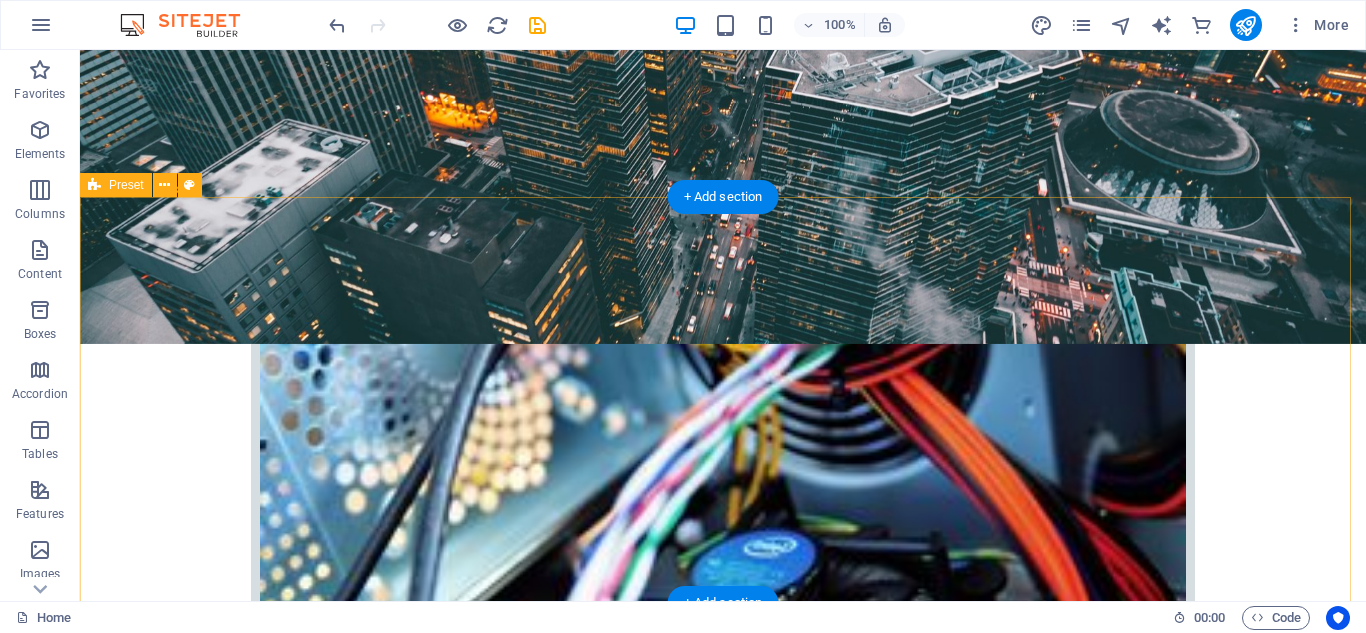 scroll, scrollTop: 595, scrollLeft: 0, axis: vertical 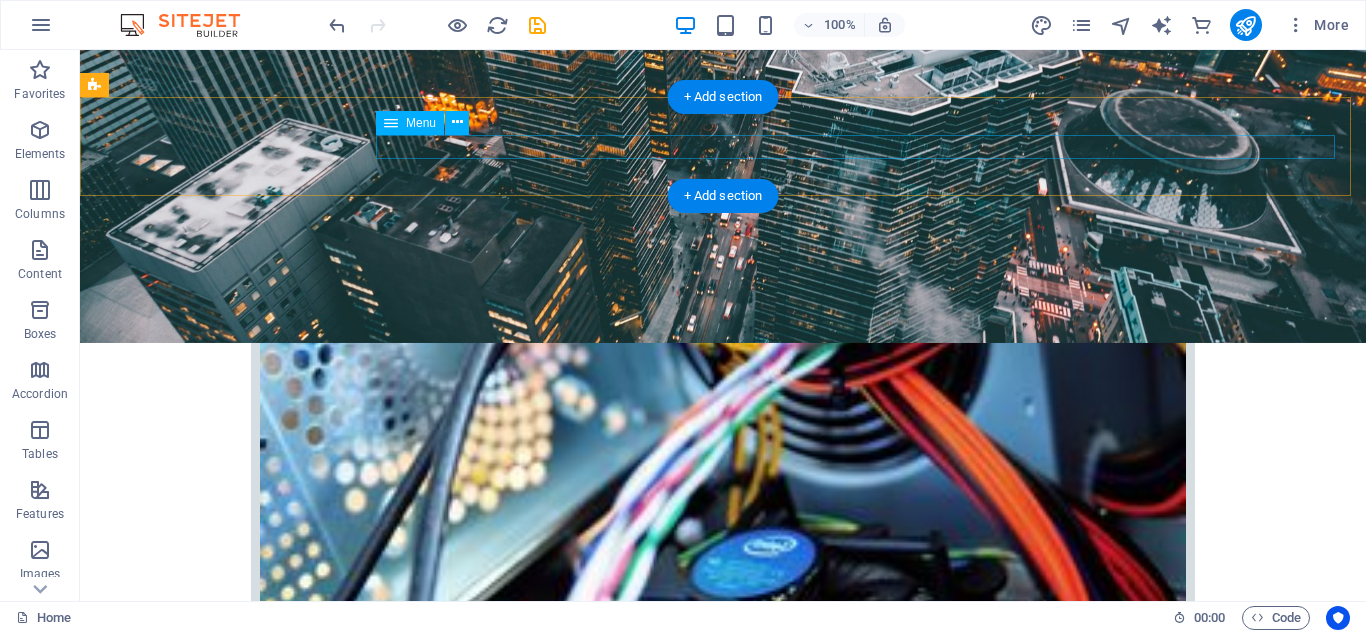 click on "Home Company IT Support Jobs & Career Contact" at bounding box center (723, 2332) 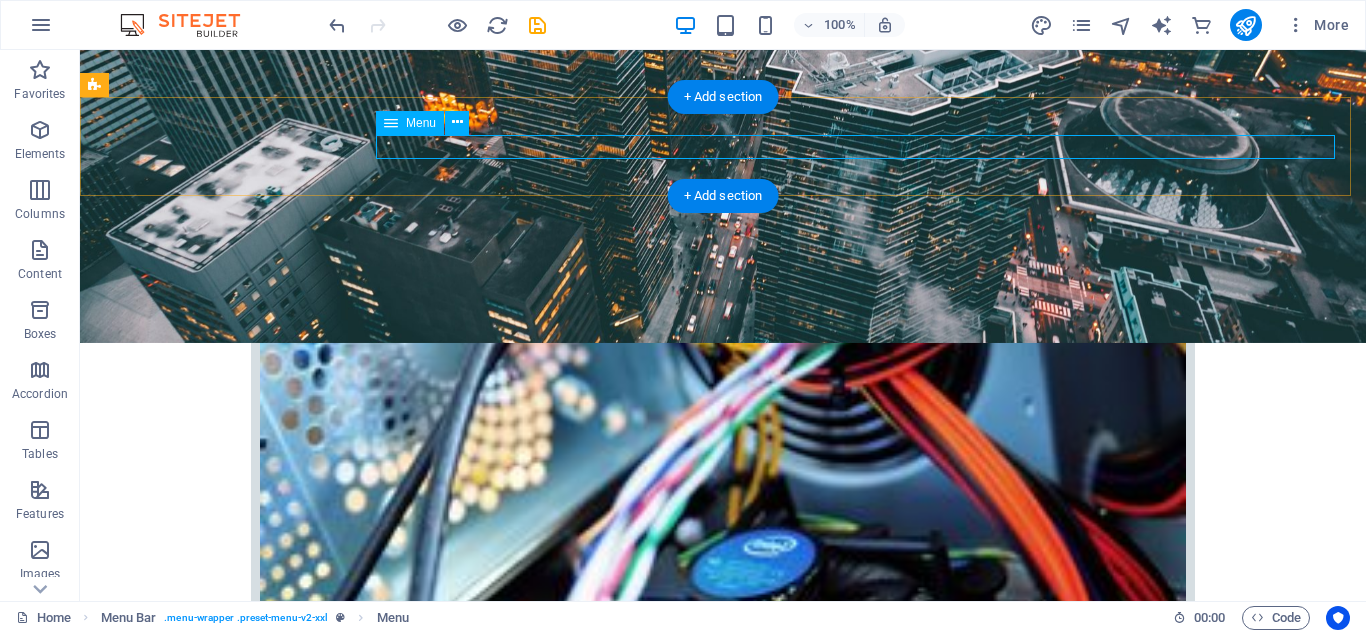 click on "Home Company IT Support Jobs & Career Contact" at bounding box center [723, 2332] 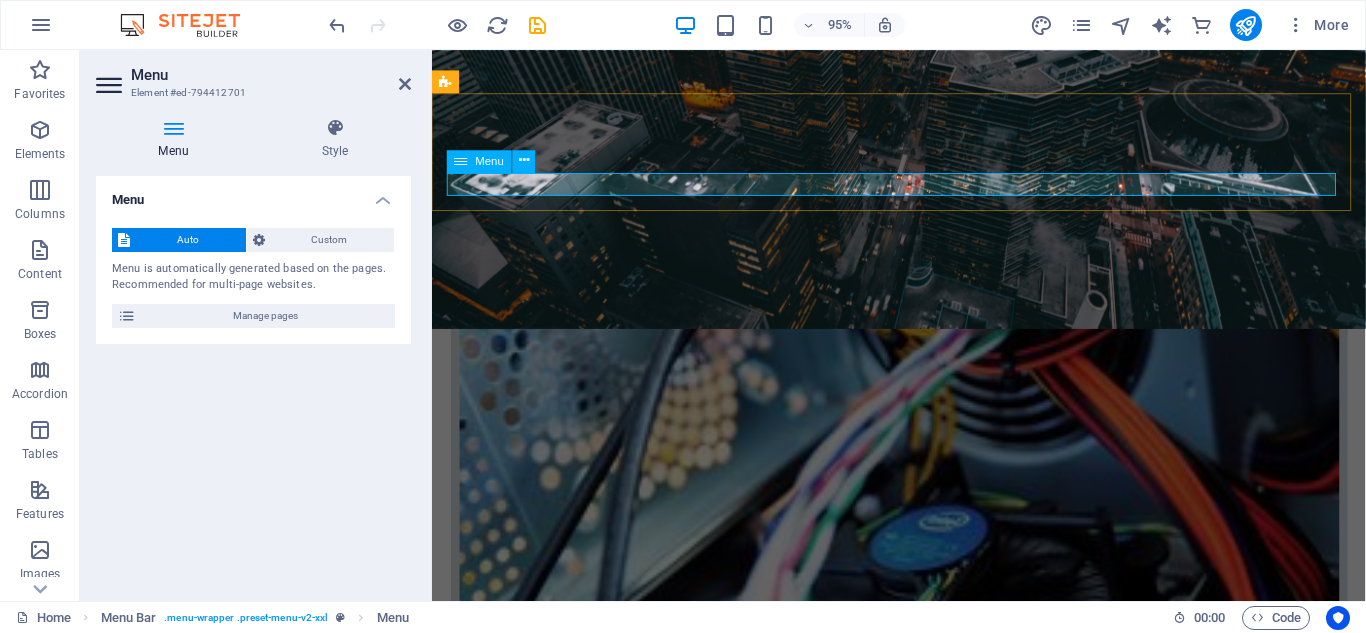 click on "Home Company IT Support Jobs & Career Contact" at bounding box center (923, 2332) 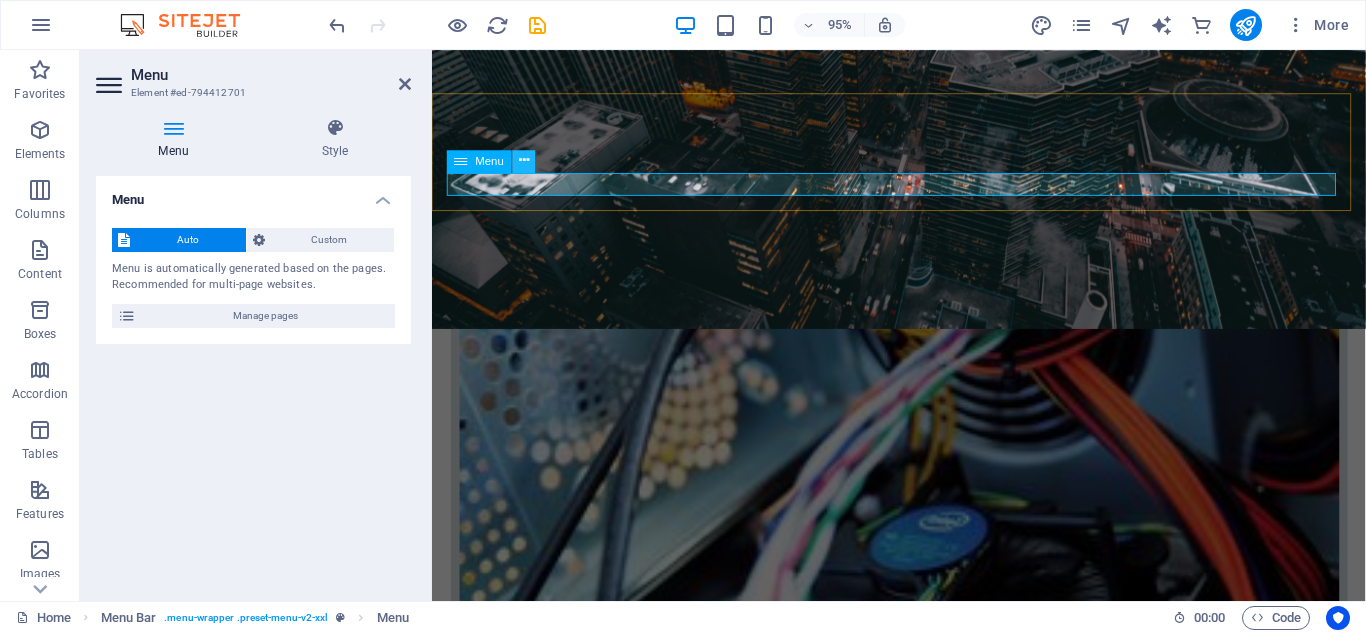 click at bounding box center (524, 161) 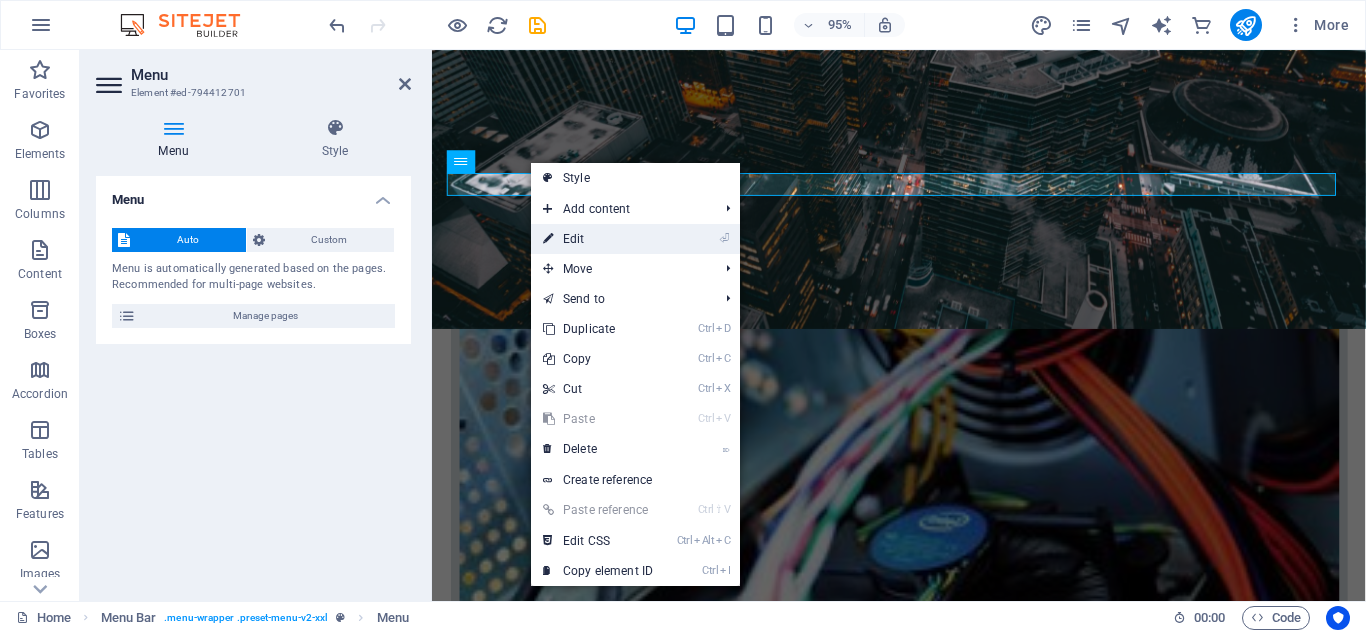 click on "⏎  Edit" at bounding box center (598, 239) 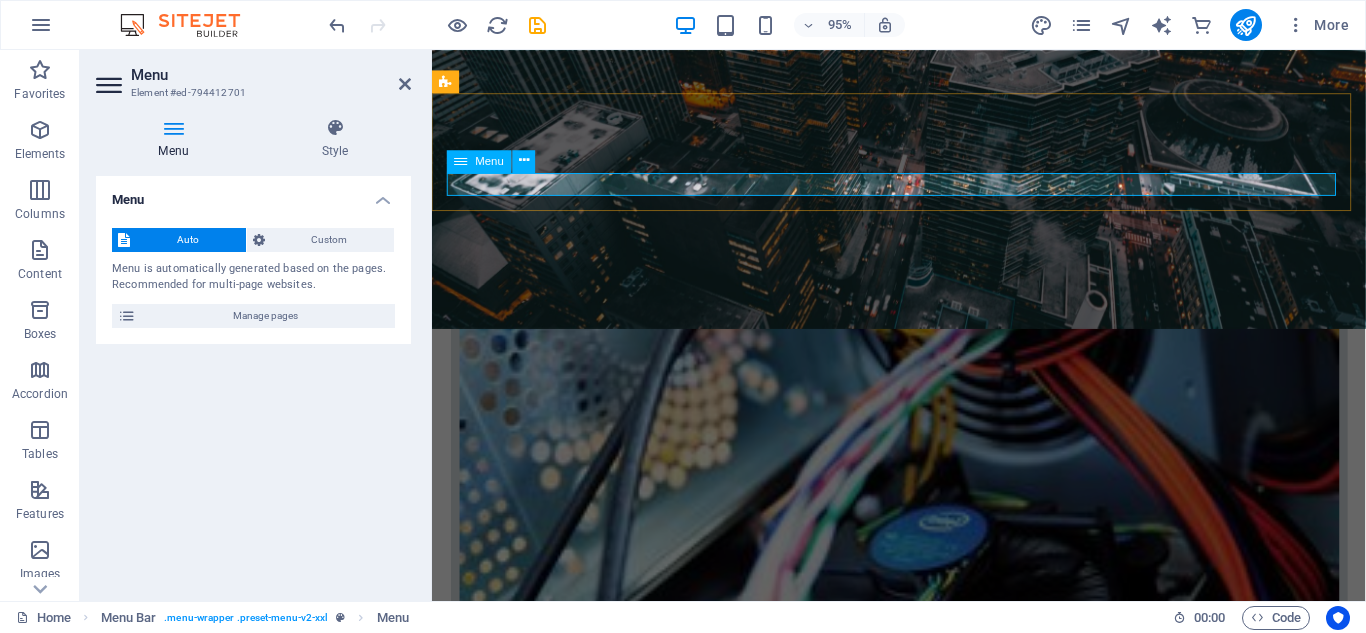 click on "Home Company IT Support Jobs & Career Contact" at bounding box center [923, 2332] 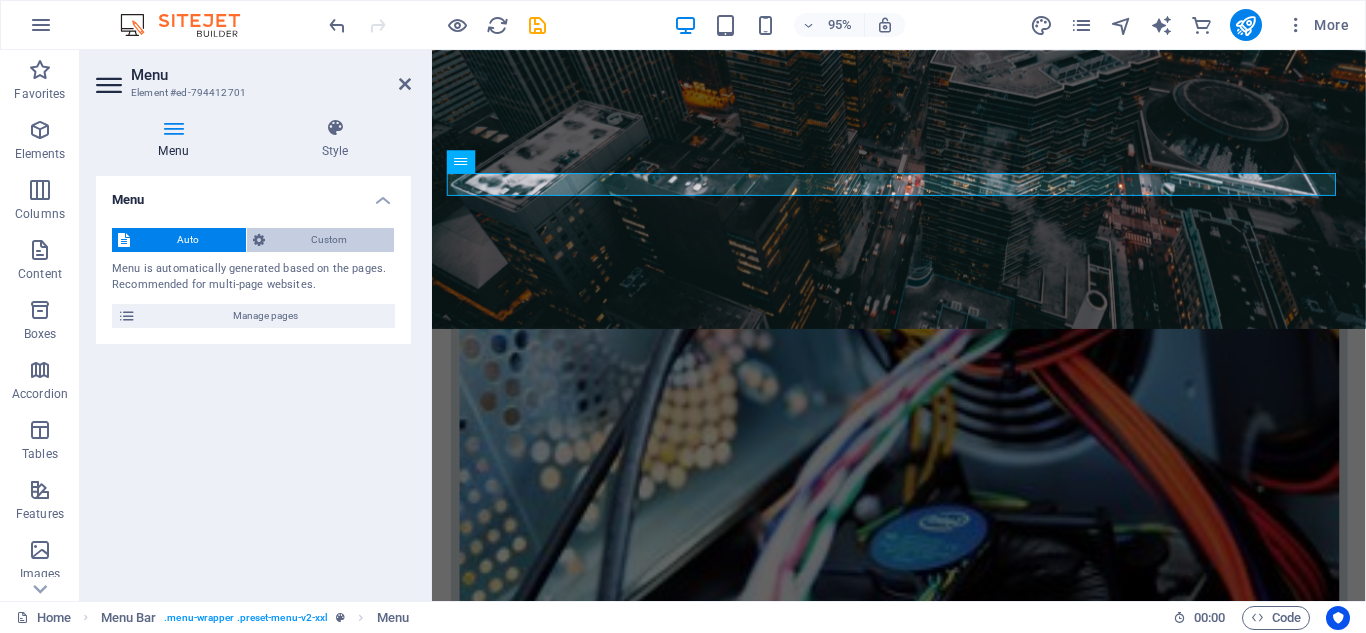 click on "Custom" at bounding box center [330, 240] 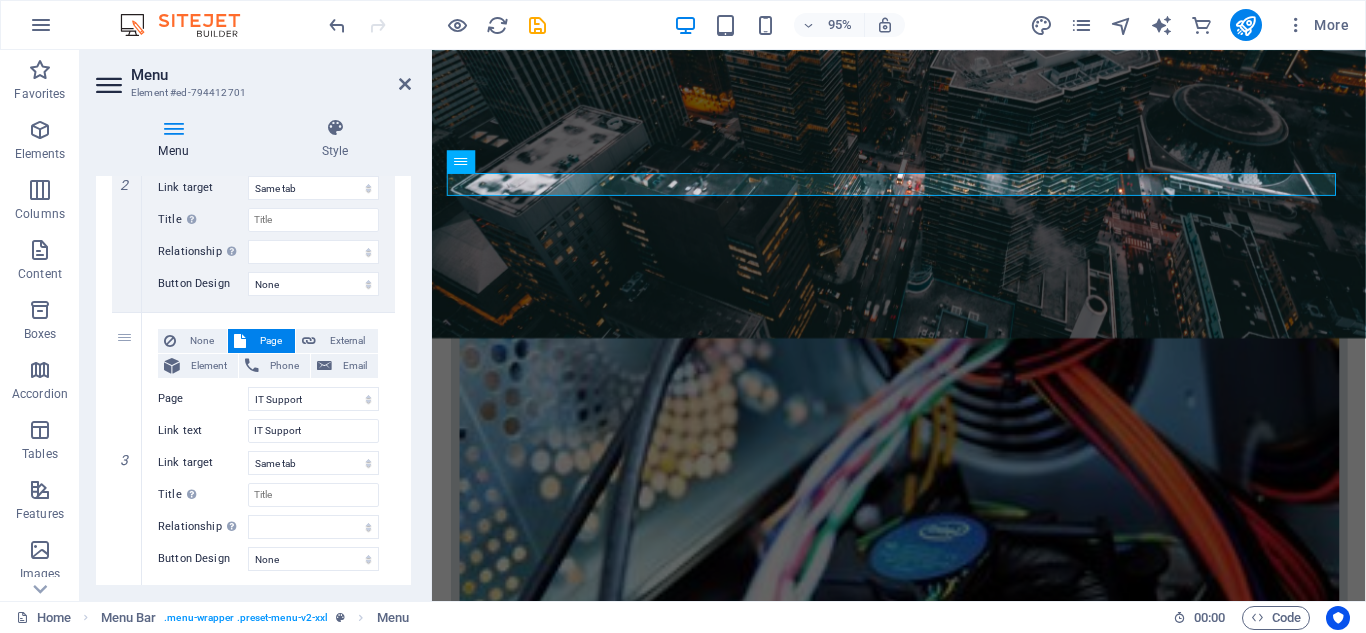 scroll, scrollTop: 604, scrollLeft: 0, axis: vertical 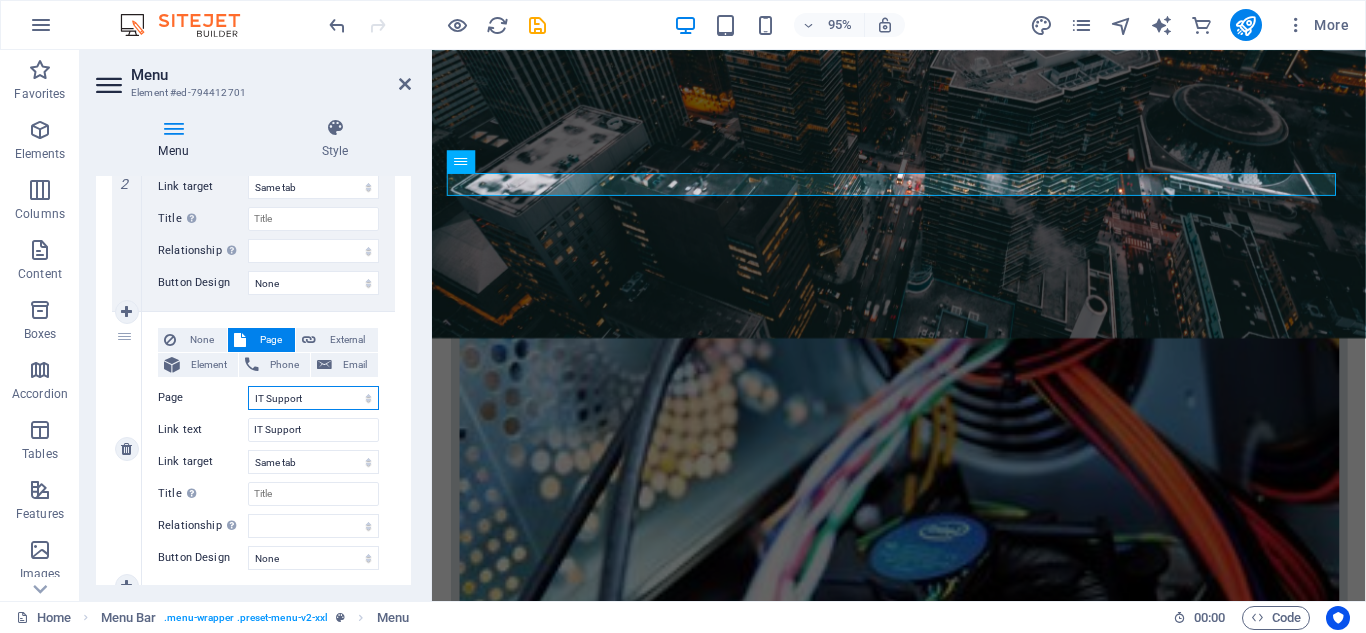 click on "Home Company IT Support Jobs &amp; Career Contact Legal Notice Privacy" at bounding box center (313, 398) 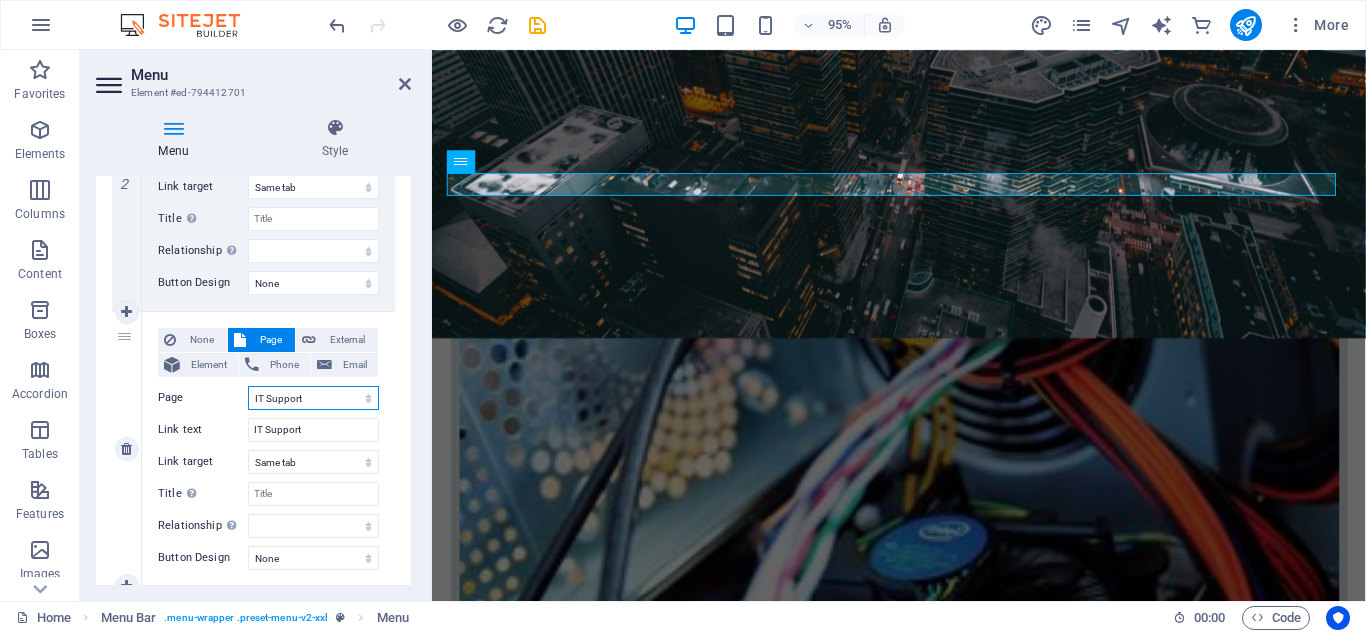 click on "Home Company IT Support Jobs &amp; Career Contact Legal Notice Privacy" at bounding box center [313, 398] 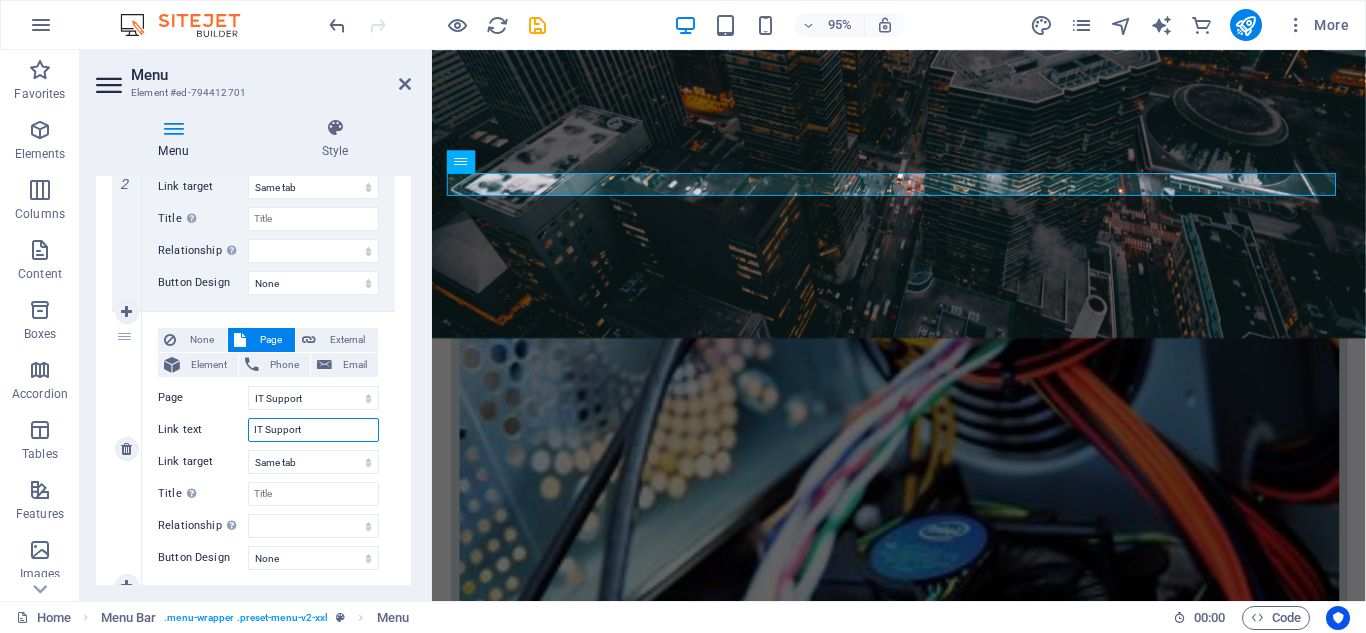 click on "IT Support" at bounding box center (313, 430) 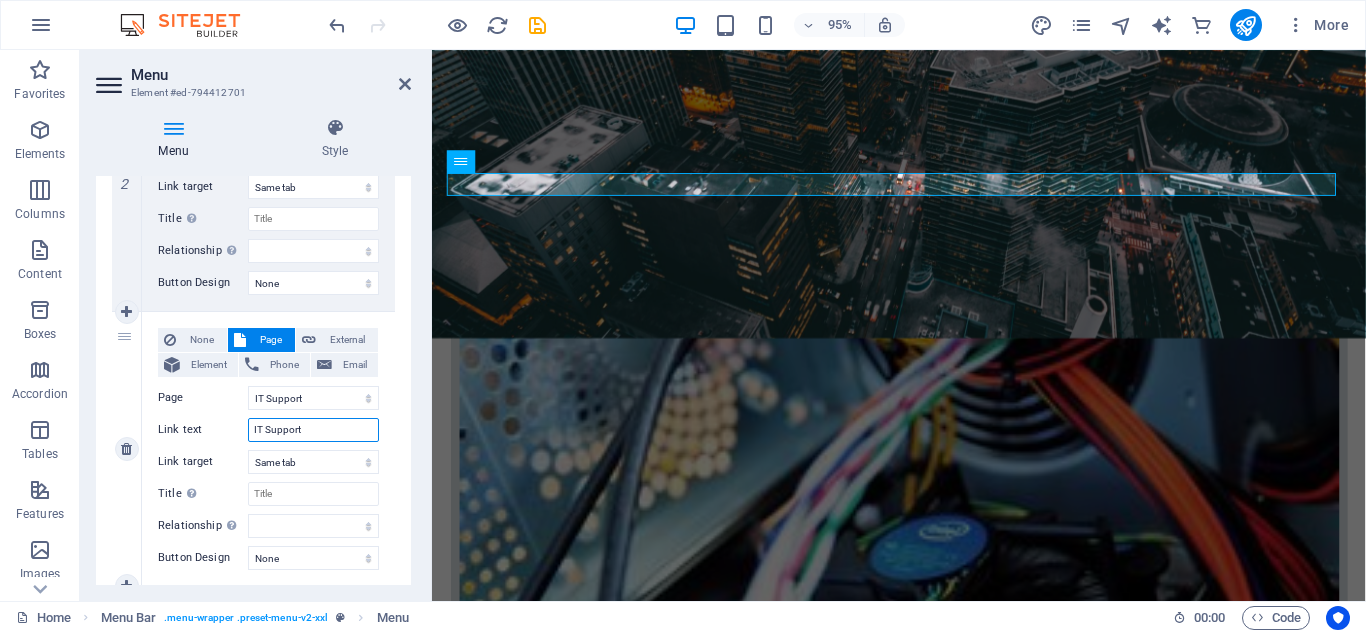 drag, startPoint x: 306, startPoint y: 429, endPoint x: 231, endPoint y: 413, distance: 76.687675 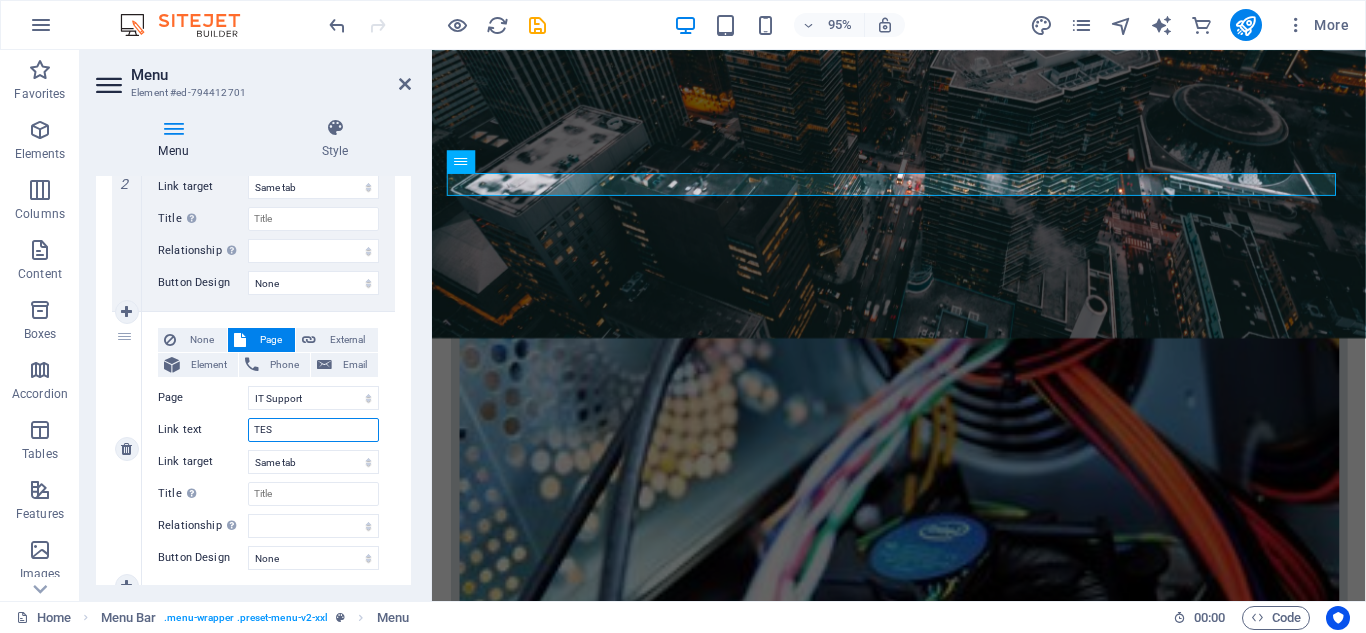 type on "TEST" 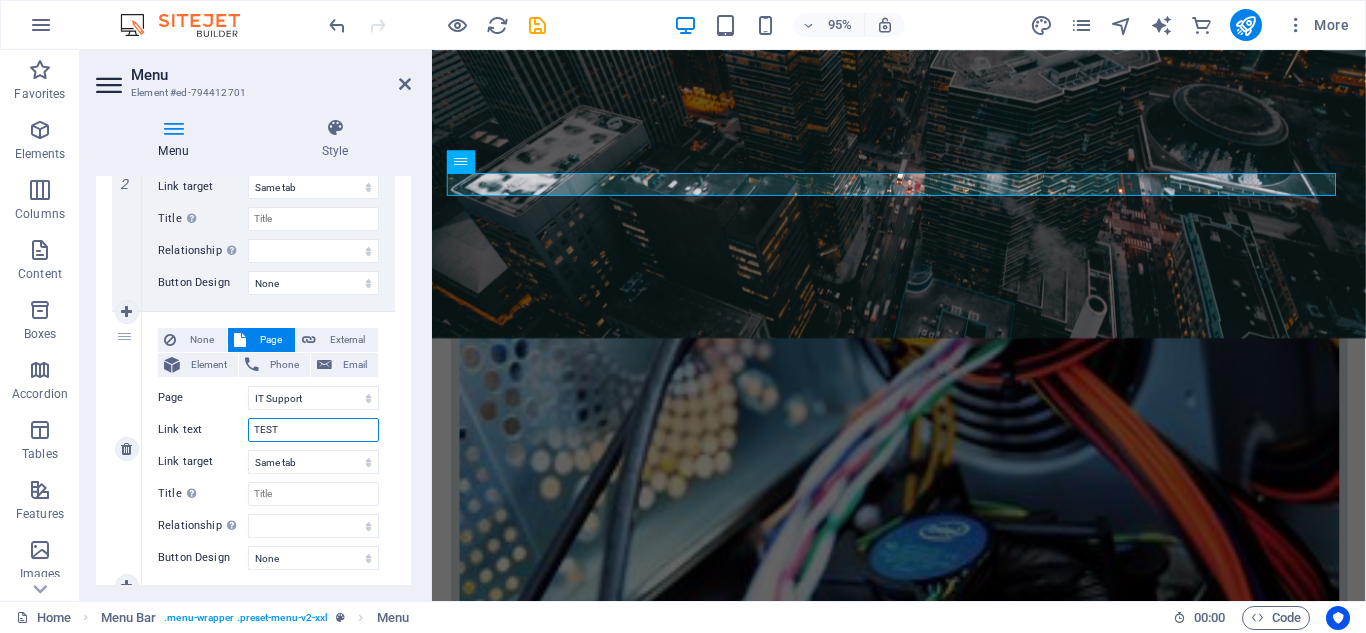 select 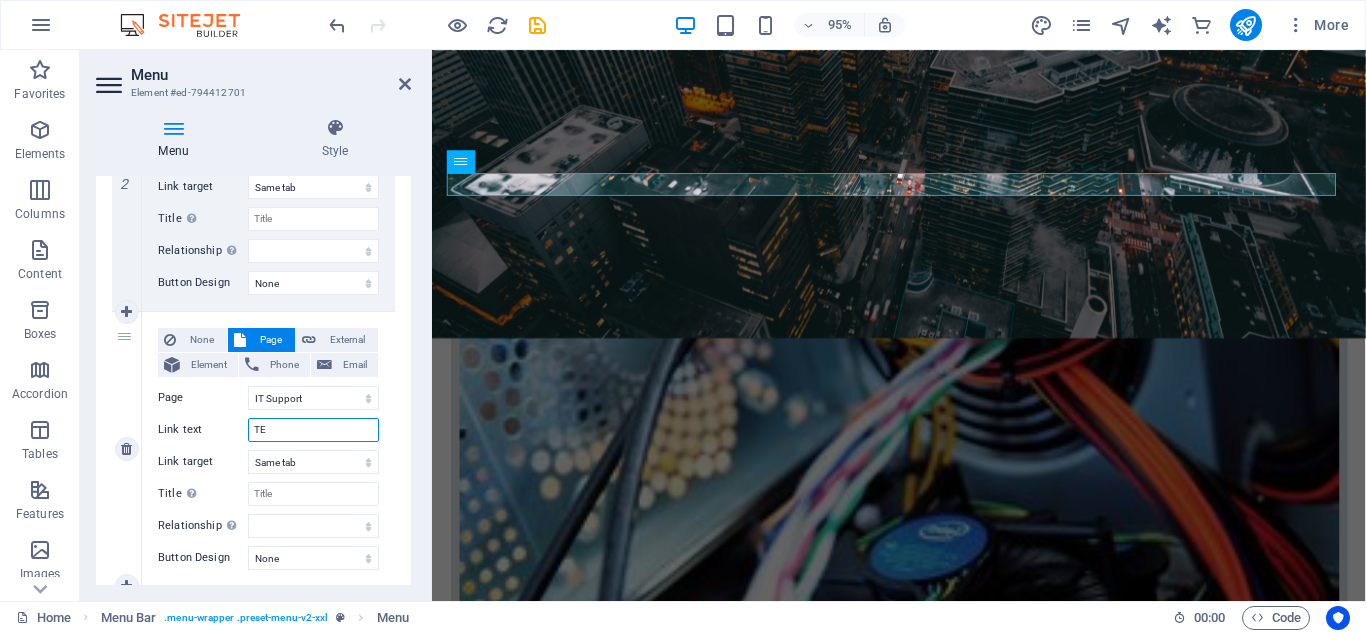 type on "T" 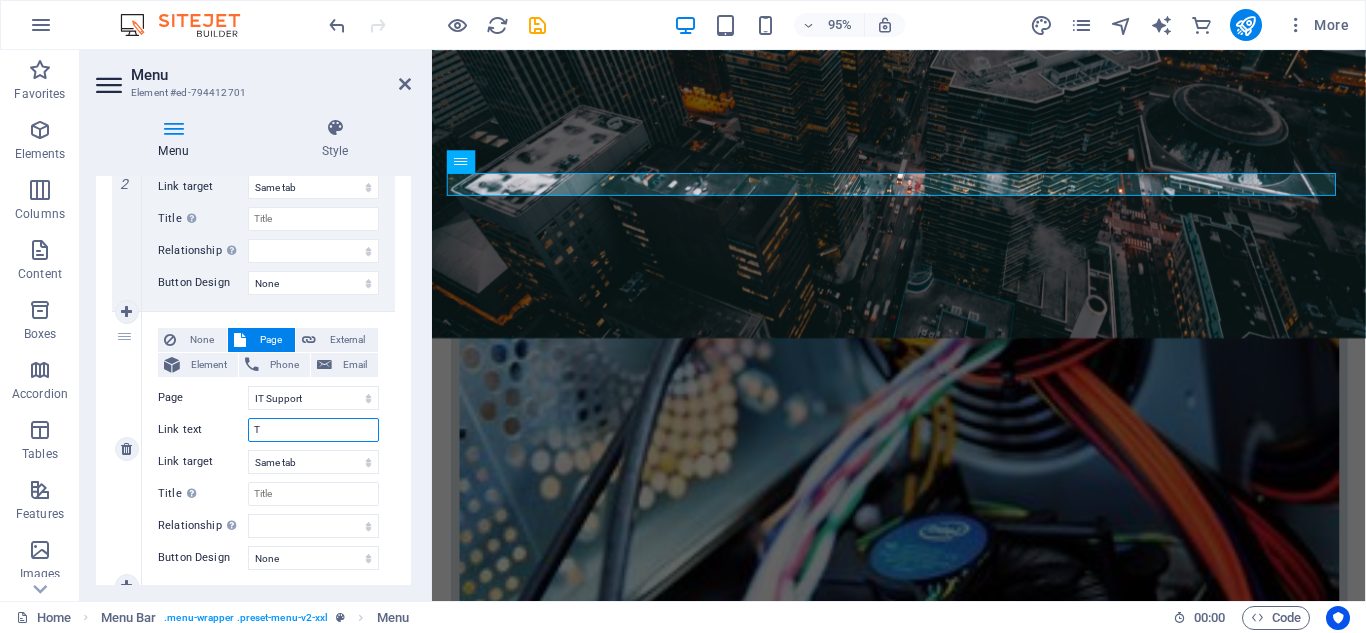 type 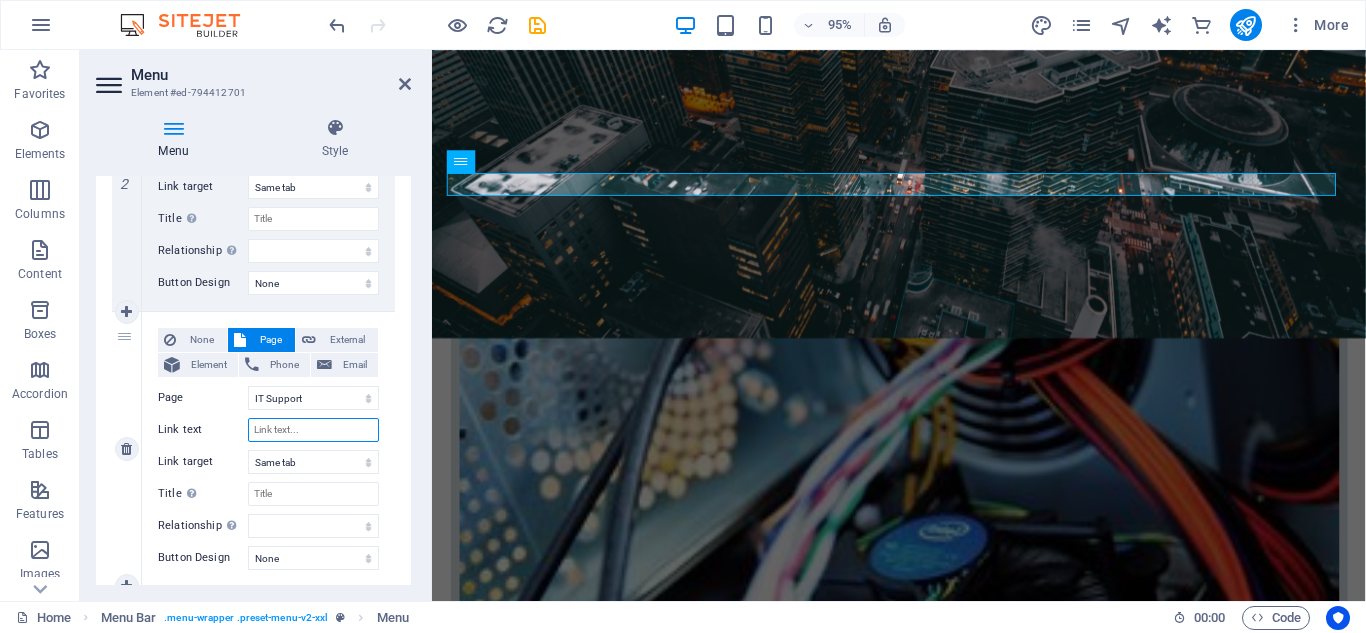 select 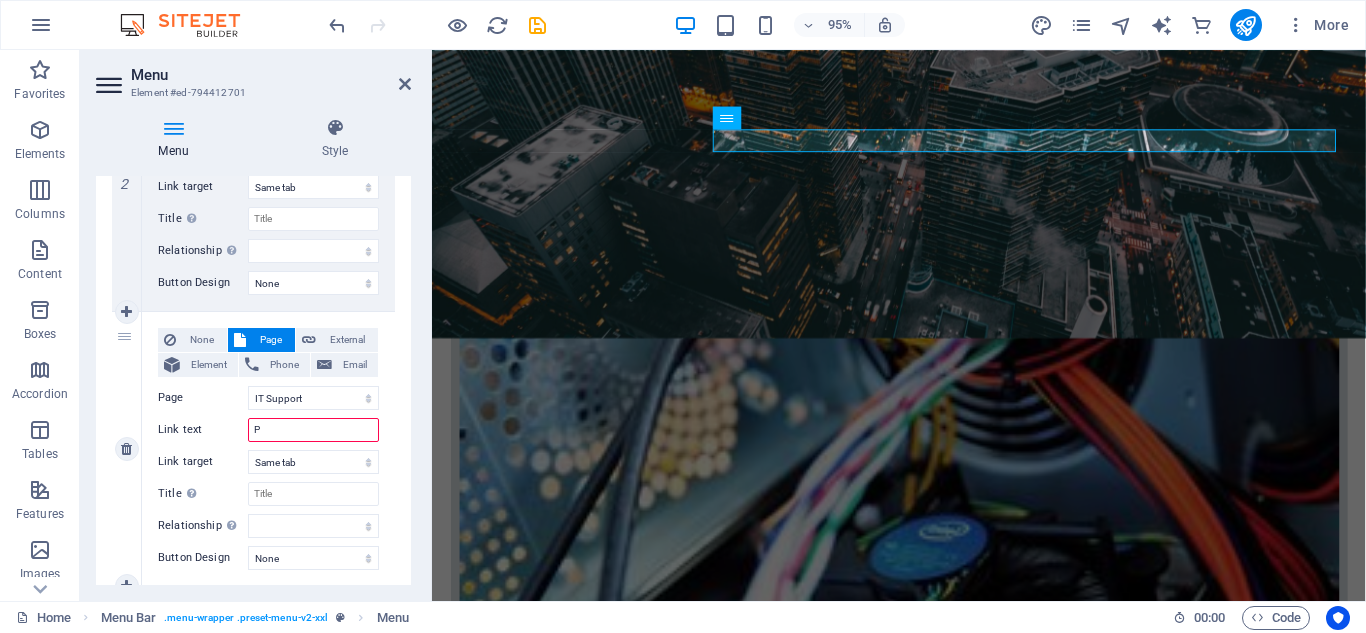 type on "Pr" 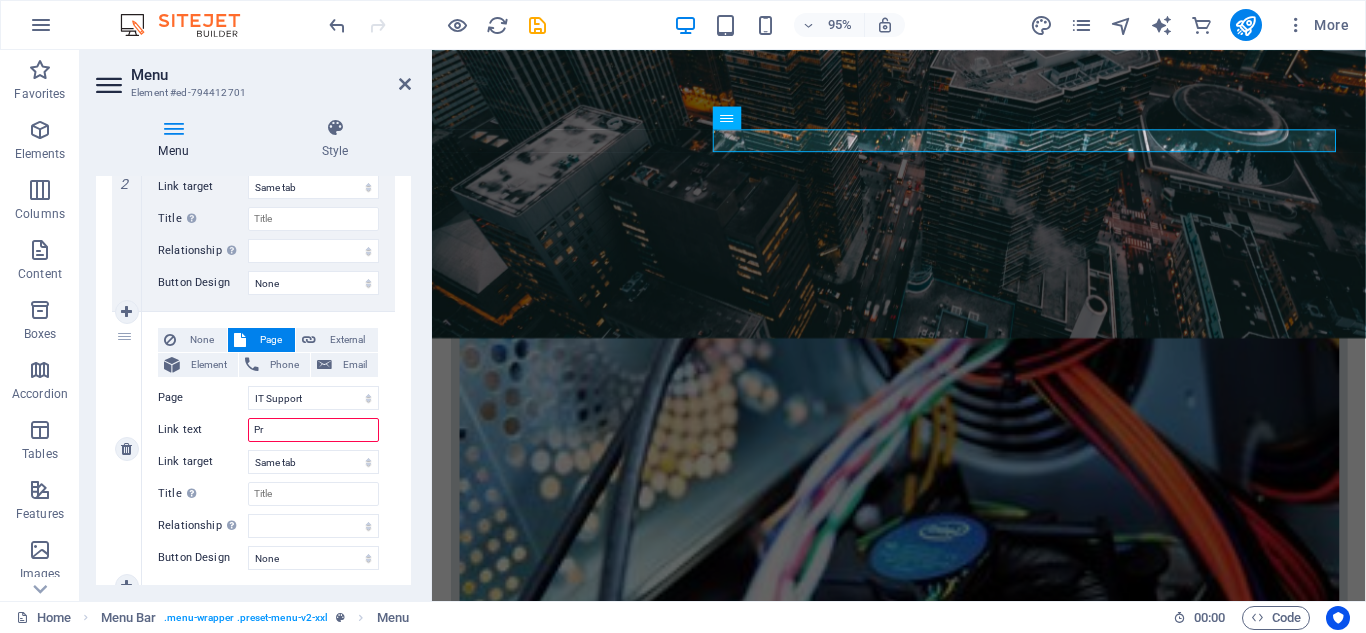 select 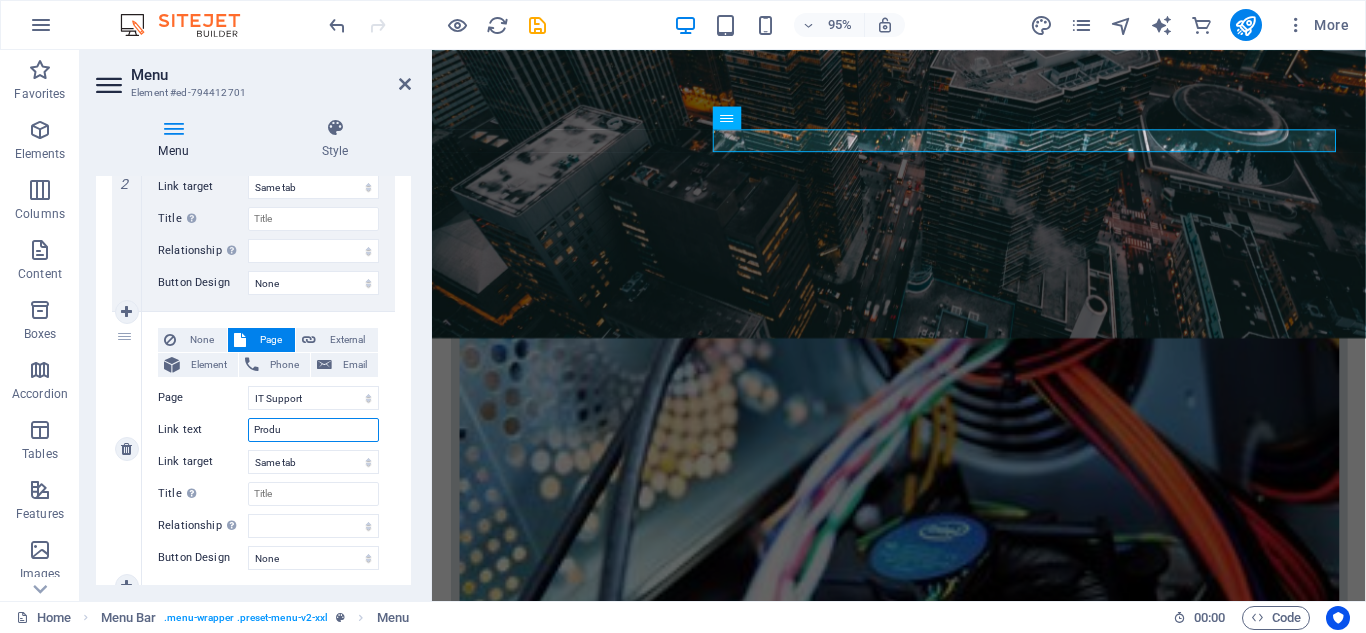 type on "Produc" 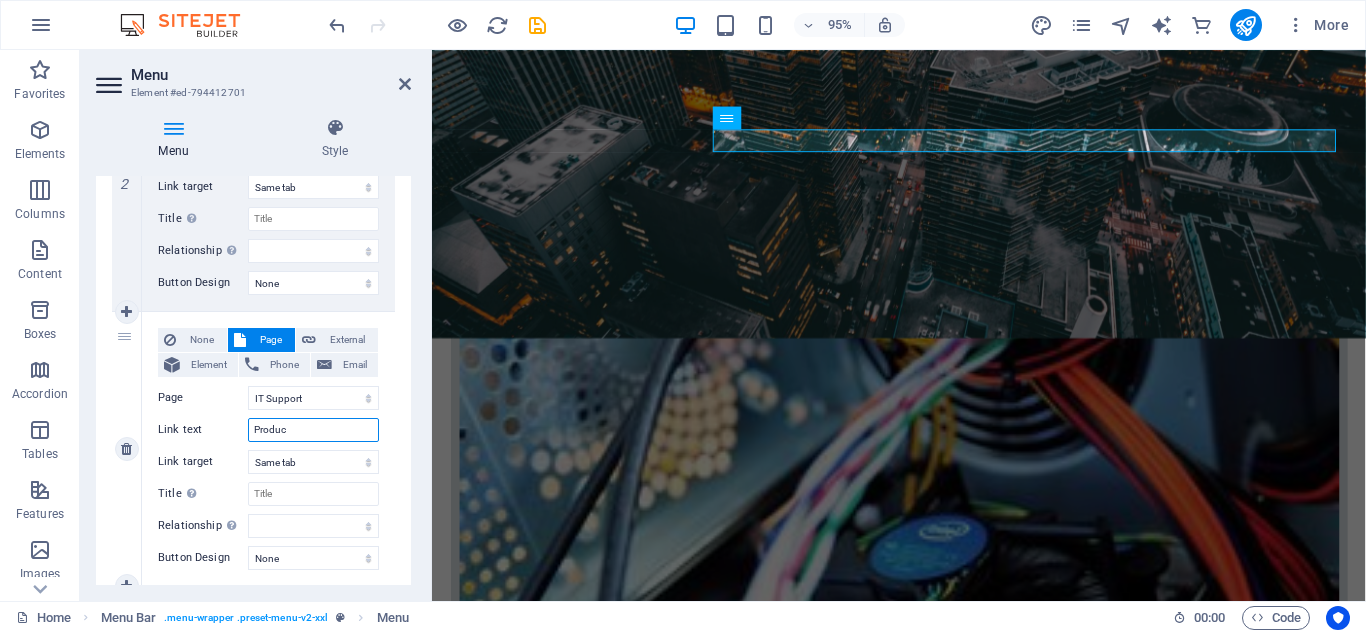 select 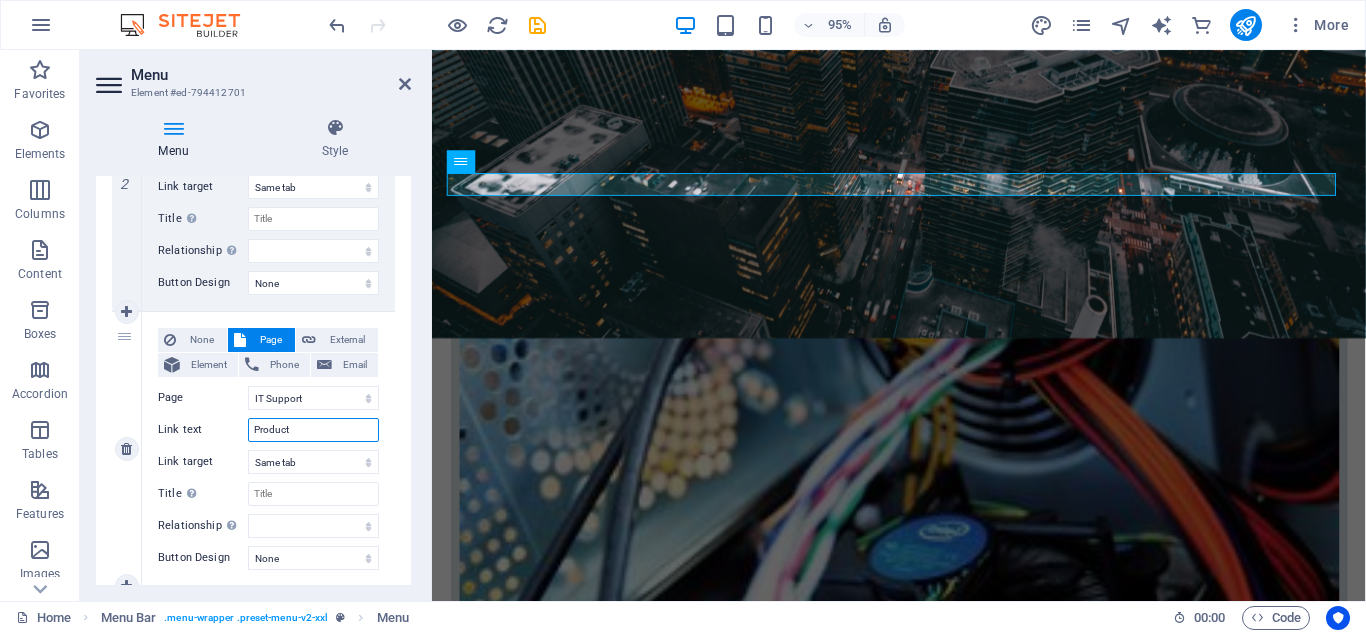 type on "Products" 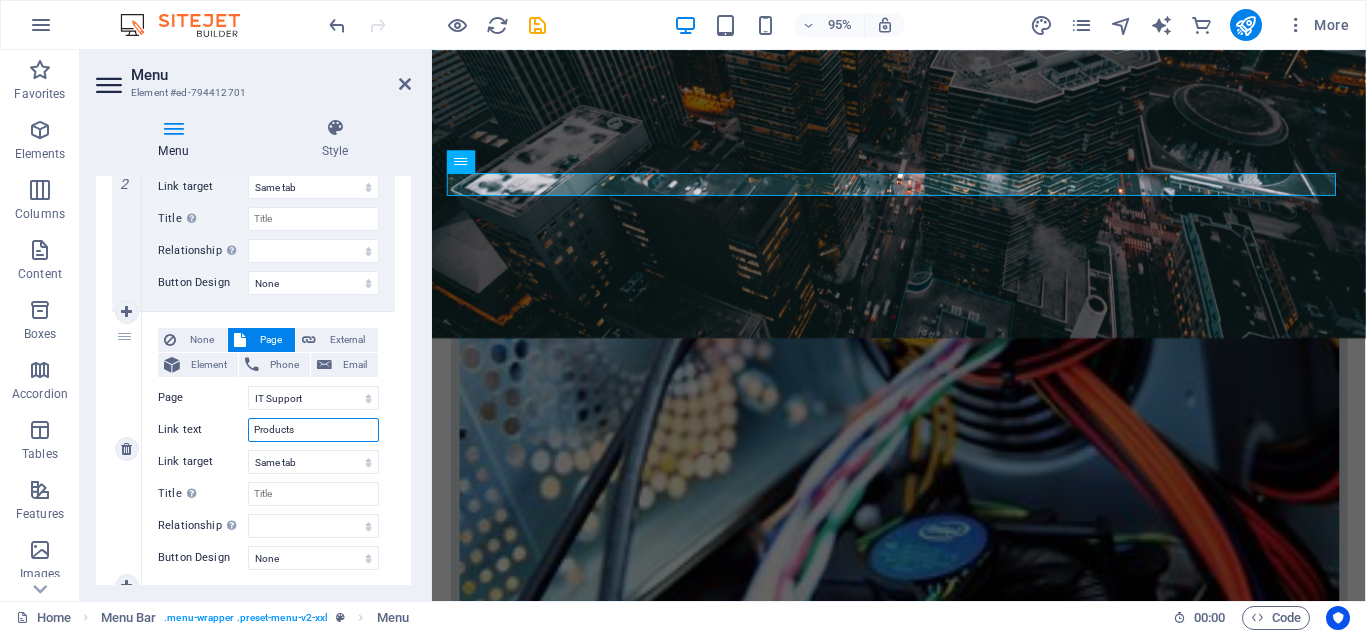 select 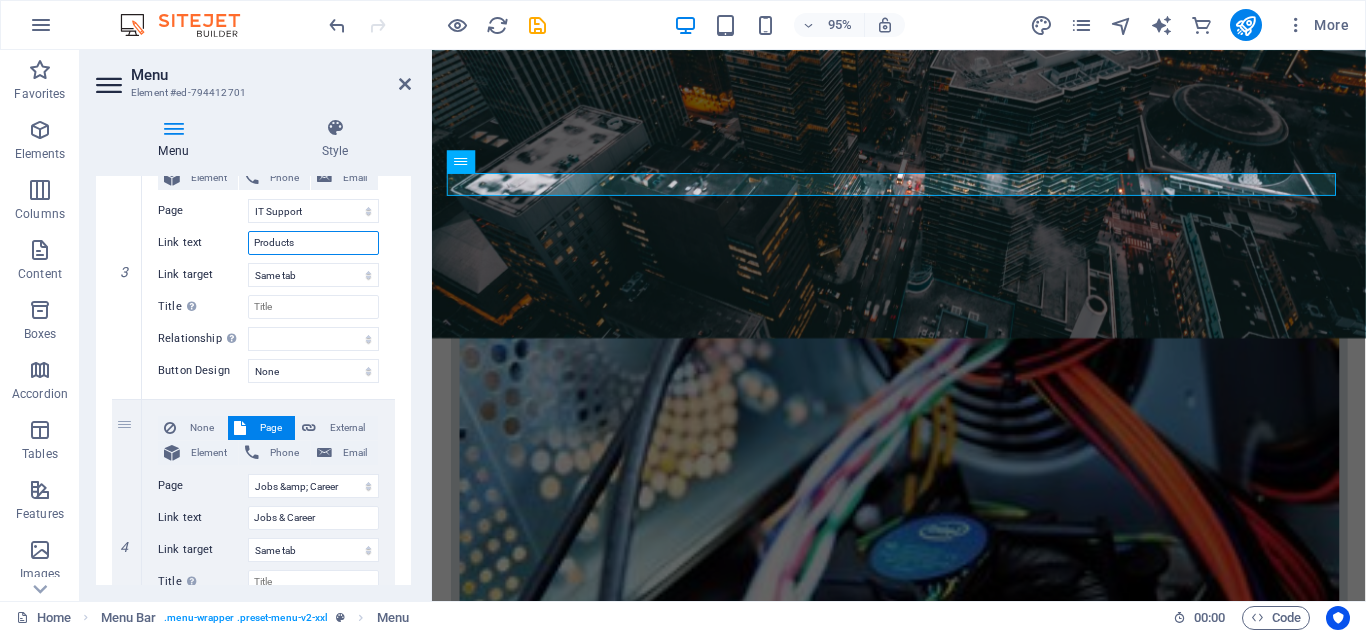 scroll, scrollTop: 768, scrollLeft: 0, axis: vertical 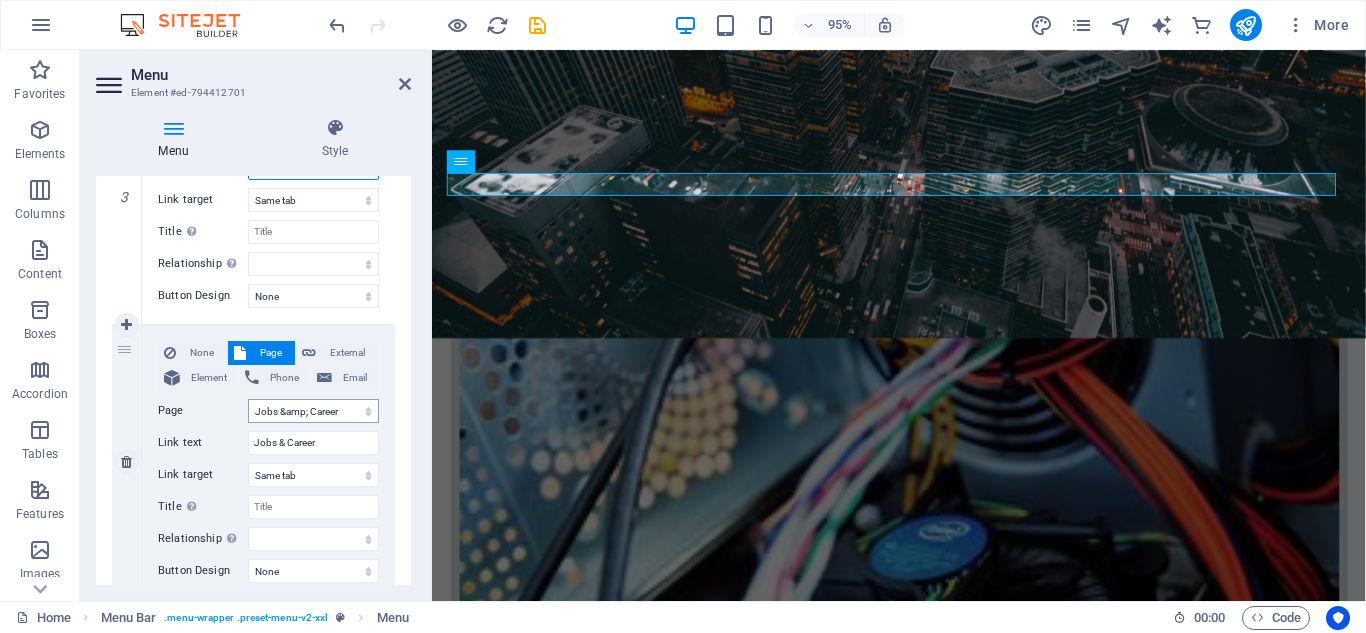 type on "Products" 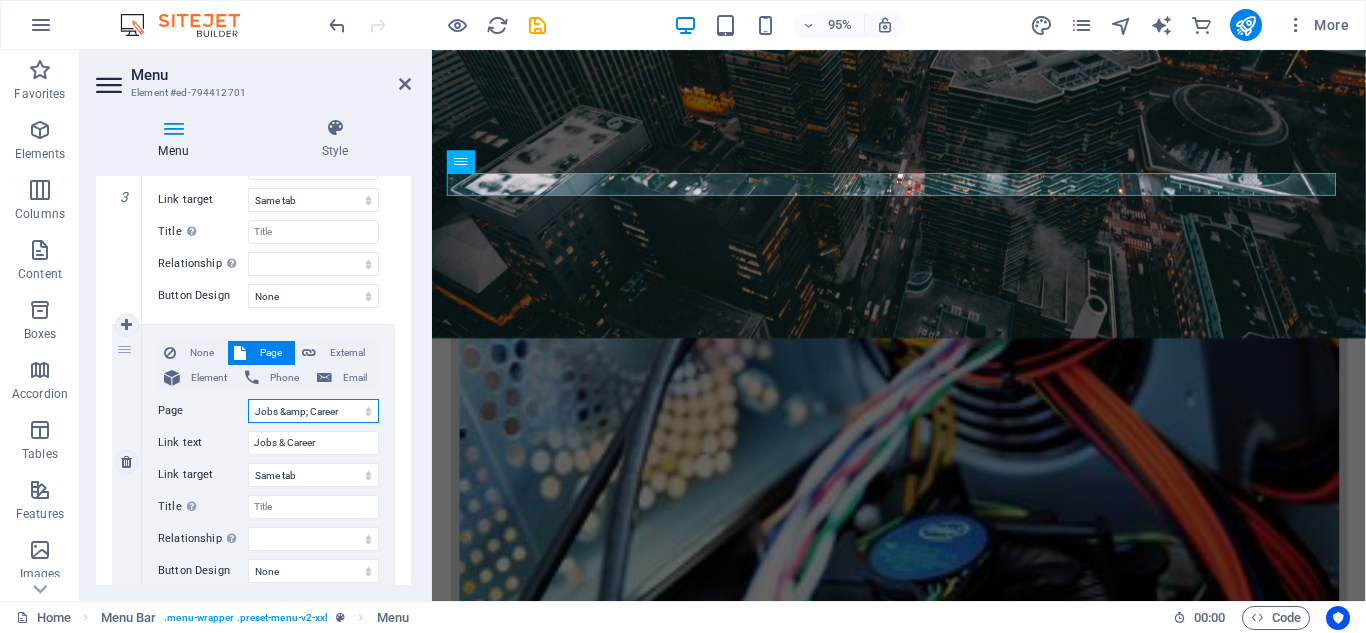 click on "Home Company IT Support Jobs &amp; Career Contact Legal Notice Privacy" at bounding box center [313, 411] 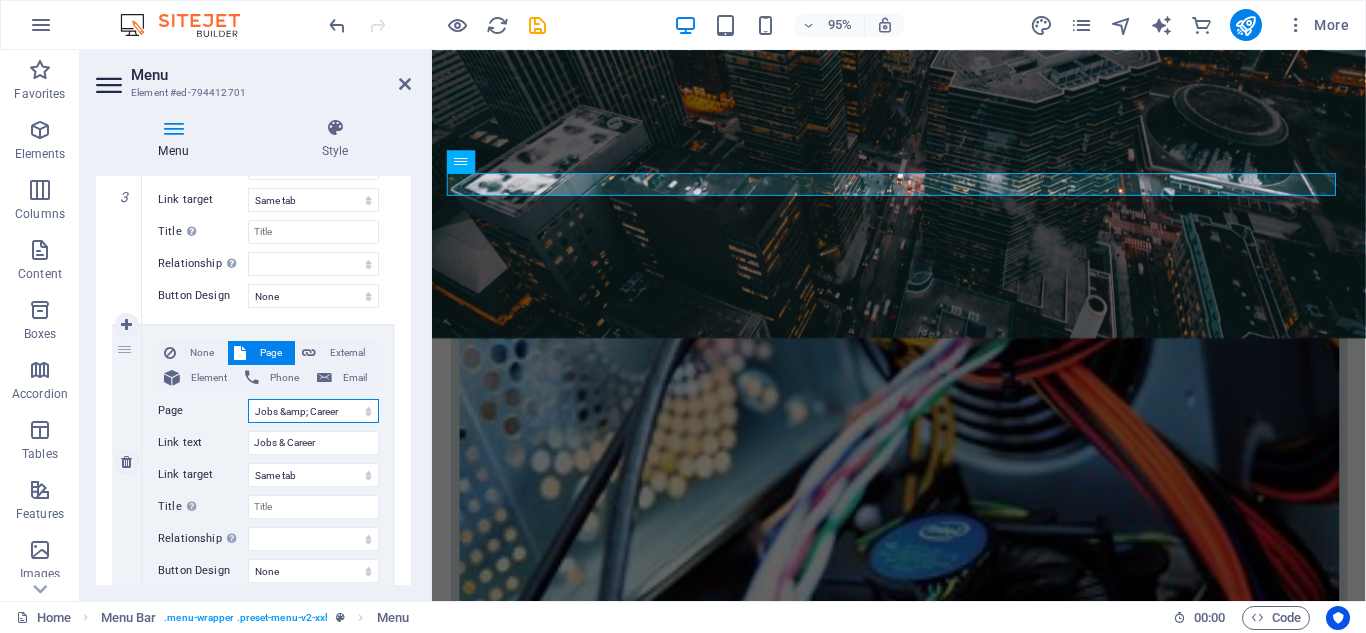 click on "Home Company IT Support Jobs &amp; Career Contact Legal Notice Privacy" at bounding box center [313, 411] 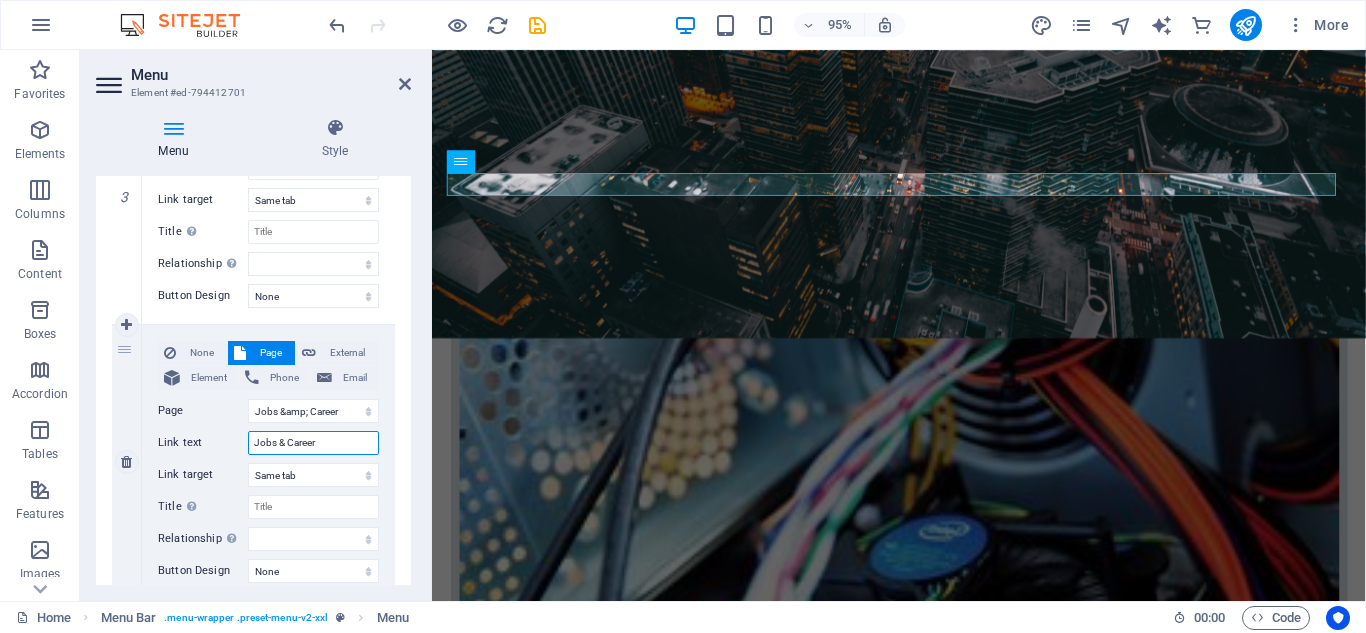 click on "Jobs & Career" at bounding box center (313, 443) 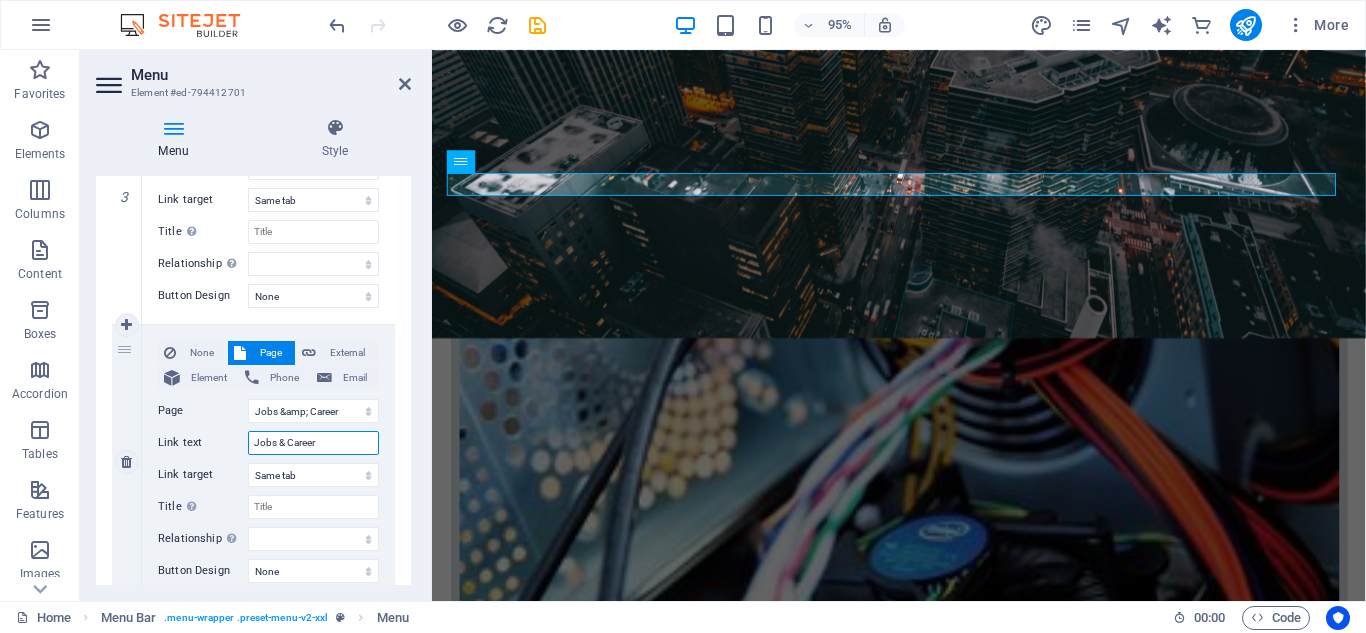 type on "T" 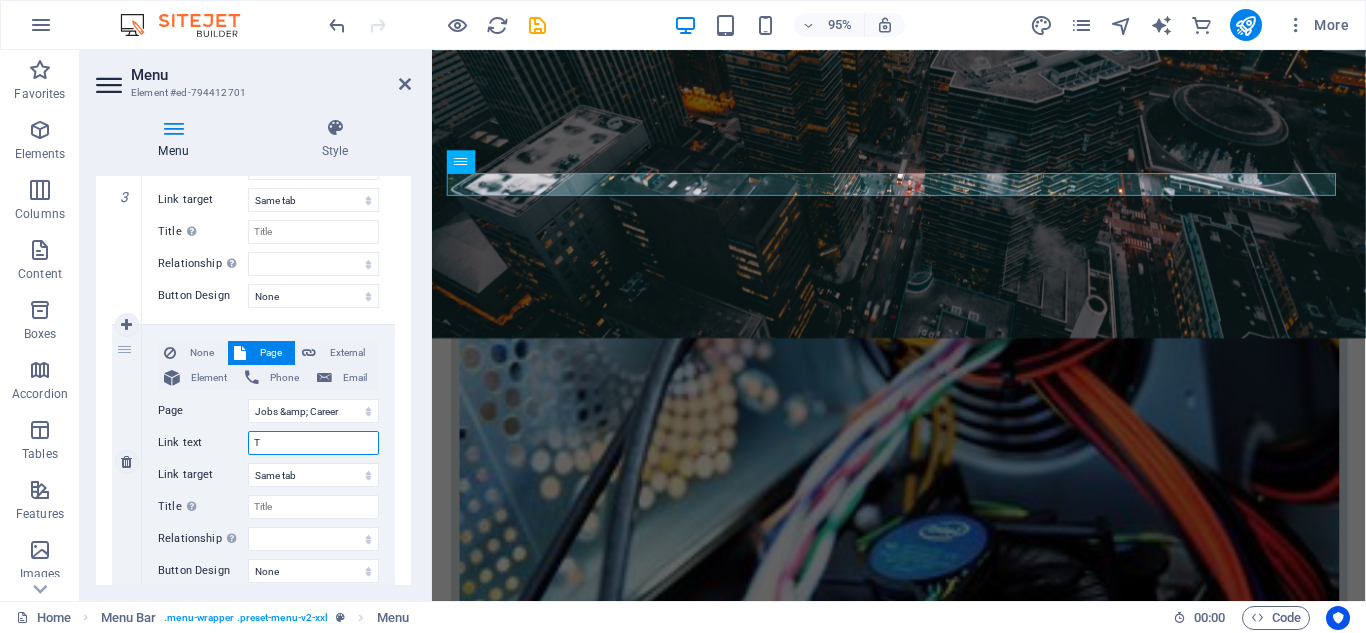 select 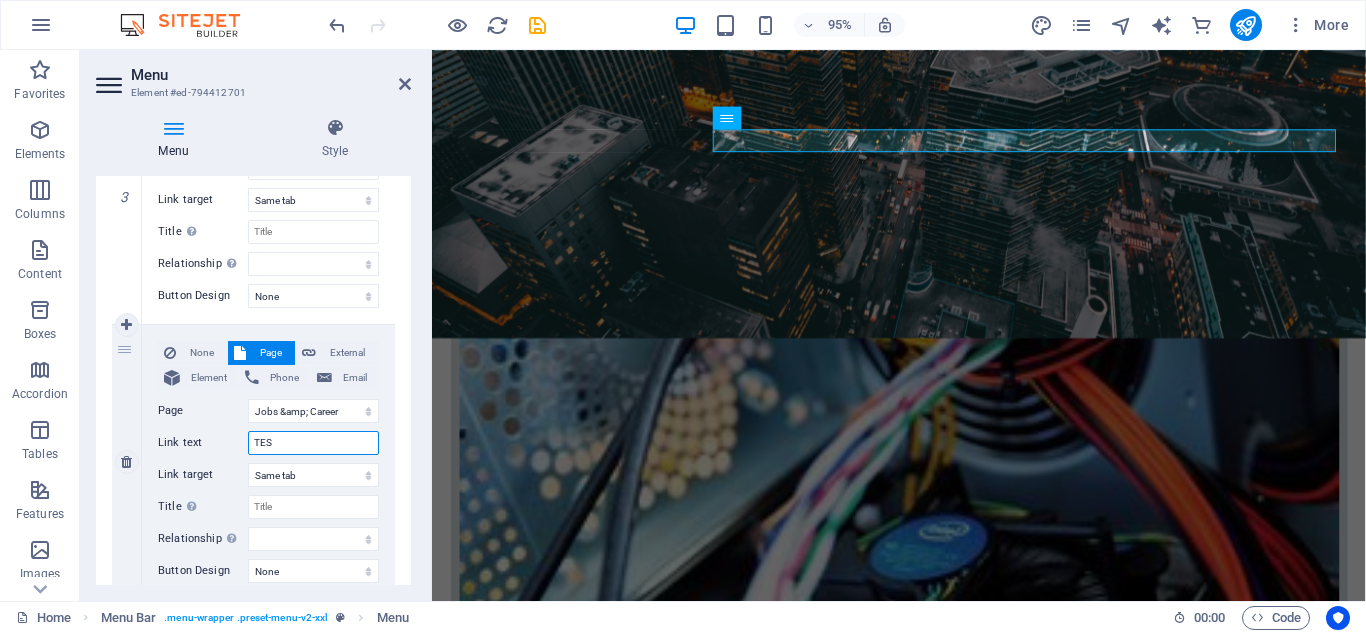 type on "TEST" 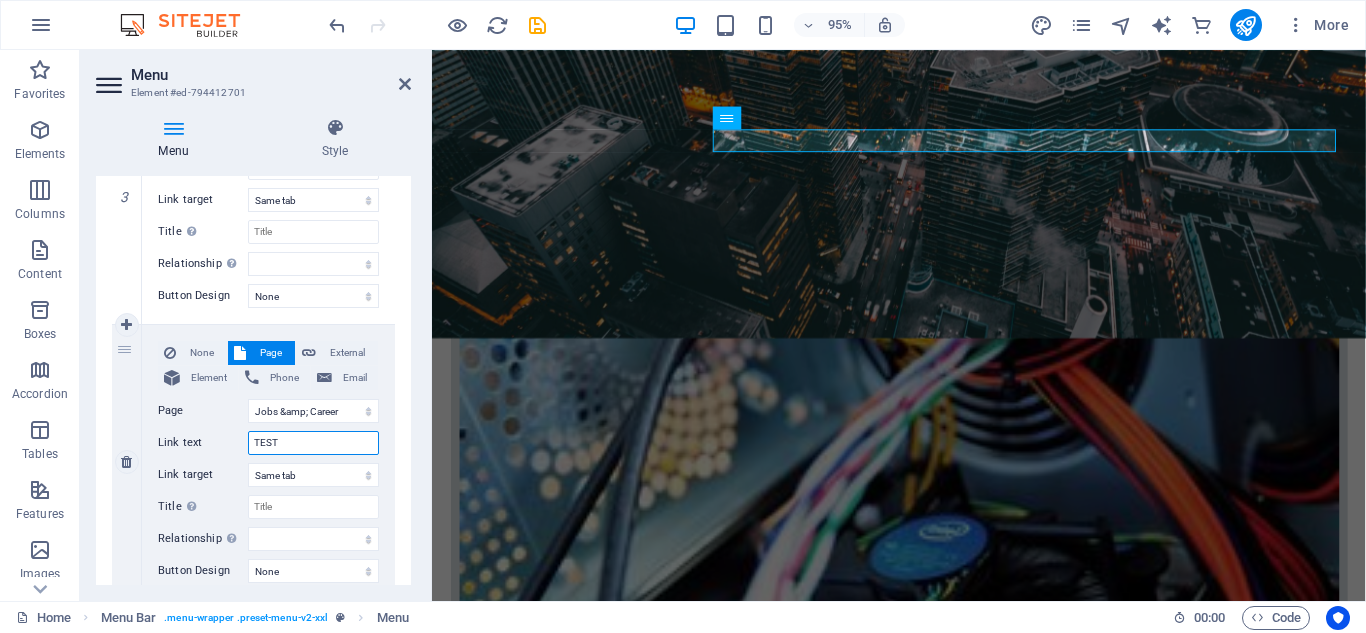 select 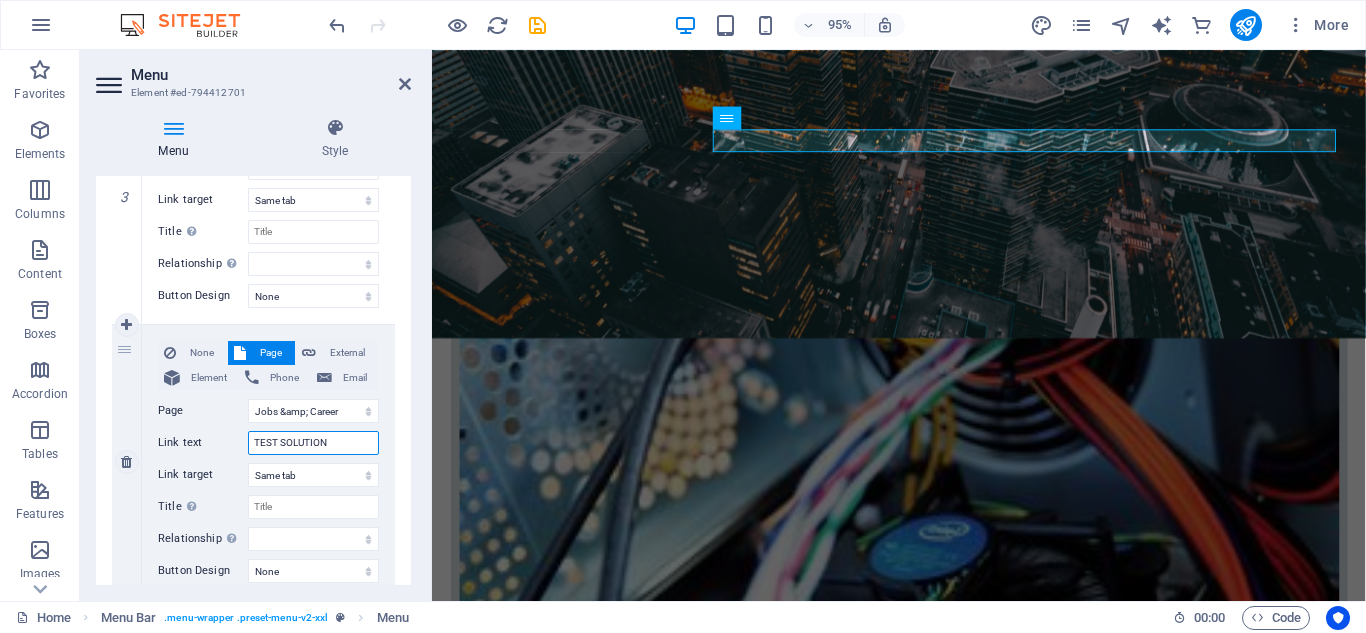 type on "TEST SOLUTIONS" 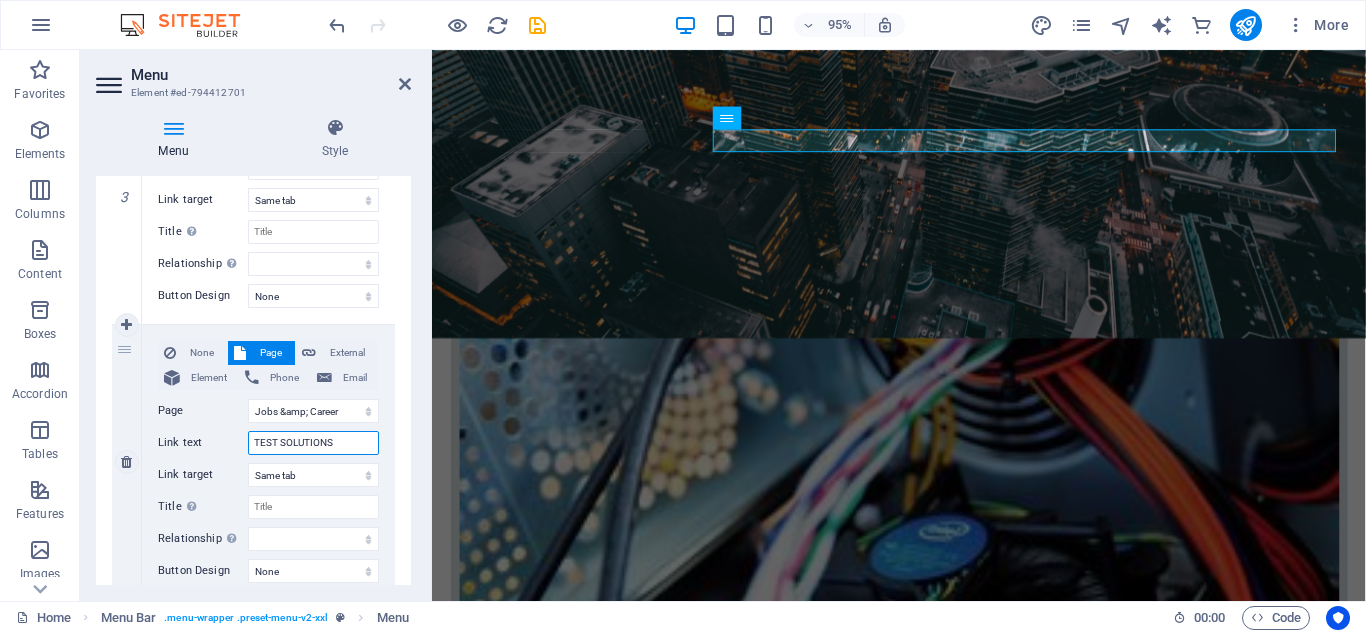 select 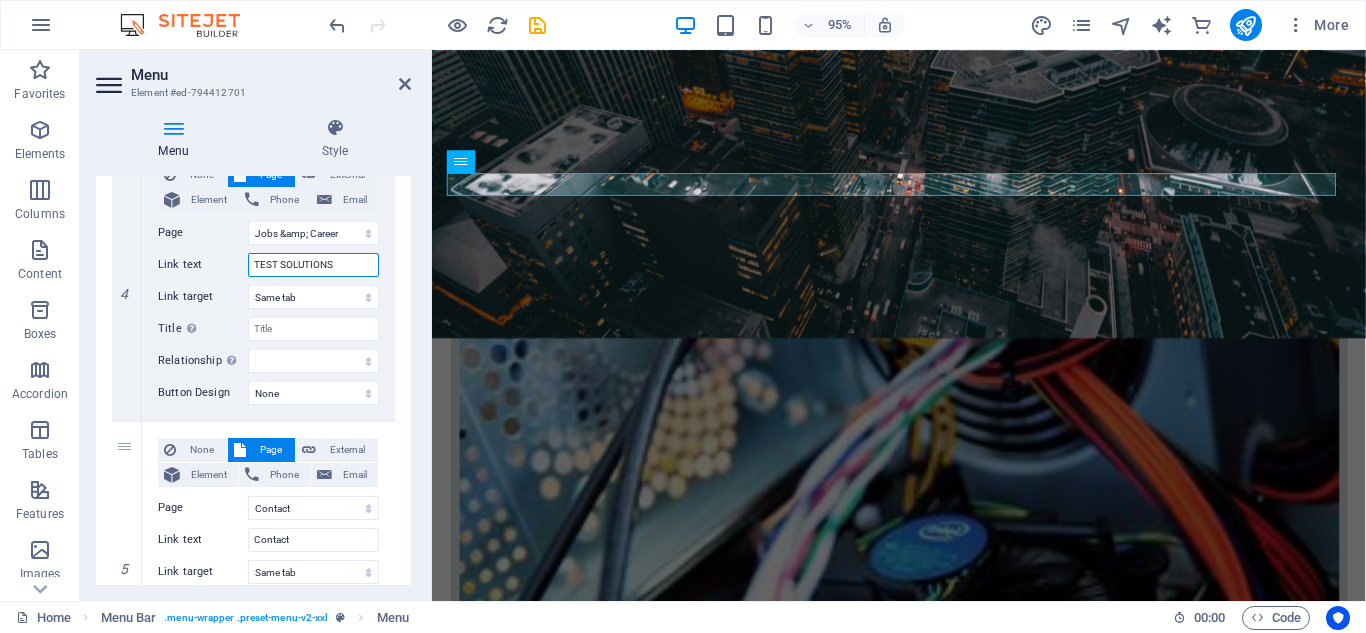 scroll, scrollTop: 1196, scrollLeft: 0, axis: vertical 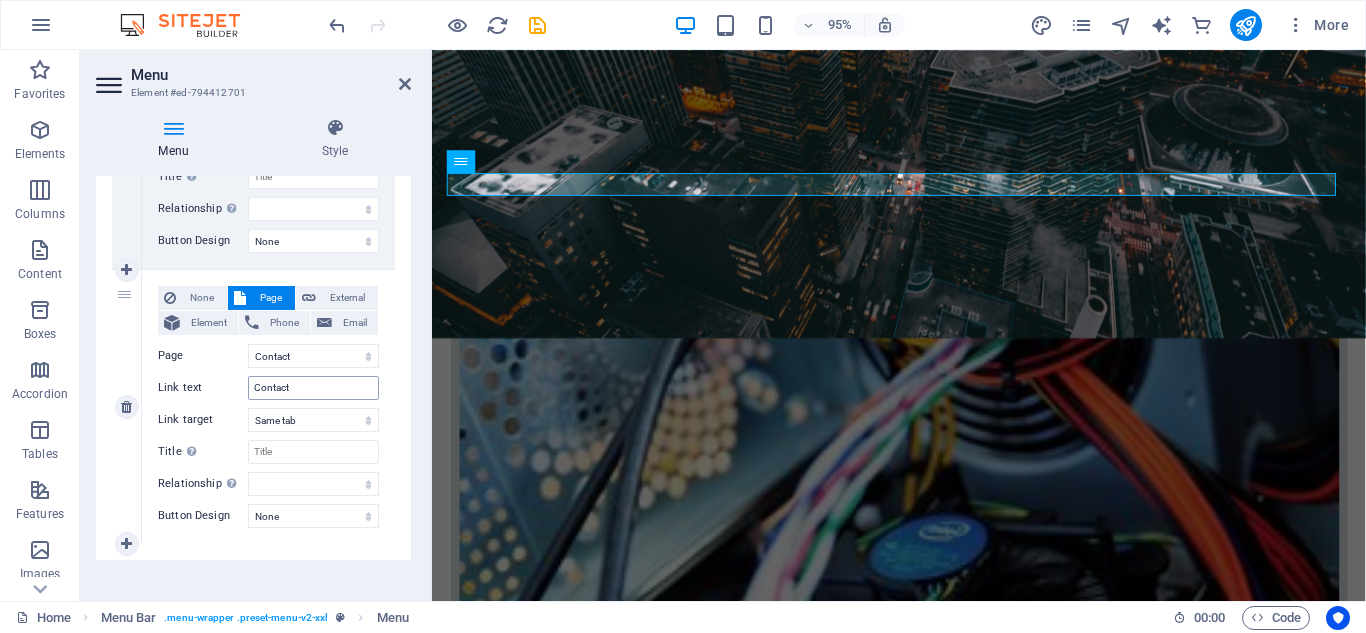 type on "TEST SOLUTIONS" 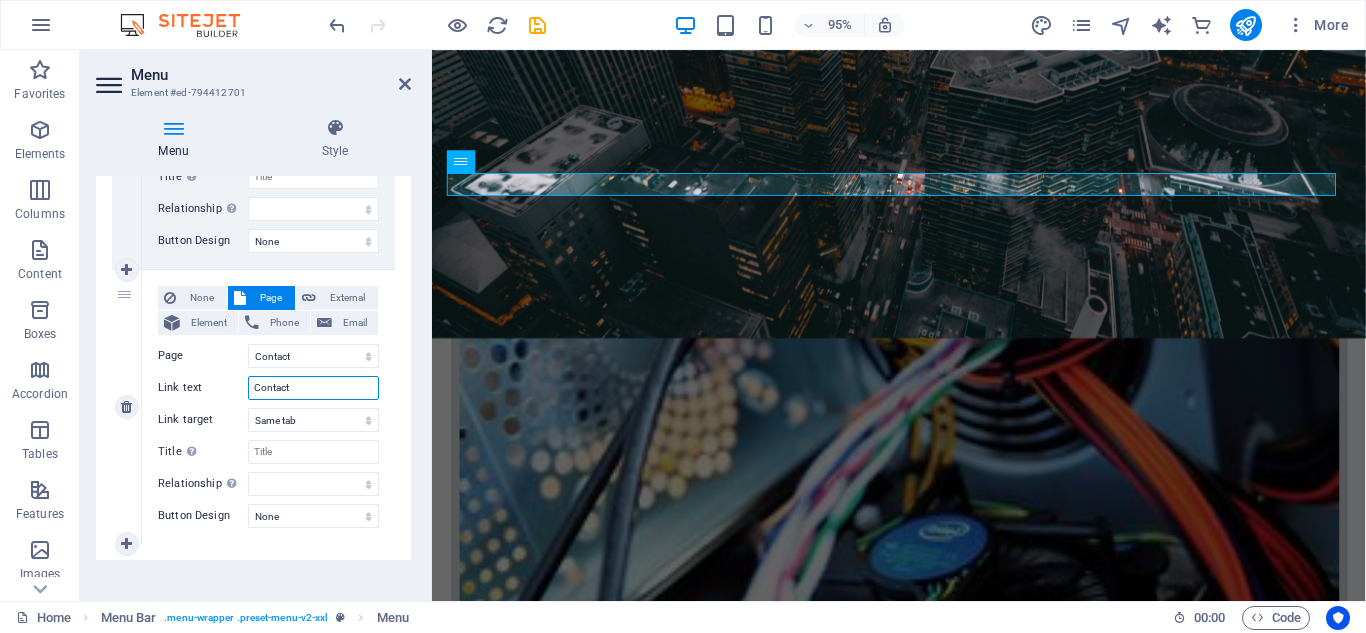 click on "Contact" at bounding box center [313, 388] 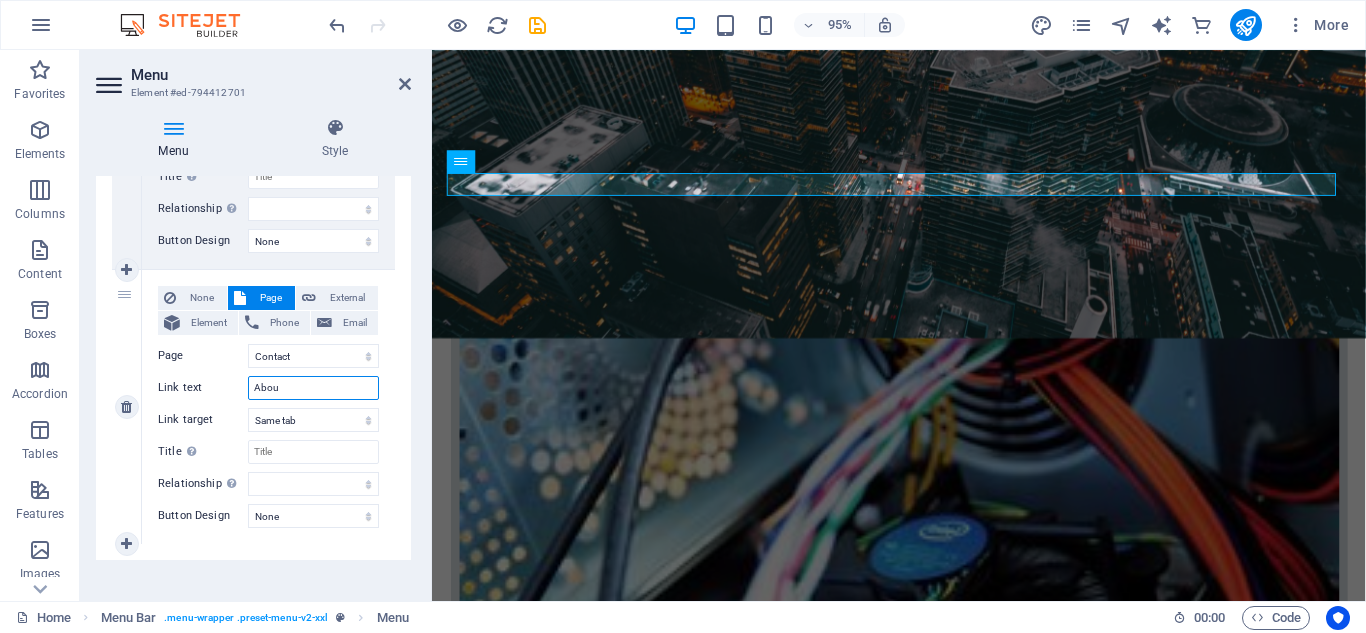 type on "About" 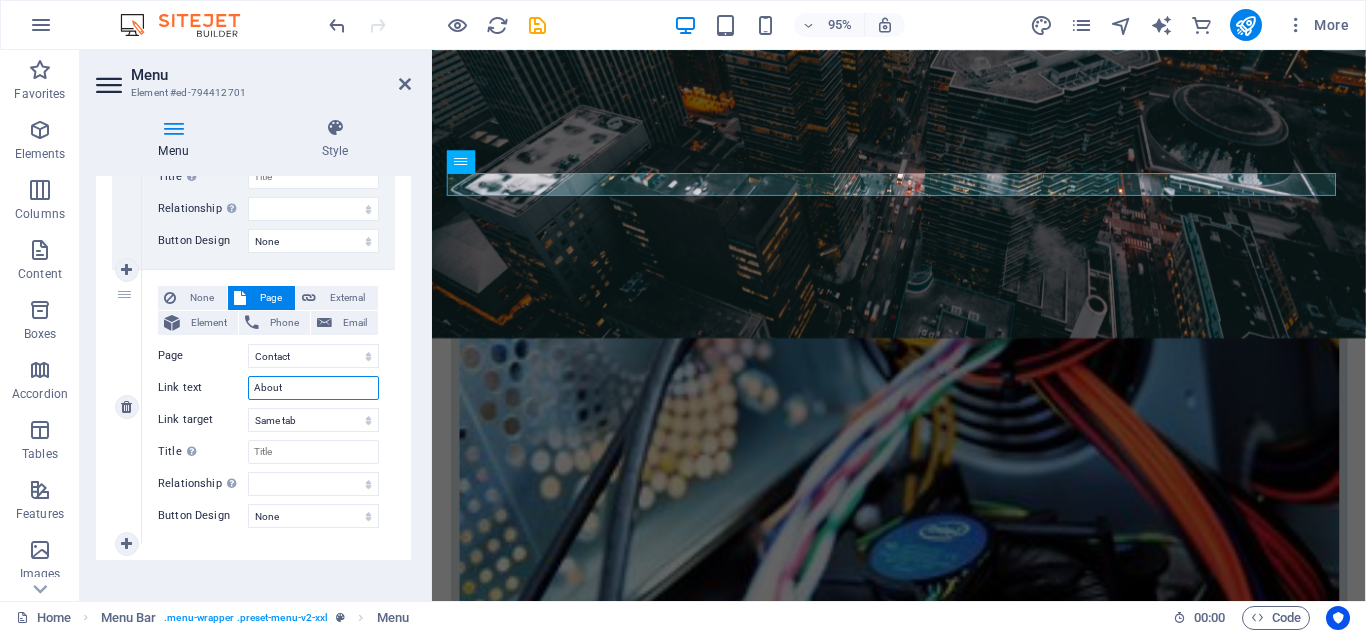 select 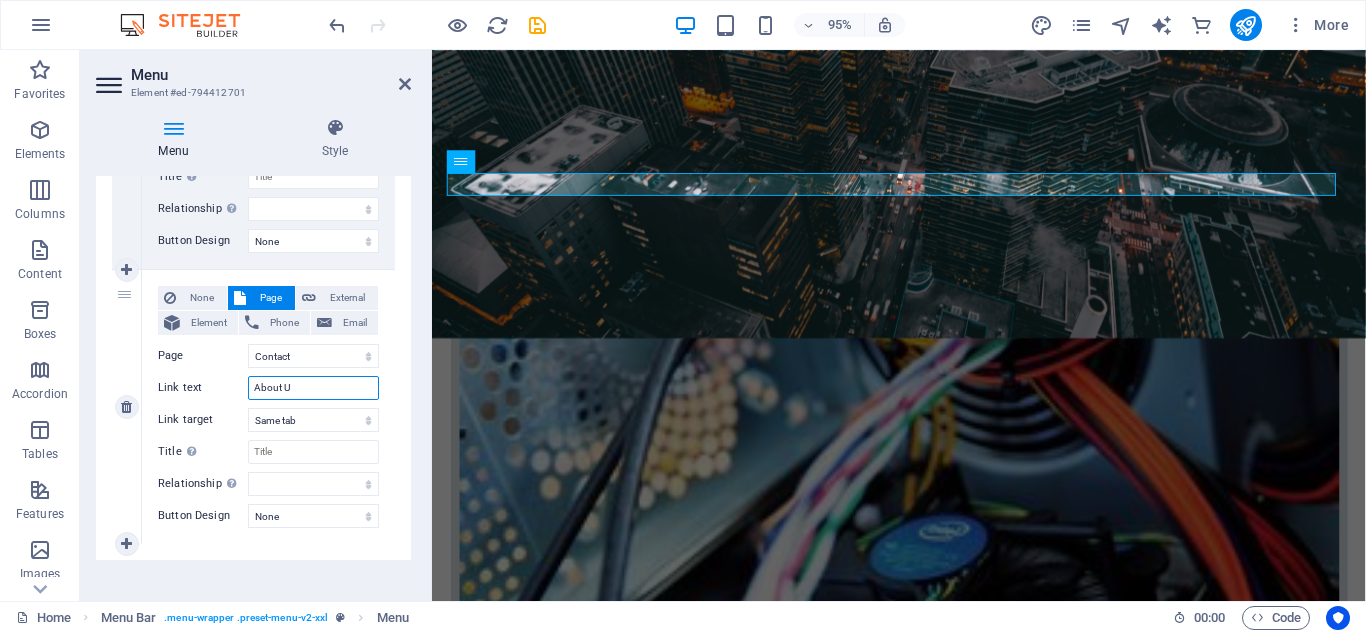 type on "About Us" 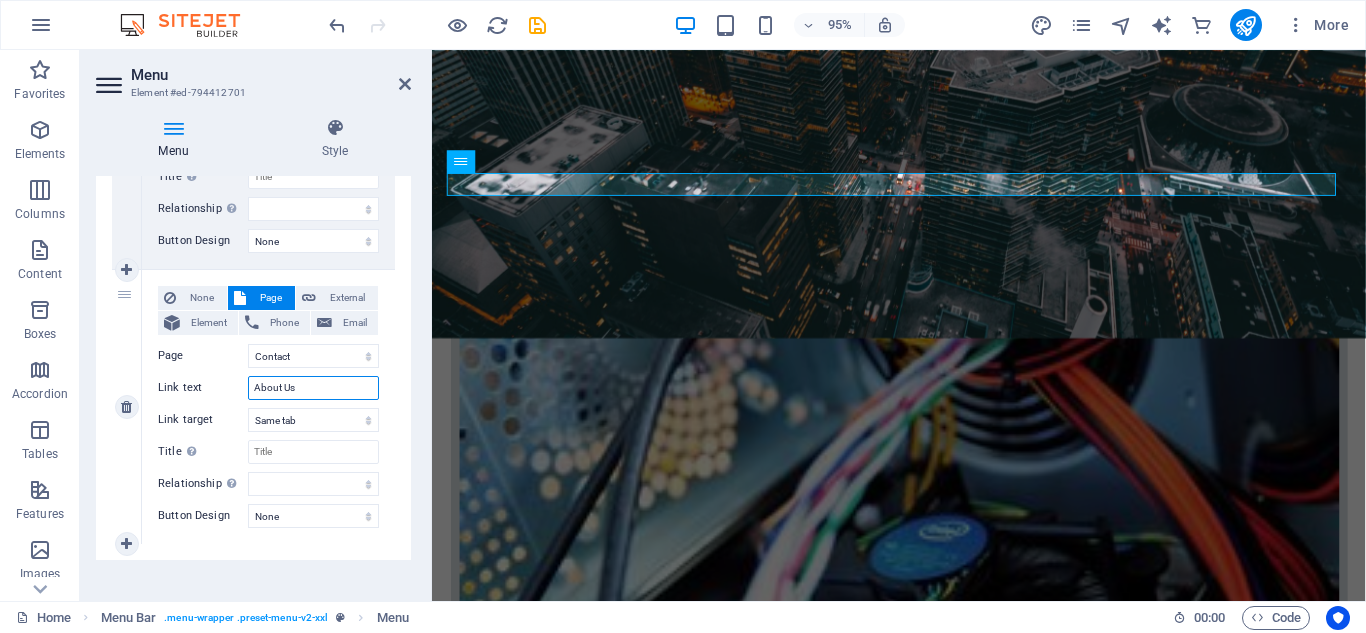 select 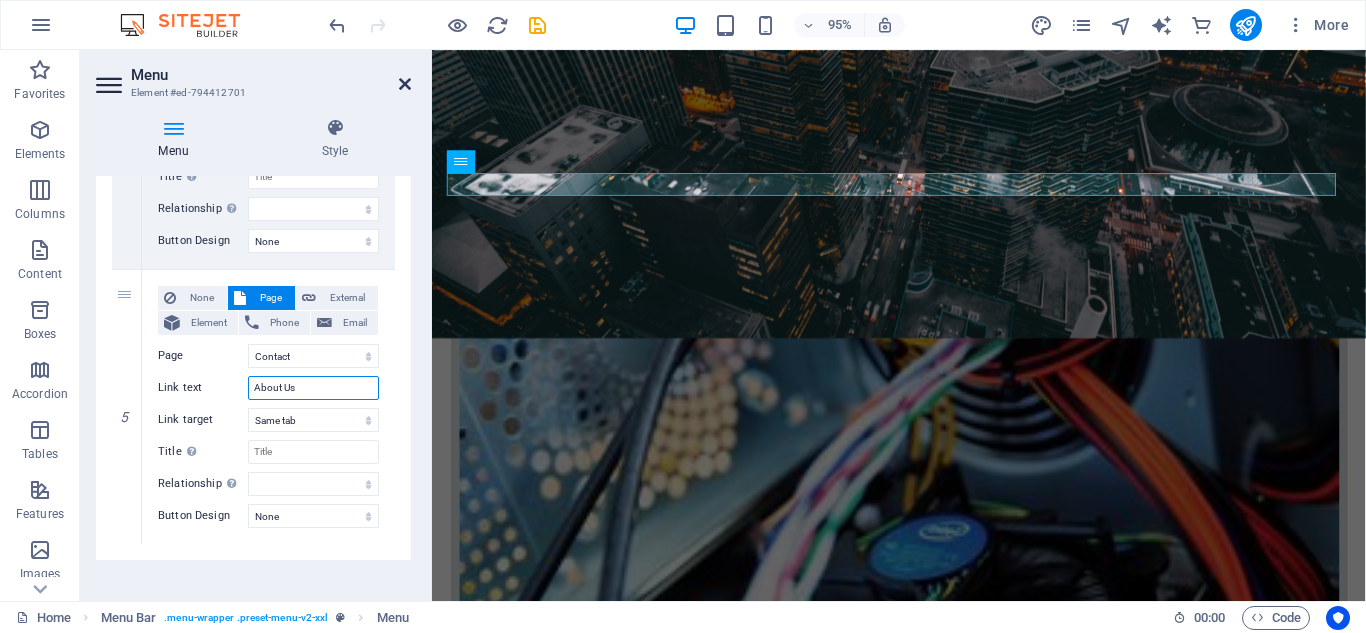 type on "About Us" 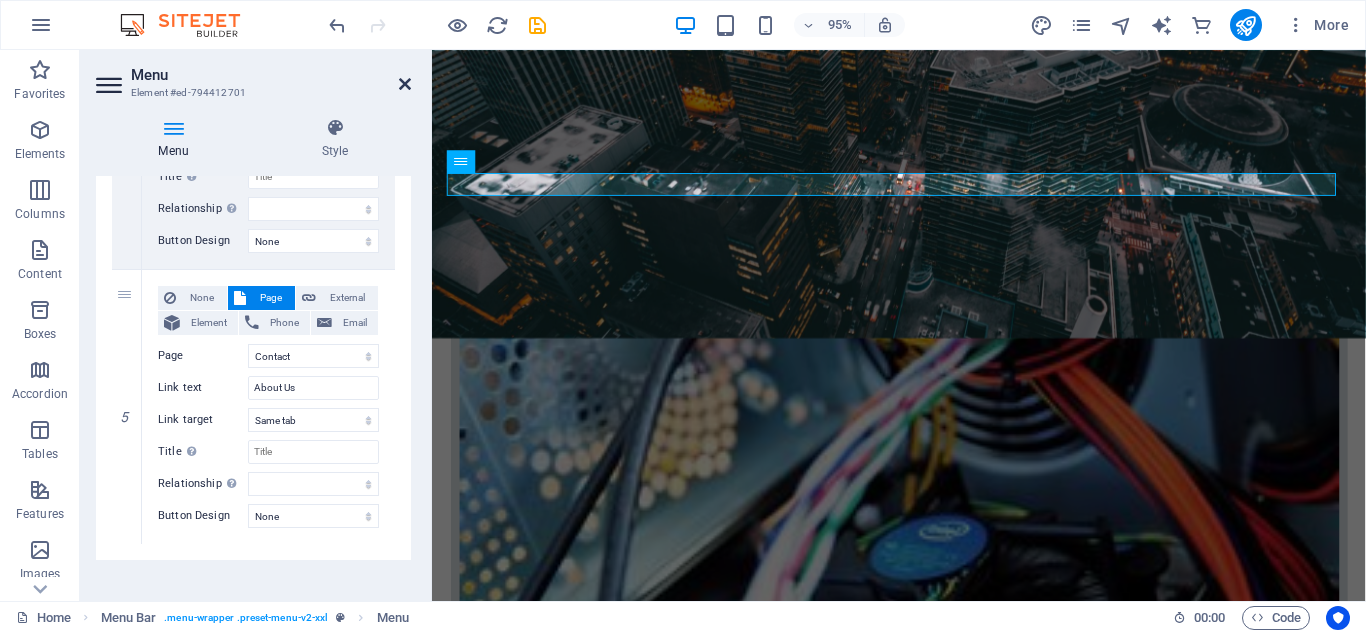 click at bounding box center (405, 84) 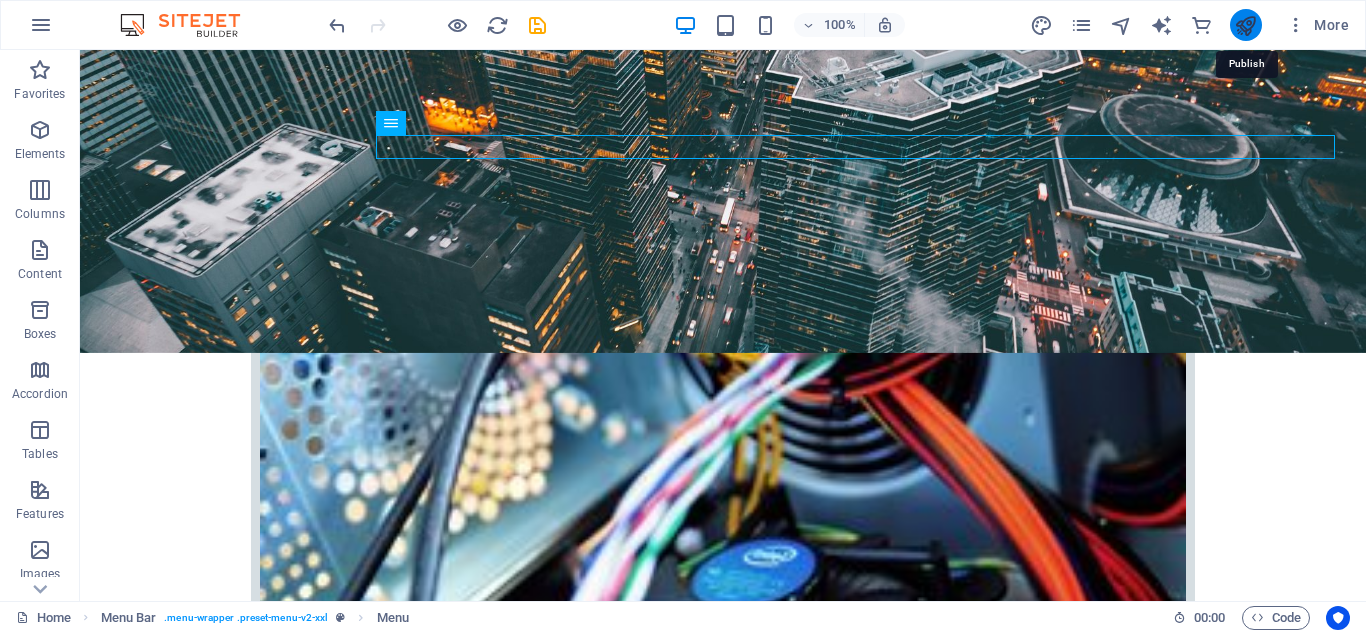 click at bounding box center [1245, 25] 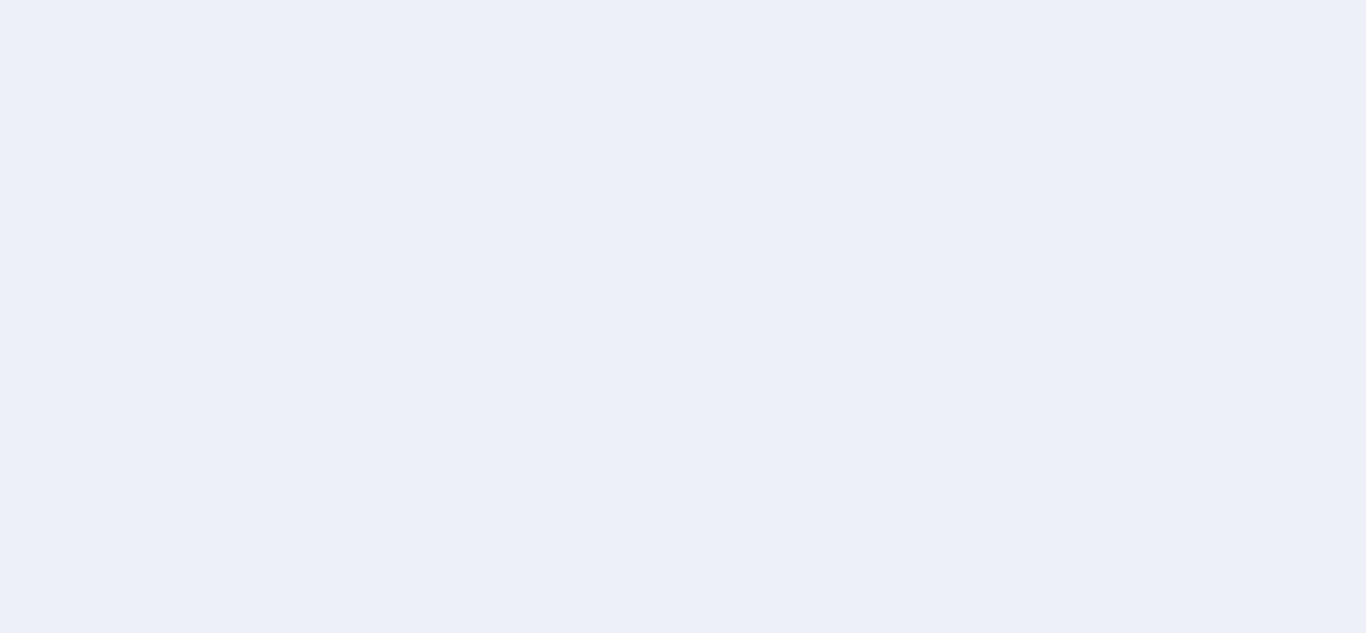 scroll, scrollTop: 0, scrollLeft: 0, axis: both 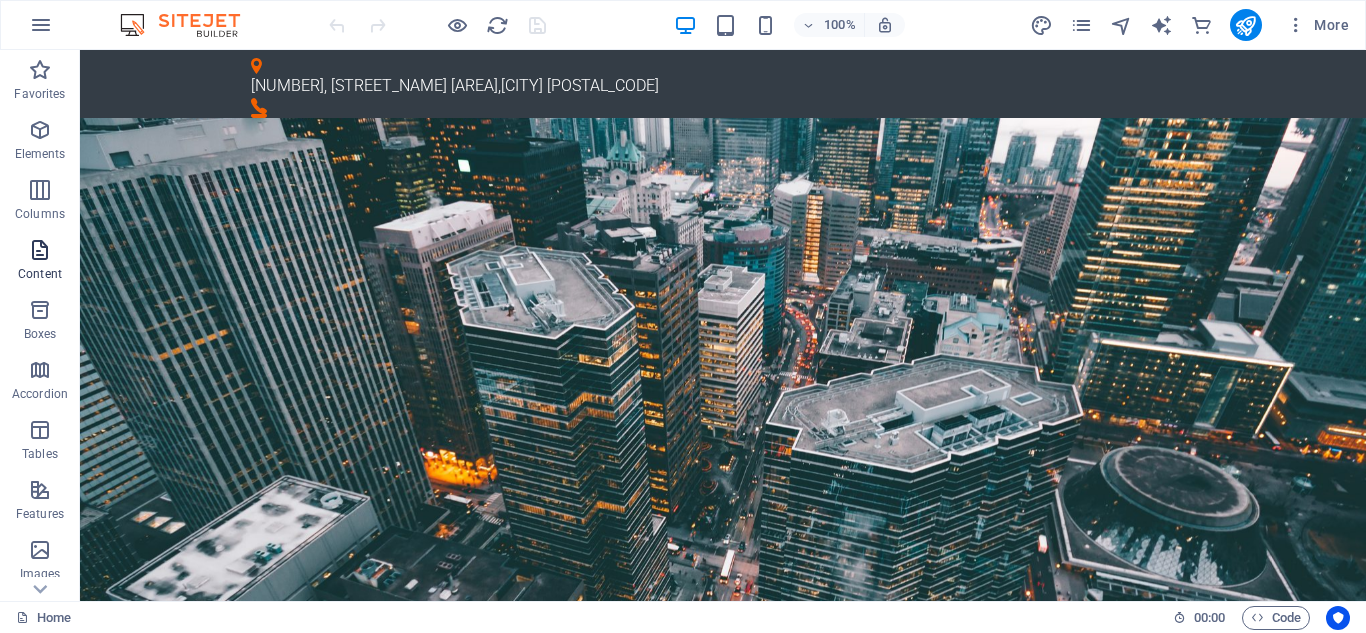 click at bounding box center [40, 250] 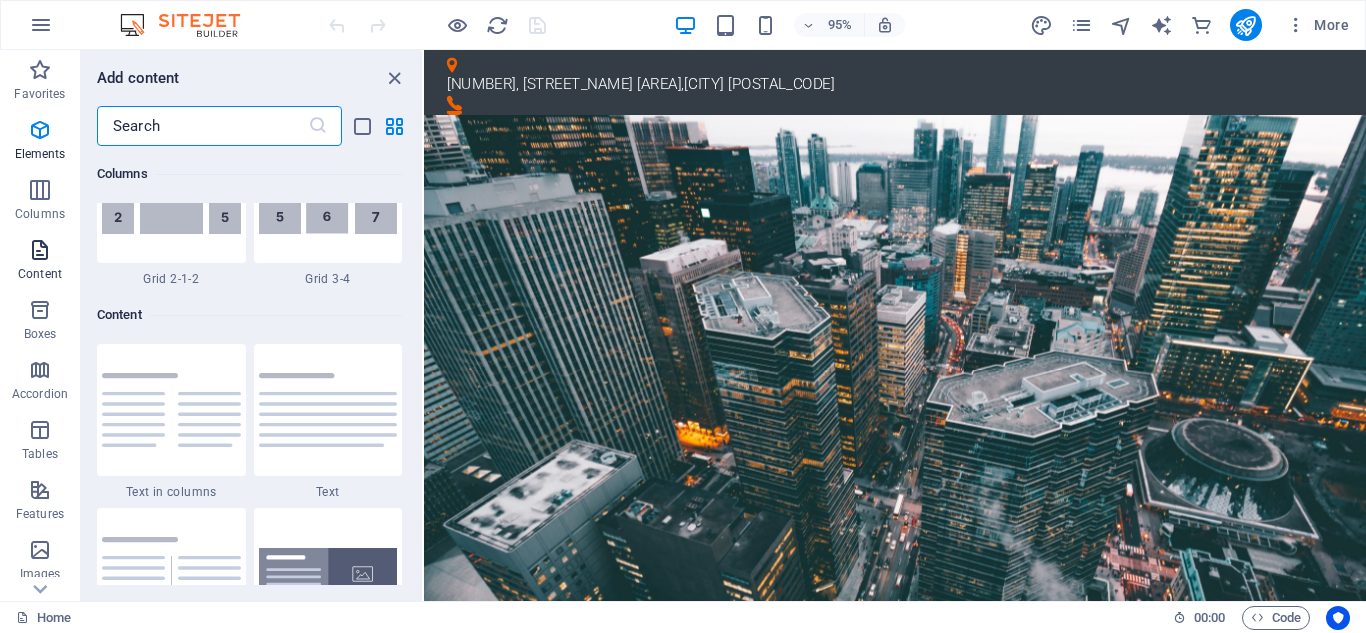 scroll, scrollTop: 3499, scrollLeft: 0, axis: vertical 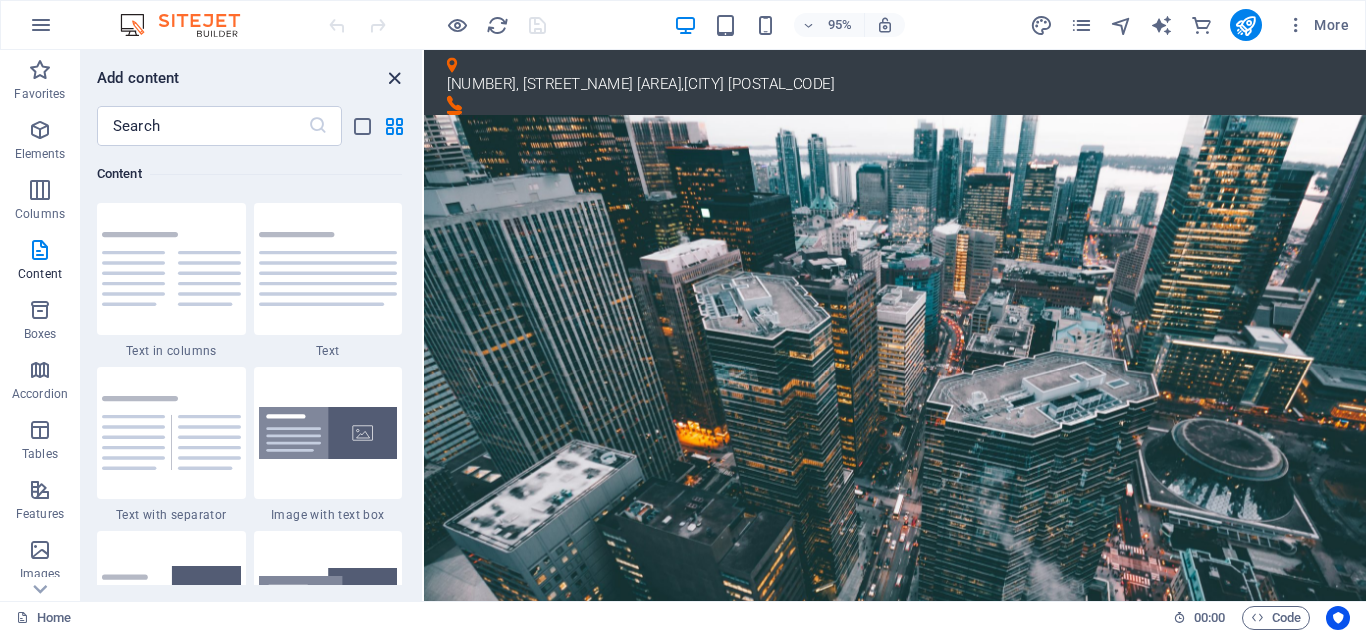 click at bounding box center [394, 78] 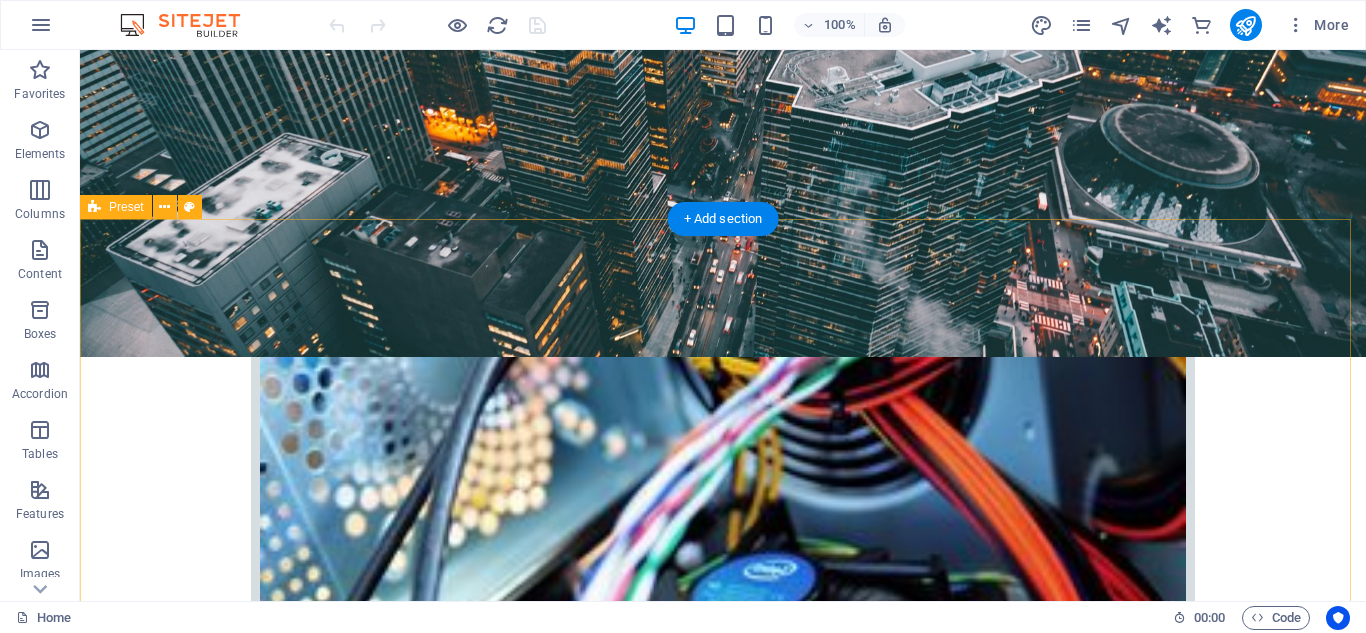 scroll, scrollTop: 572, scrollLeft: 0, axis: vertical 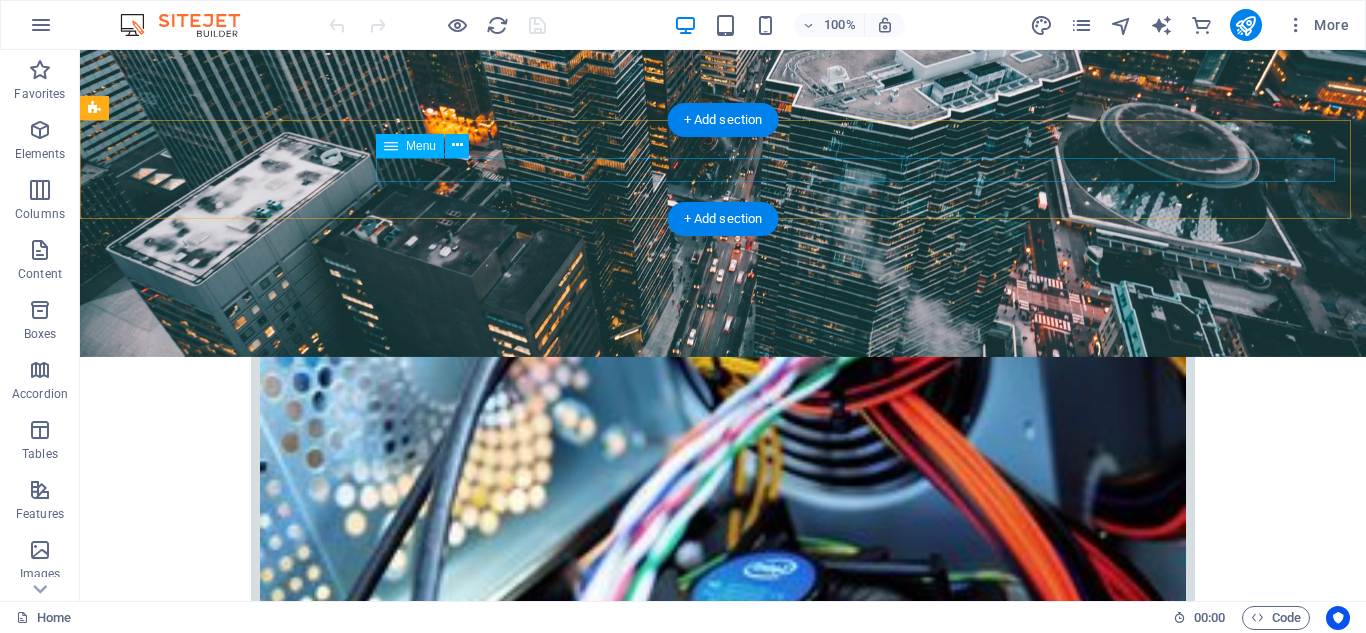 click on "Home Company Products TEST SOLUTIONS About Us" at bounding box center [723, 2355] 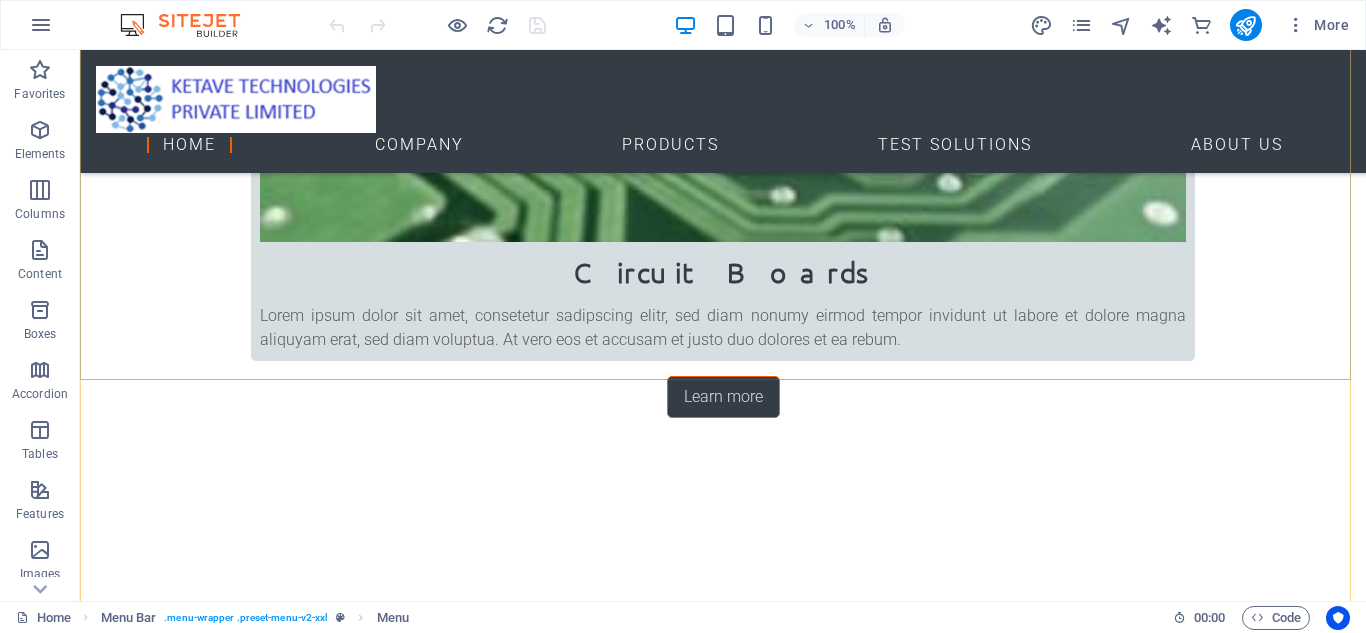 scroll, scrollTop: 2336, scrollLeft: 0, axis: vertical 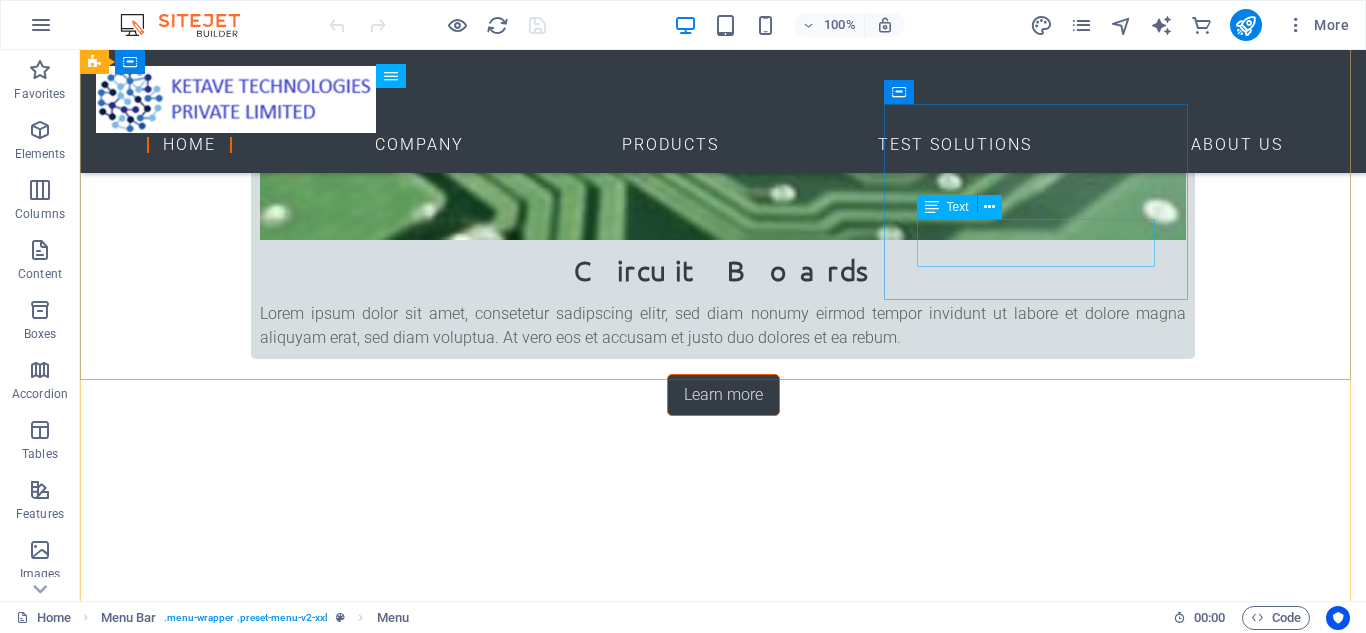 click on "info@ketavetech.com Legal Notice  |  Privacy" at bounding box center (568, 3554) 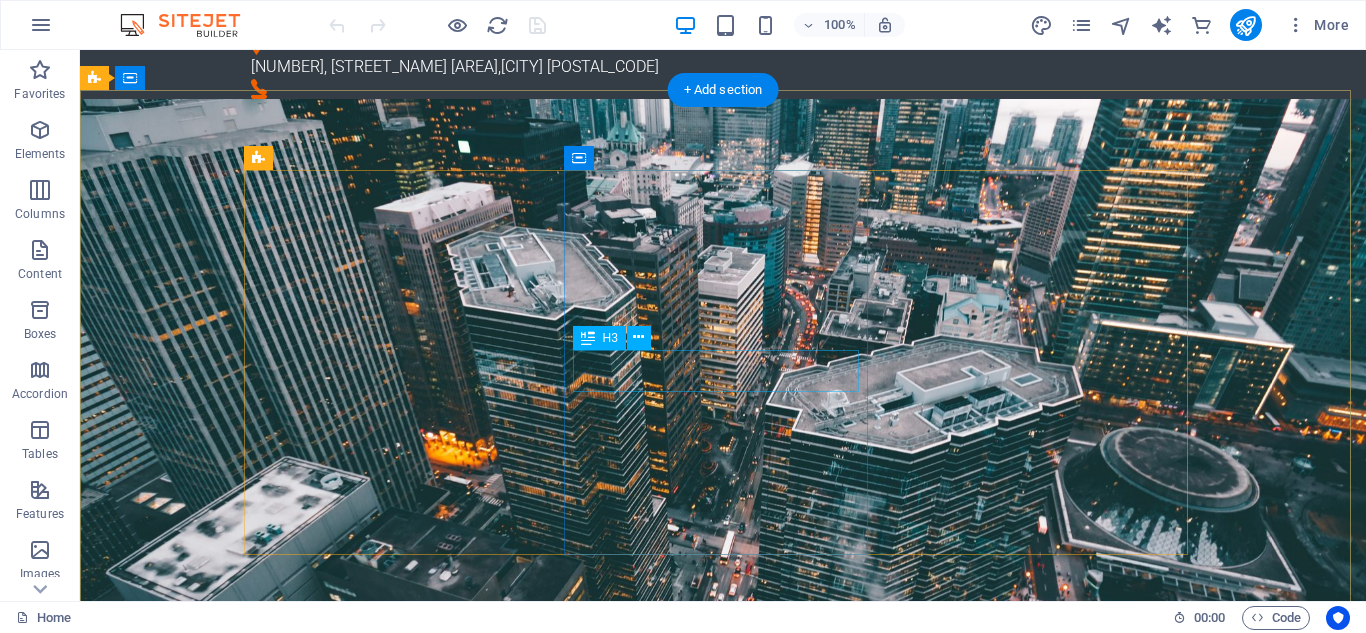 scroll, scrollTop: 0, scrollLeft: 0, axis: both 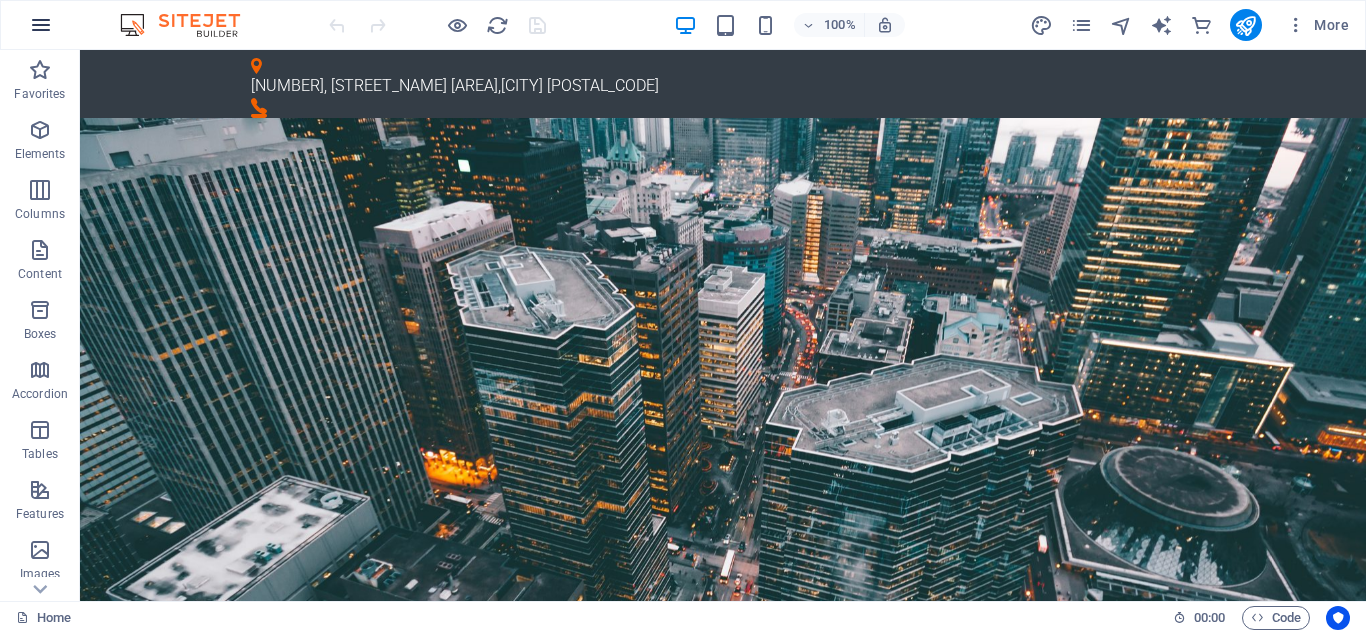click at bounding box center (41, 25) 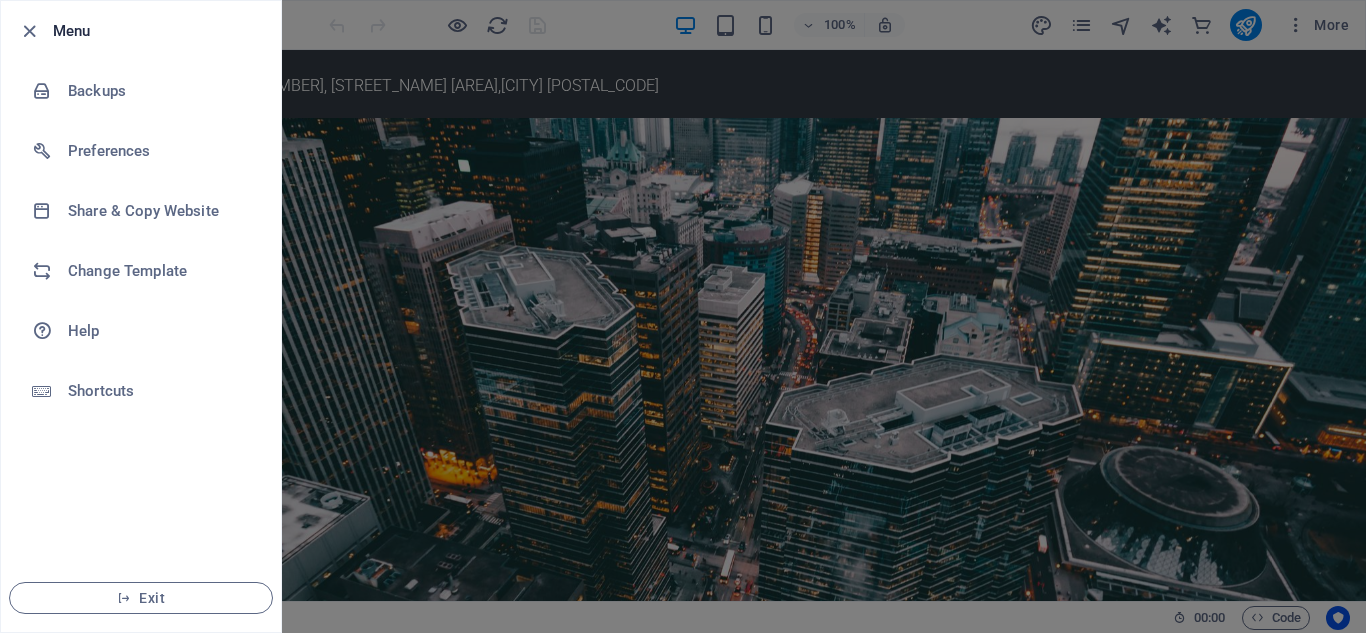 click at bounding box center (683, 316) 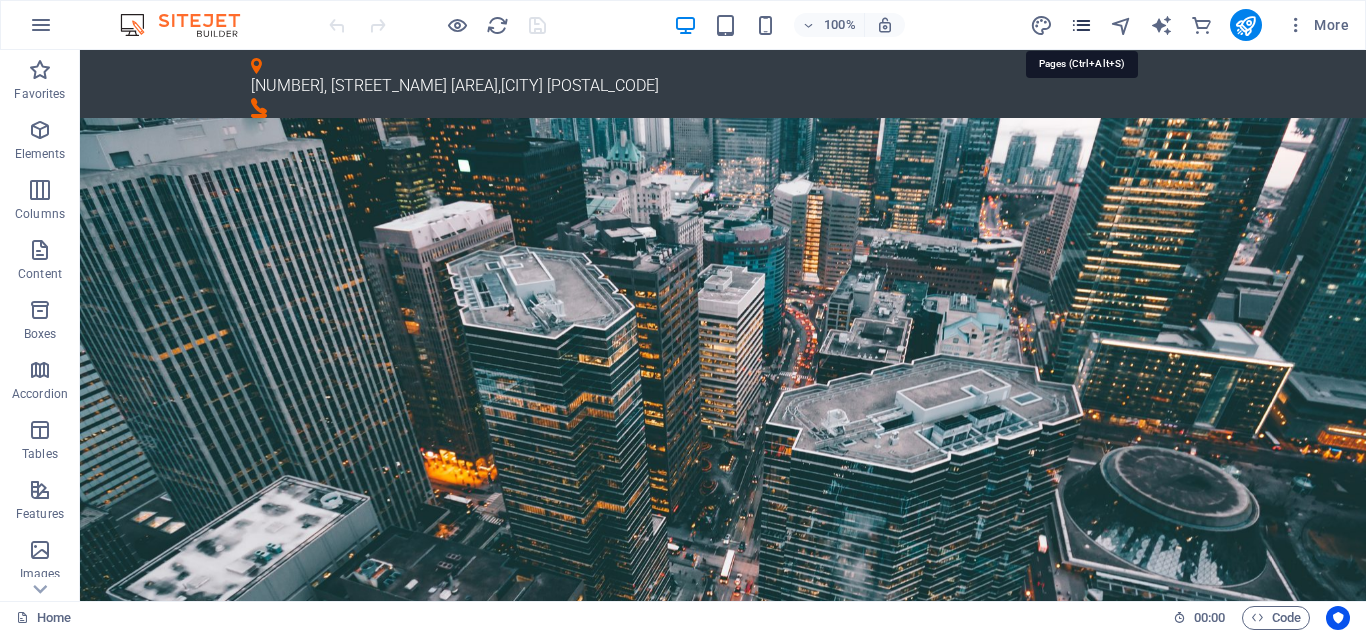 click at bounding box center [1081, 25] 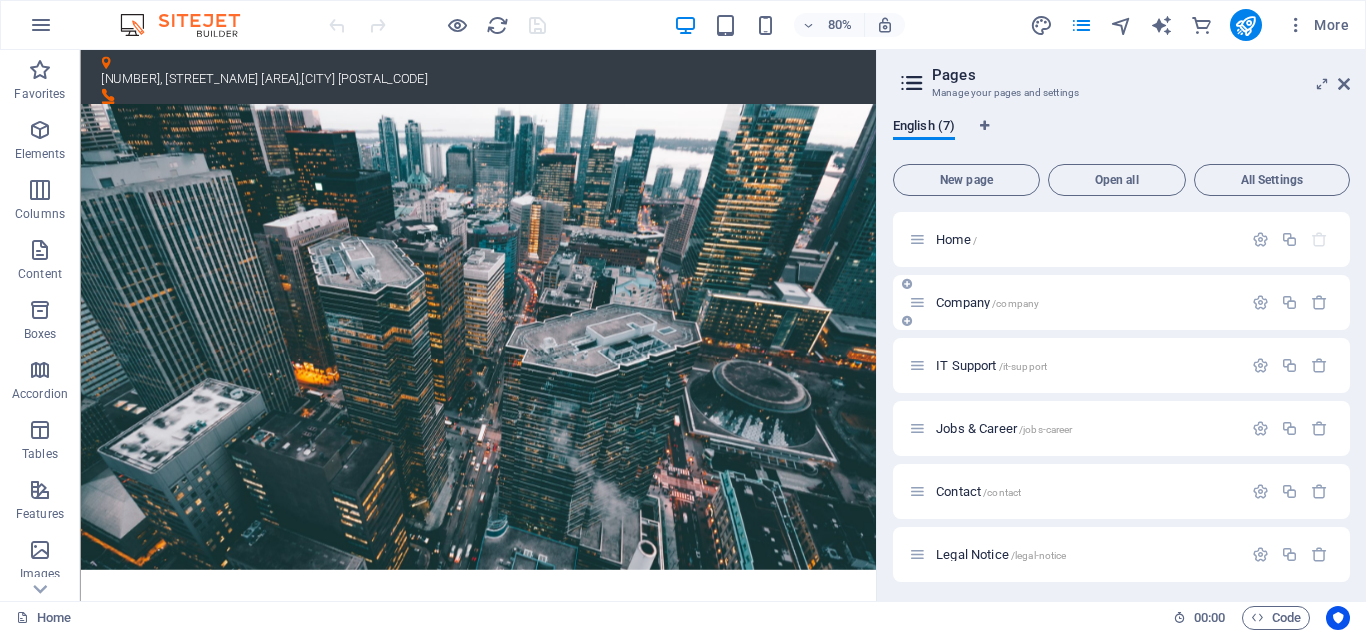 click on "Company /company" at bounding box center (1086, 302) 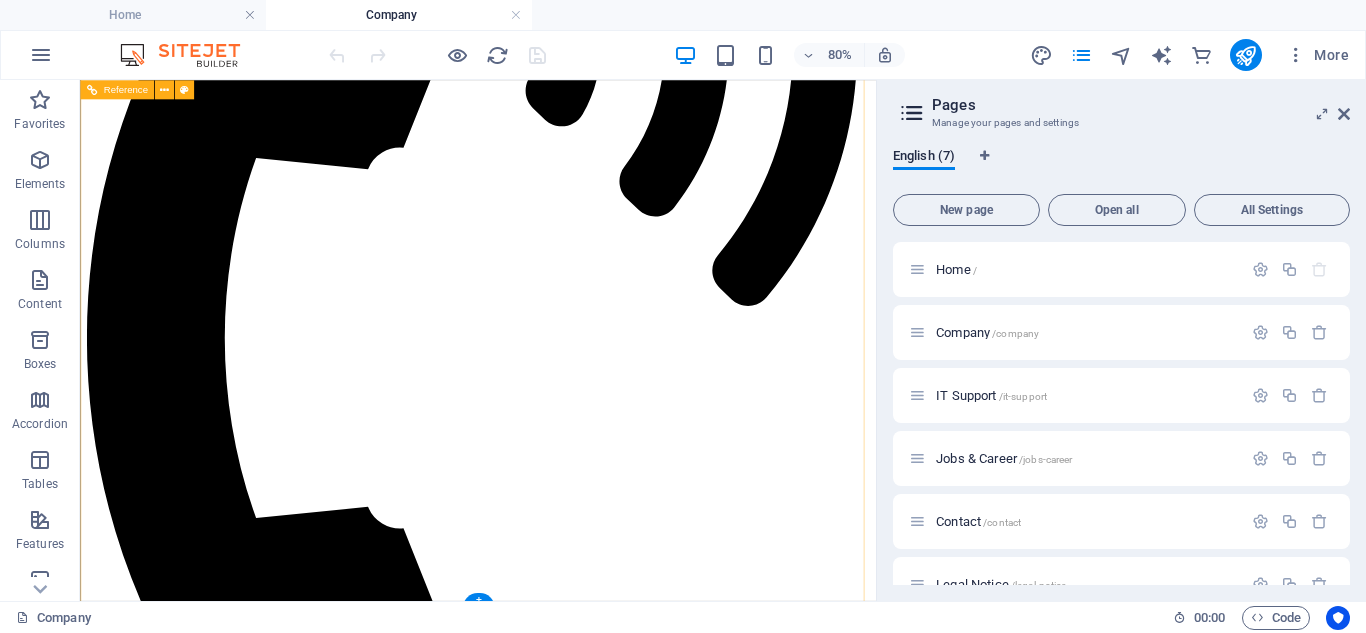 scroll, scrollTop: 5777, scrollLeft: 0, axis: vertical 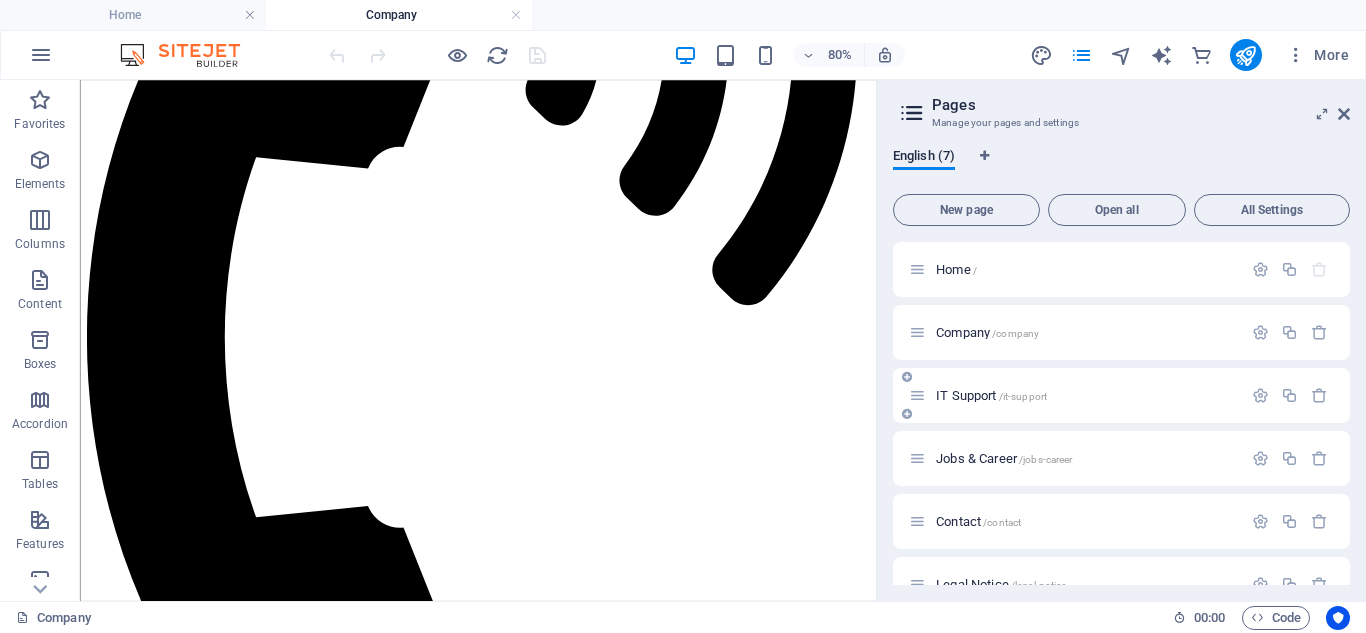 click on "IT Support /it-support" at bounding box center [1086, 395] 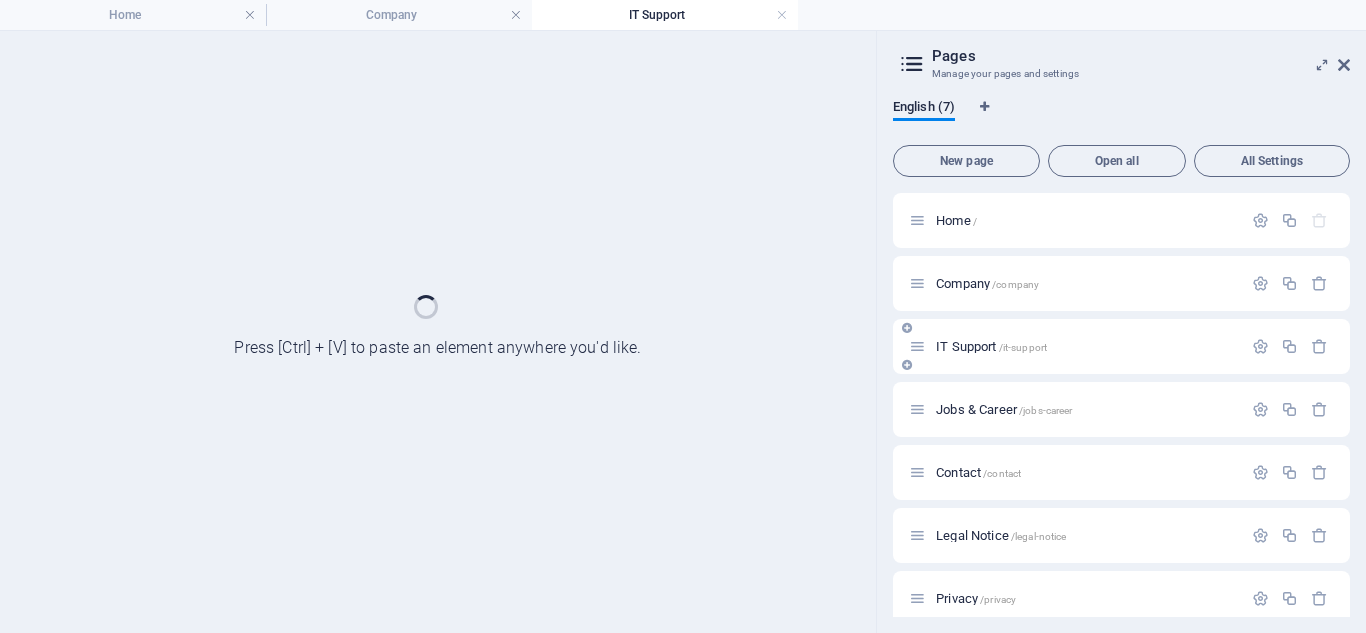 scroll, scrollTop: 0, scrollLeft: 0, axis: both 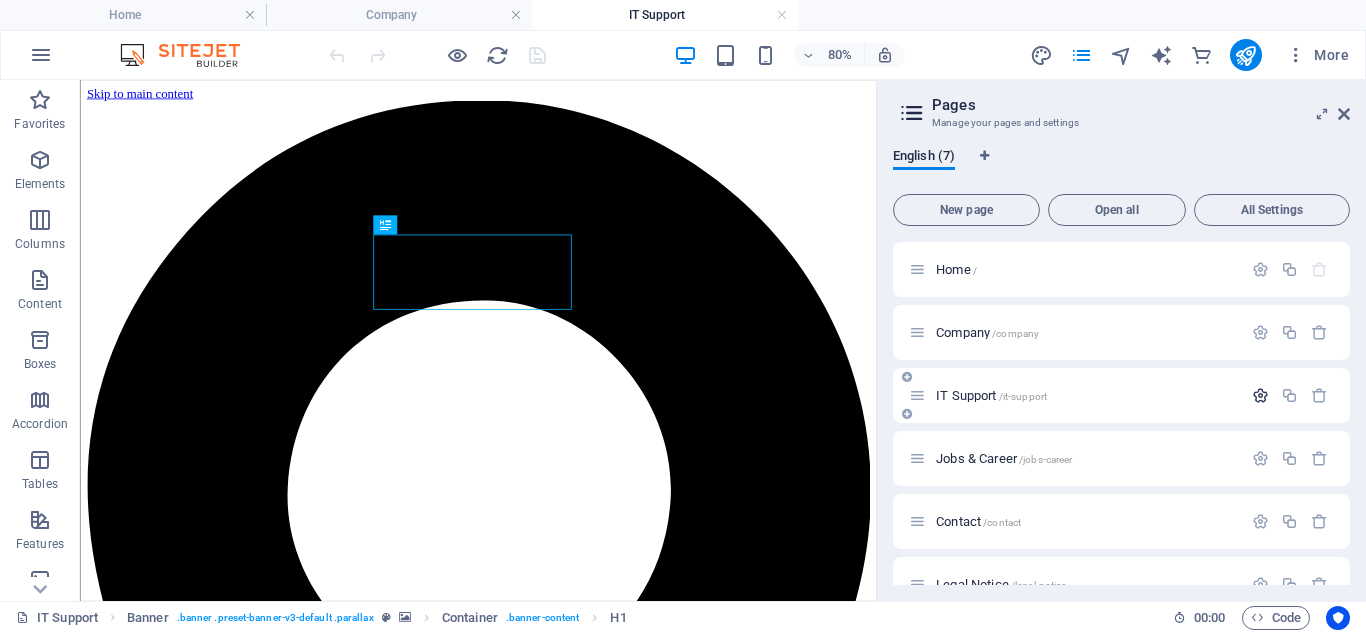 click at bounding box center (1260, 395) 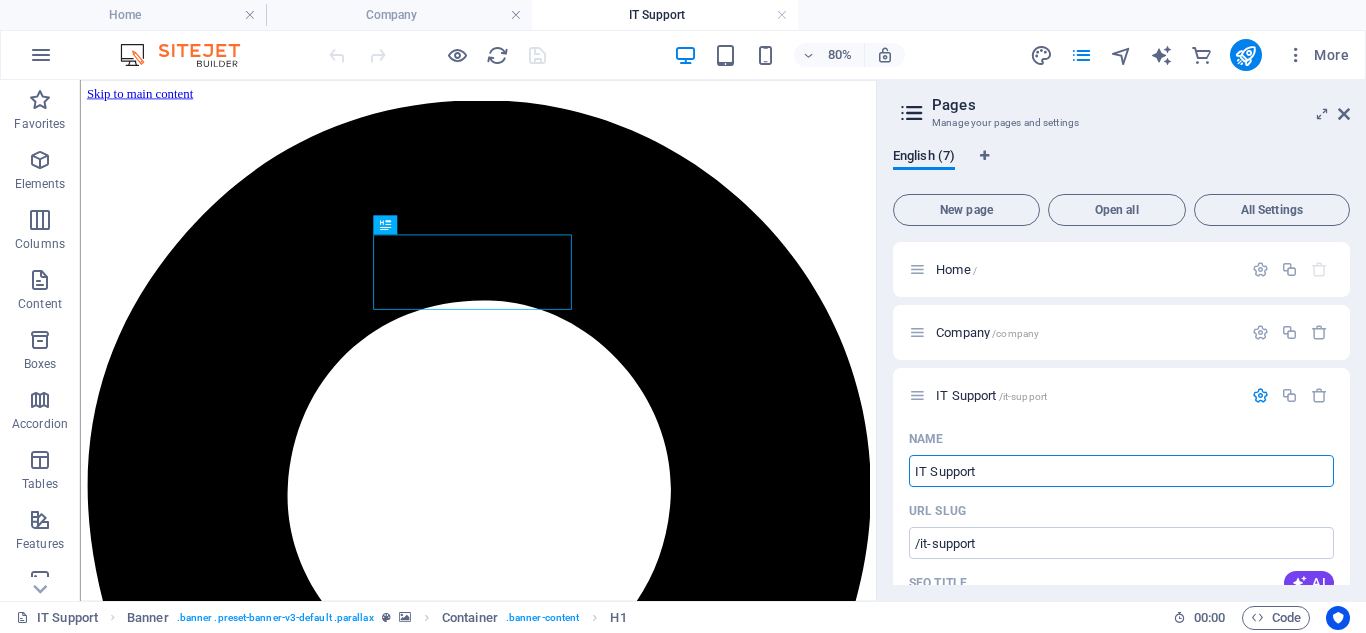 drag, startPoint x: 1094, startPoint y: 544, endPoint x: 1067, endPoint y: 558, distance: 30.413813 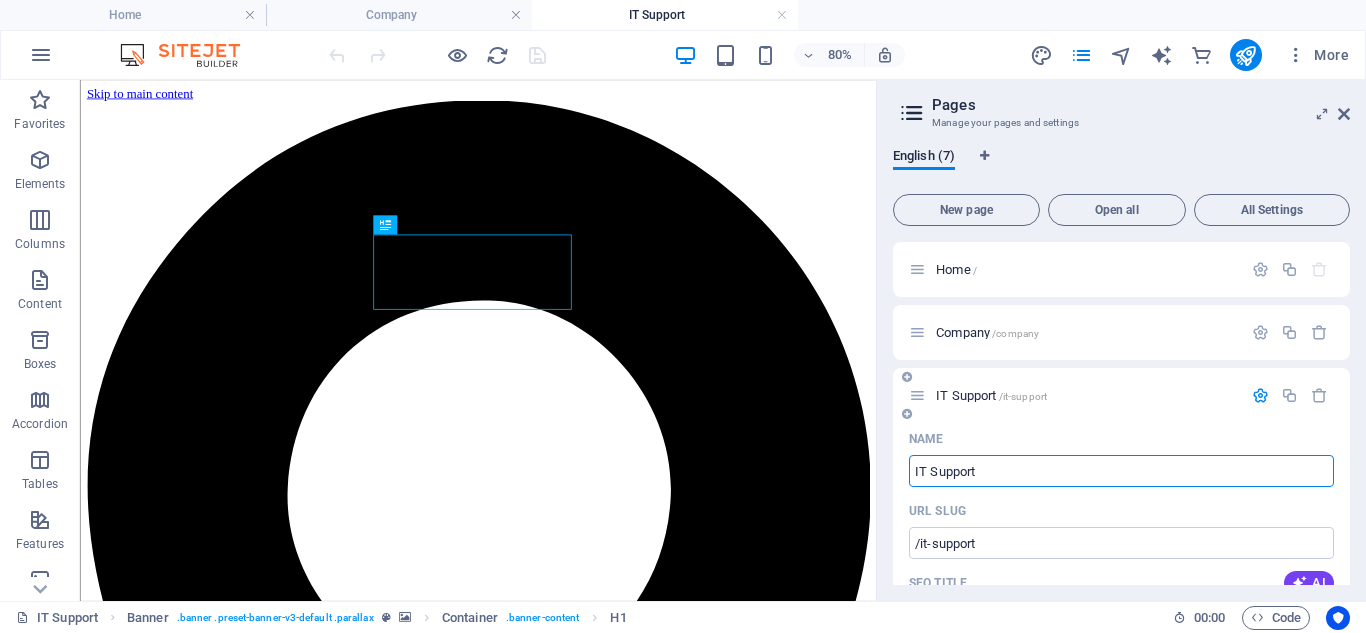 click on "IT Support" at bounding box center (1121, 471) 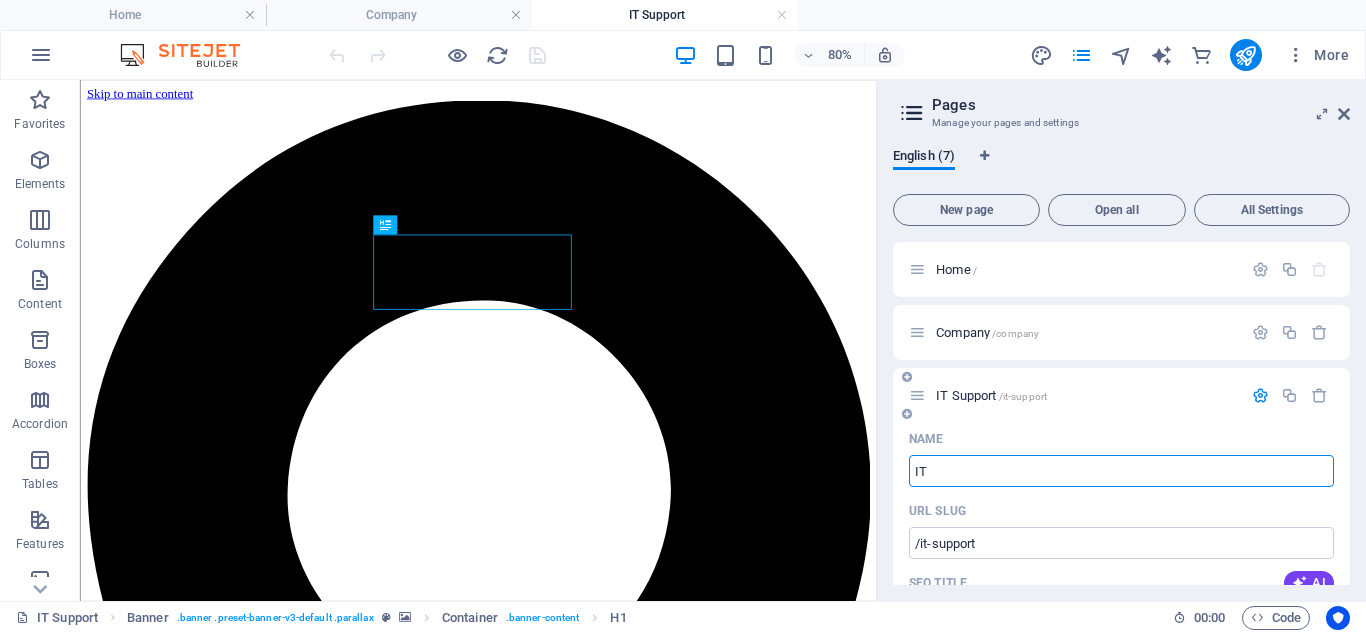 type on "I" 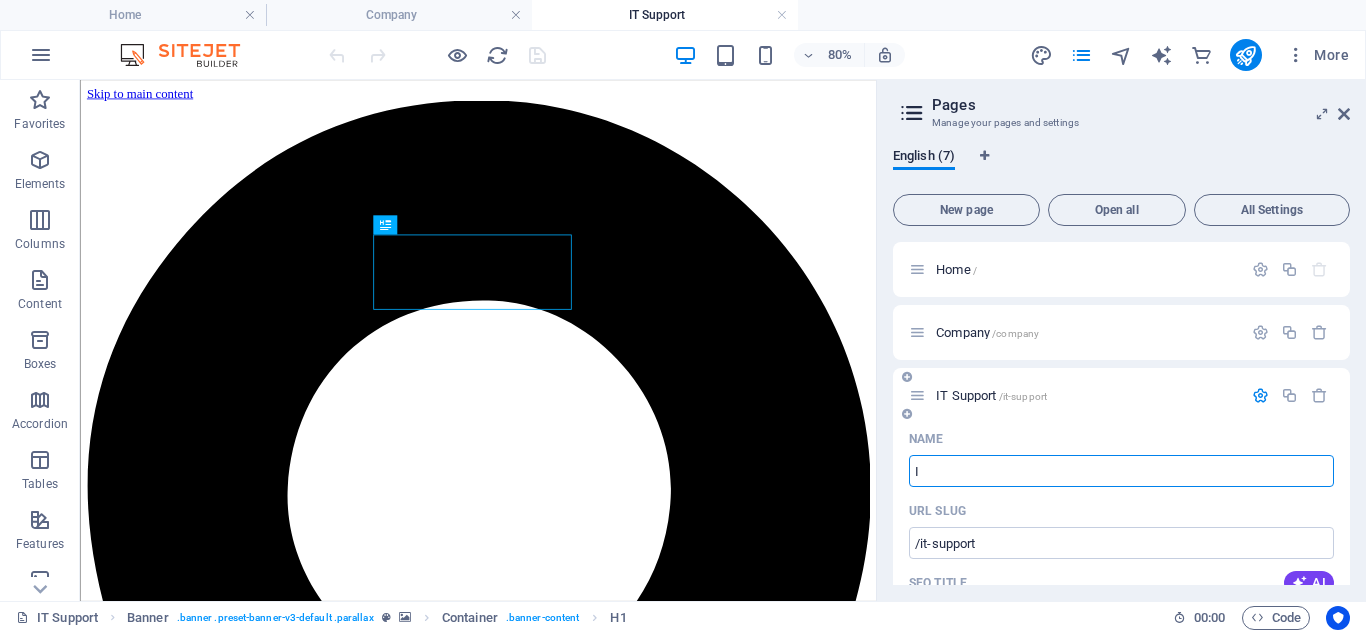 type 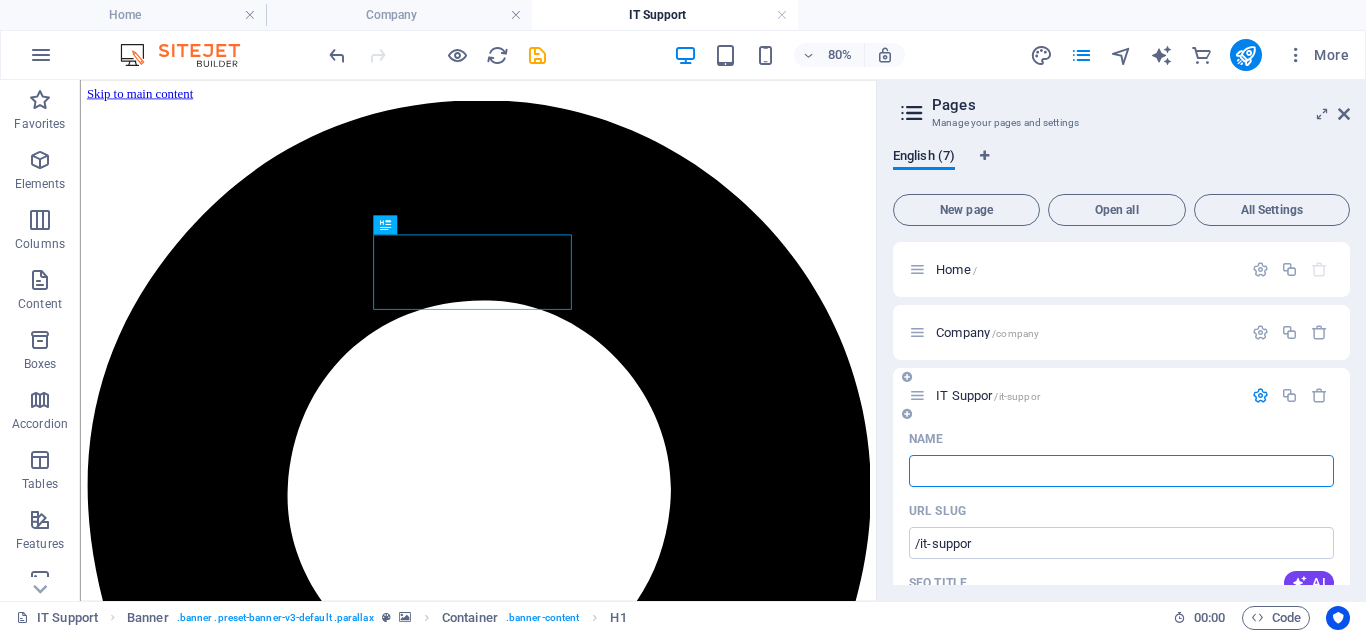type on "/it-suppor" 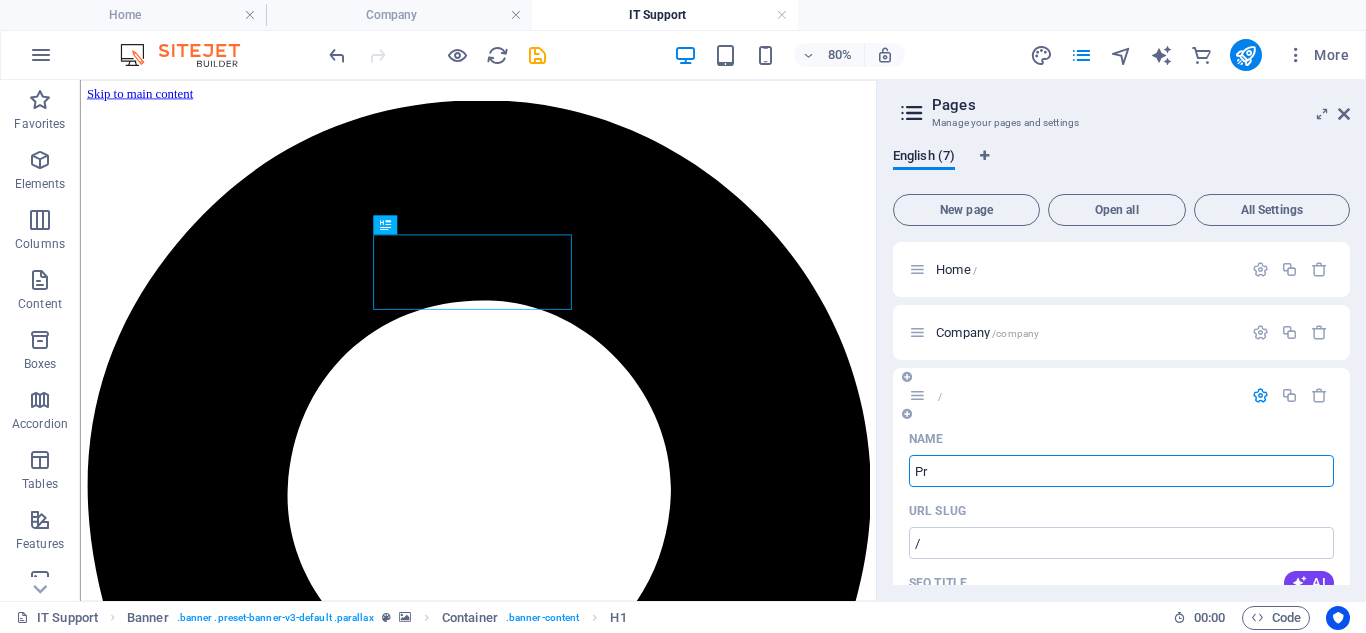 type on "Pro" 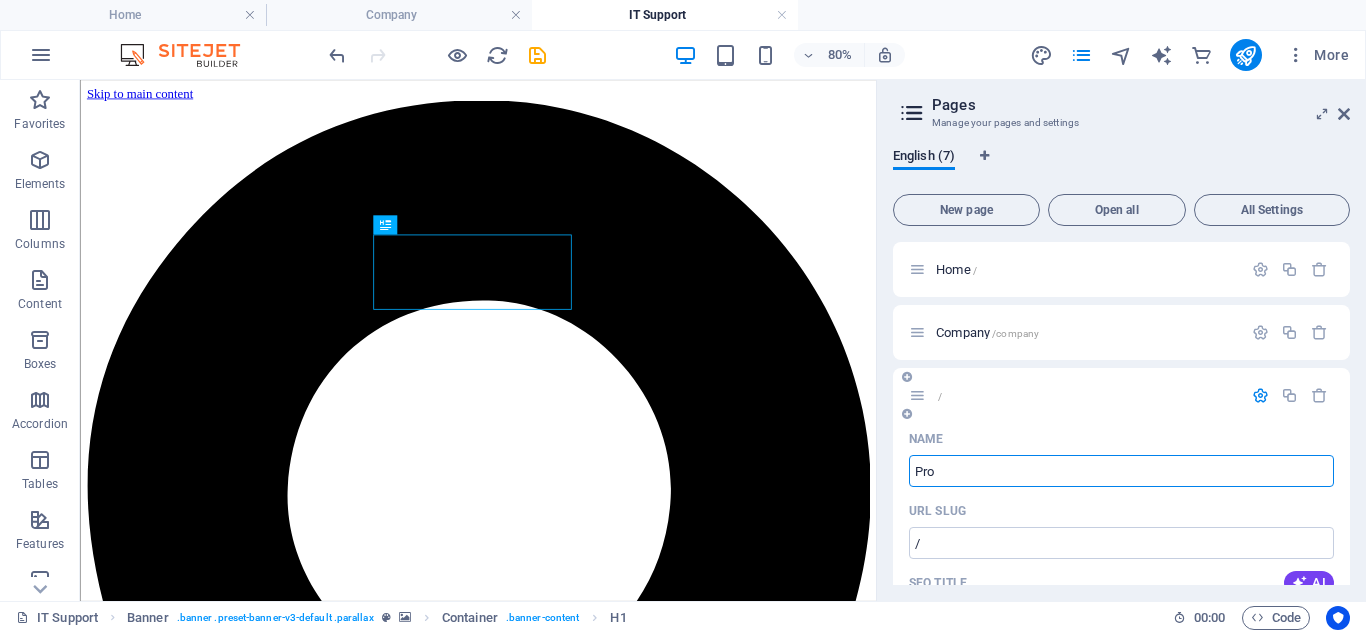 type on "/pr" 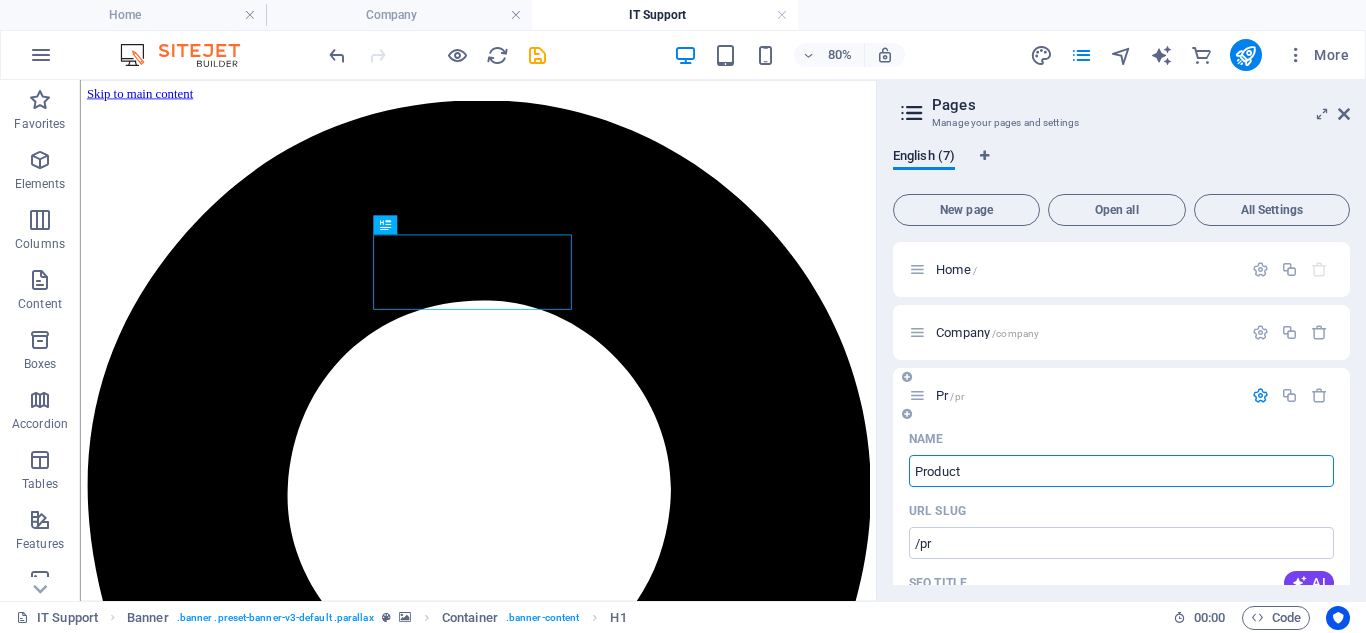 type on "Product" 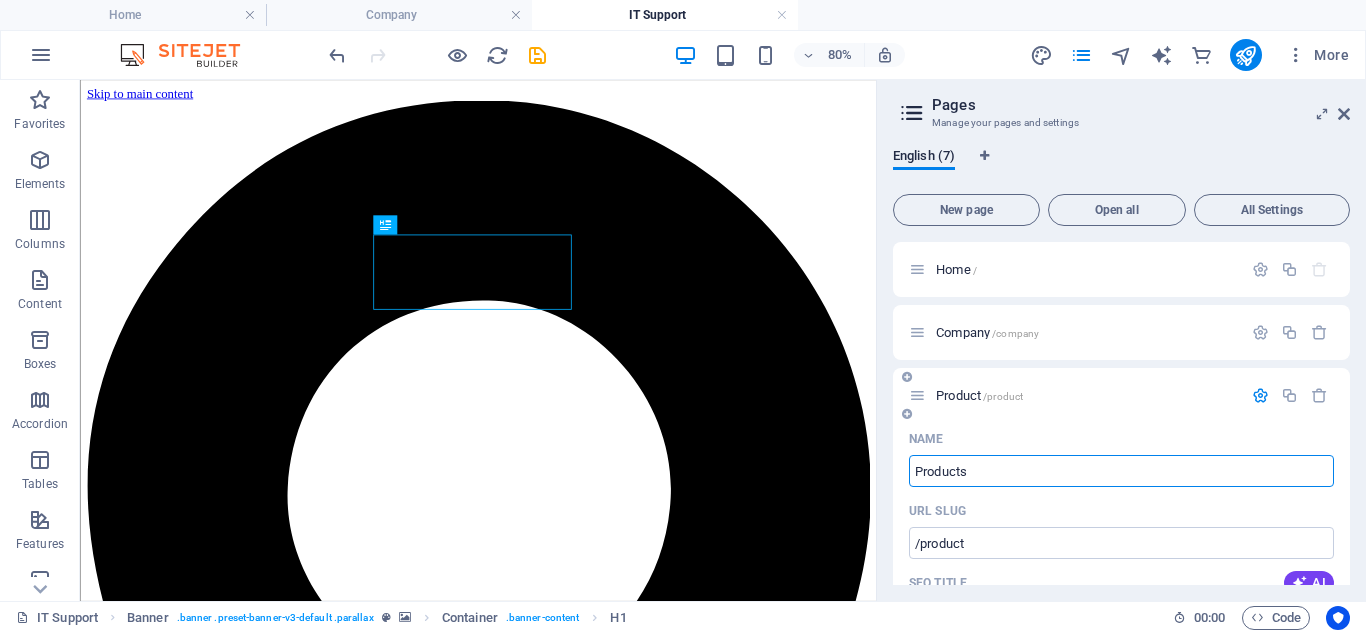 type on "Products" 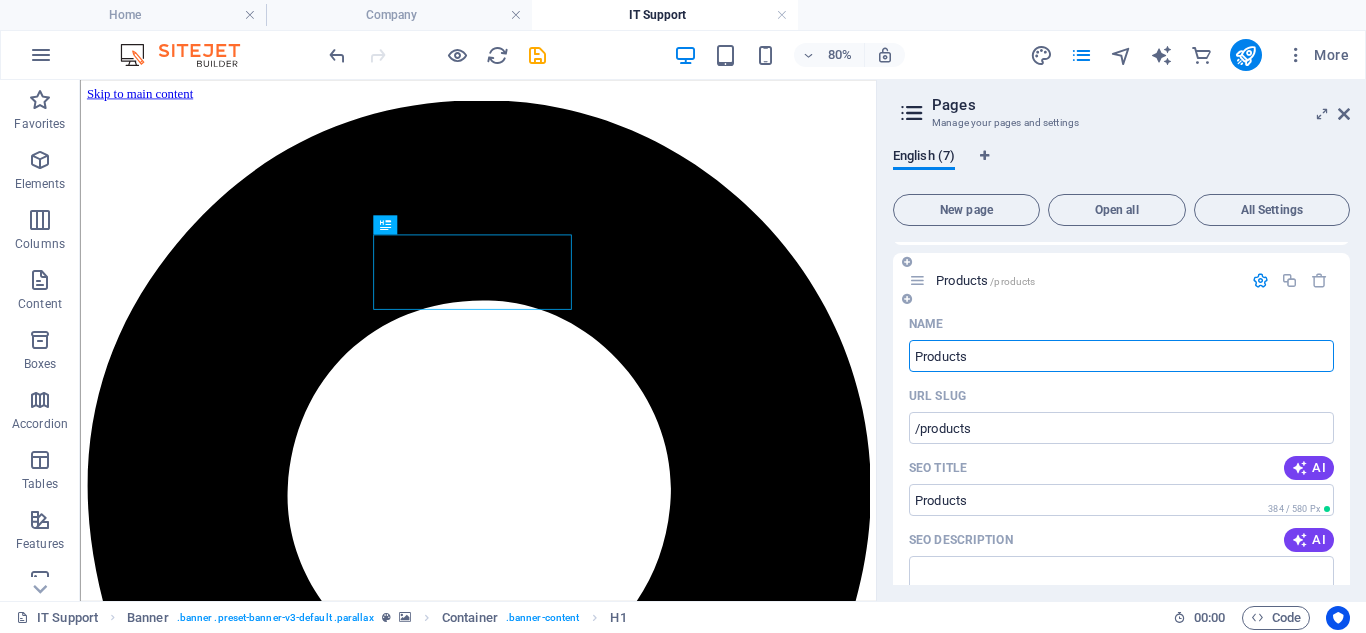 scroll, scrollTop: 116, scrollLeft: 0, axis: vertical 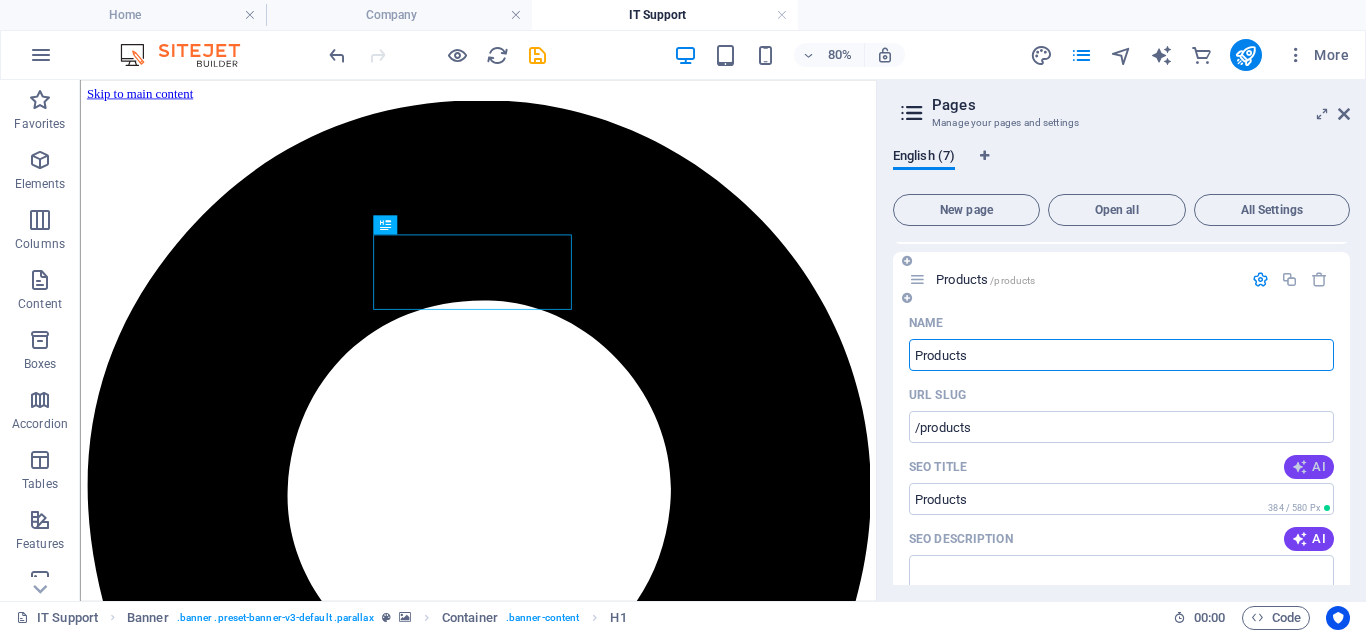 type on "Products" 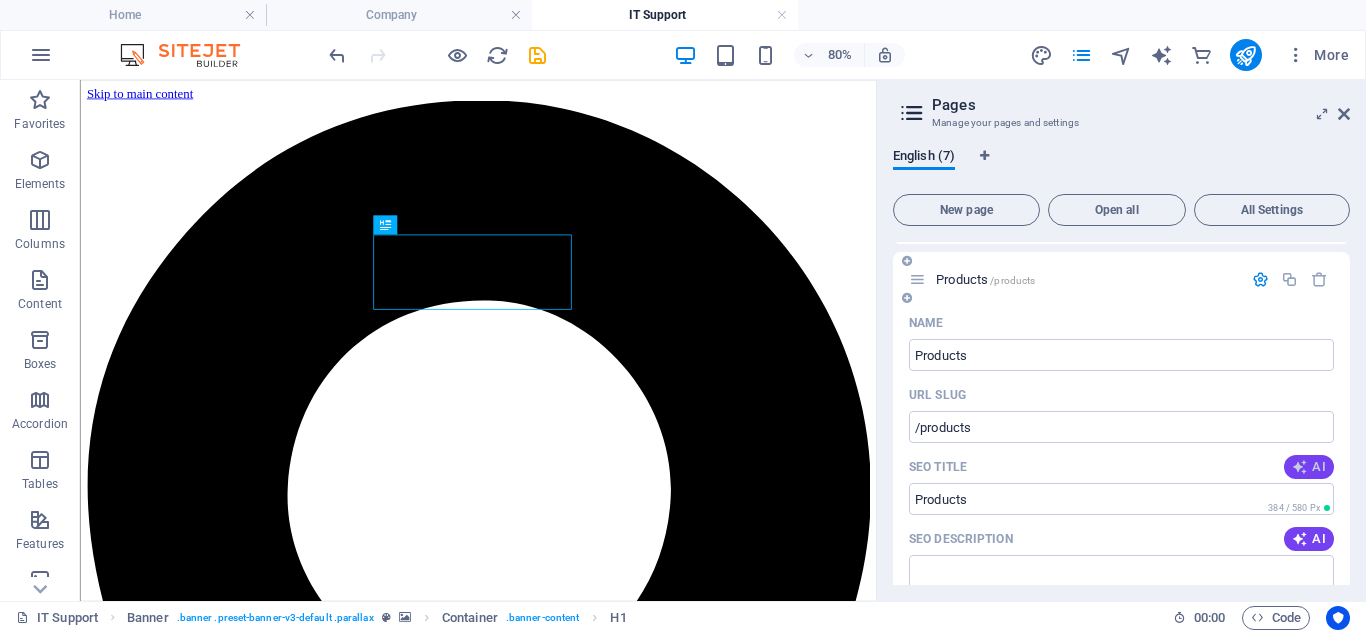 click at bounding box center [1300, 467] 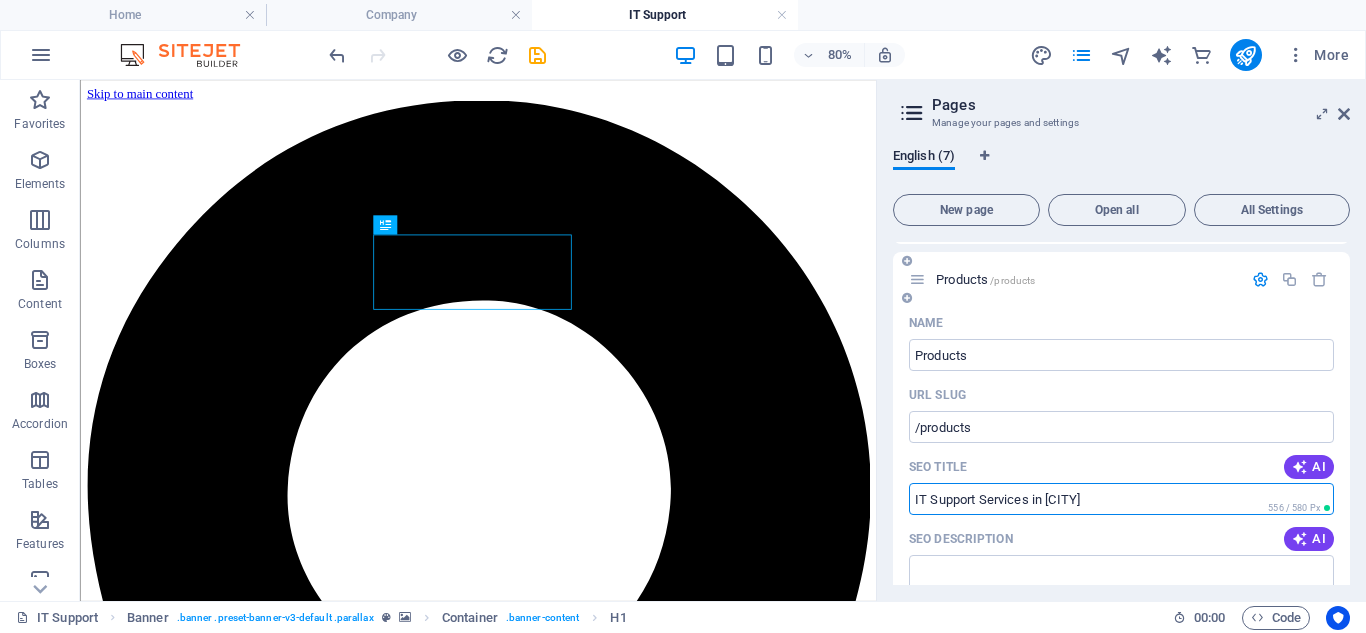 drag, startPoint x: 1093, startPoint y: 493, endPoint x: 909, endPoint y: 494, distance: 184.00272 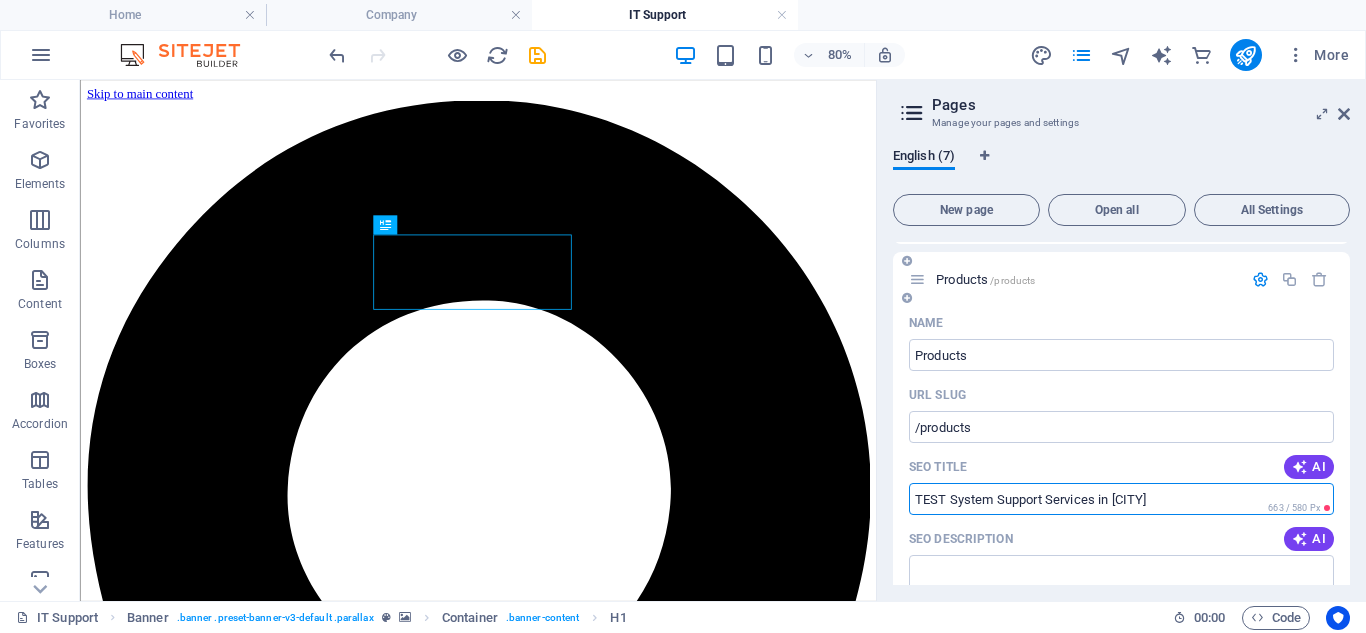 click on "TEST System Support Services in Delhi" at bounding box center (1121, 499) 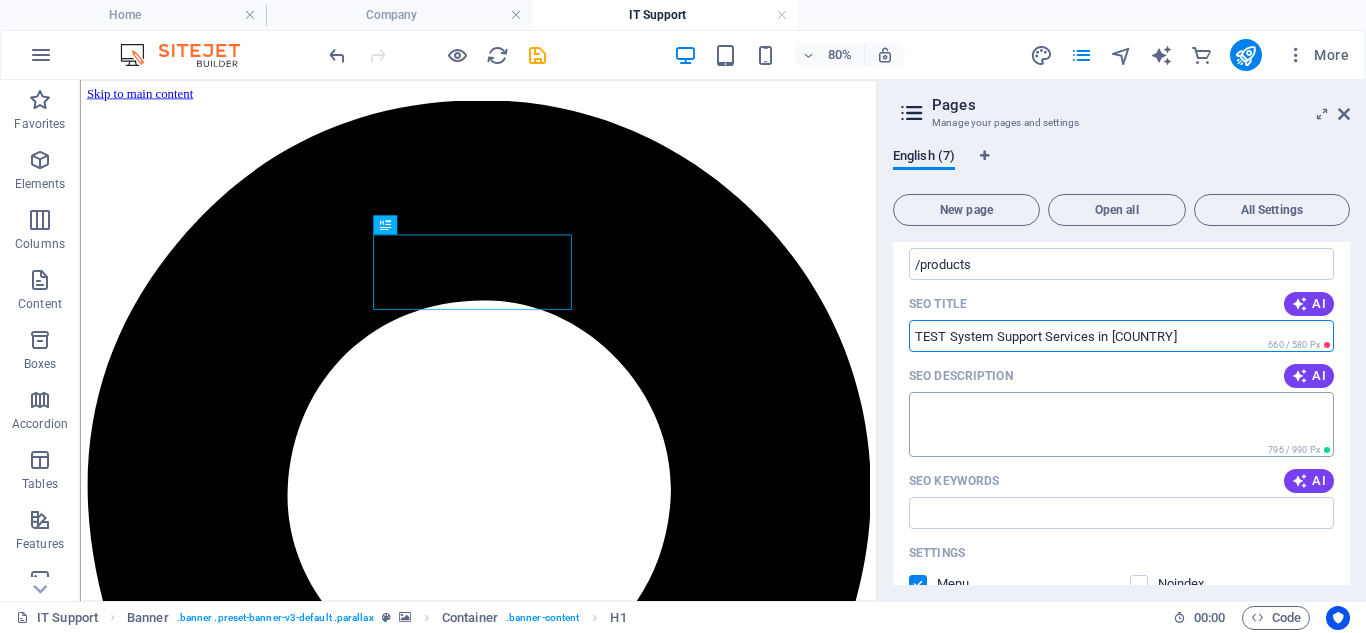scroll, scrollTop: 280, scrollLeft: 0, axis: vertical 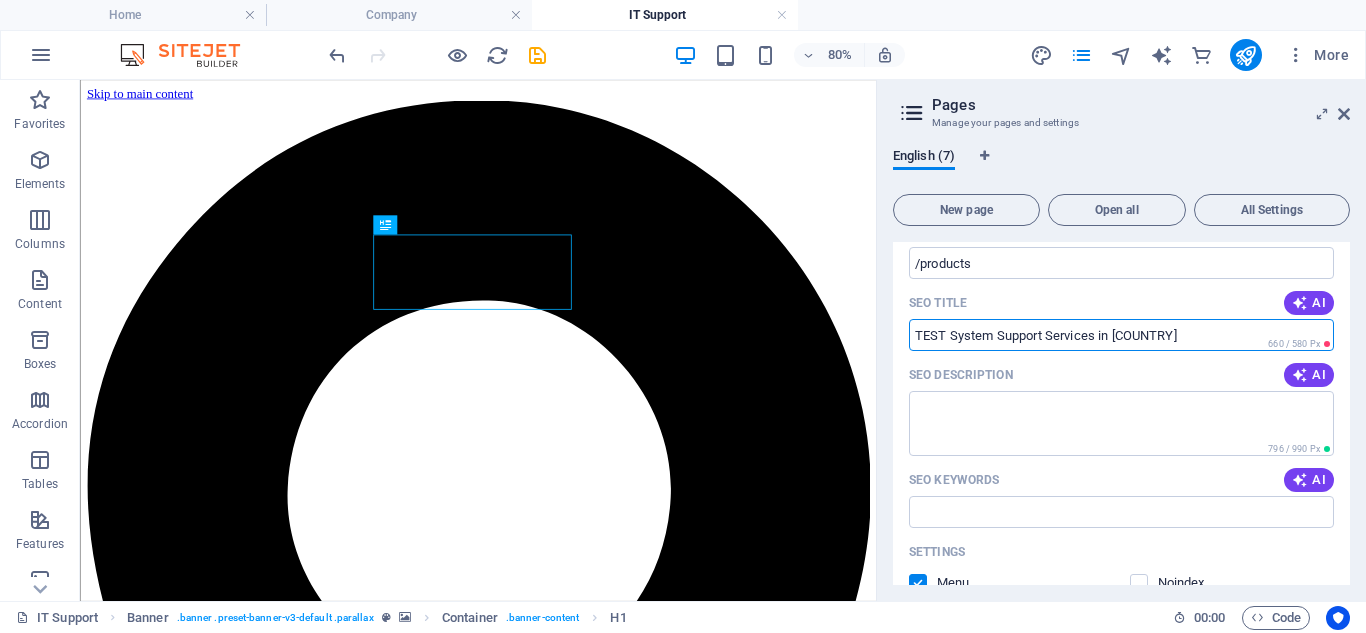 drag, startPoint x: 1150, startPoint y: 332, endPoint x: 915, endPoint y: 345, distance: 235.3593 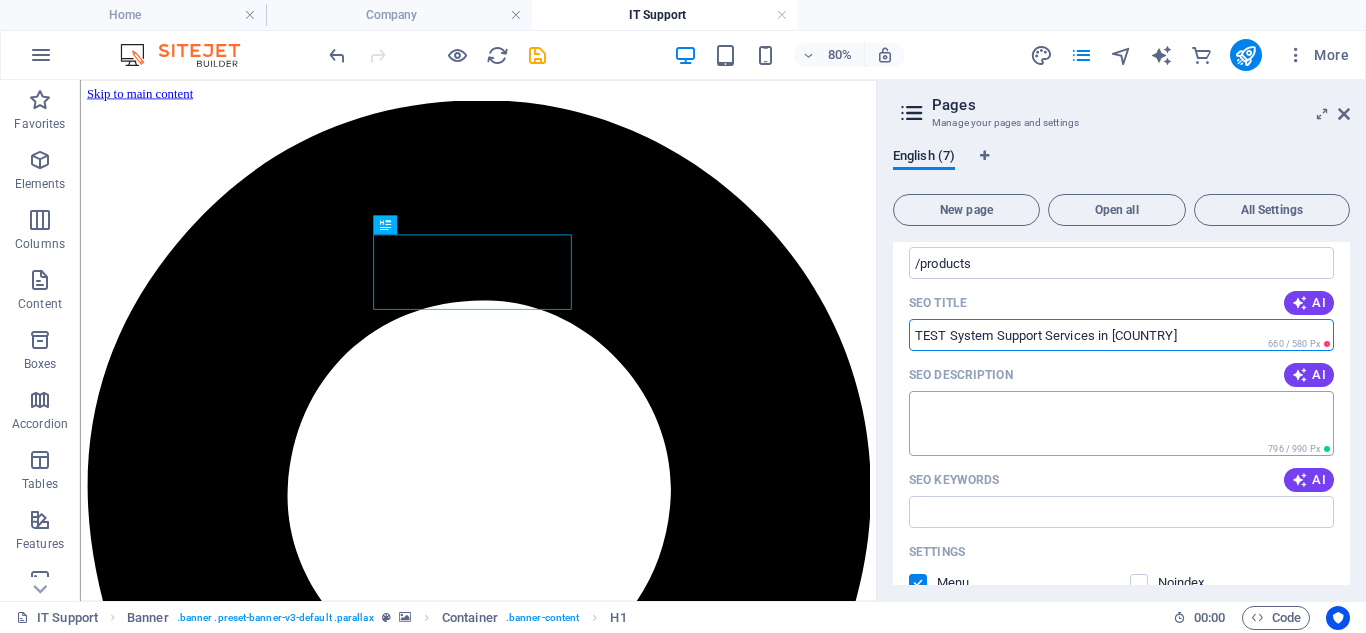type on "TEST System Support Services in India" 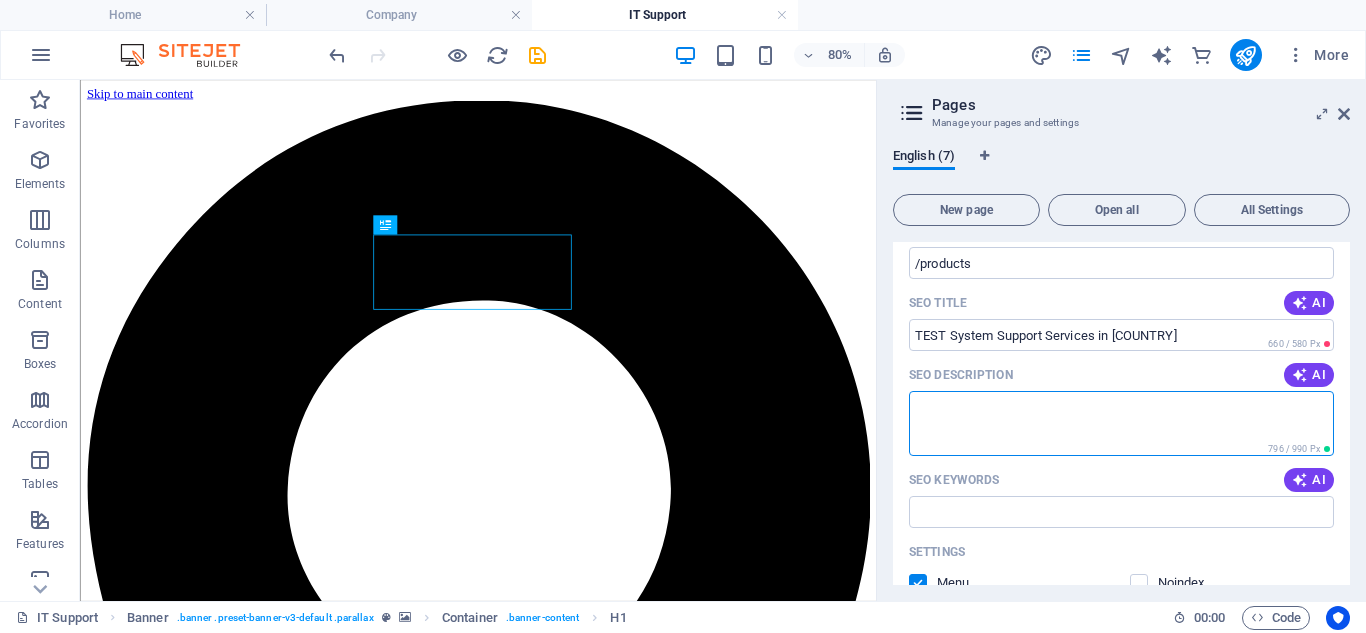click on "SEO Description" at bounding box center [1121, 423] 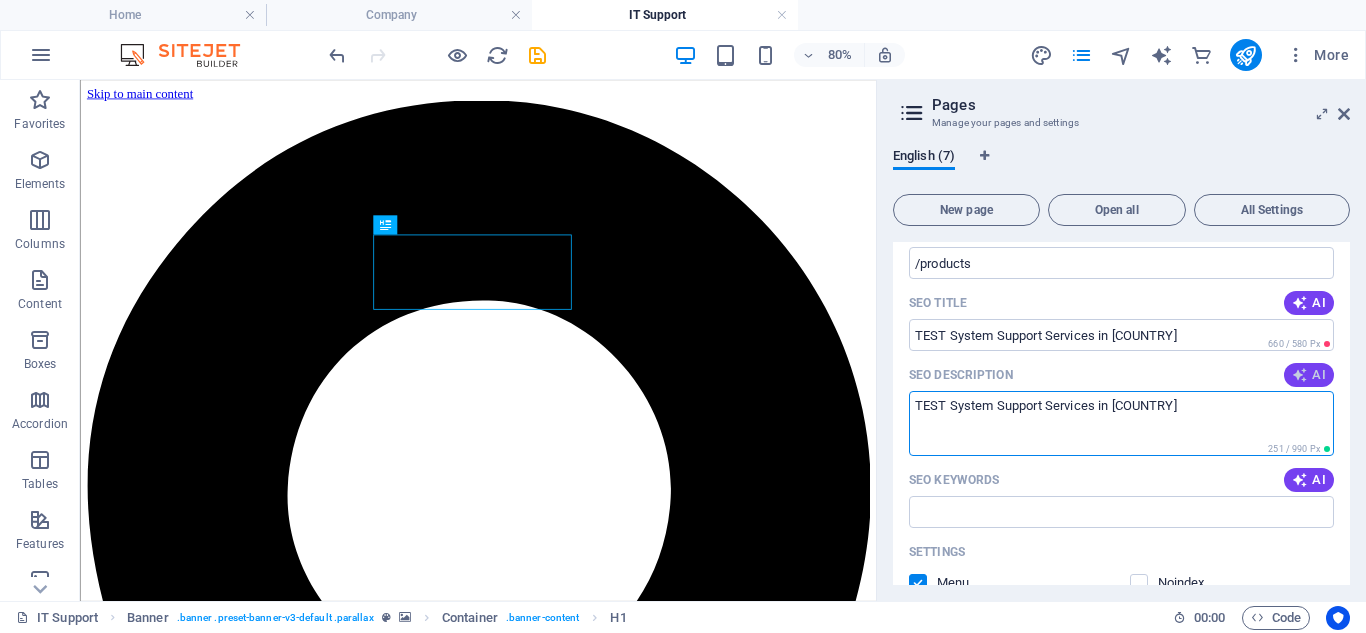 click on "AI" at bounding box center (1309, 375) 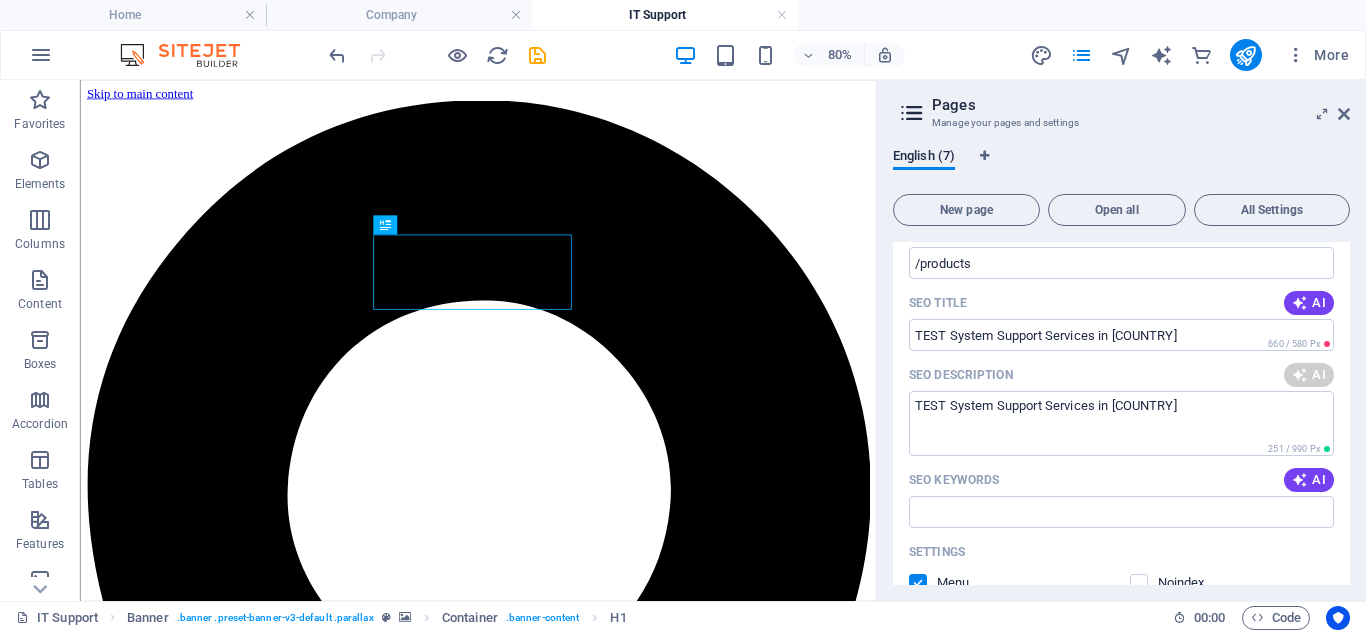 type on "Get top-notch IT support for all systems: MAC, Linux, Windows, and networking solutions at Mayapuri Industrial Area." 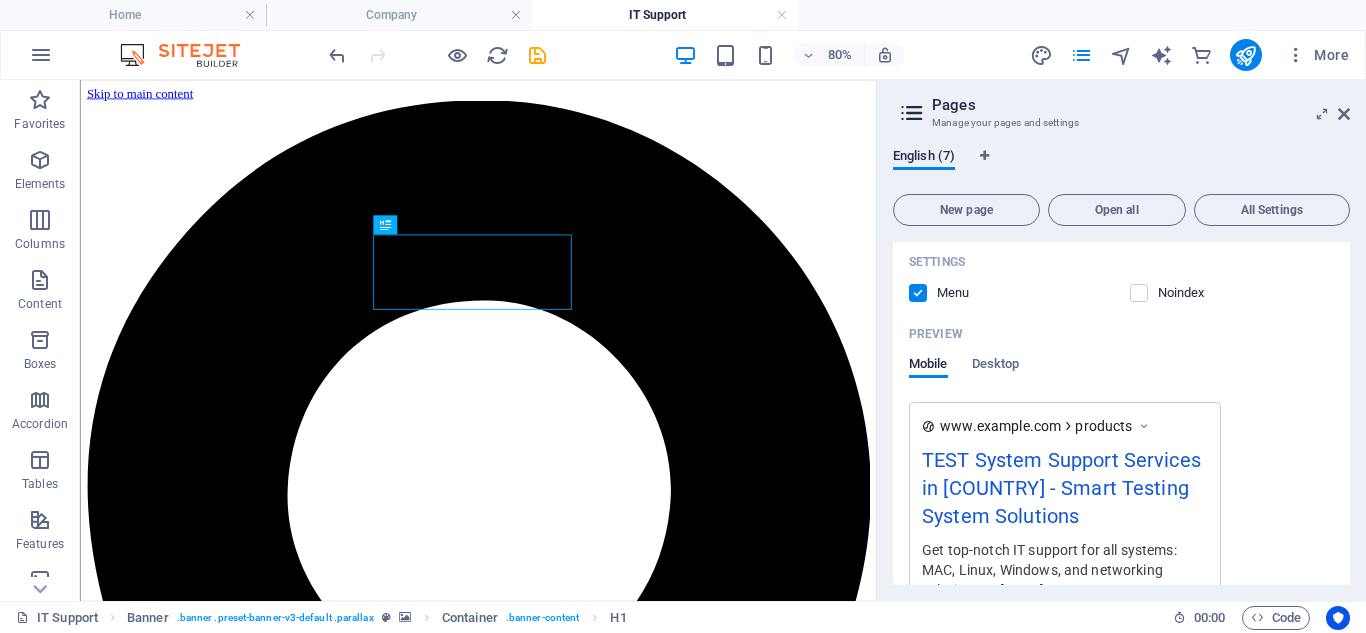 scroll, scrollTop: 0, scrollLeft: 0, axis: both 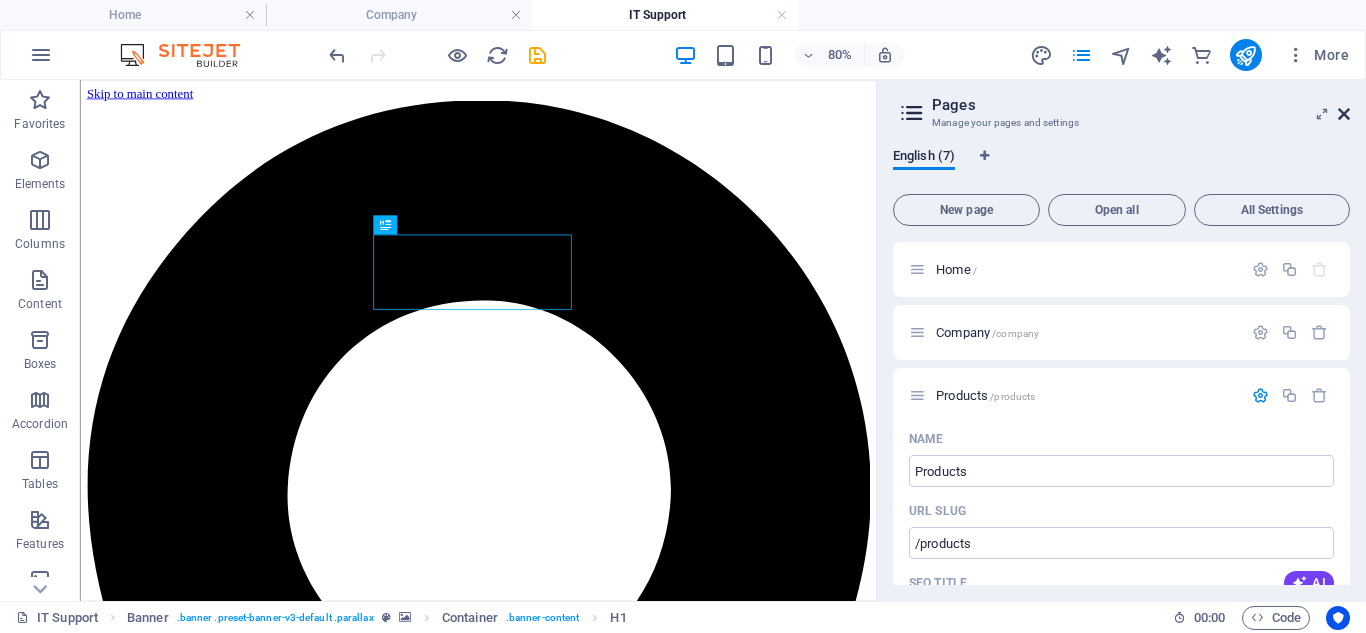 click at bounding box center [1344, 114] 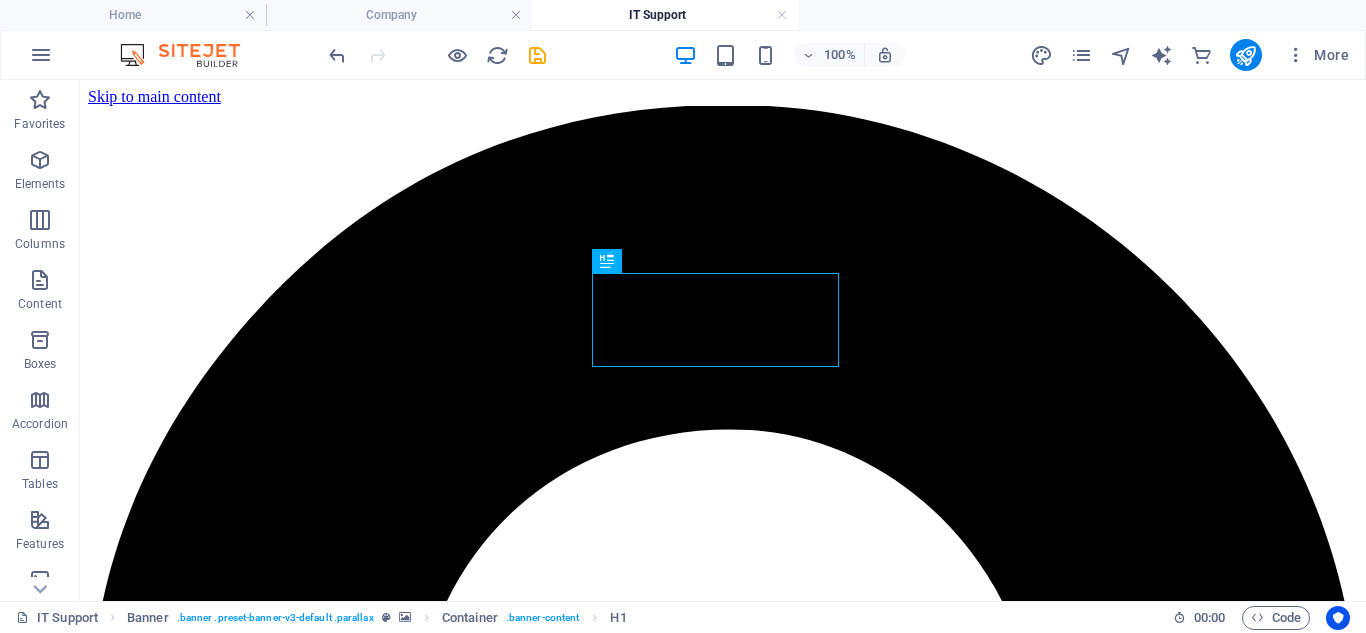 click at bounding box center [190, 55] 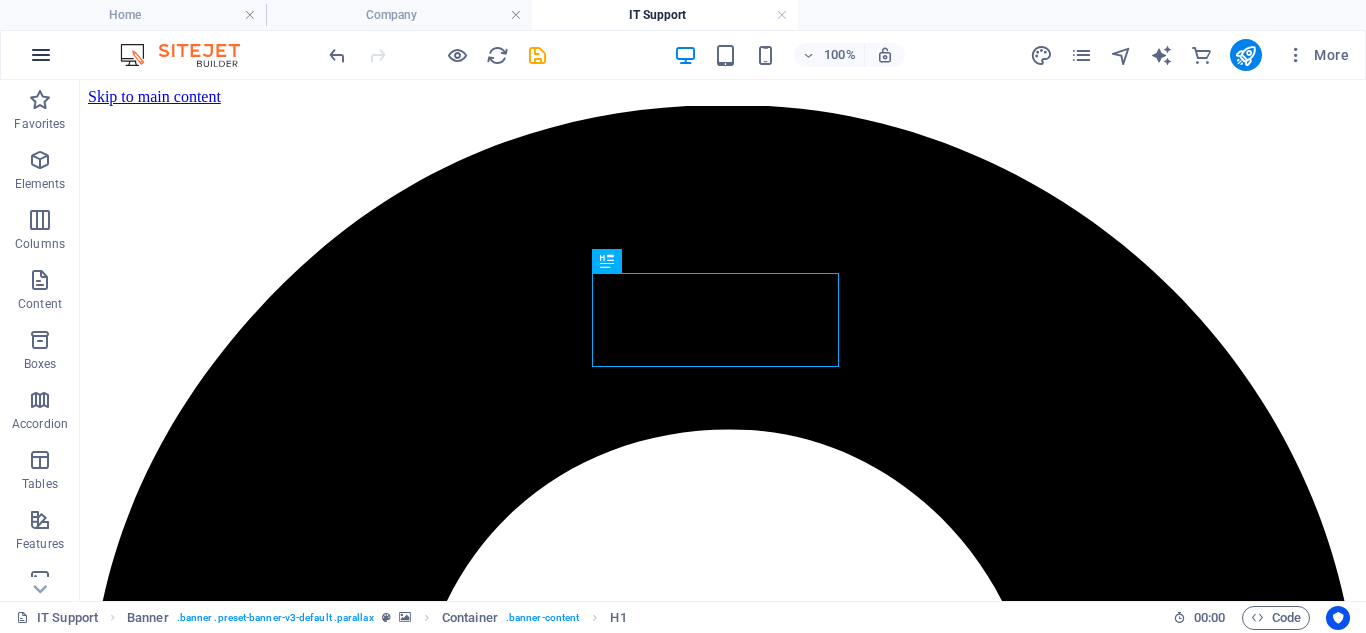 click at bounding box center [41, 55] 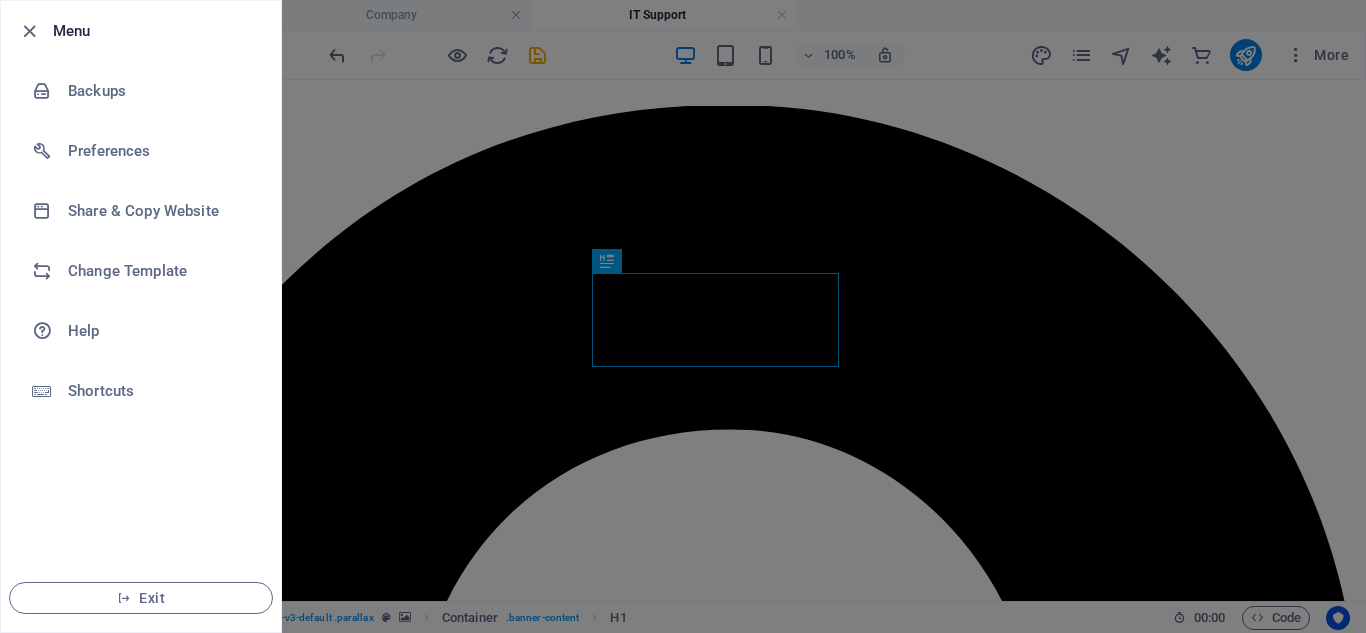 click at bounding box center (683, 316) 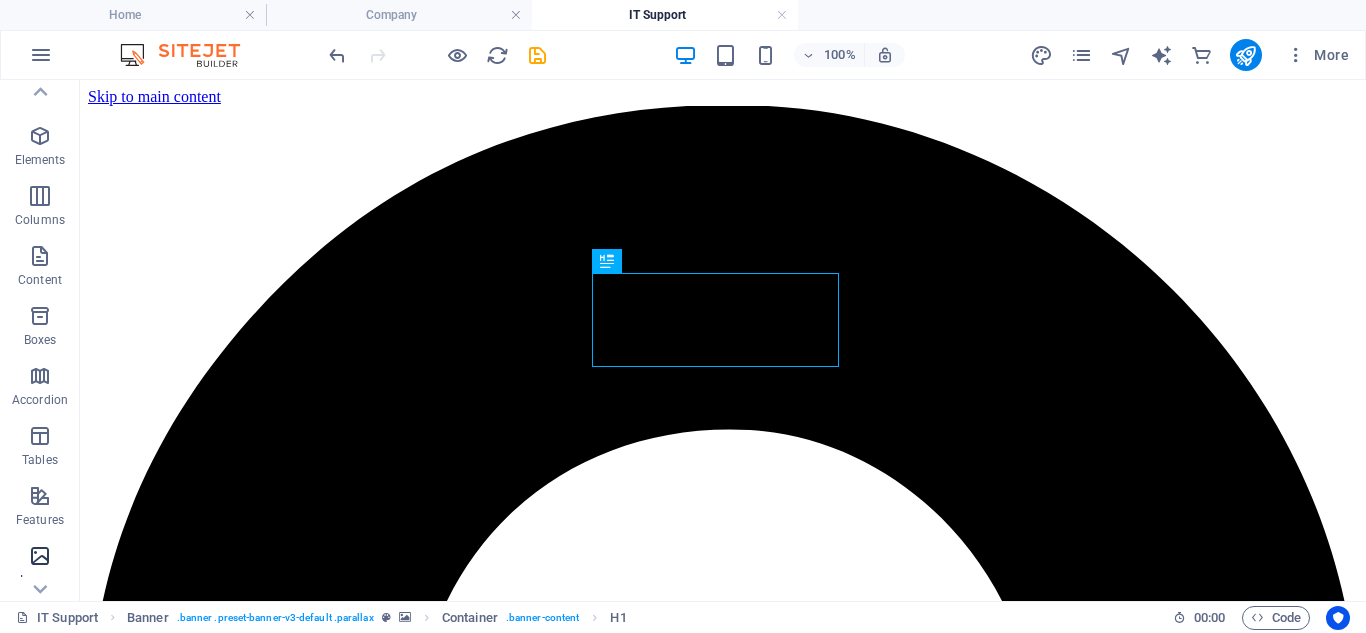 scroll, scrollTop: 0, scrollLeft: 0, axis: both 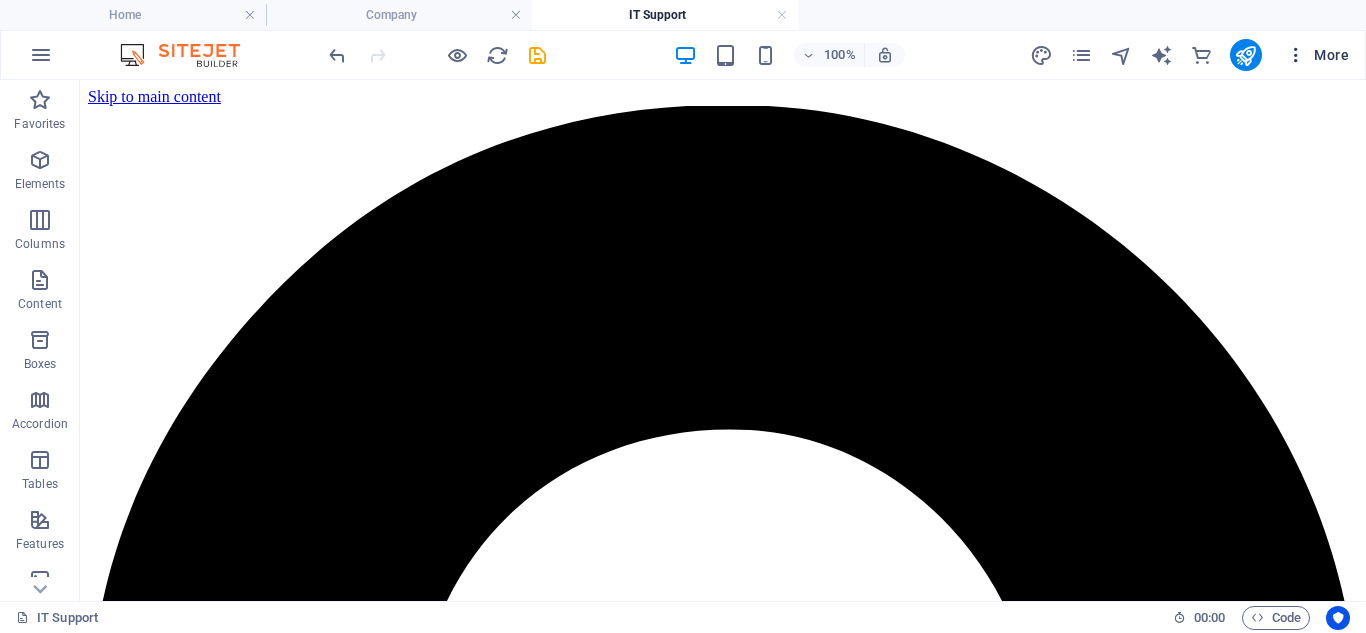 click on "More" at bounding box center (1317, 55) 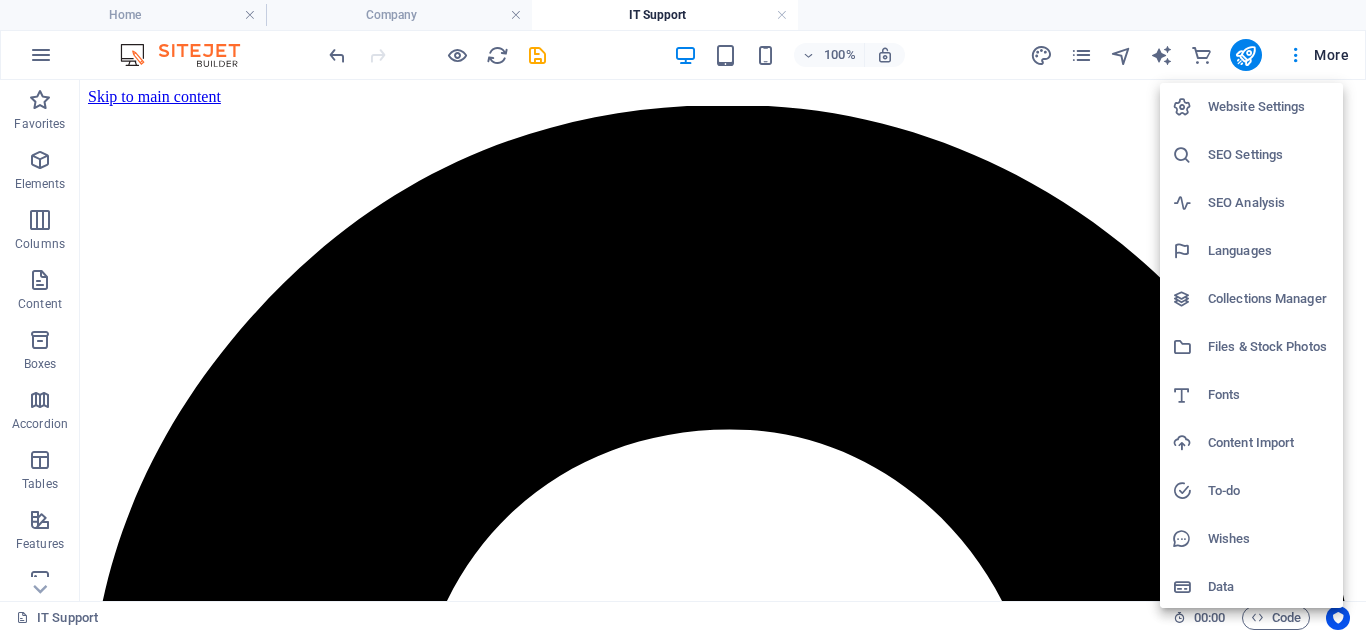 click on "SEO Settings" at bounding box center (1269, 155) 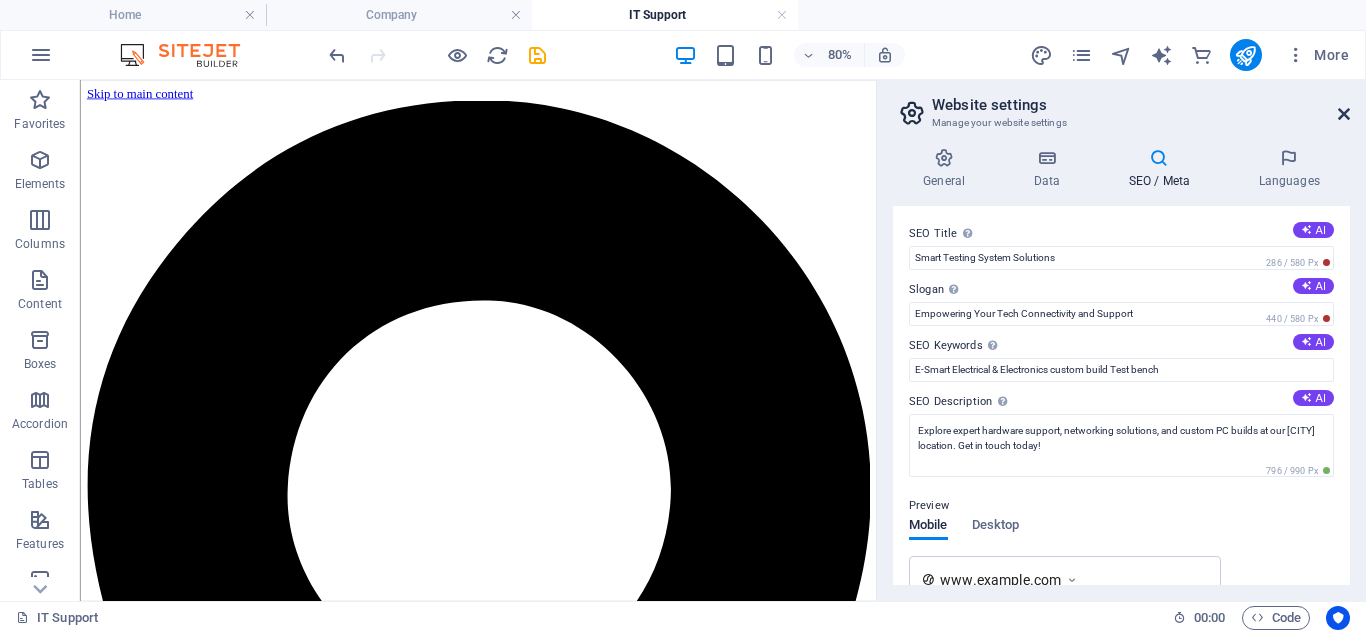 click at bounding box center [1344, 114] 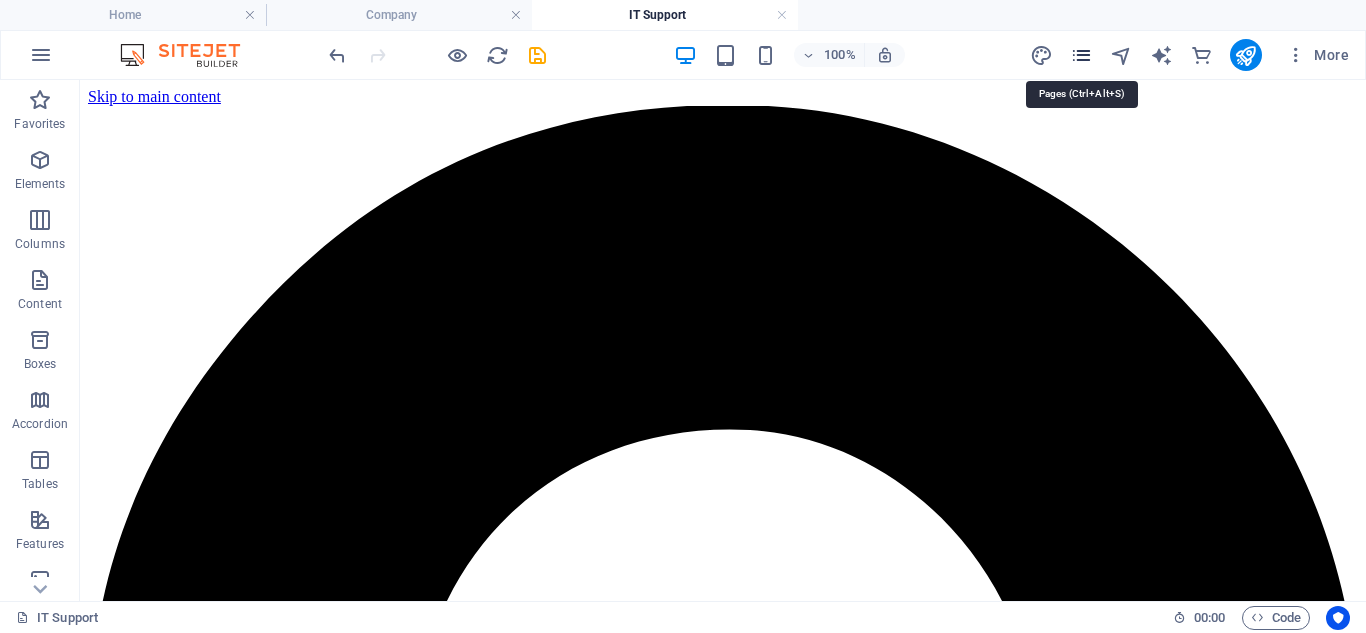click at bounding box center (1081, 55) 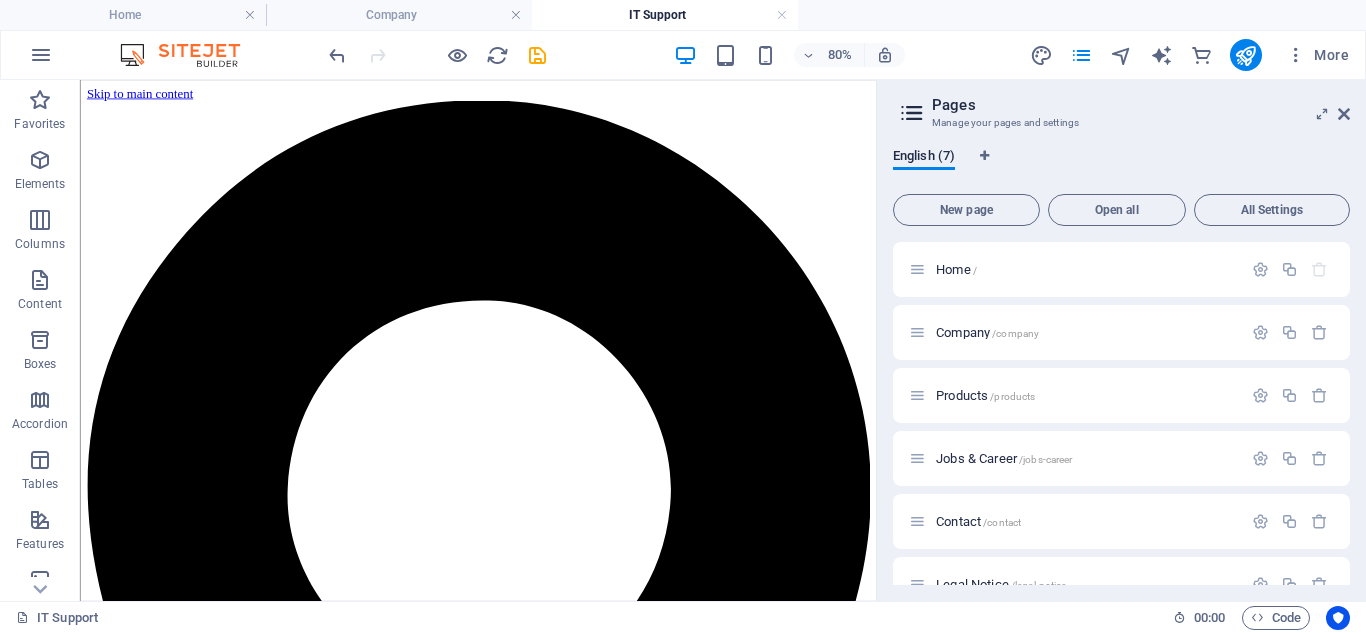 click at bounding box center [912, 113] 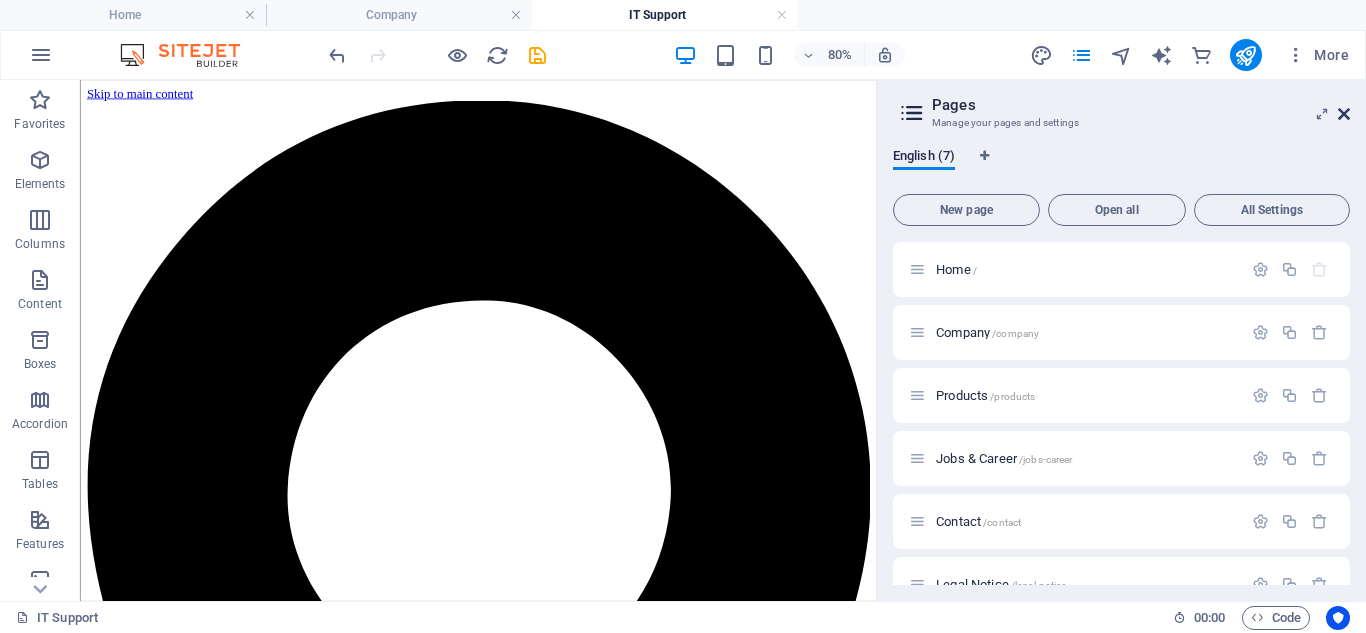 click at bounding box center (1344, 114) 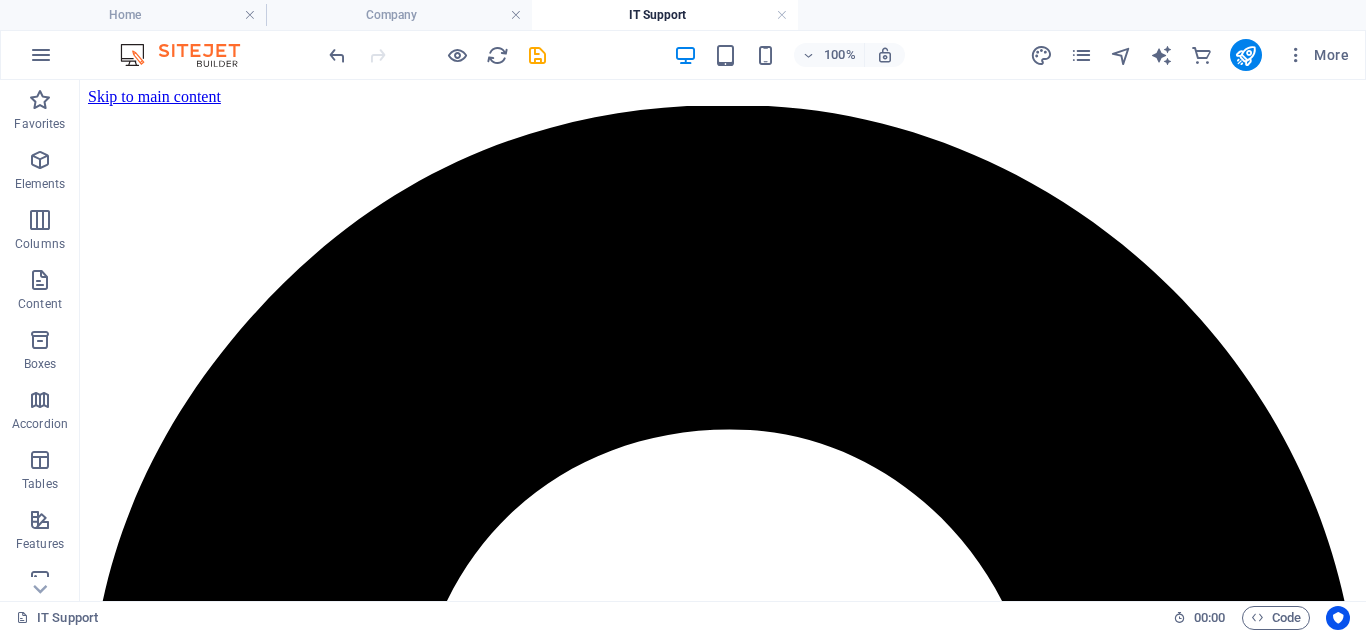 click at bounding box center [190, 55] 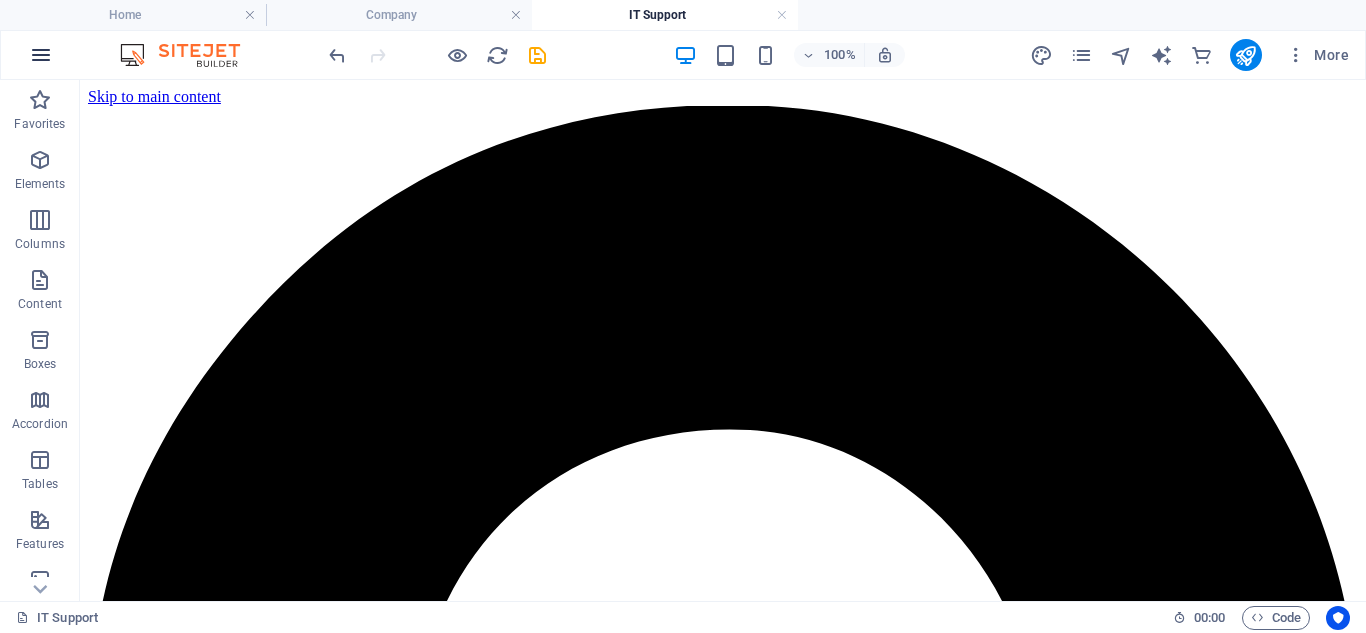 click at bounding box center [41, 55] 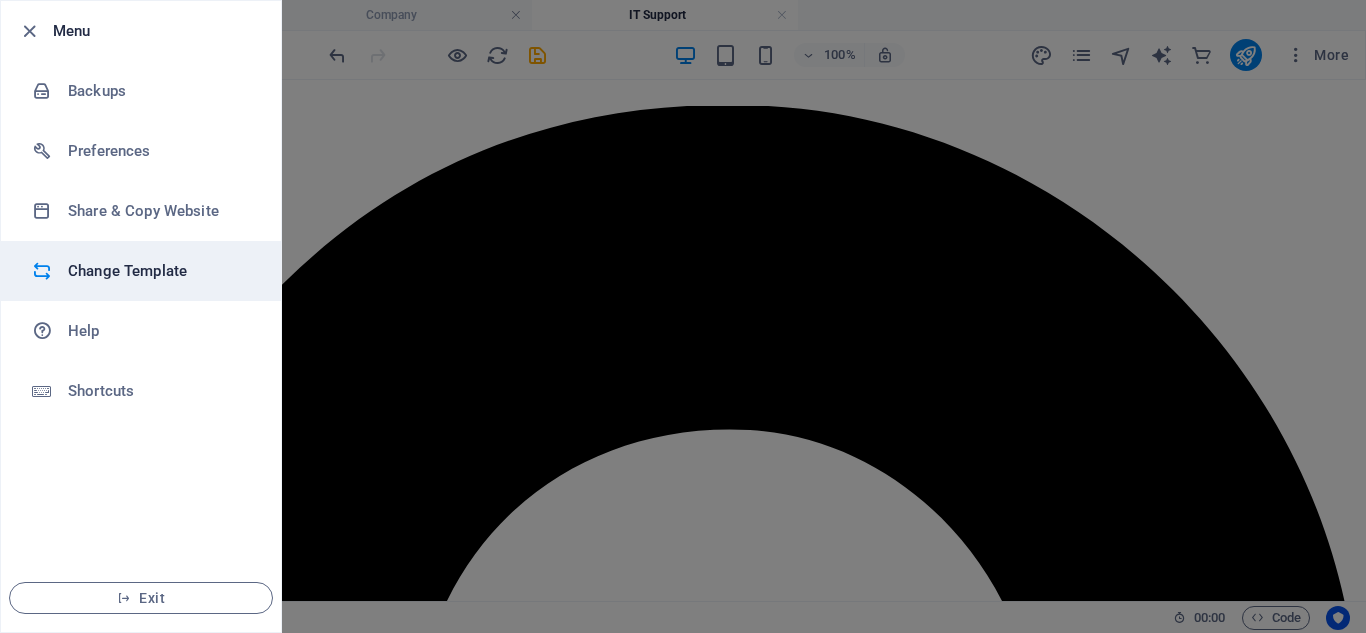 click on "Change Template" at bounding box center (160, 271) 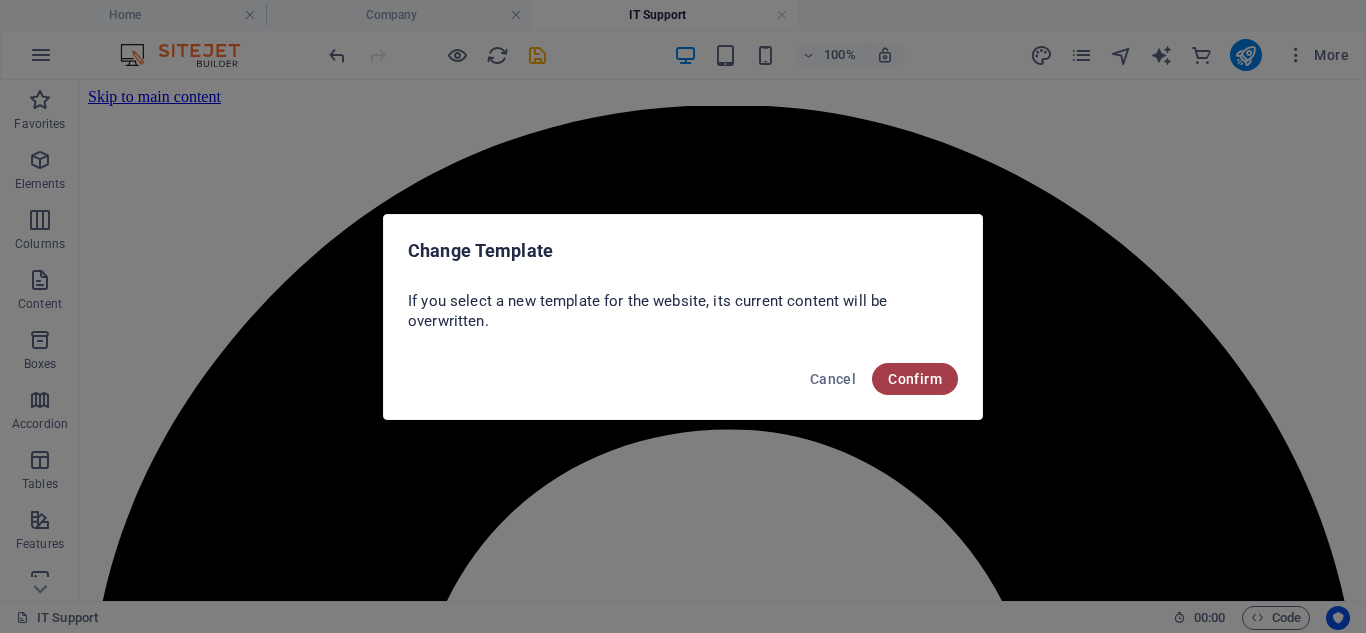 click on "Confirm" at bounding box center [915, 379] 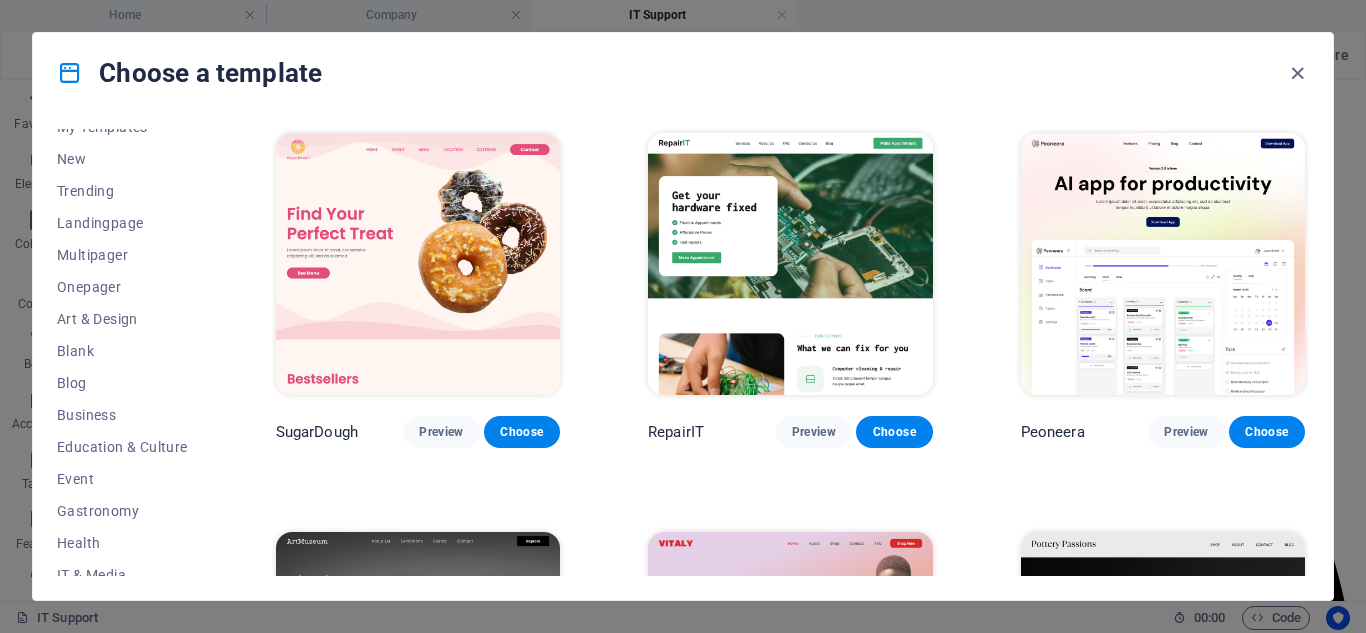 scroll, scrollTop: 65, scrollLeft: 0, axis: vertical 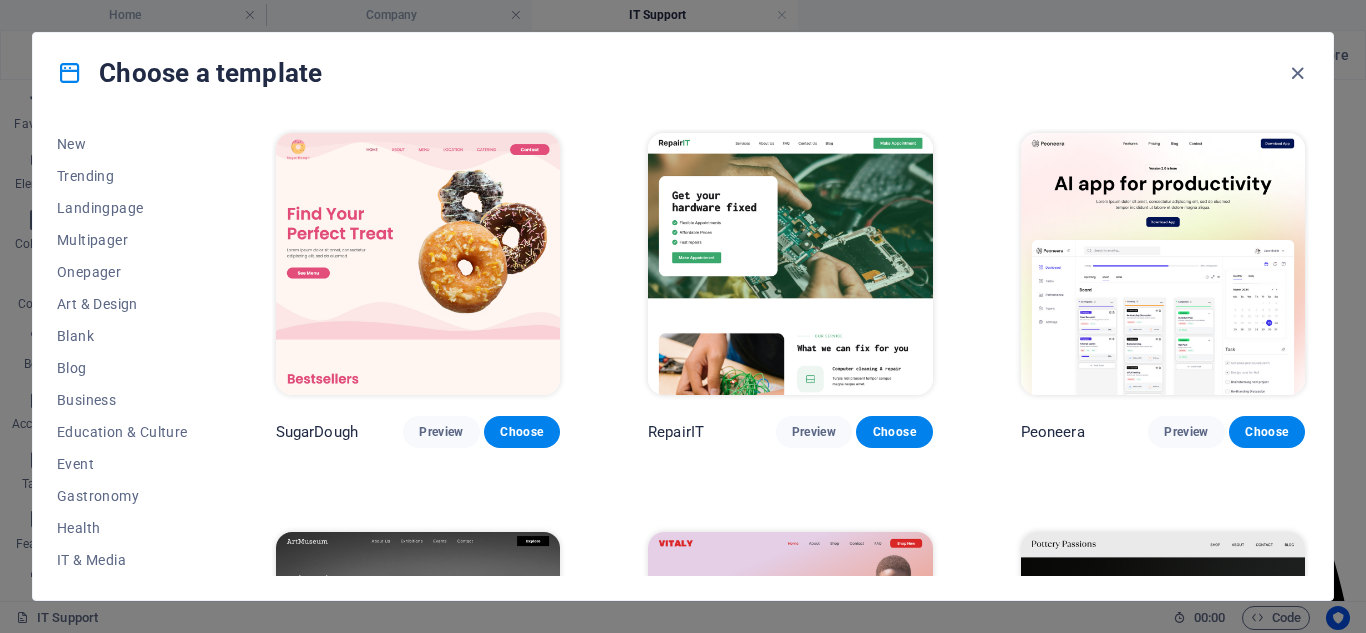 drag, startPoint x: 215, startPoint y: 361, endPoint x: 215, endPoint y: 421, distance: 60 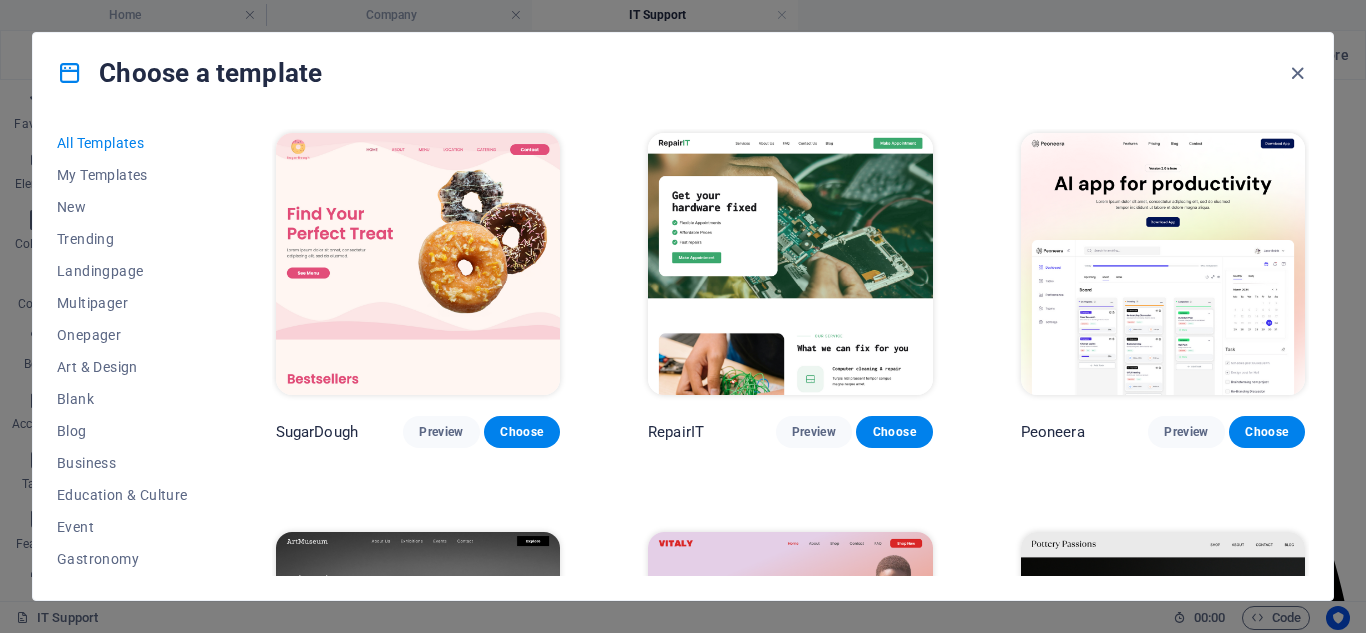 scroll, scrollTop: 0, scrollLeft: 0, axis: both 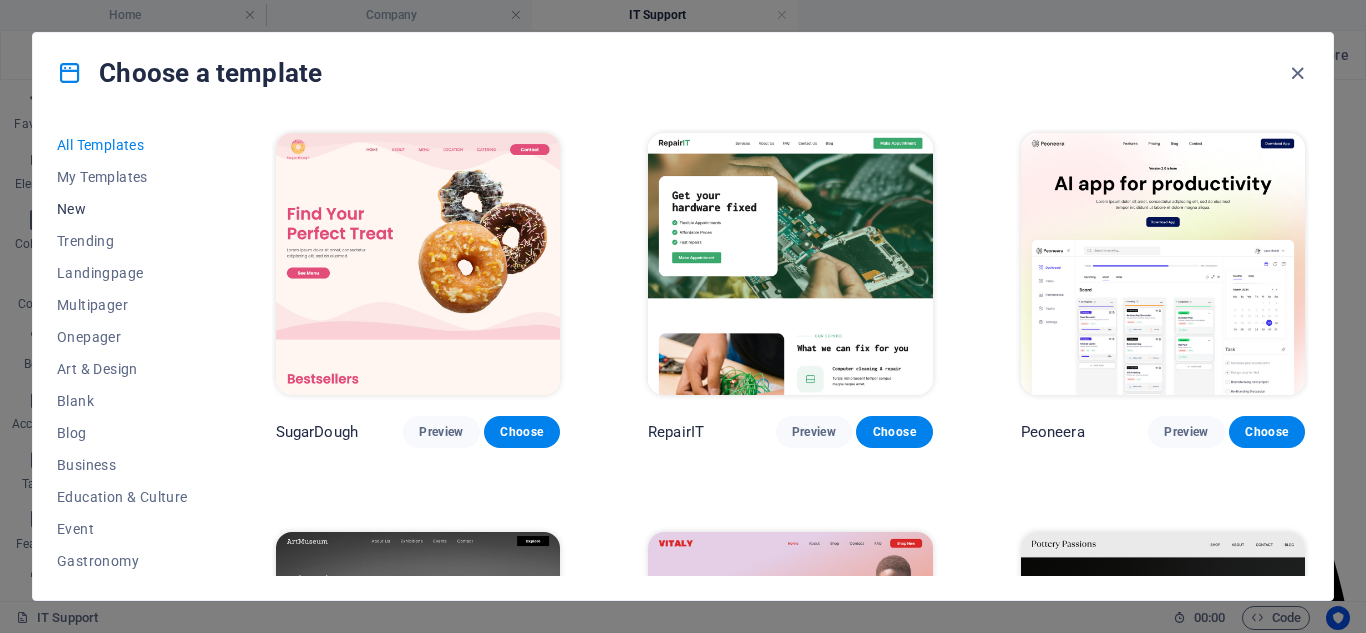 click on "New" at bounding box center (122, 209) 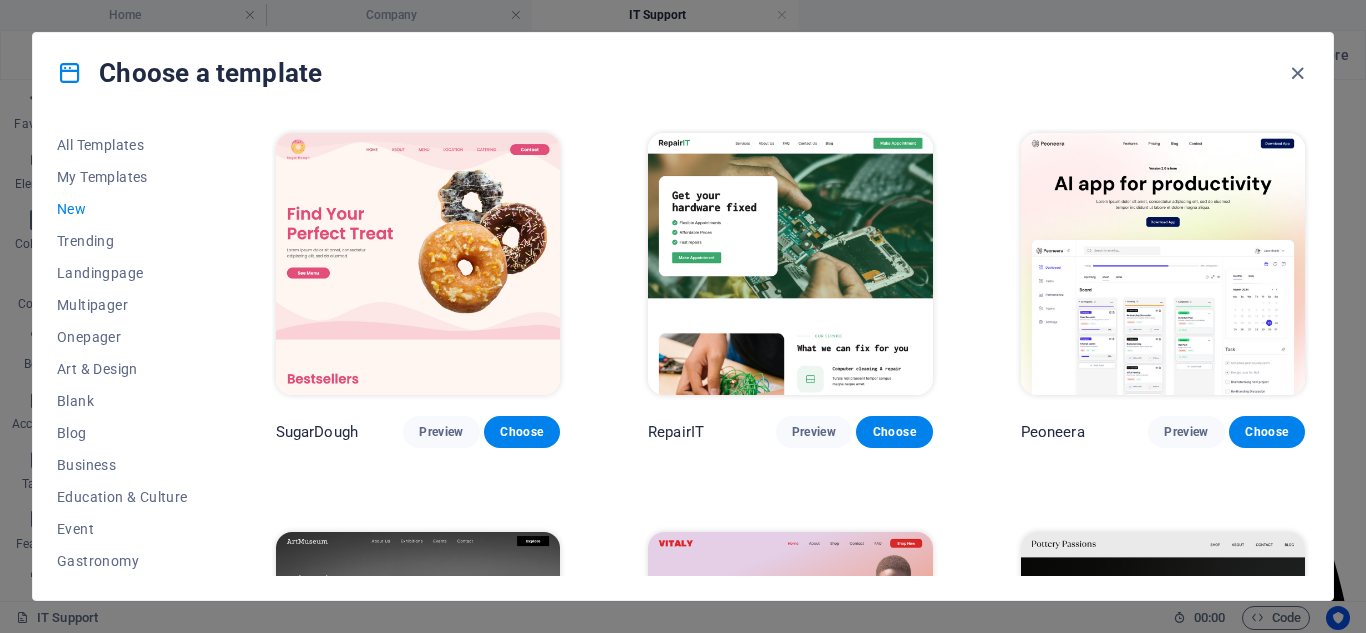 click on "New" at bounding box center (122, 209) 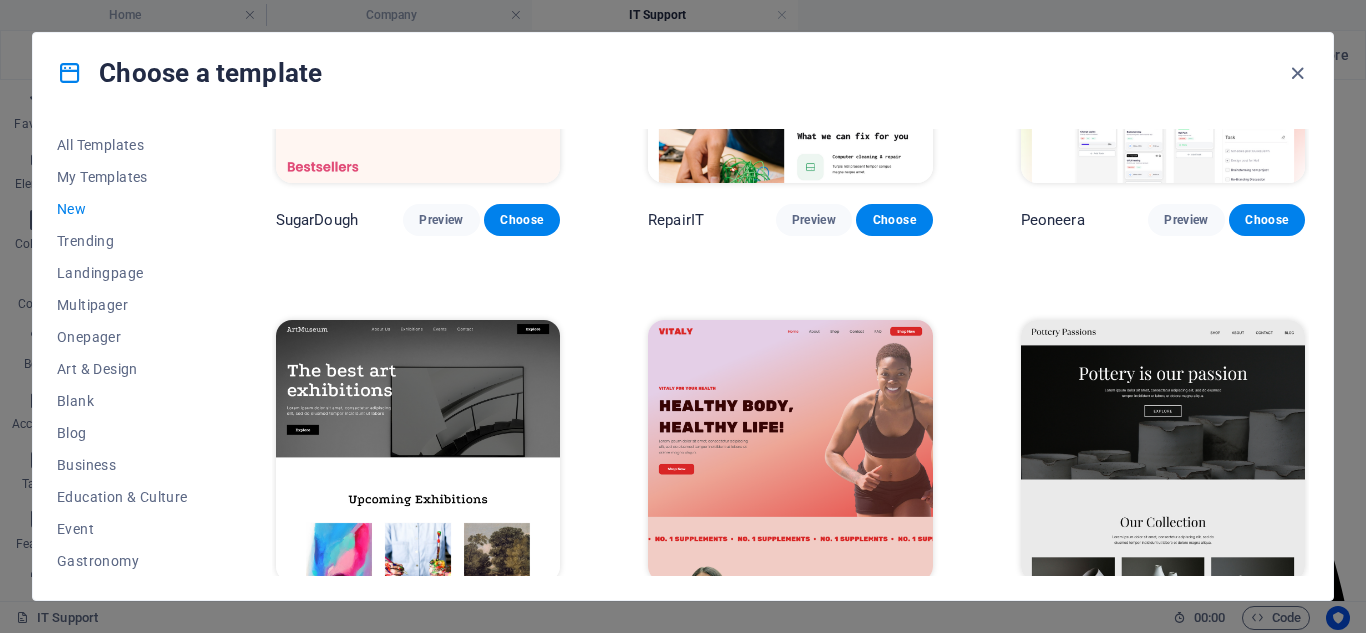 scroll, scrollTop: 0, scrollLeft: 0, axis: both 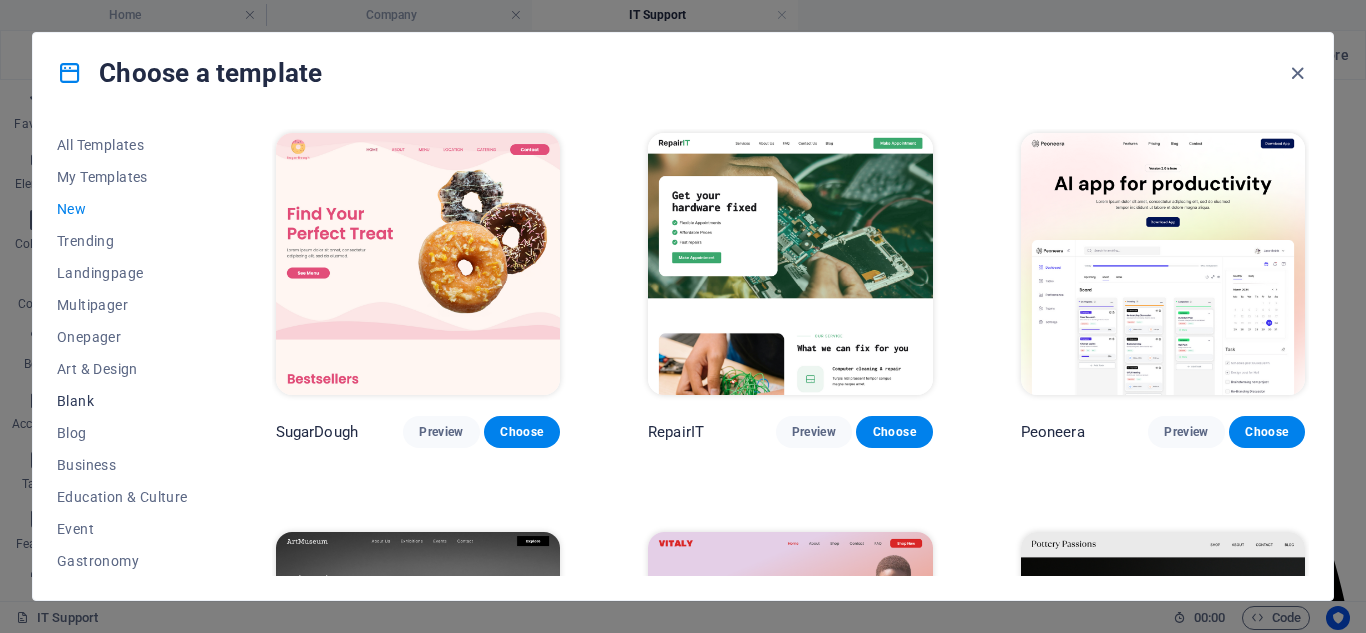 drag, startPoint x: 210, startPoint y: 154, endPoint x: 77, endPoint y: 398, distance: 277.89386 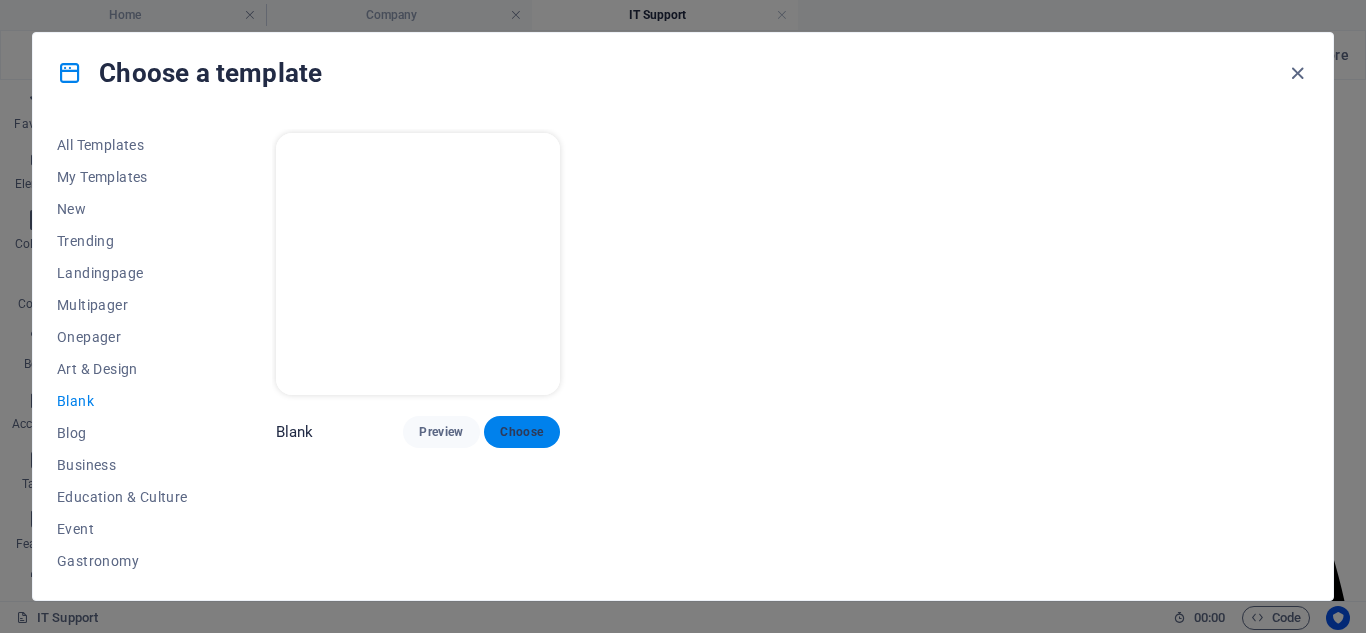 click on "Choose" at bounding box center (522, 432) 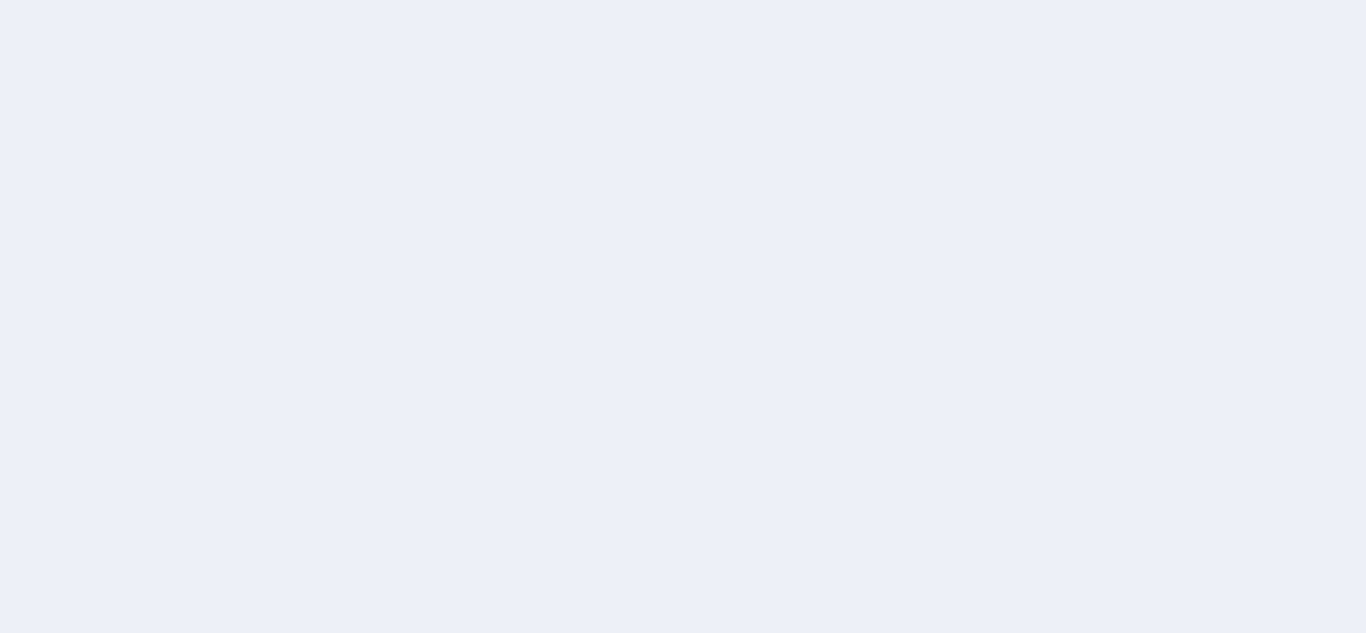scroll, scrollTop: 0, scrollLeft: 0, axis: both 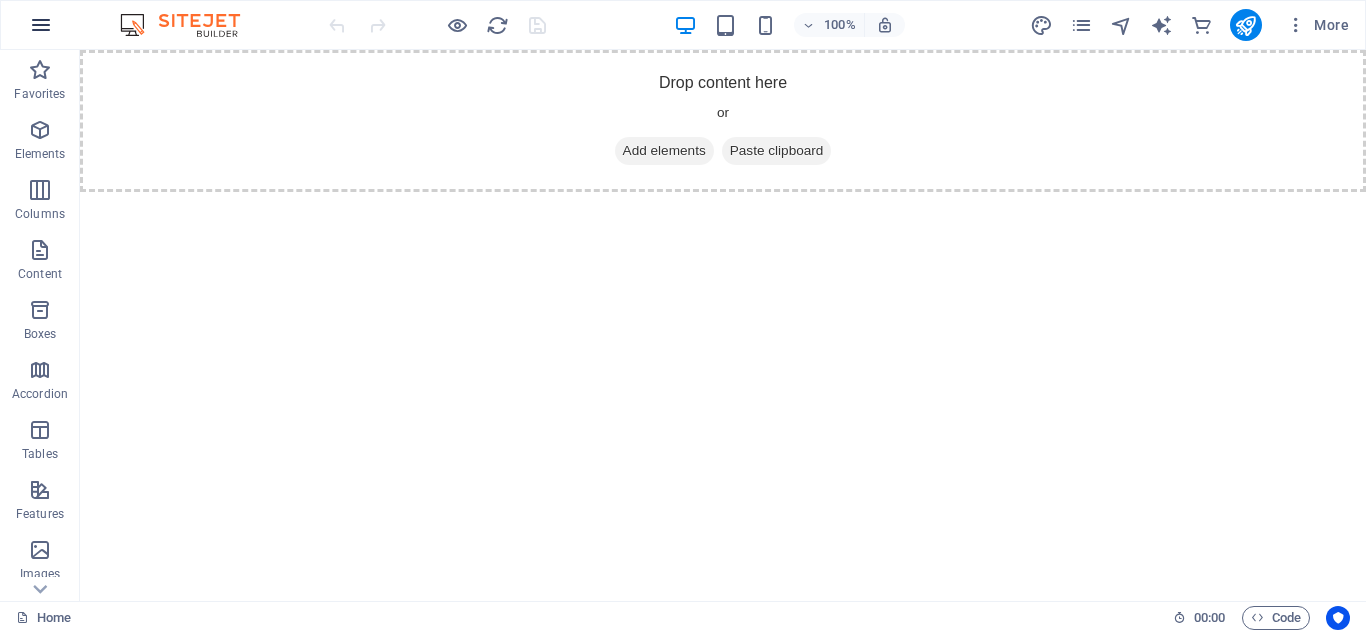 click at bounding box center (41, 25) 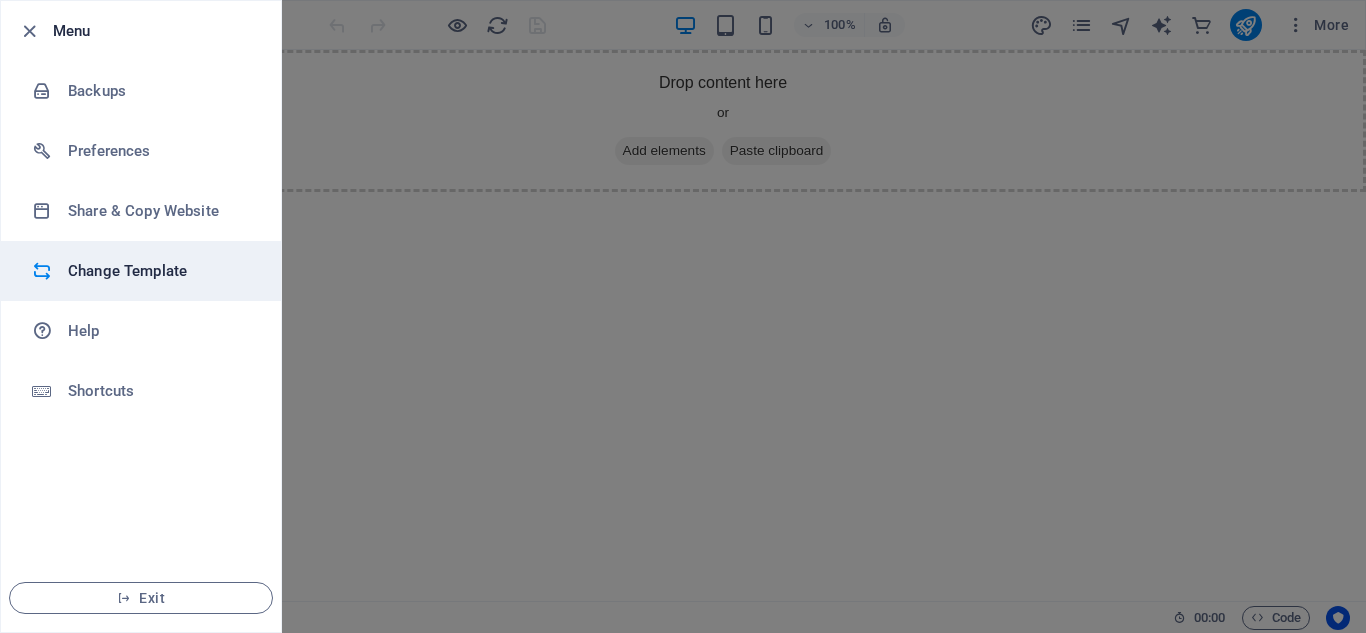click on "Change Template" at bounding box center (160, 271) 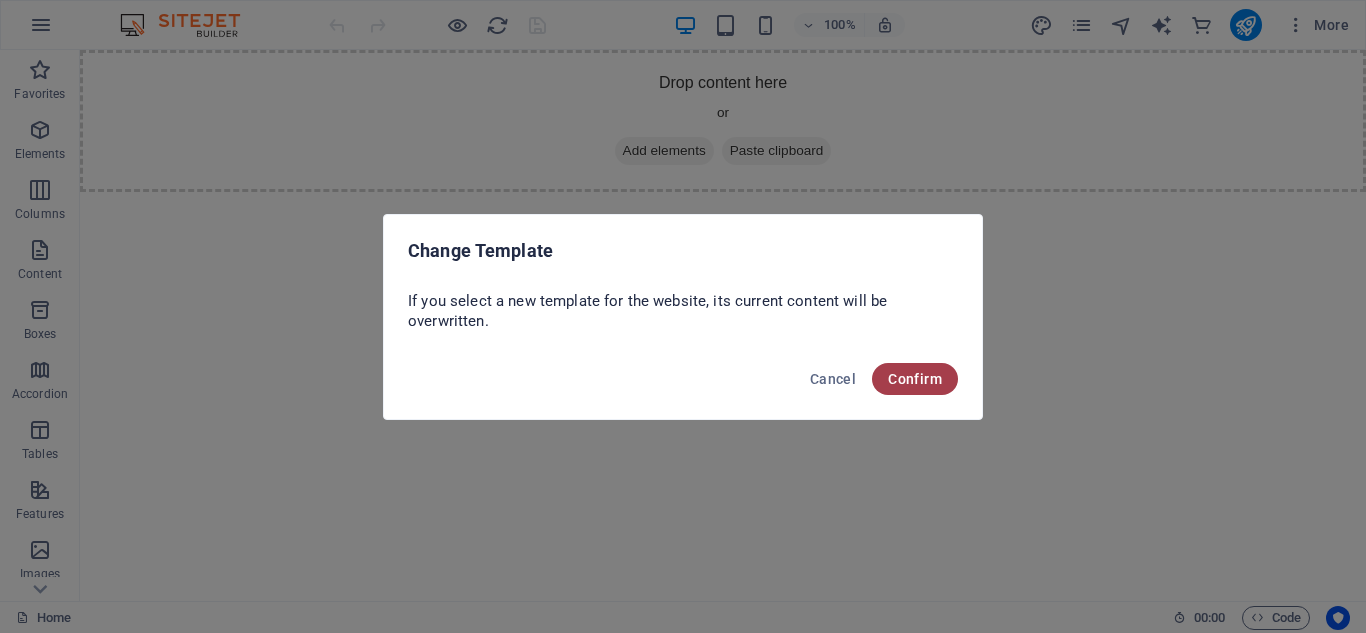 click on "Confirm" at bounding box center (915, 379) 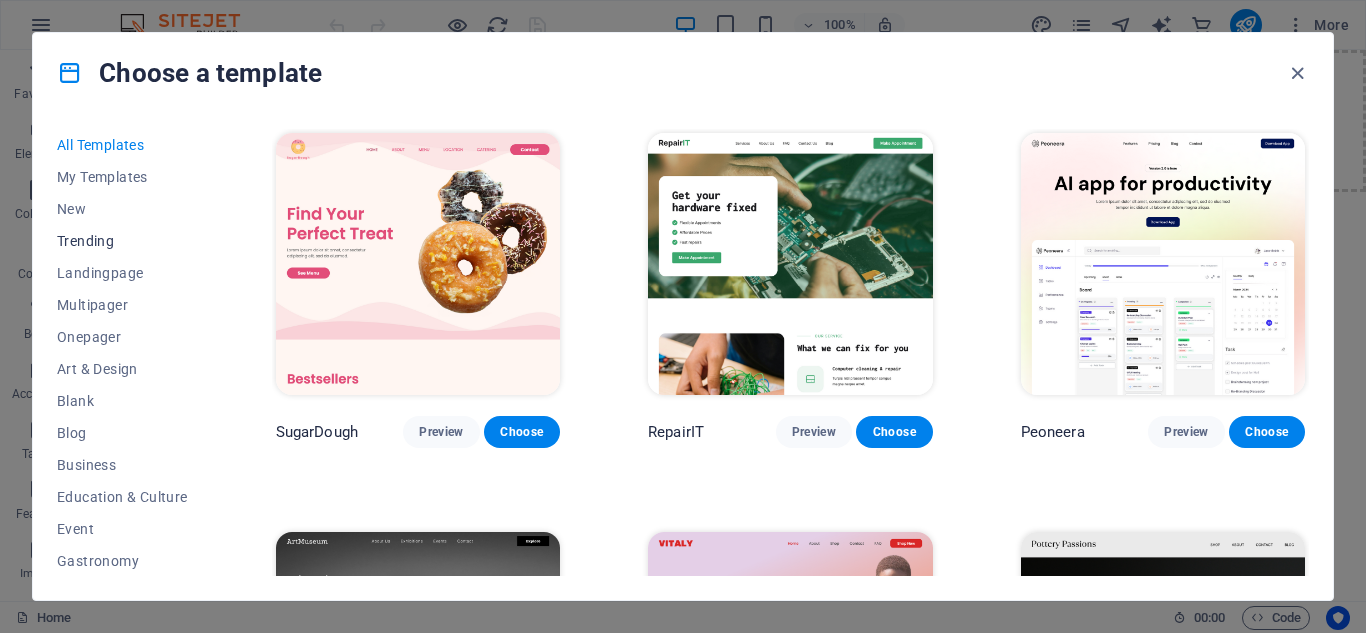 click on "Trending" at bounding box center [122, 241] 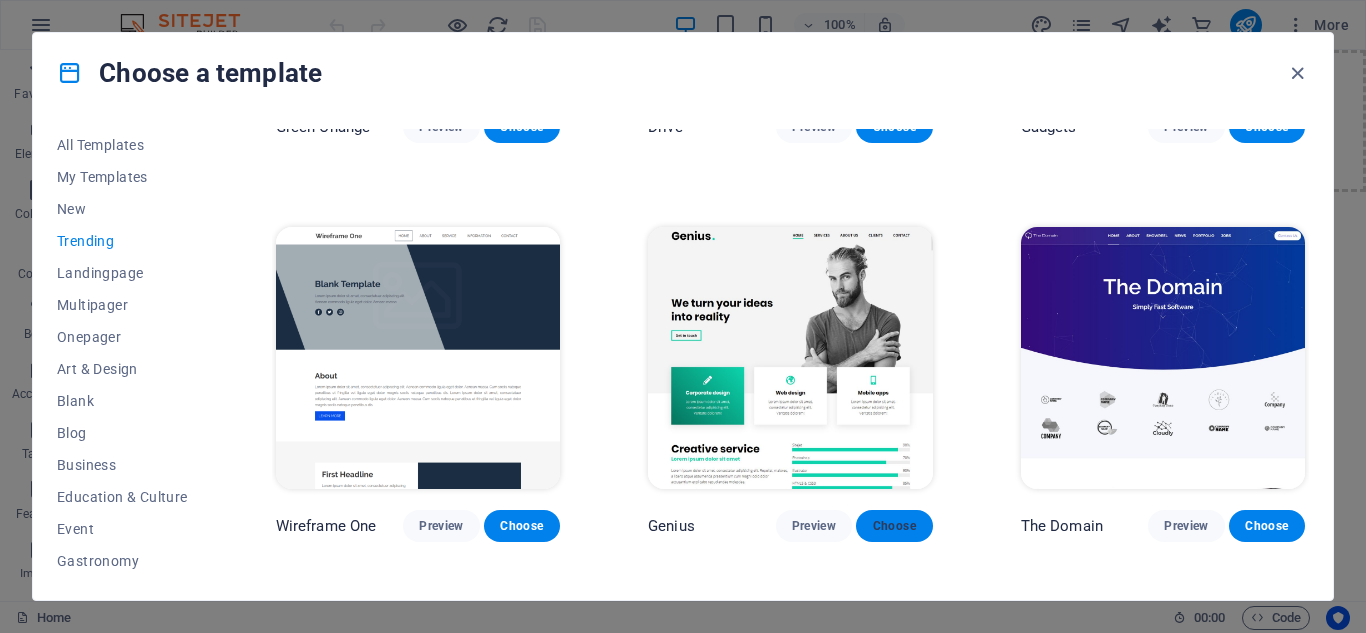 scroll, scrollTop: 1310, scrollLeft: 0, axis: vertical 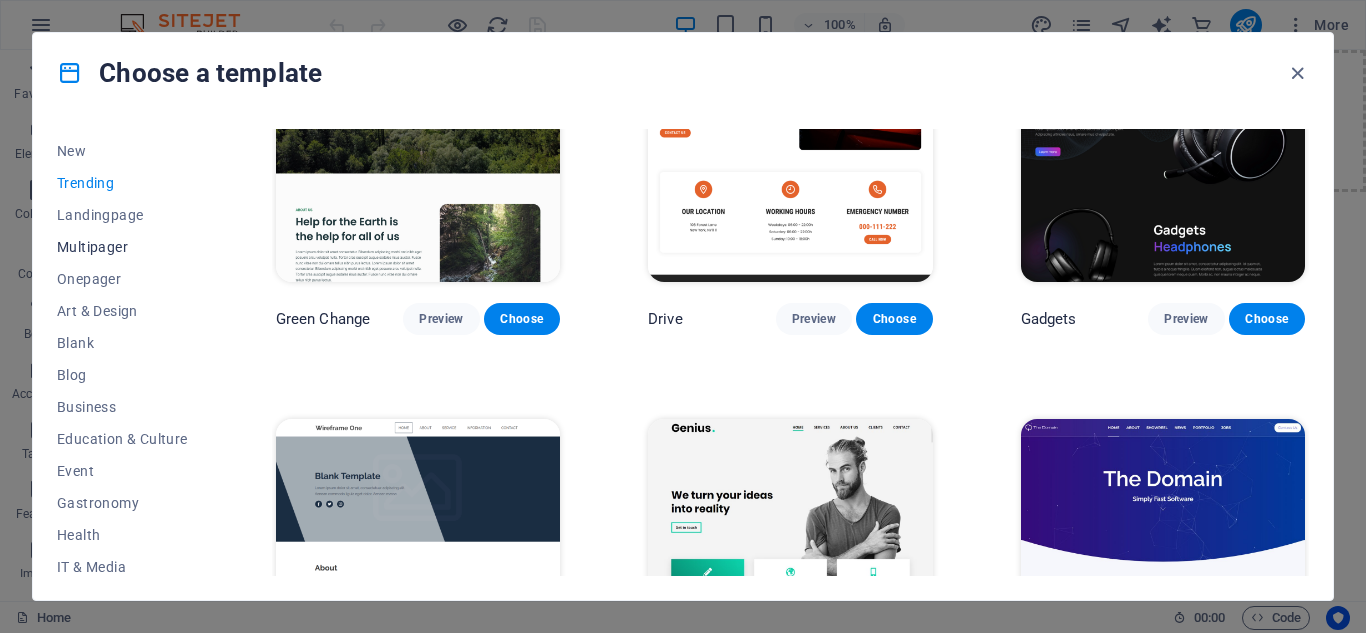 click on "Multipager" at bounding box center [122, 247] 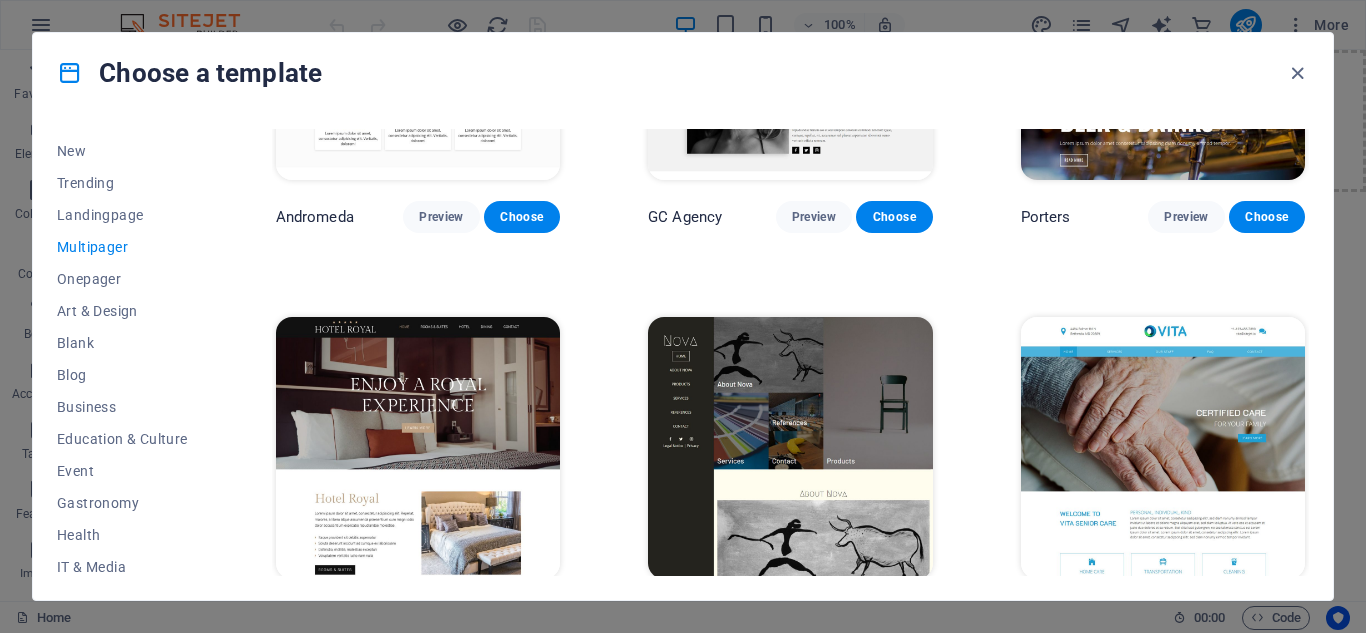 scroll, scrollTop: 8131, scrollLeft: 0, axis: vertical 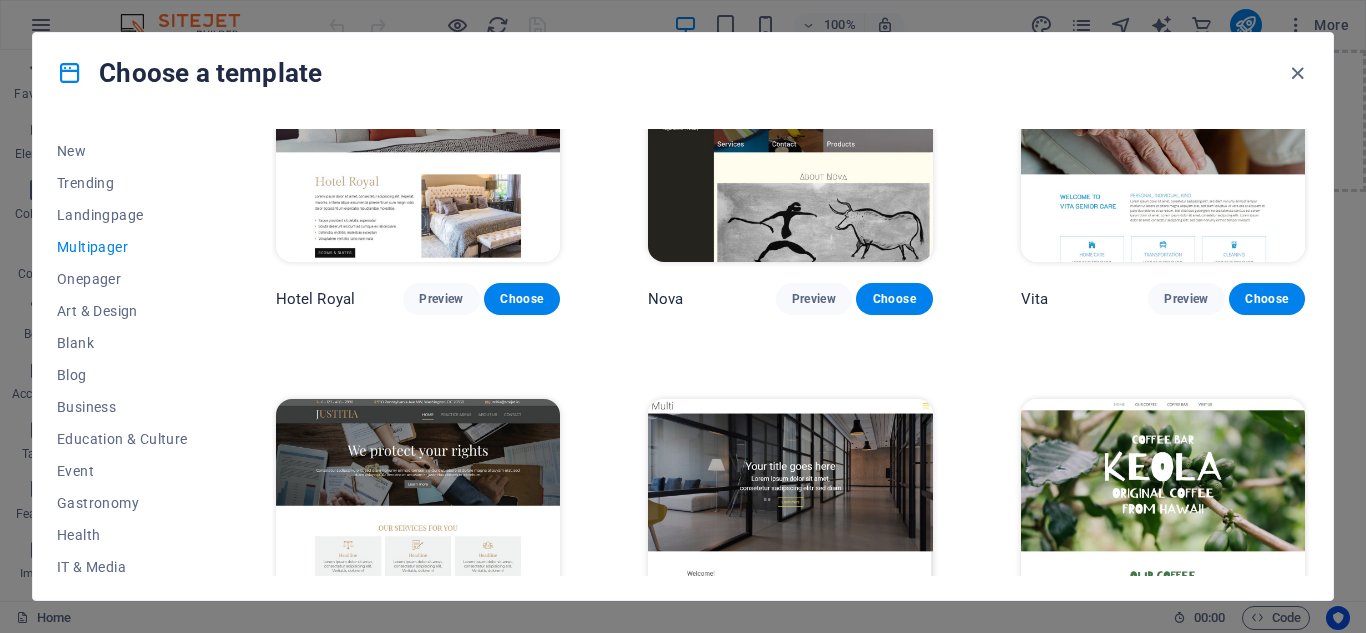 drag, startPoint x: 208, startPoint y: 347, endPoint x: 210, endPoint y: 369, distance: 22.090721 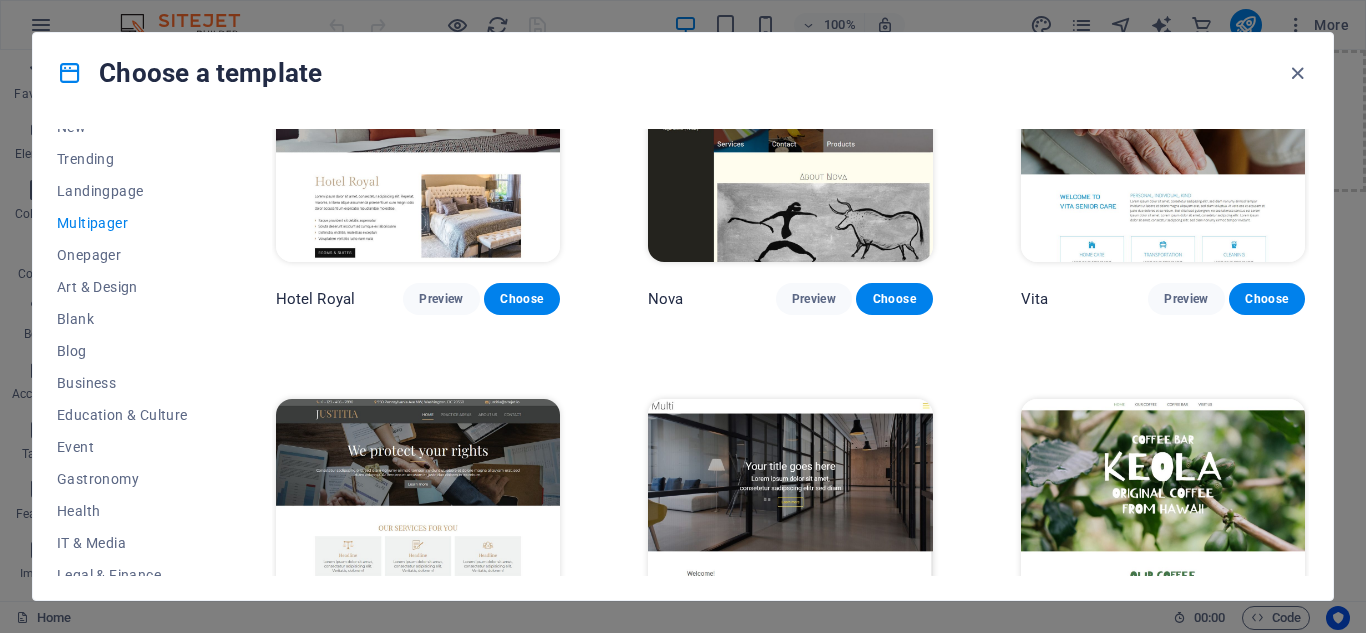 scroll, scrollTop: 0, scrollLeft: 0, axis: both 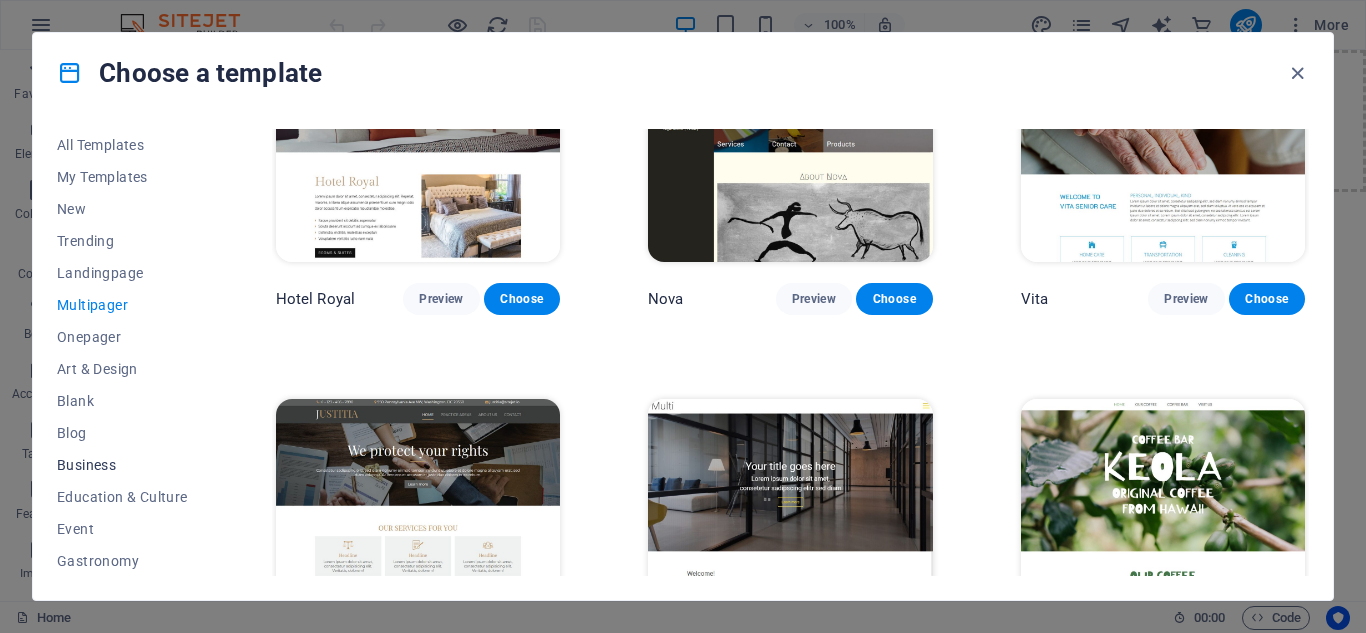 click on "Business" at bounding box center [122, 465] 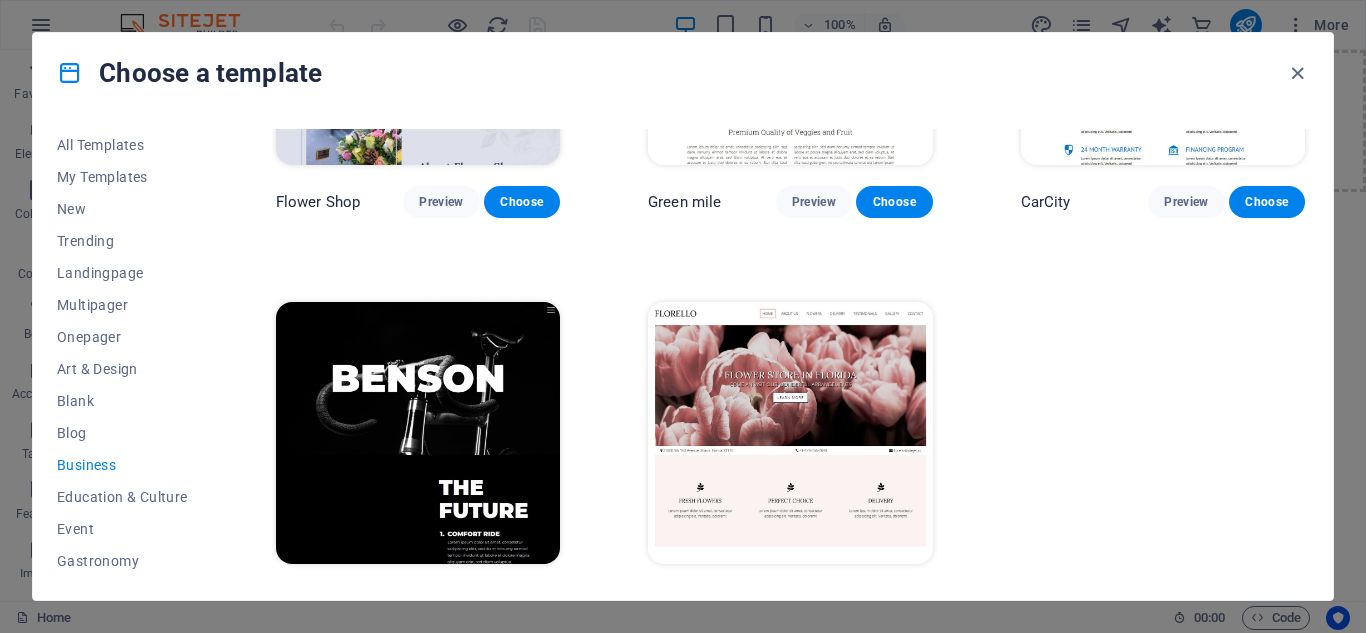 scroll, scrollTop: 663, scrollLeft: 0, axis: vertical 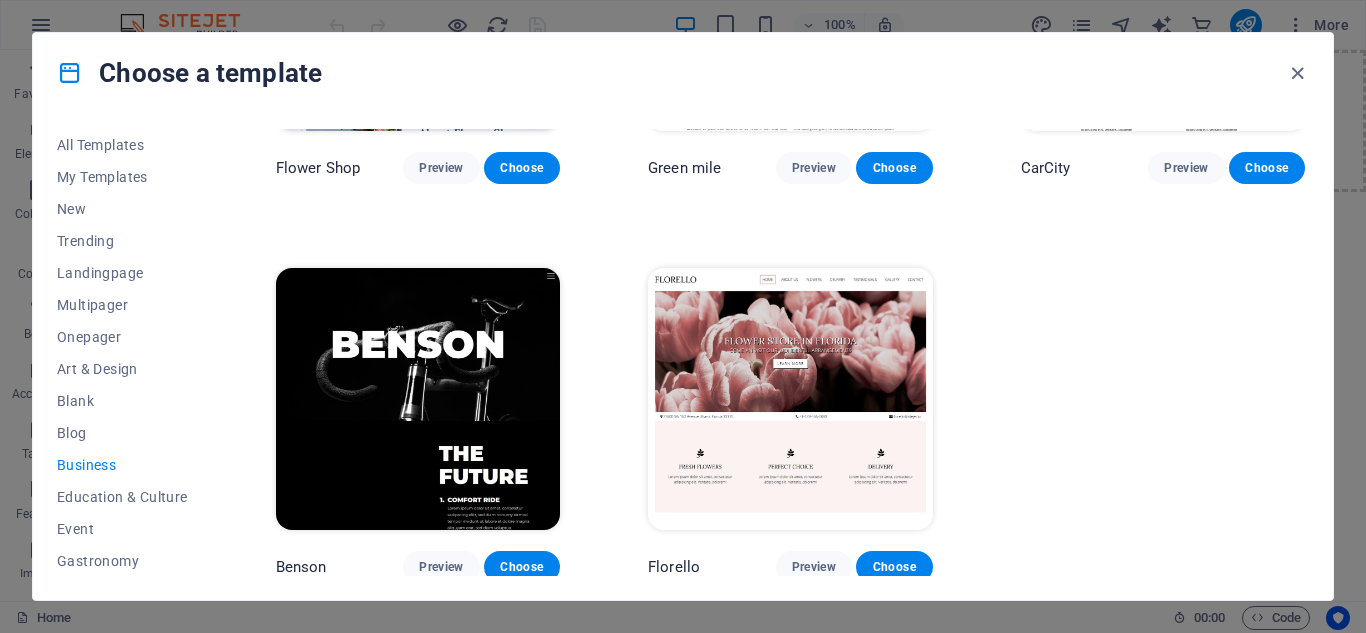 drag, startPoint x: 210, startPoint y: 240, endPoint x: 217, endPoint y: 414, distance: 174.14075 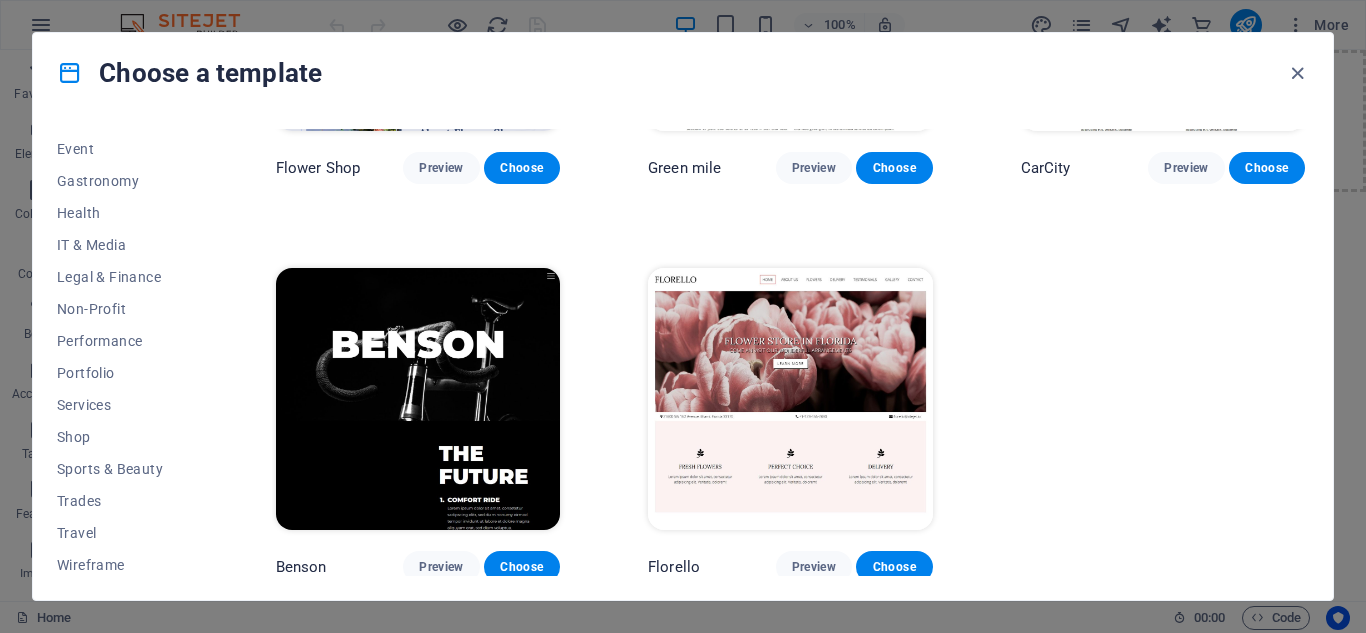 scroll, scrollTop: 385, scrollLeft: 0, axis: vertical 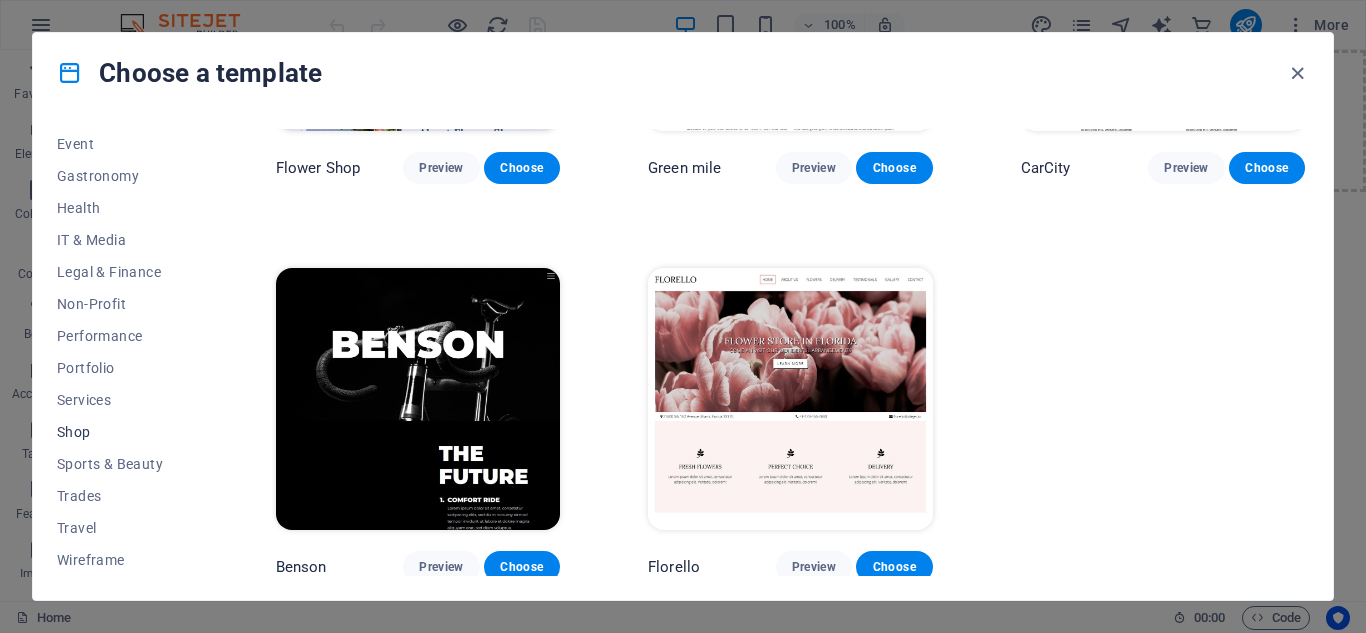 click on "Shop" at bounding box center (122, 432) 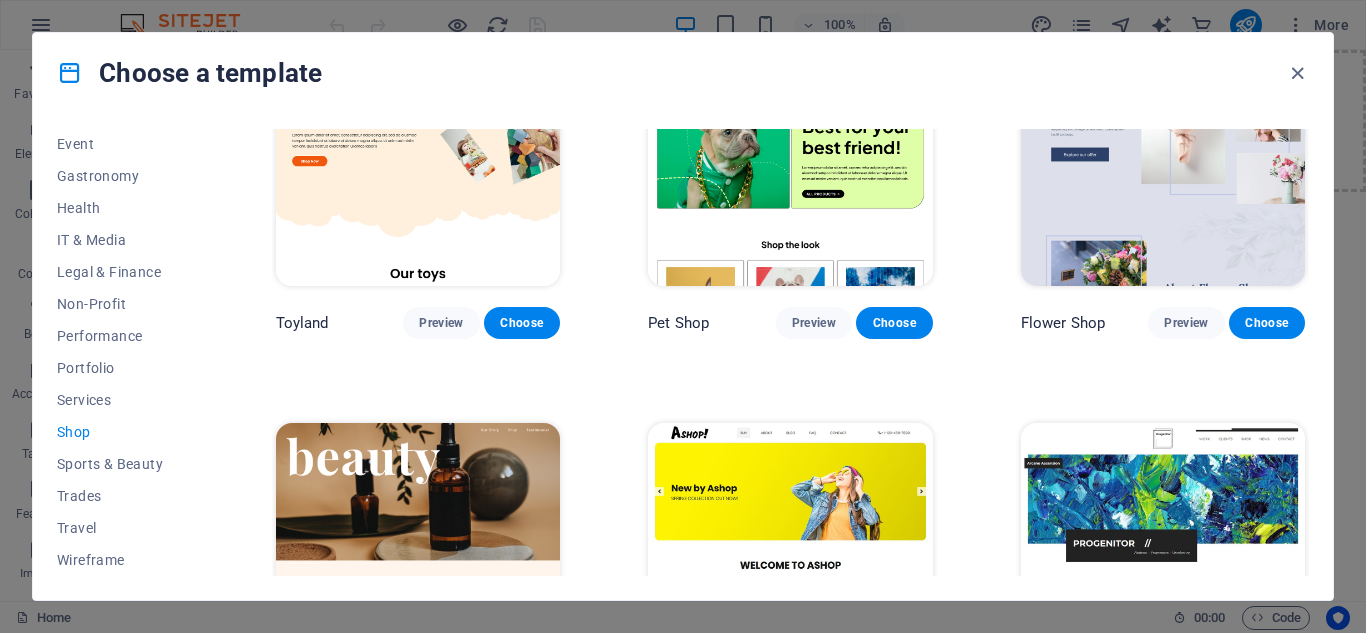 scroll, scrollTop: 1060, scrollLeft: 0, axis: vertical 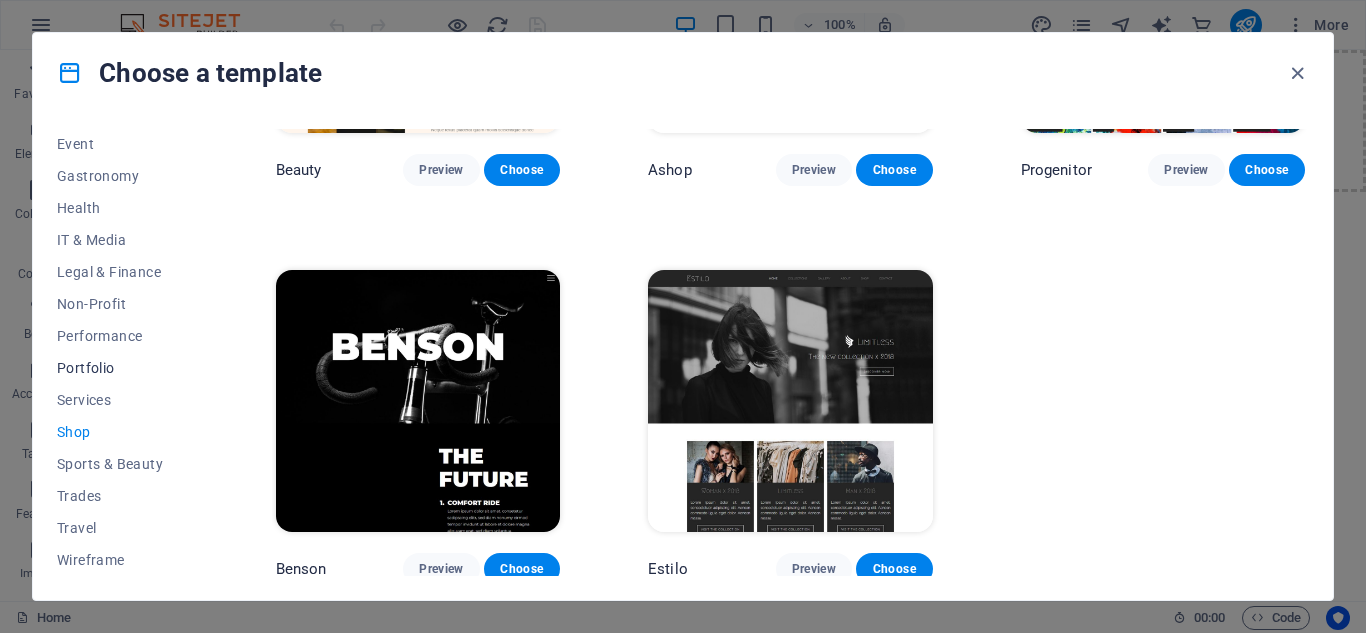 click on "Portfolio" at bounding box center [122, 368] 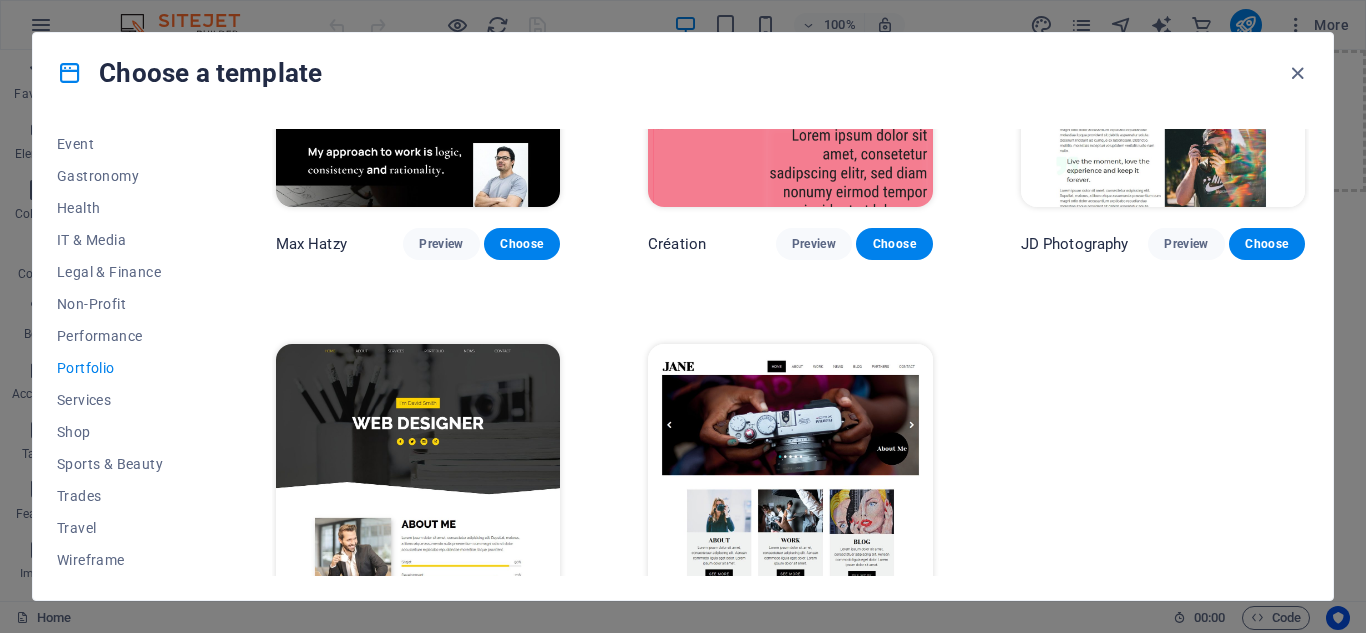 scroll, scrollTop: 671, scrollLeft: 0, axis: vertical 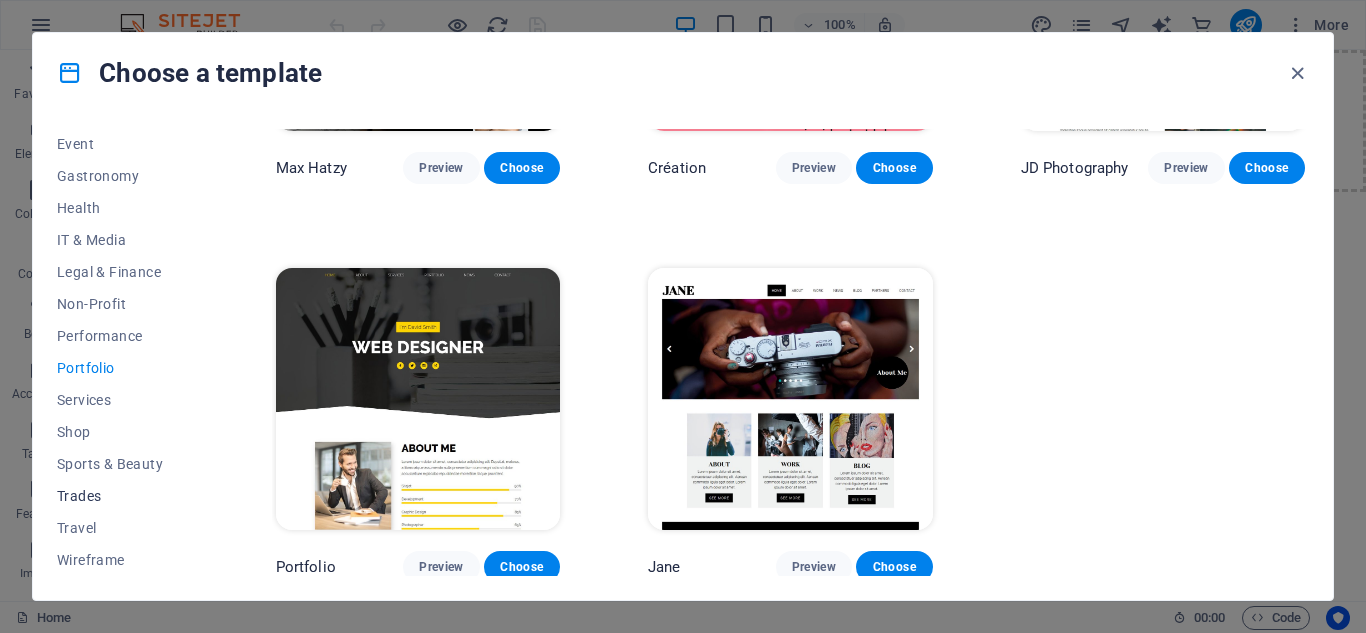 click on "Trades" at bounding box center (122, 496) 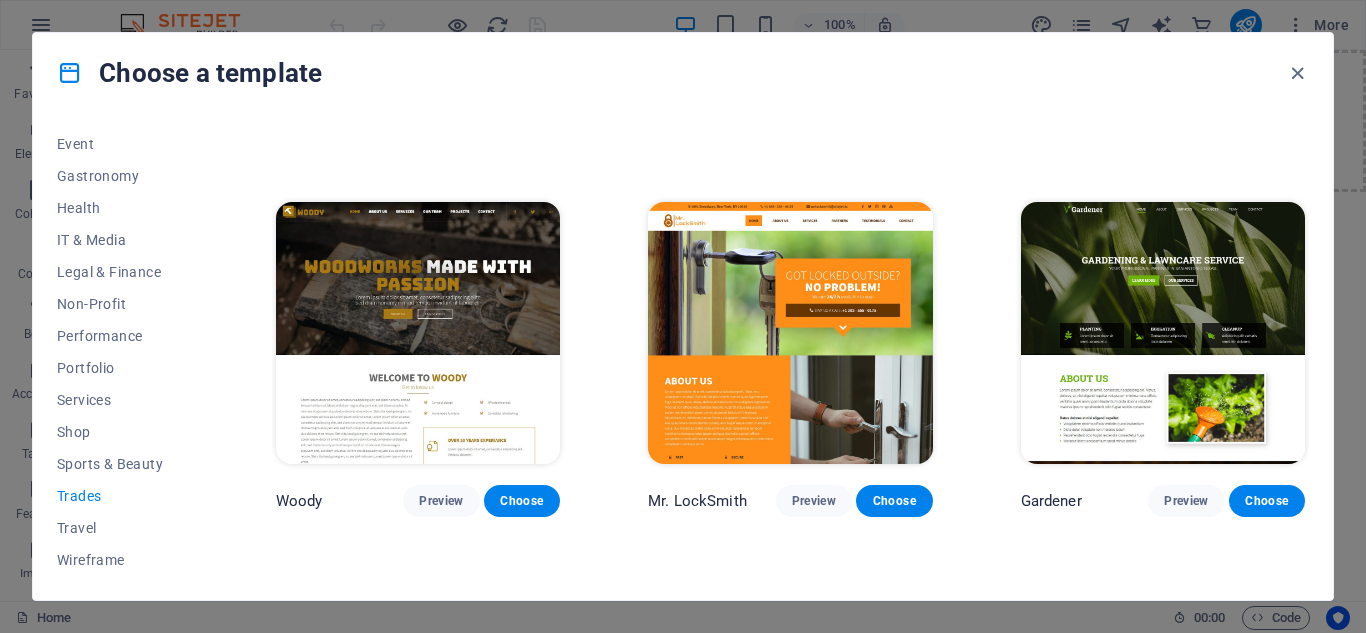 scroll, scrollTop: 663, scrollLeft: 0, axis: vertical 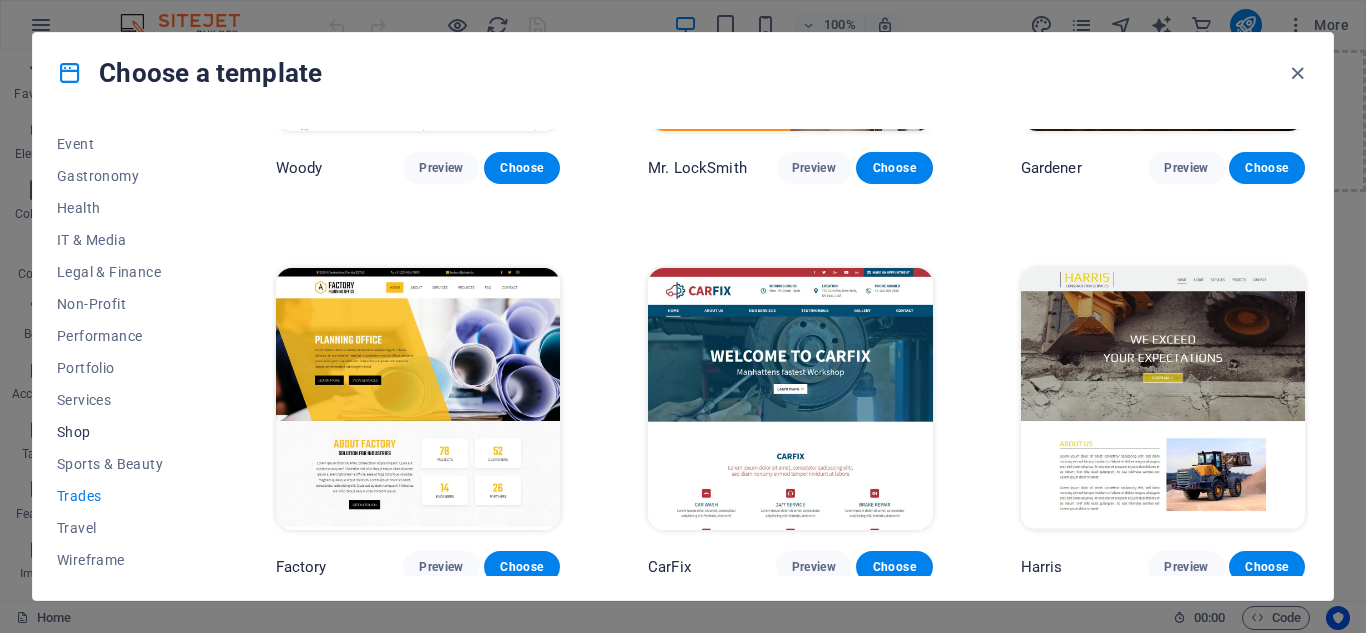 click on "Shop" at bounding box center [122, 432] 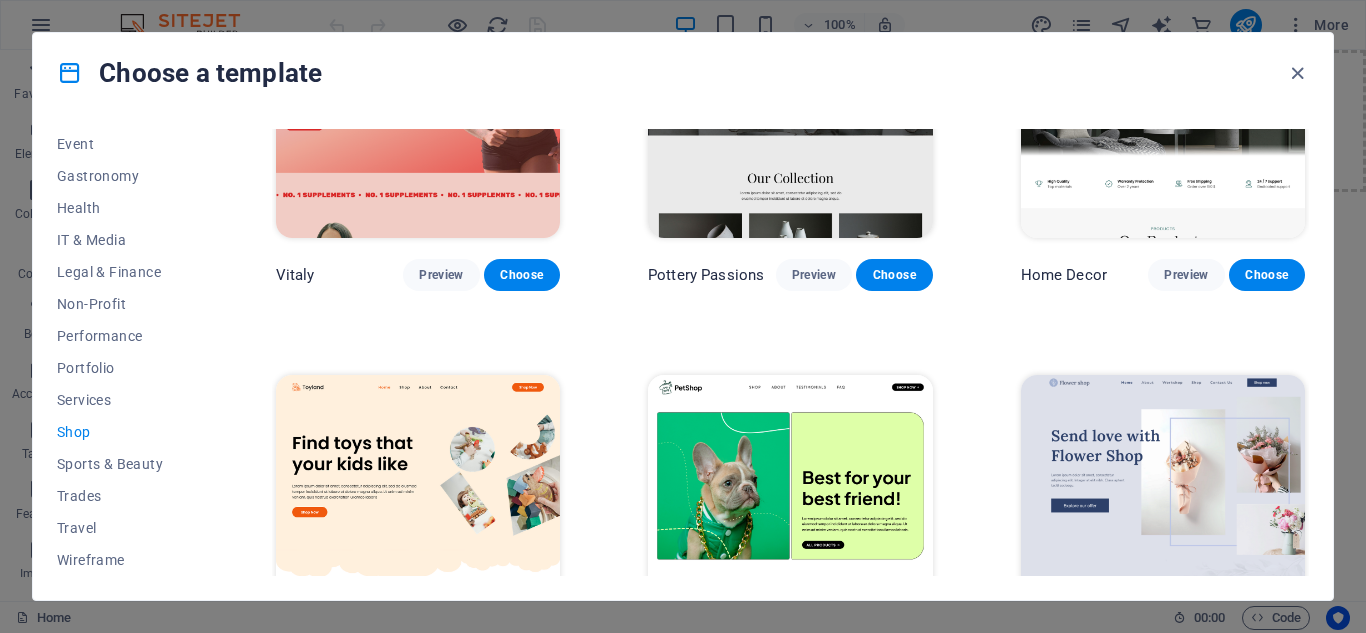scroll, scrollTop: 142, scrollLeft: 0, axis: vertical 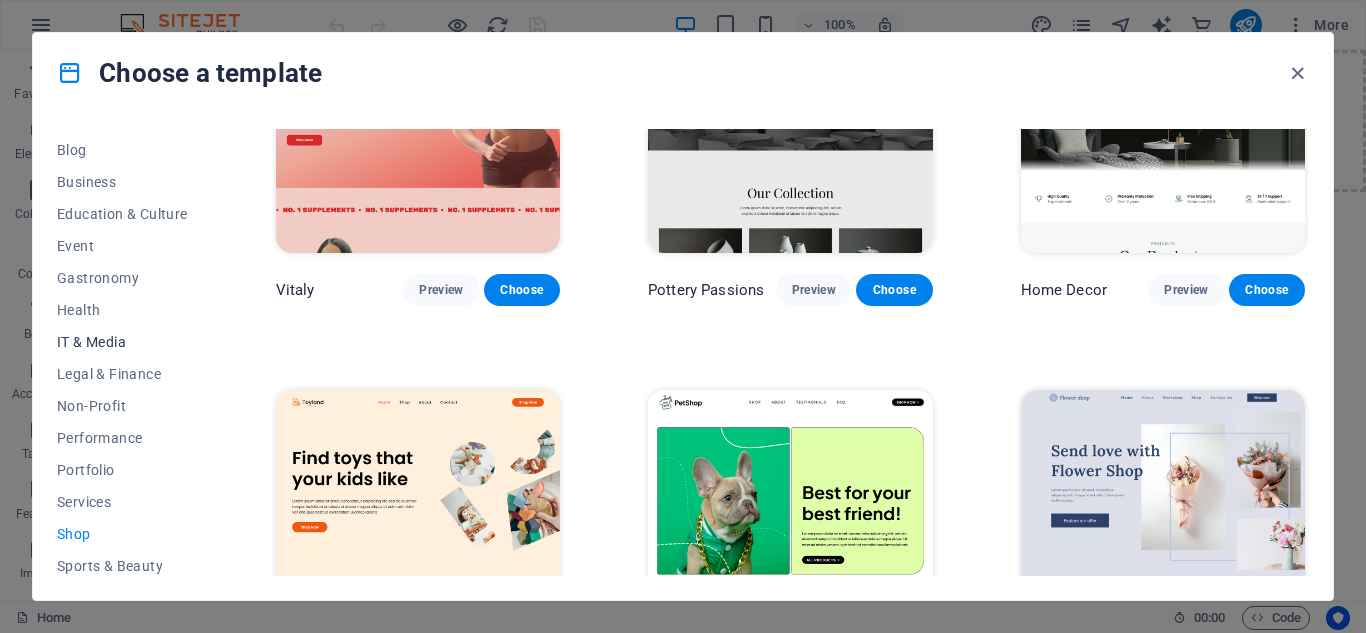 click on "IT & Media" at bounding box center (122, 342) 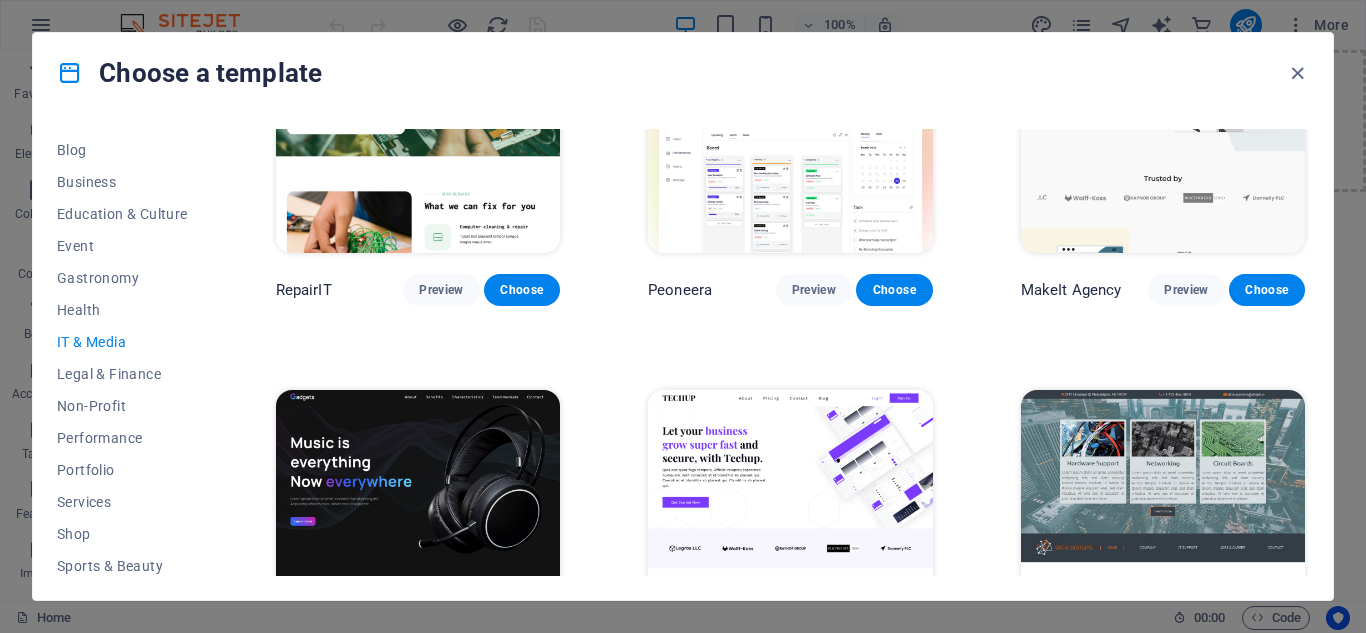 scroll, scrollTop: 142, scrollLeft: 0, axis: vertical 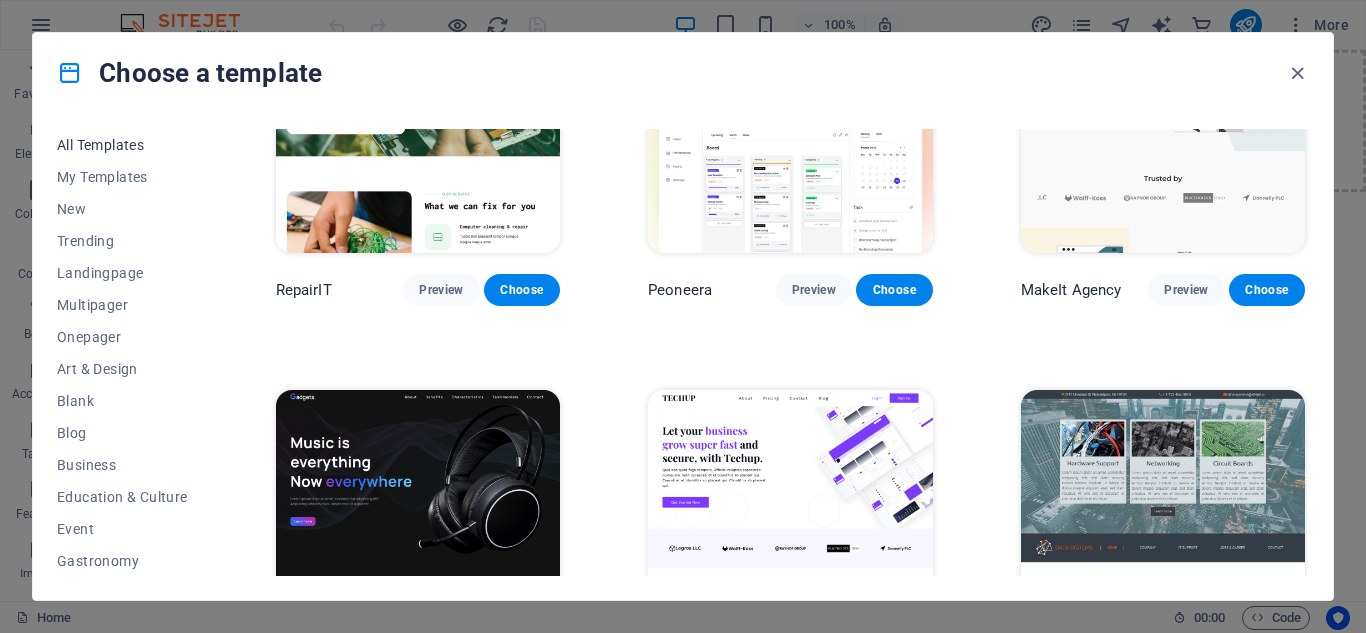 click on "All Templates" at bounding box center (122, 145) 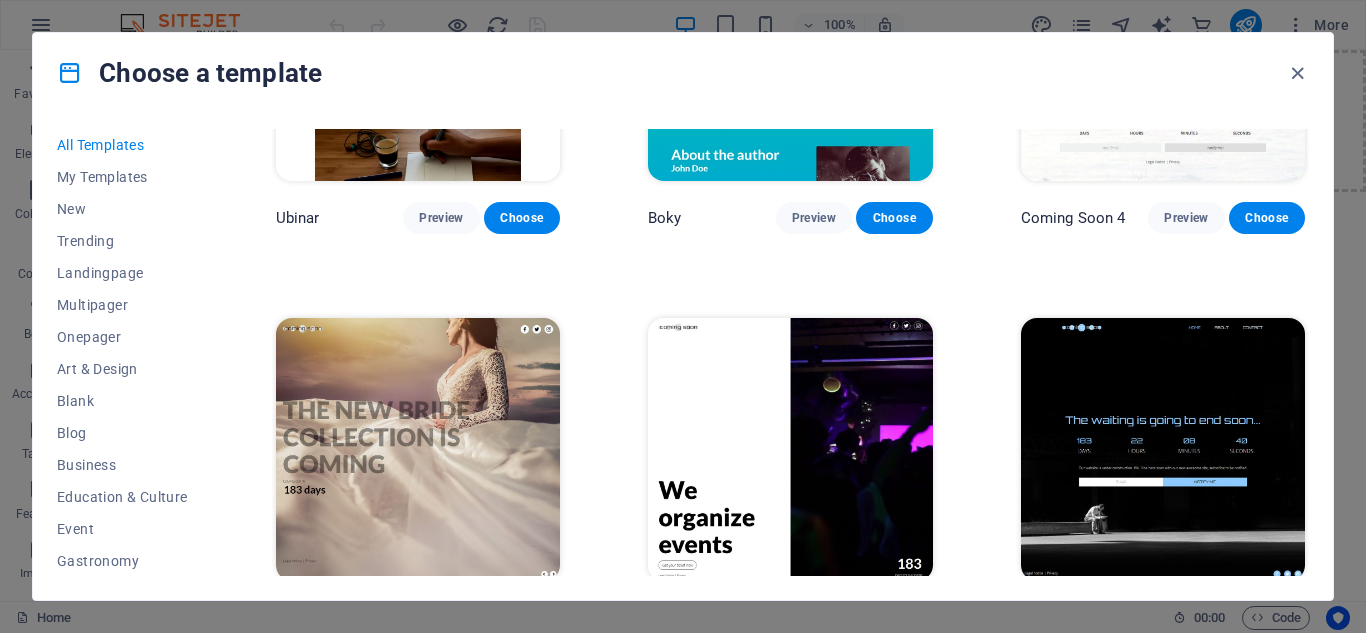 scroll, scrollTop: 22576, scrollLeft: 0, axis: vertical 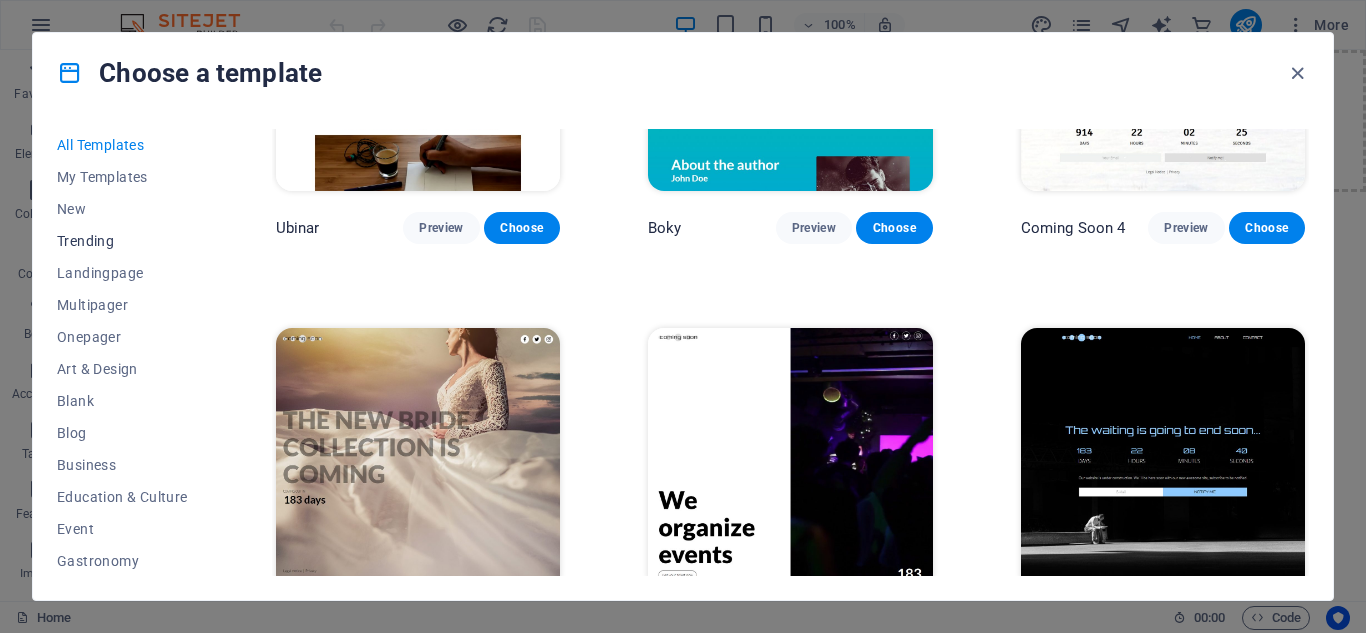 click on "Trending" at bounding box center [122, 241] 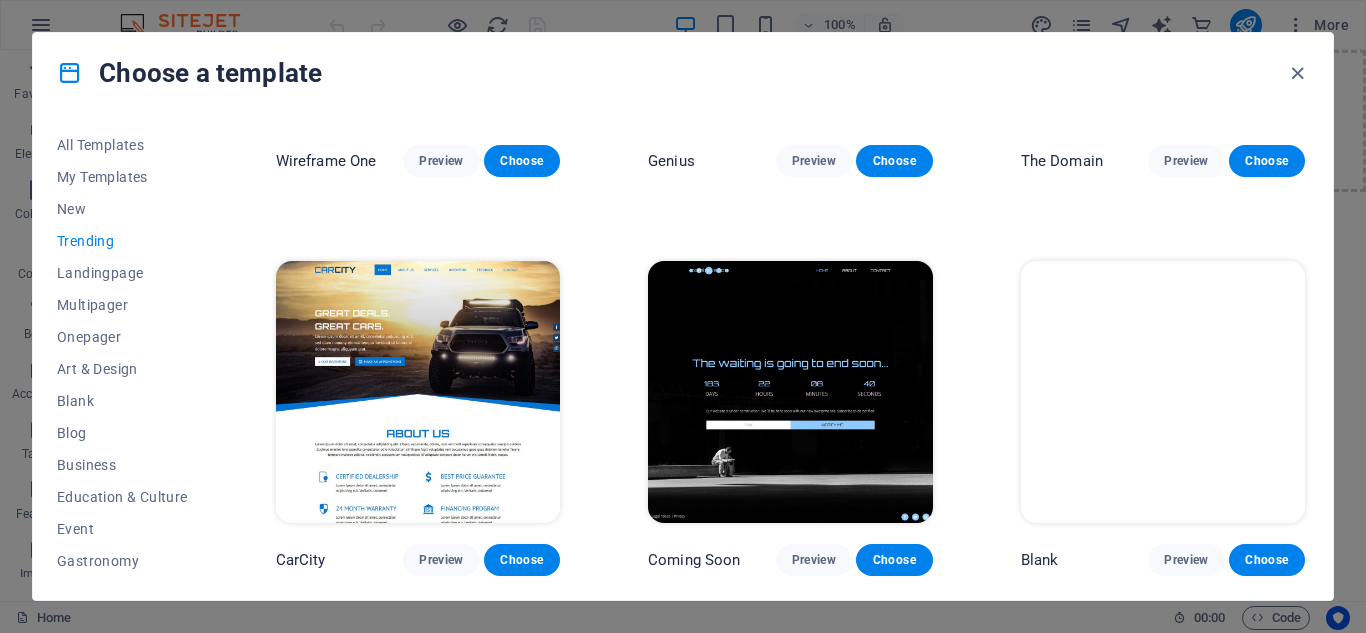 scroll, scrollTop: 1854, scrollLeft: 0, axis: vertical 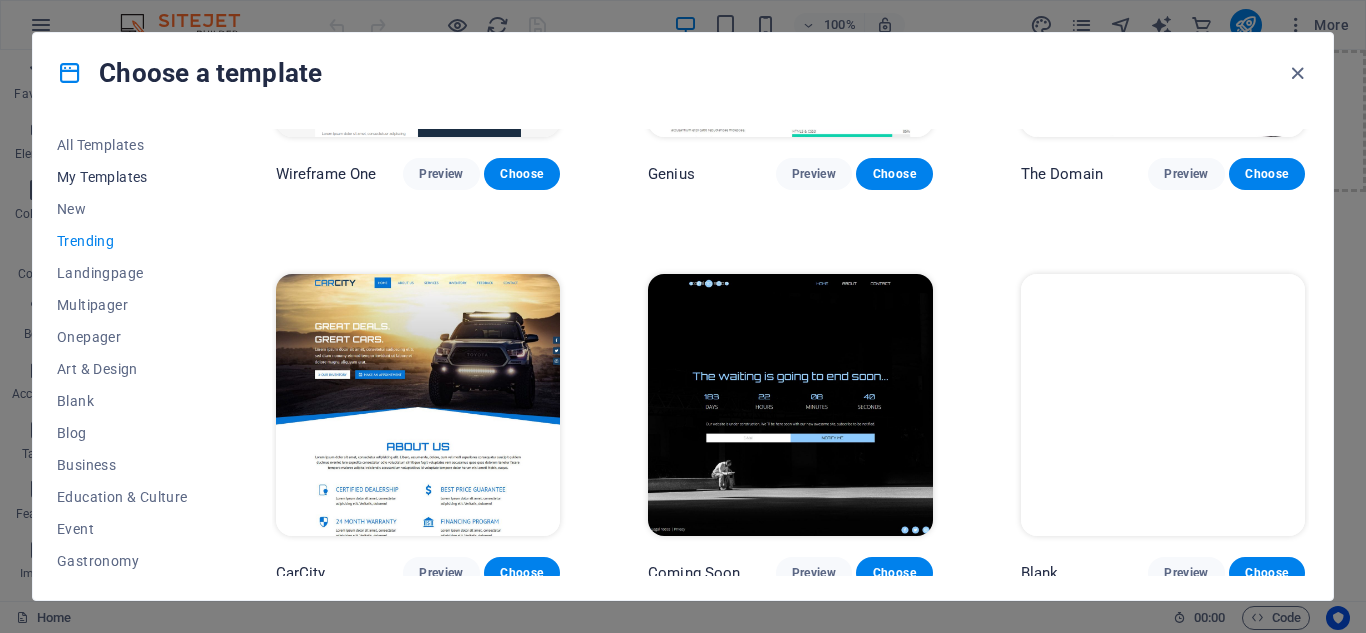 click on "My Templates" at bounding box center [122, 177] 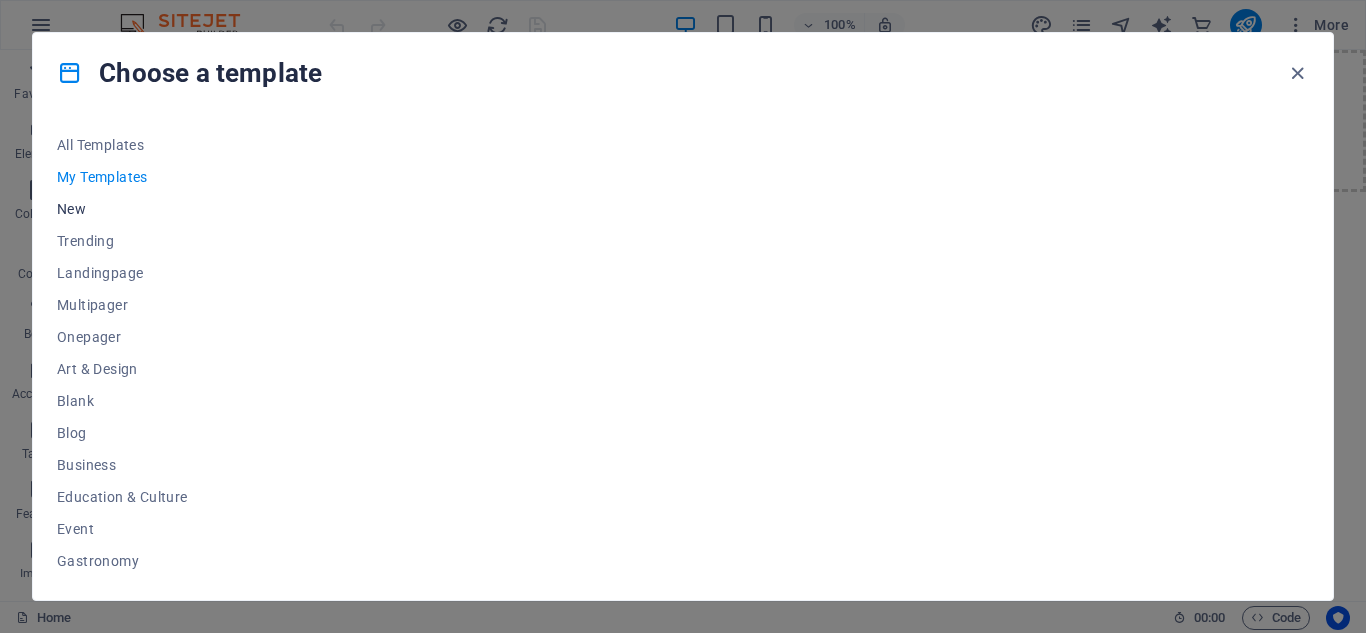click on "New" at bounding box center [122, 209] 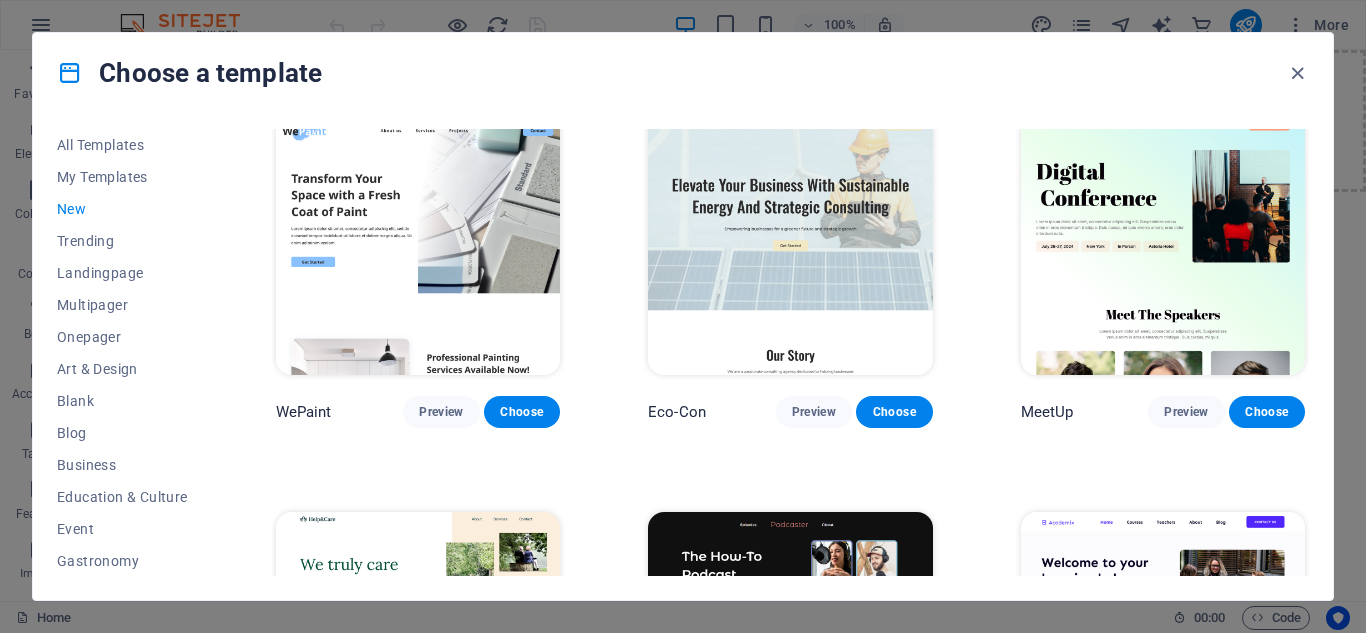 scroll, scrollTop: 1615, scrollLeft: 0, axis: vertical 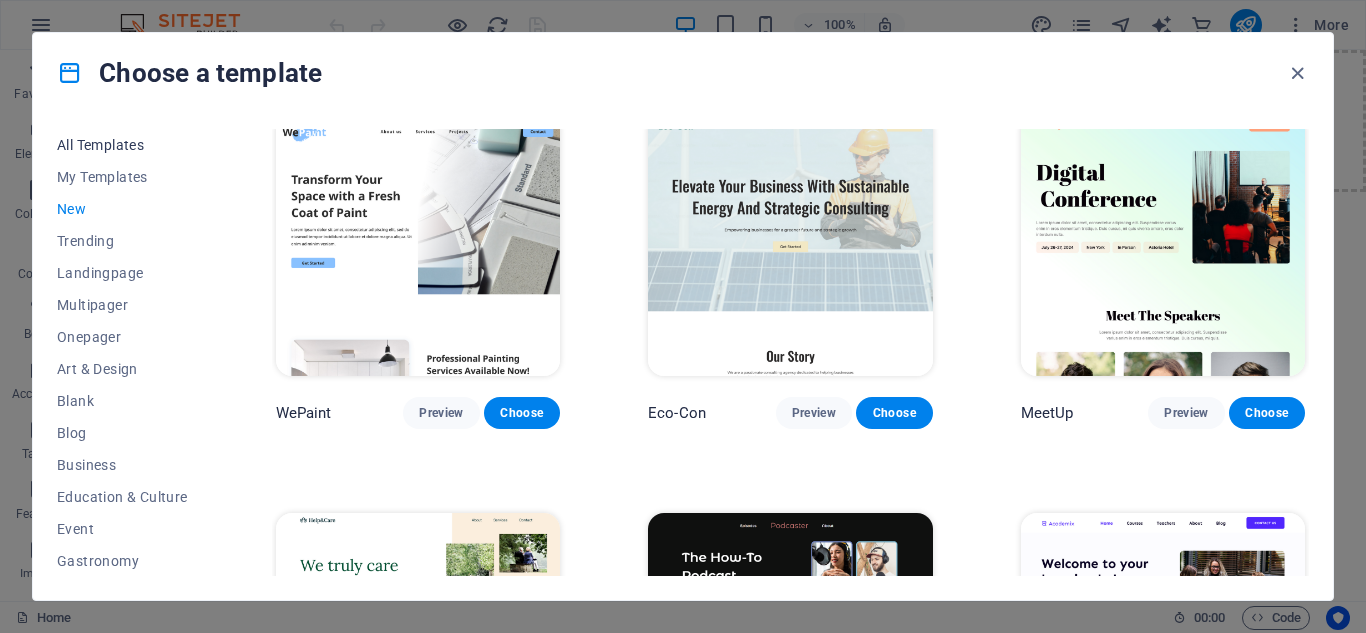 click on "All Templates" at bounding box center (122, 145) 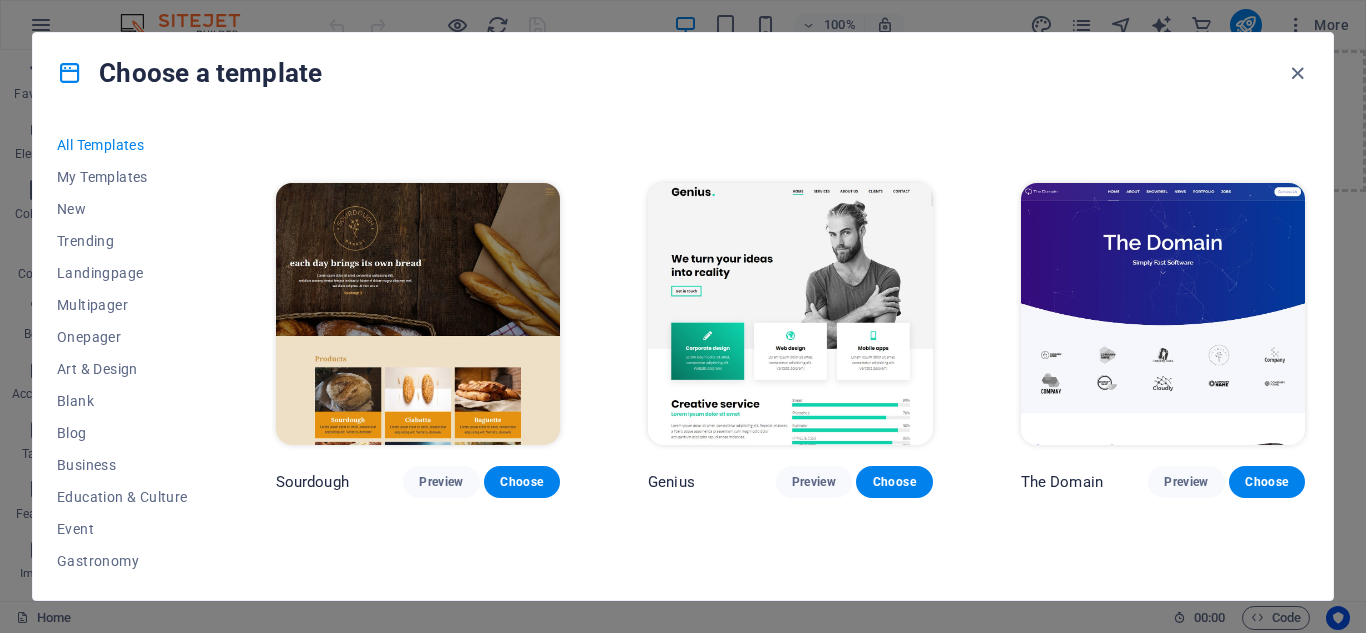 scroll, scrollTop: 10342, scrollLeft: 0, axis: vertical 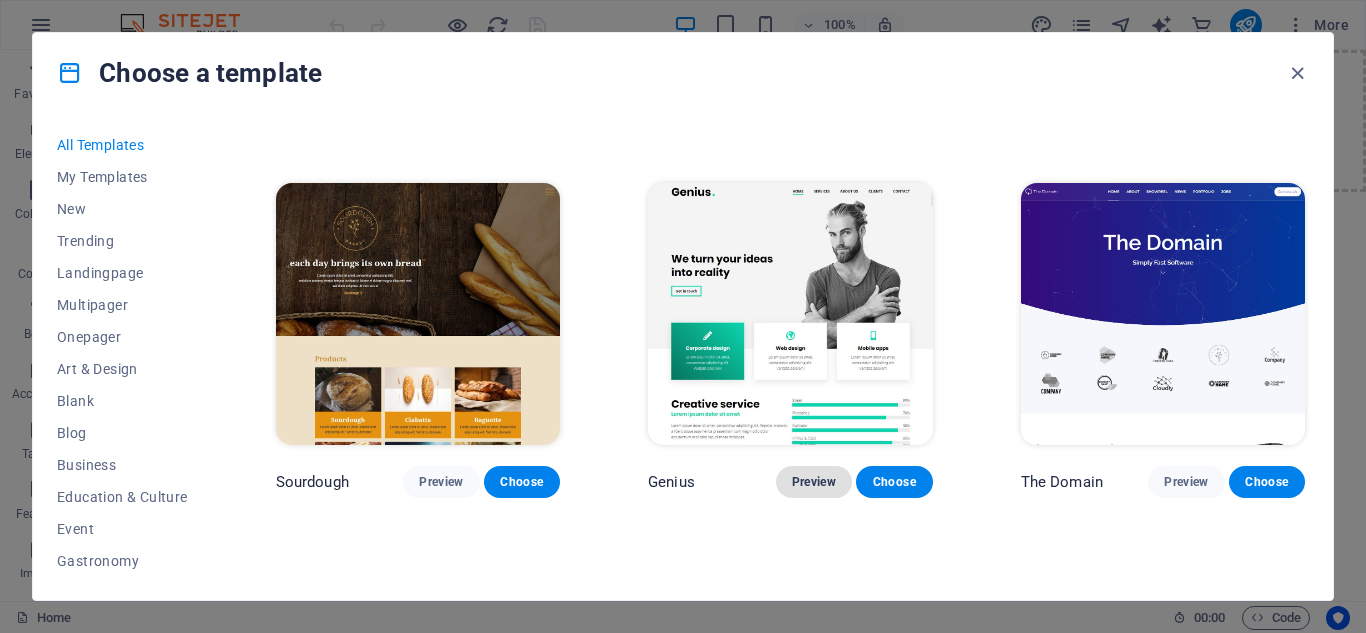 click on "Preview" at bounding box center [814, 482] 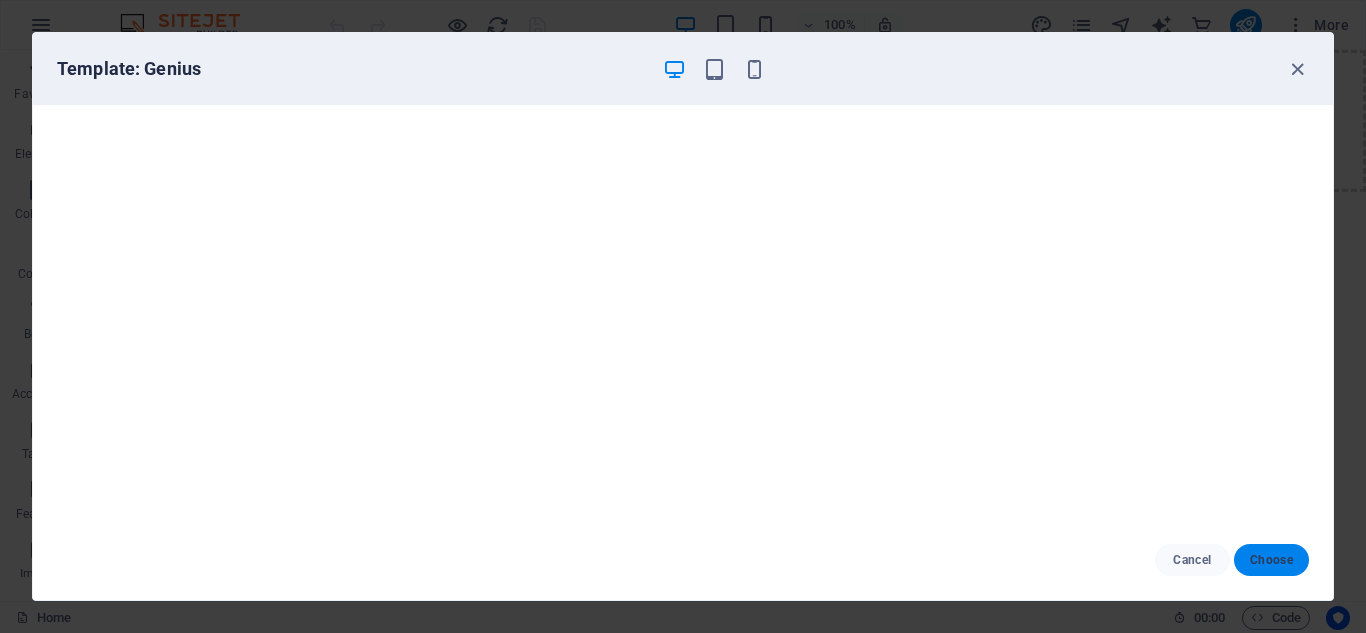 click on "Choose" at bounding box center (1271, 560) 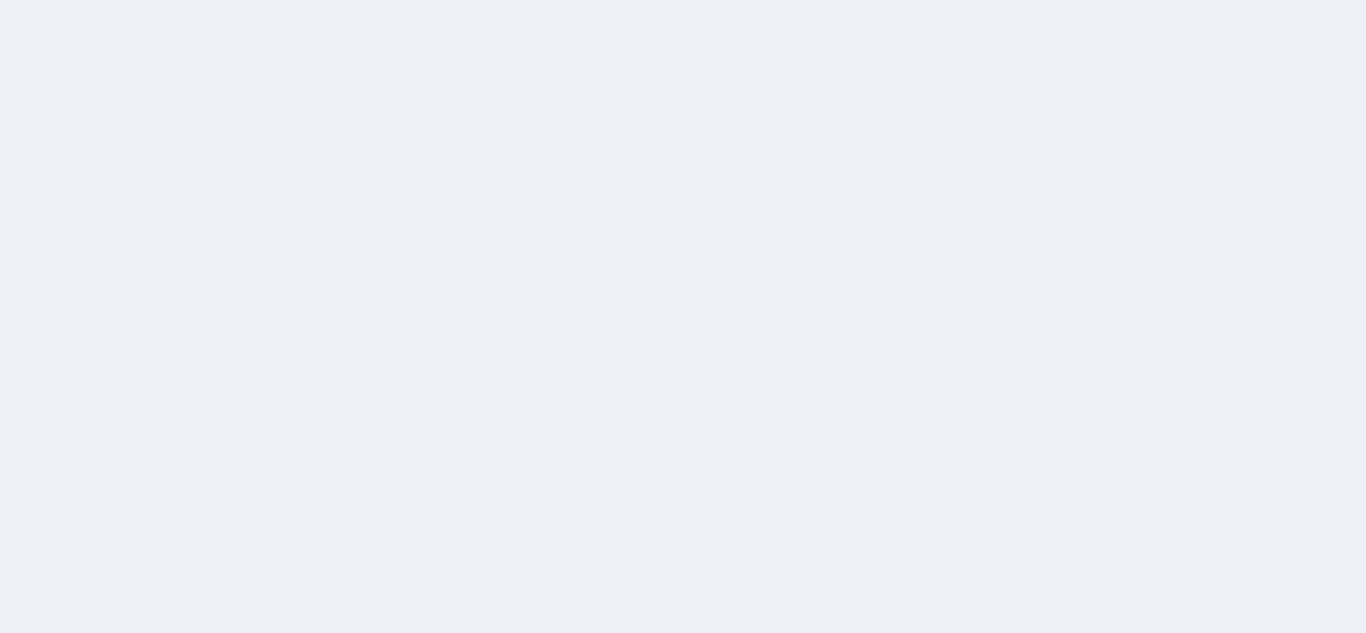 scroll, scrollTop: 0, scrollLeft: 0, axis: both 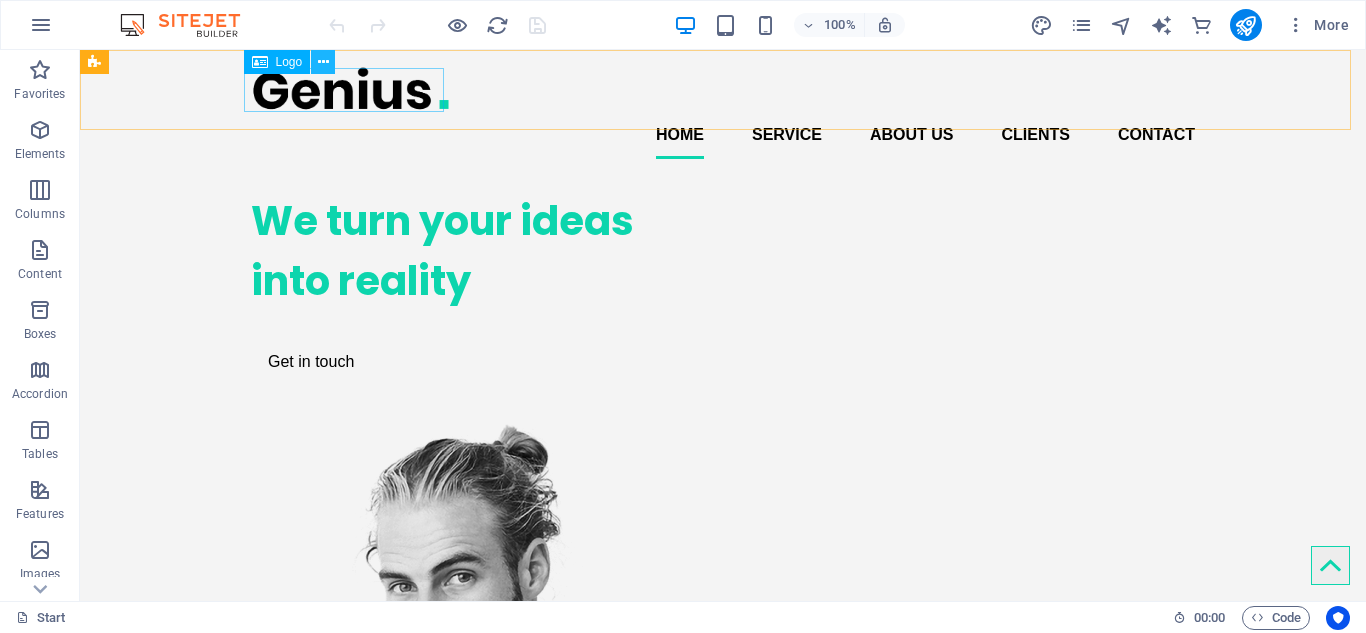click at bounding box center [323, 62] 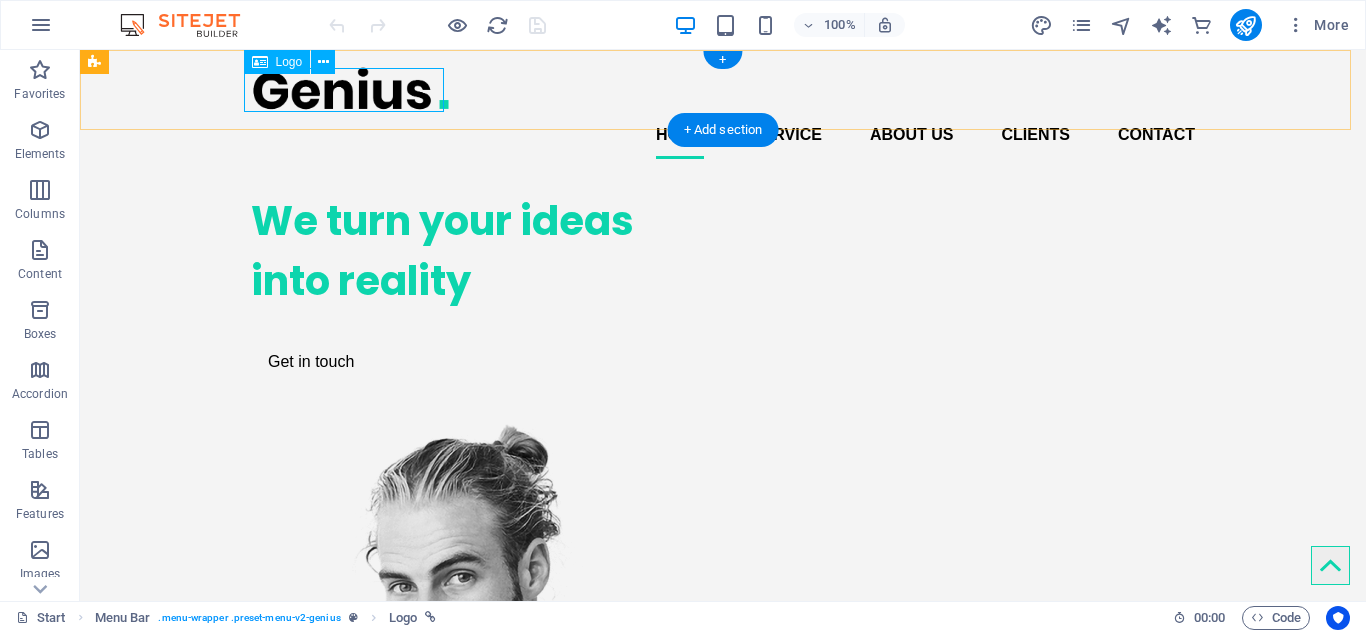 click at bounding box center (723, 88) 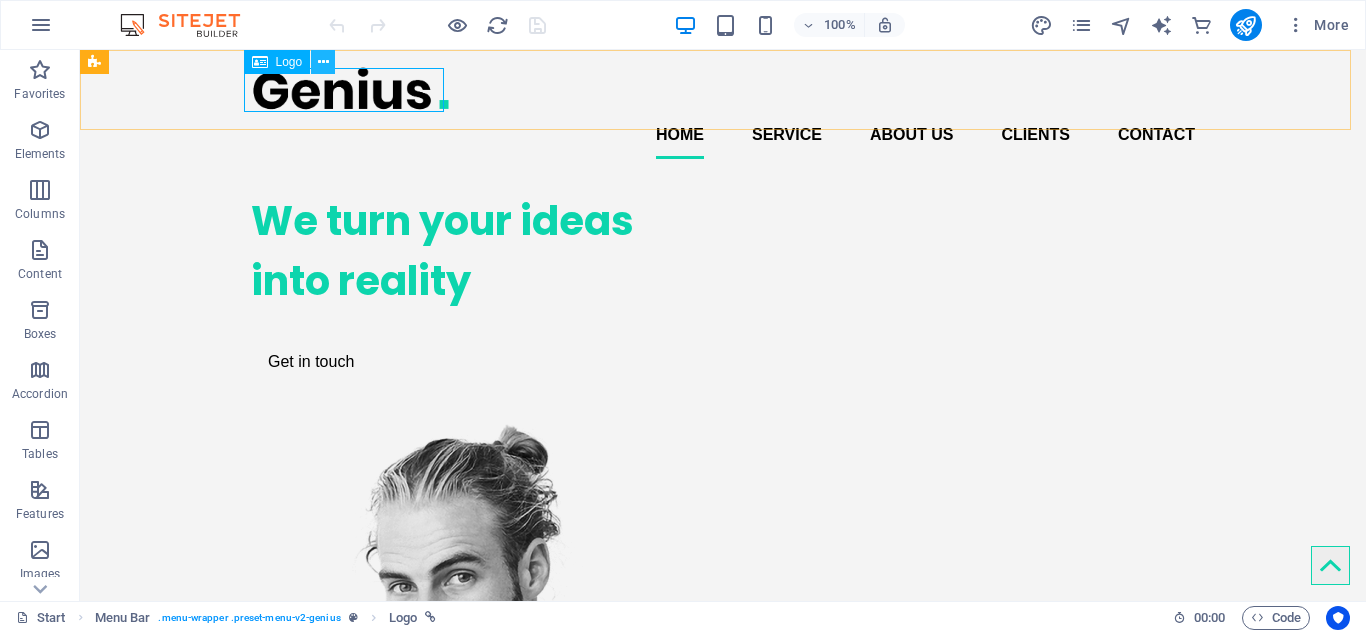 click at bounding box center [323, 62] 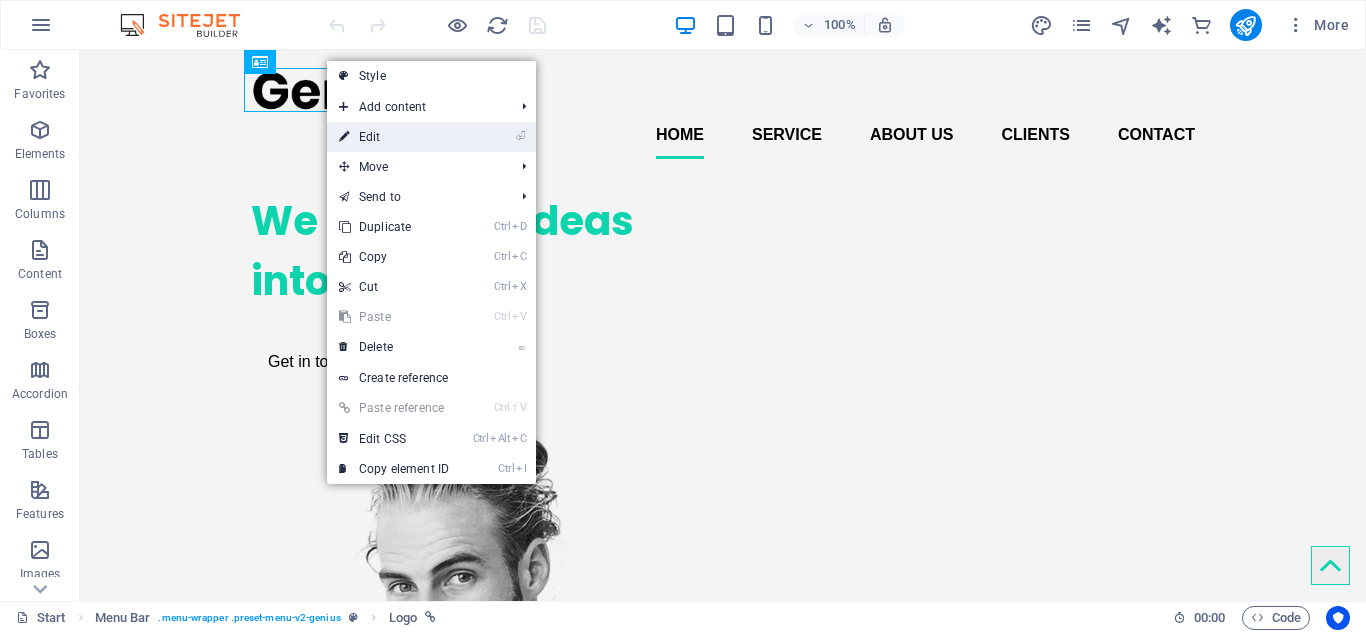 click on "⏎  Edit" at bounding box center (394, 137) 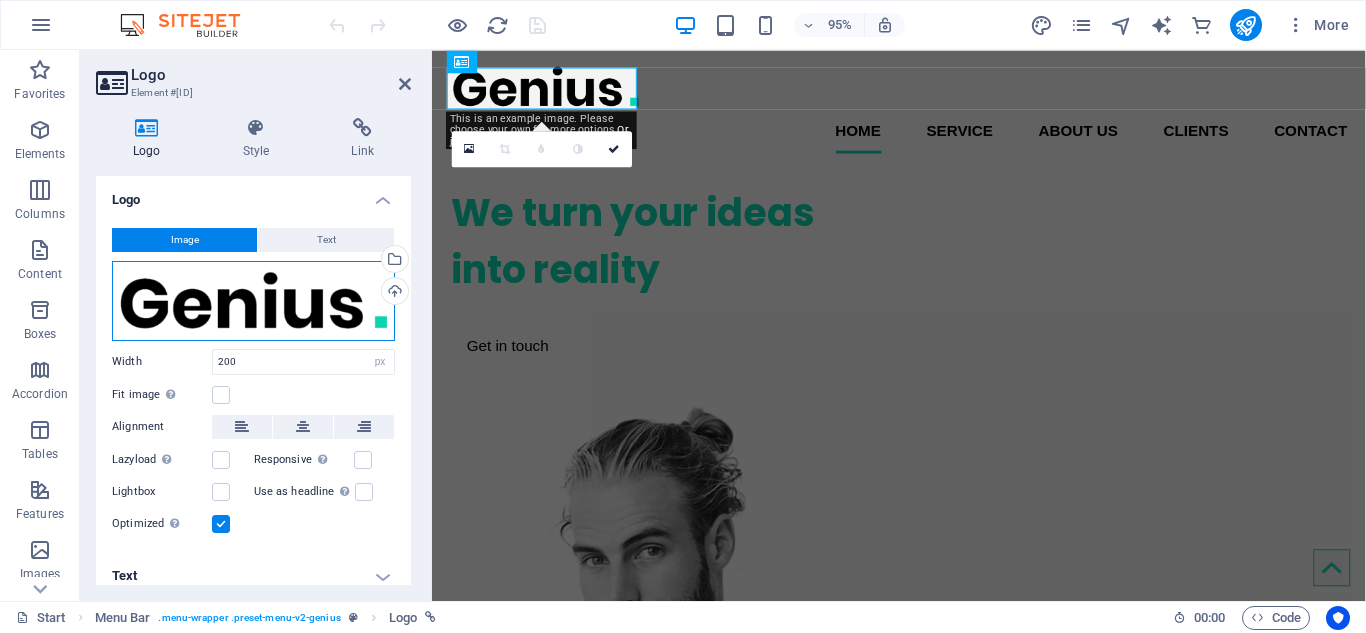 click on "Drag files here, click to choose files or select files from Files or our free stock photos & videos" at bounding box center (253, 301) 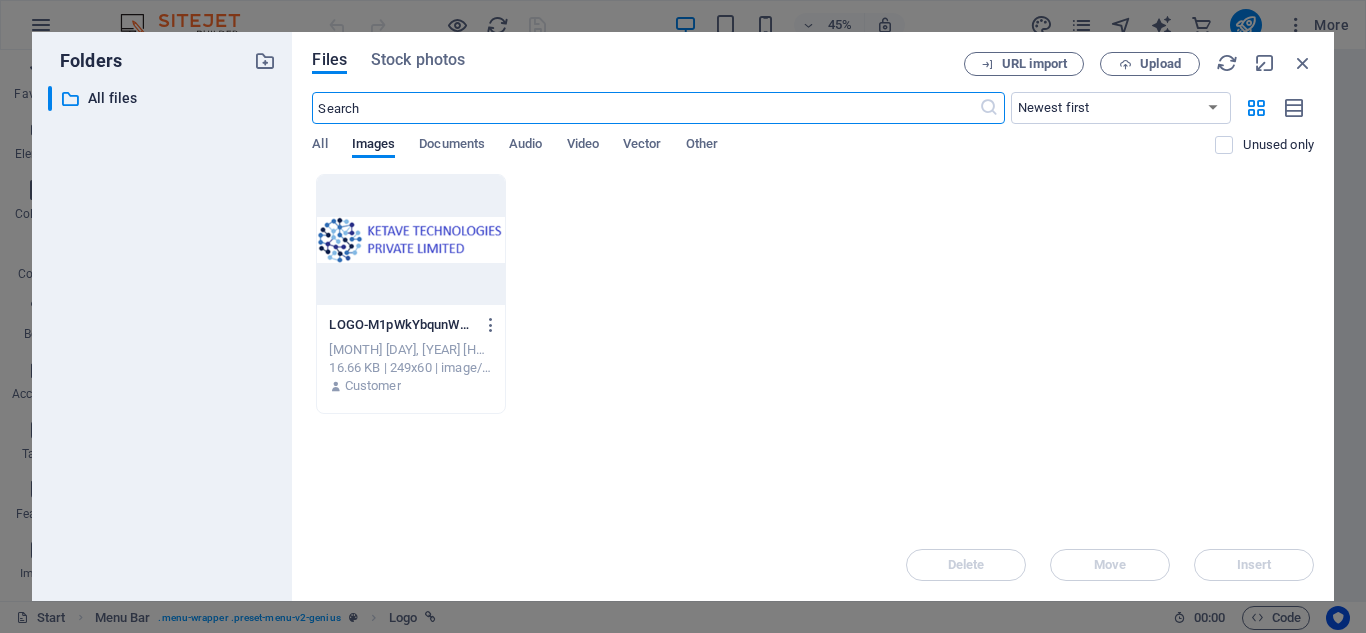 click at bounding box center (410, 240) 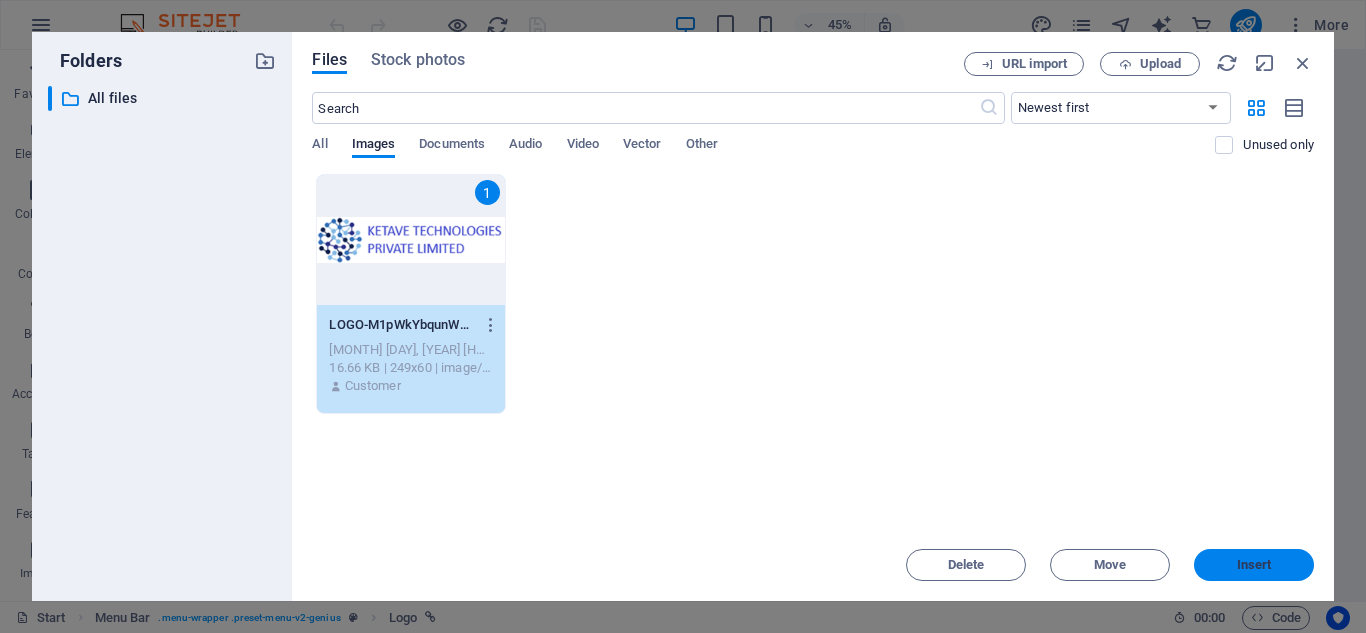 click on "Insert" at bounding box center [1254, 565] 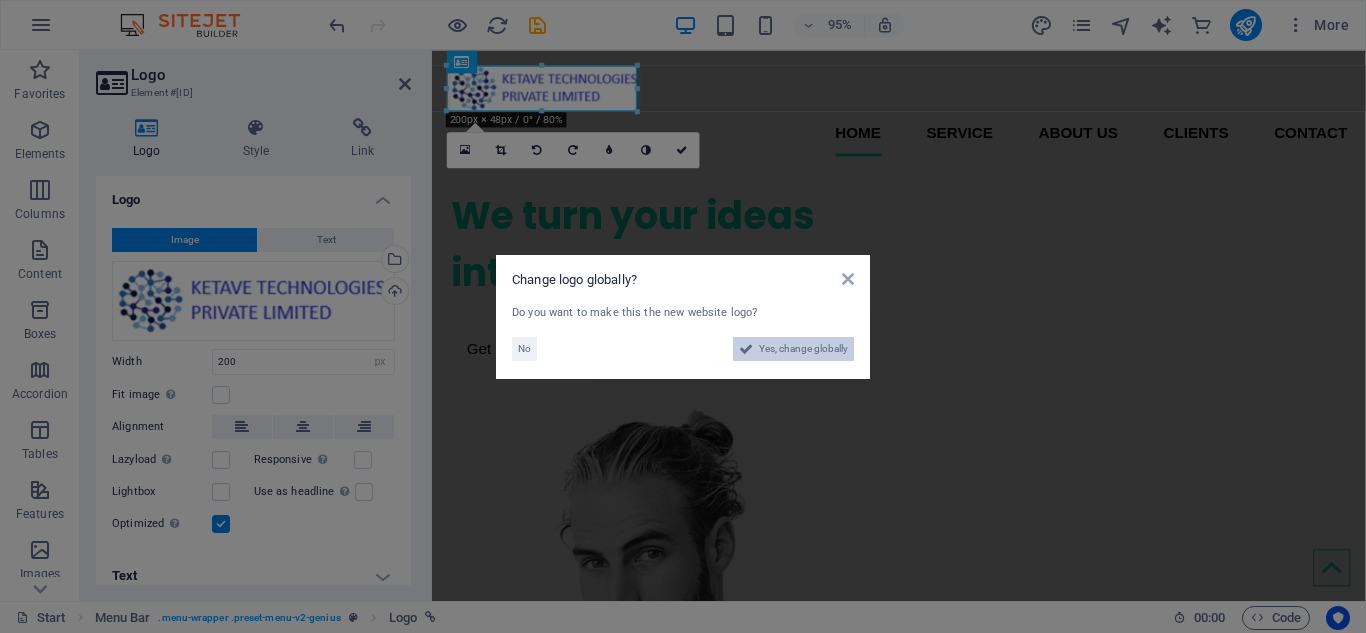 click on "Yes, change globally" at bounding box center [803, 349] 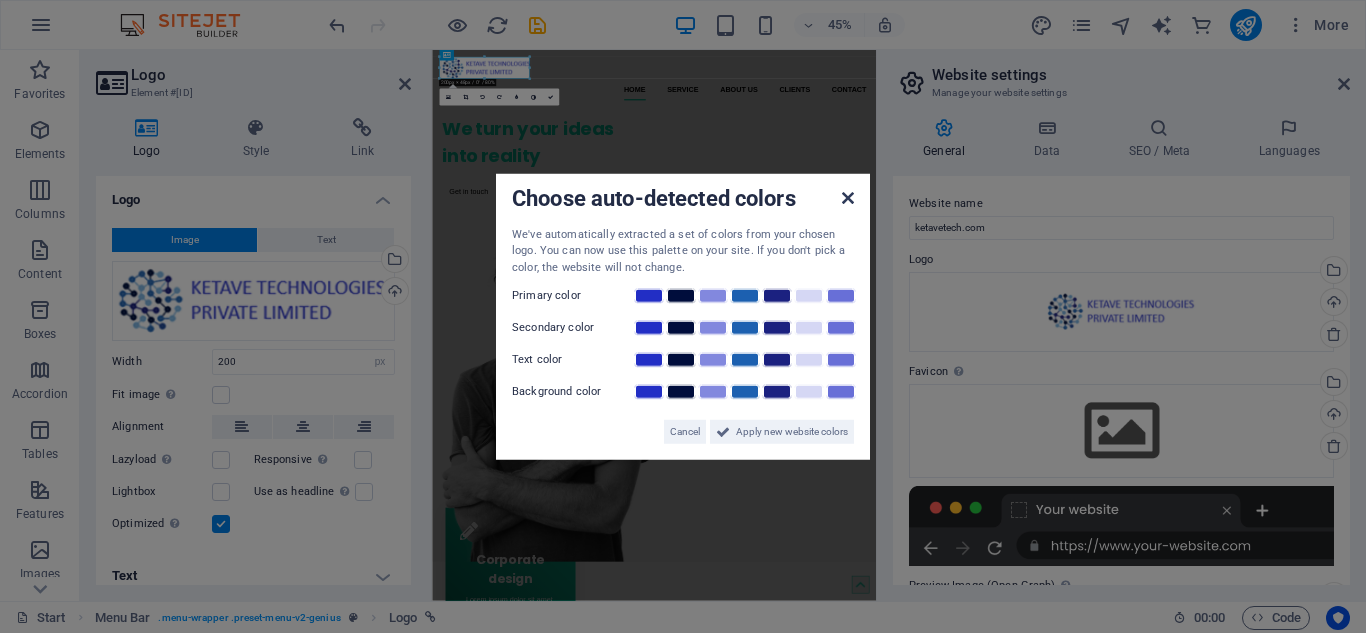 click at bounding box center [848, 197] 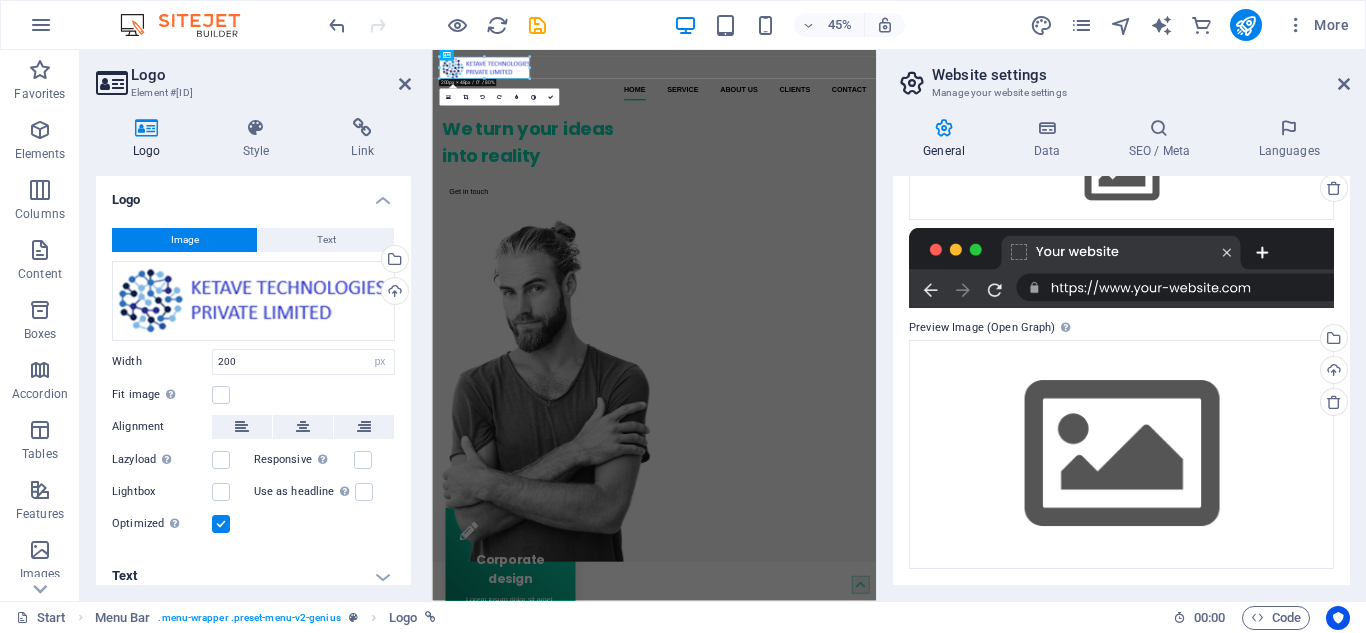 scroll, scrollTop: 0, scrollLeft: 0, axis: both 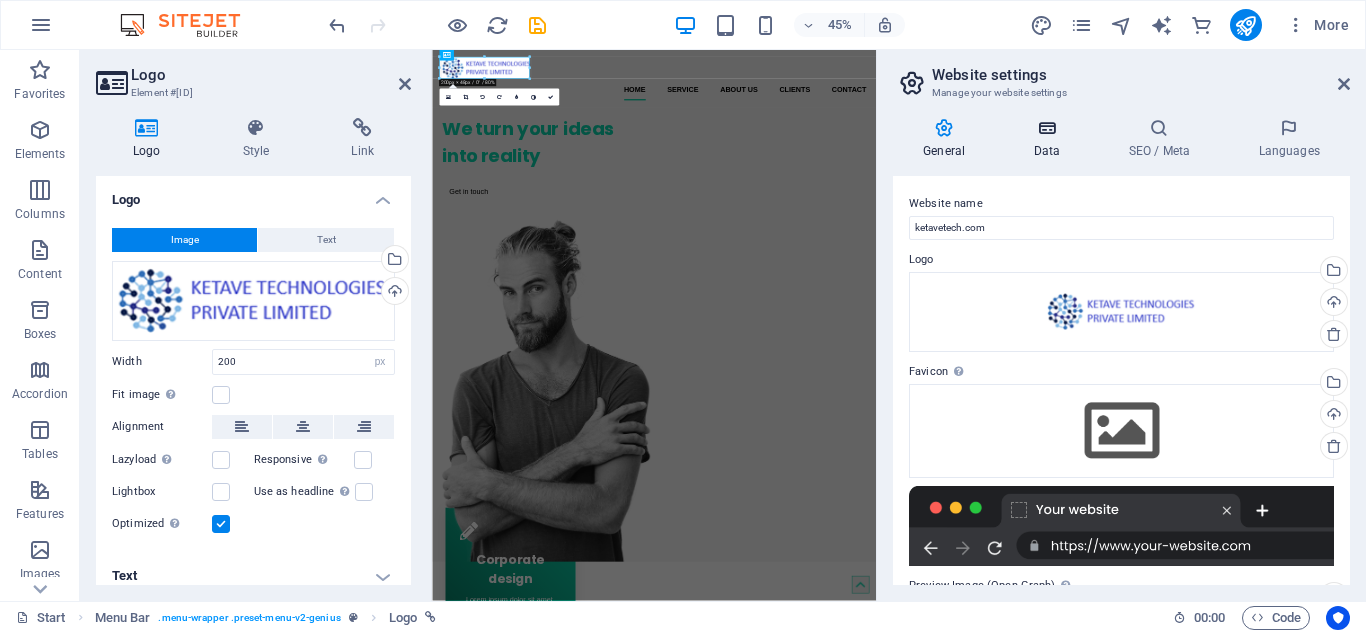 click on "Data" at bounding box center [1050, 139] 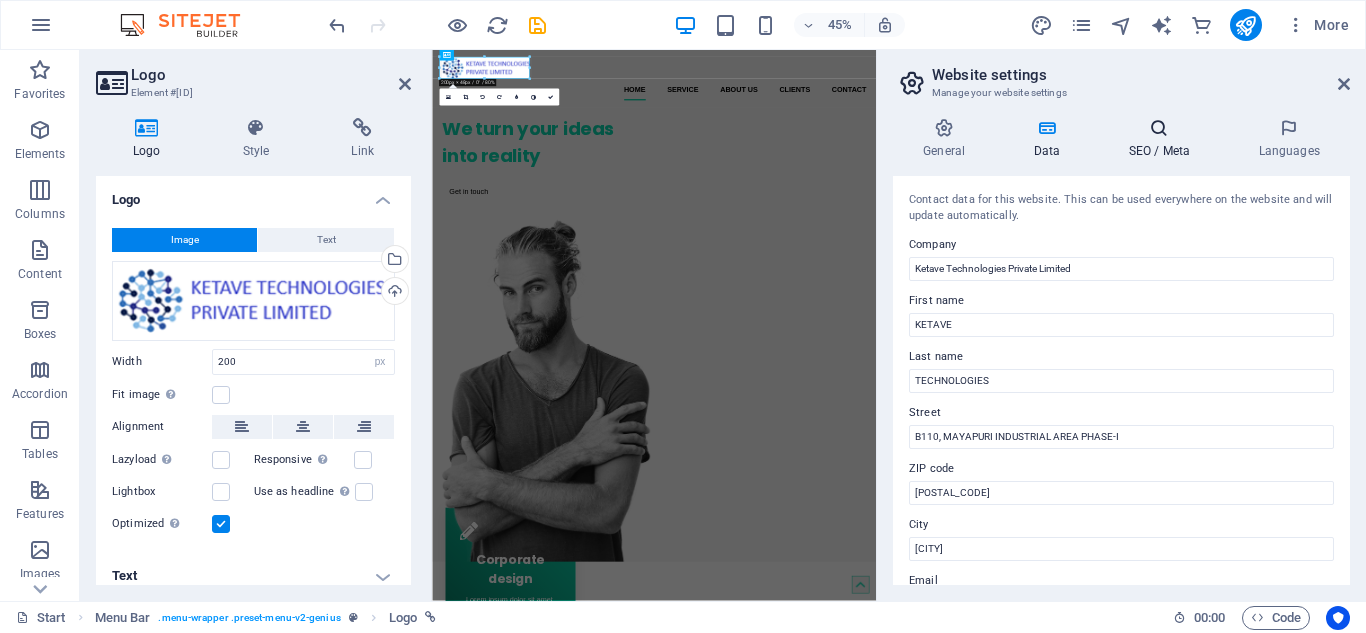 click at bounding box center [1159, 128] 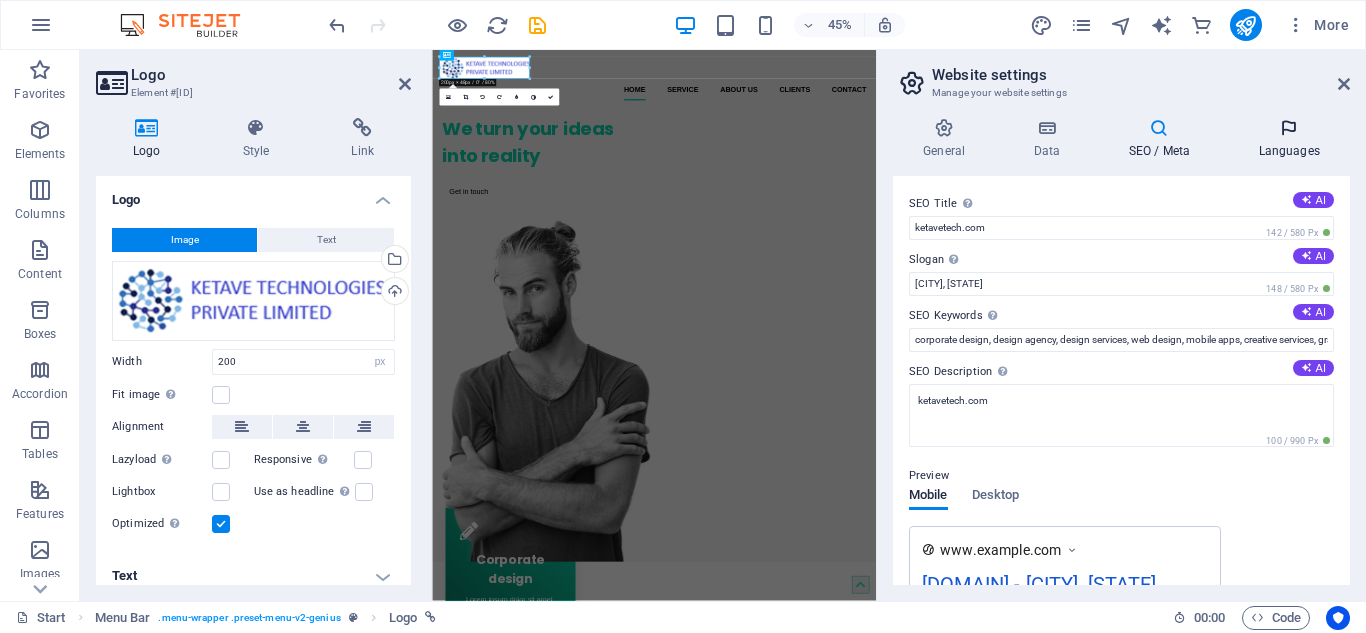 click on "Languages" at bounding box center (1289, 139) 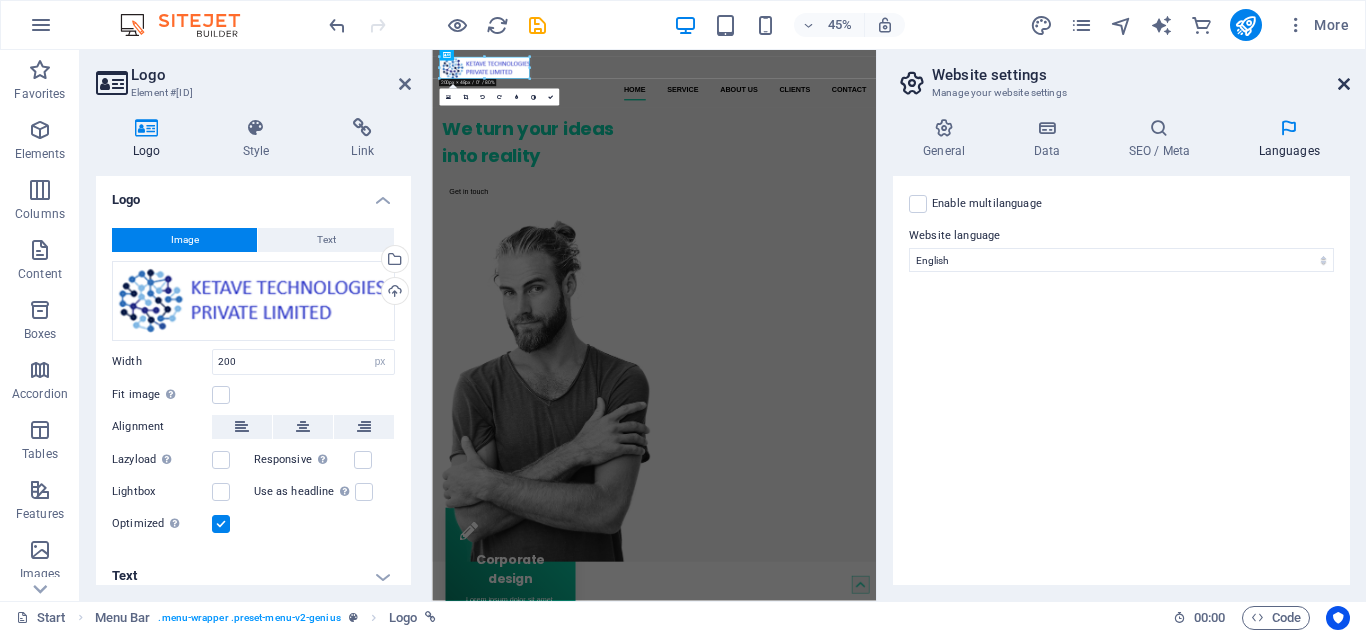 click at bounding box center (1344, 84) 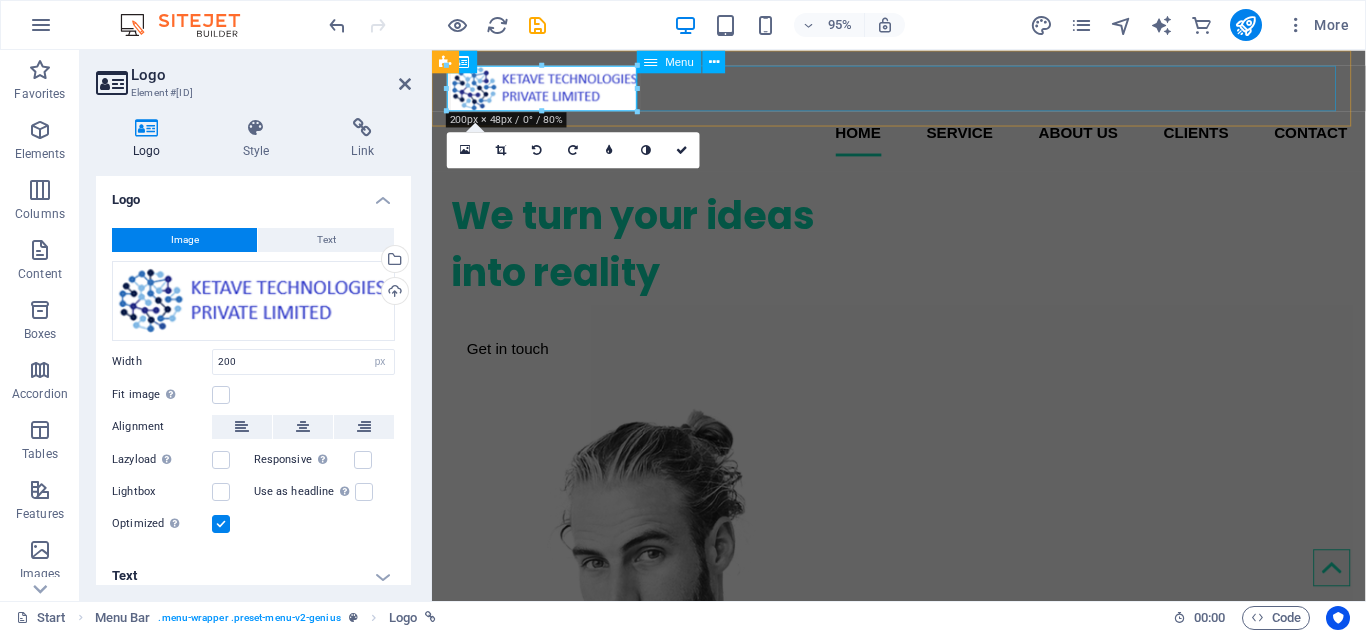 click on "Home Service About us Clients Contact" at bounding box center [924, 138] 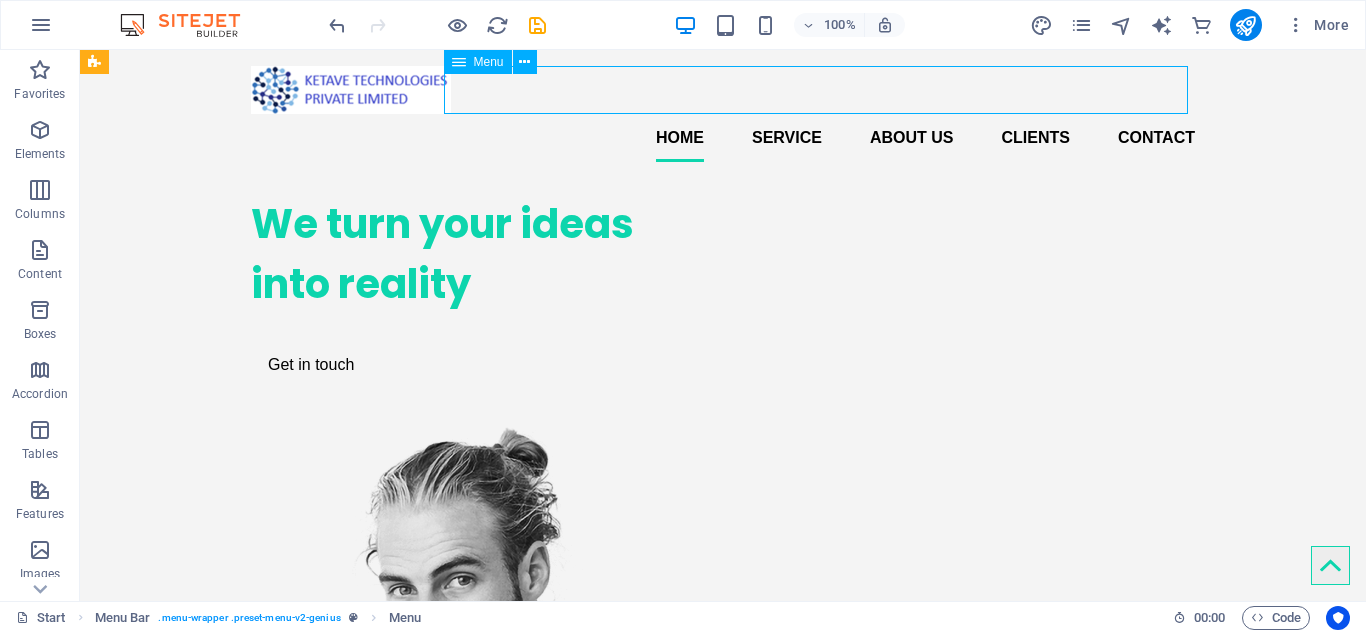 click on "Home Service About us Clients Contact" at bounding box center [723, 138] 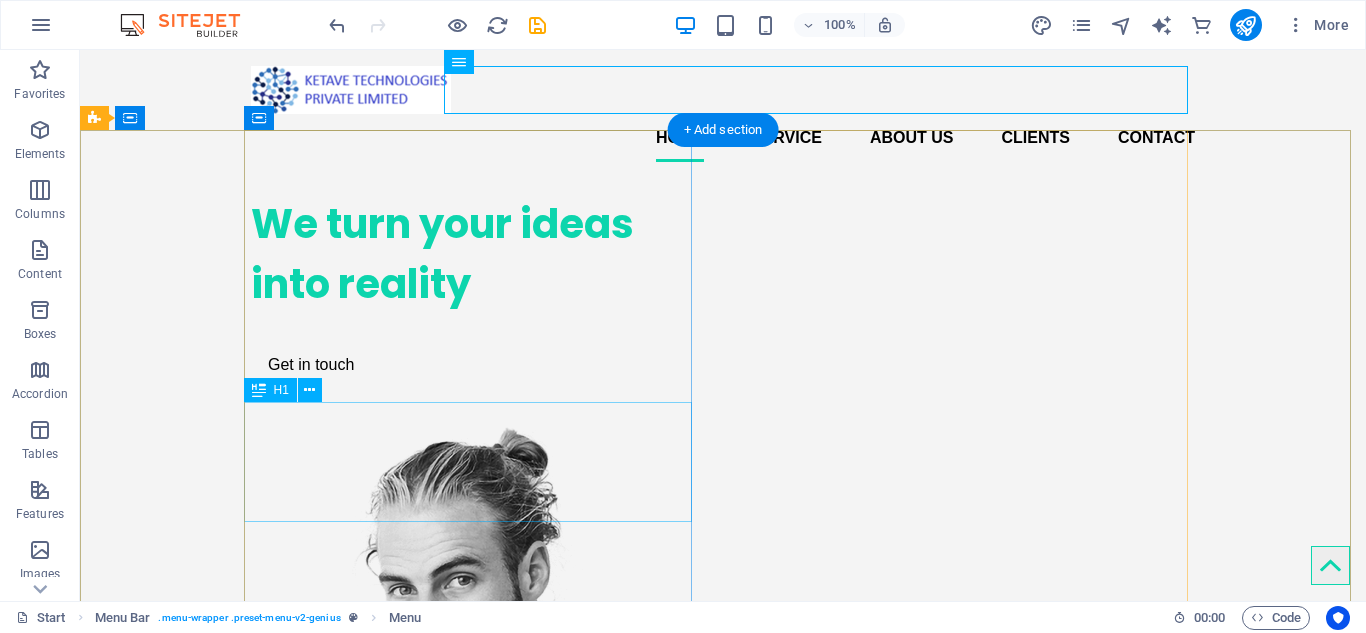click on "We turn your ideas into reality" at bounding box center [475, 254] 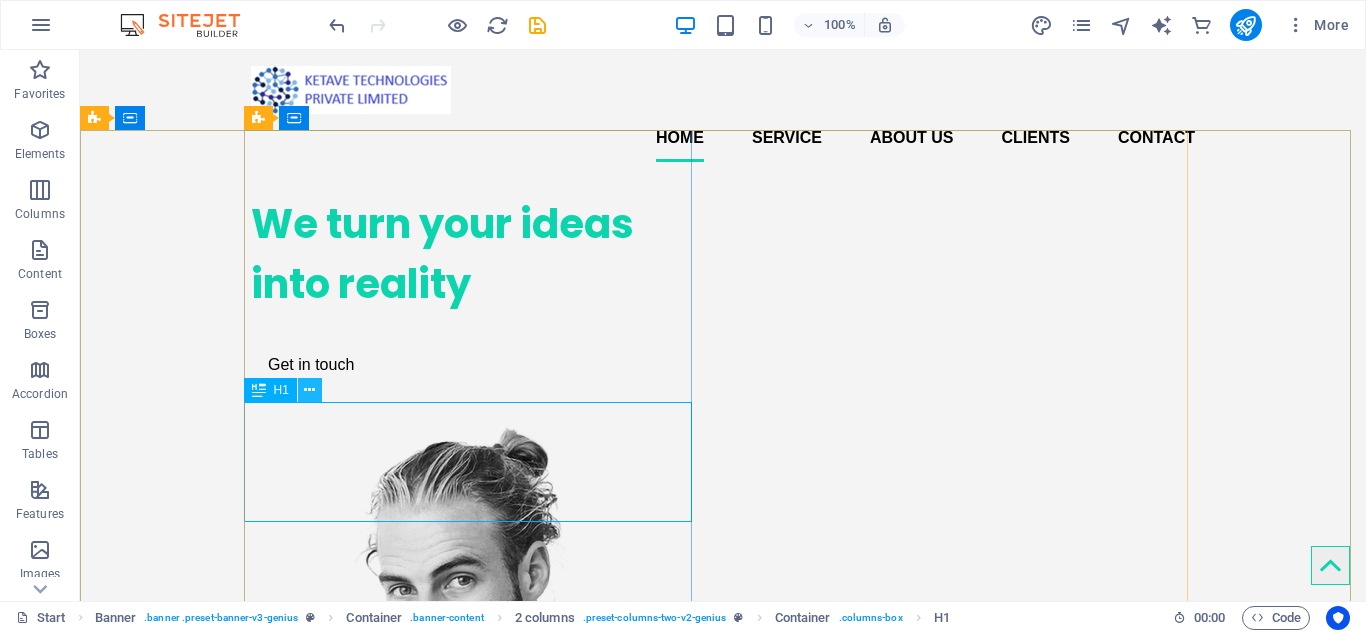 click at bounding box center [309, 390] 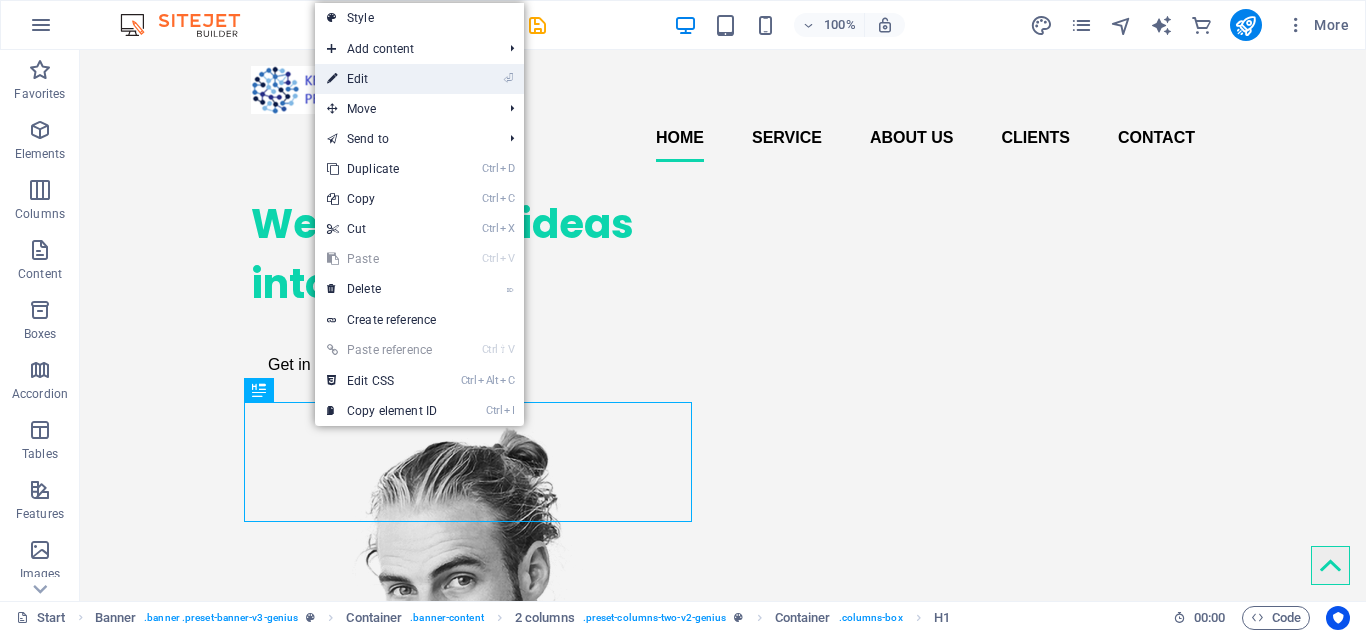 click on "⏎  Edit" at bounding box center (382, 79) 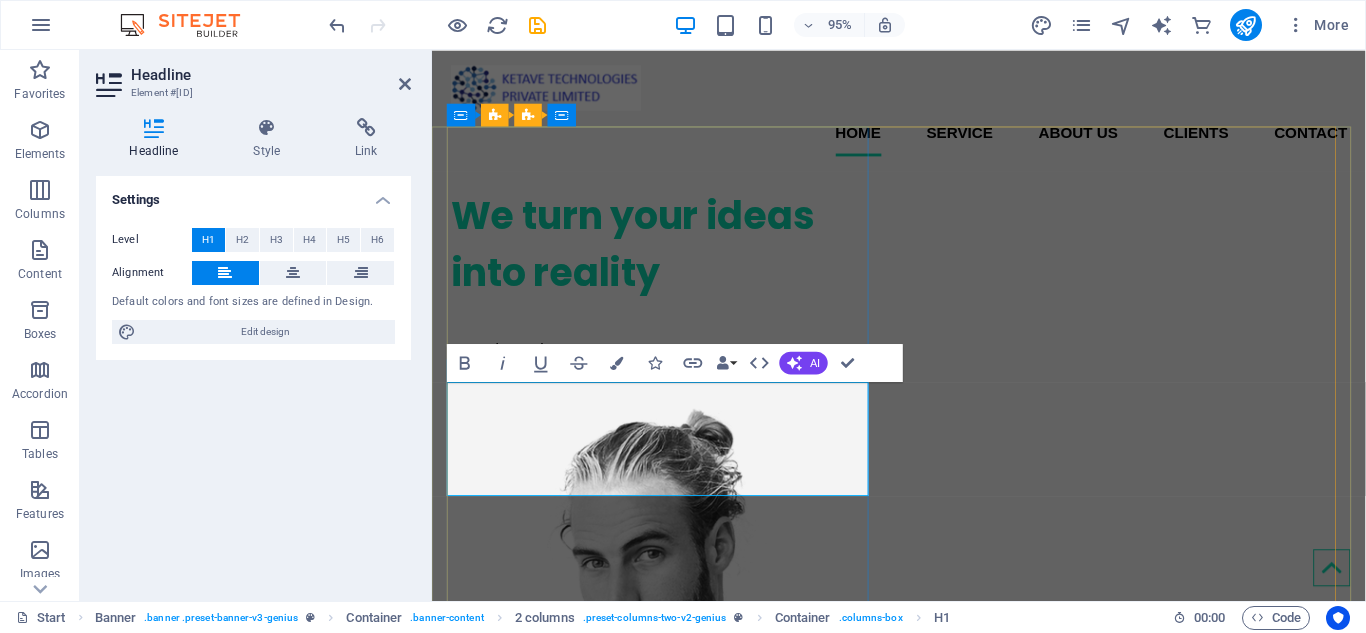 click on "We turn your ideas into reality" at bounding box center (676, 254) 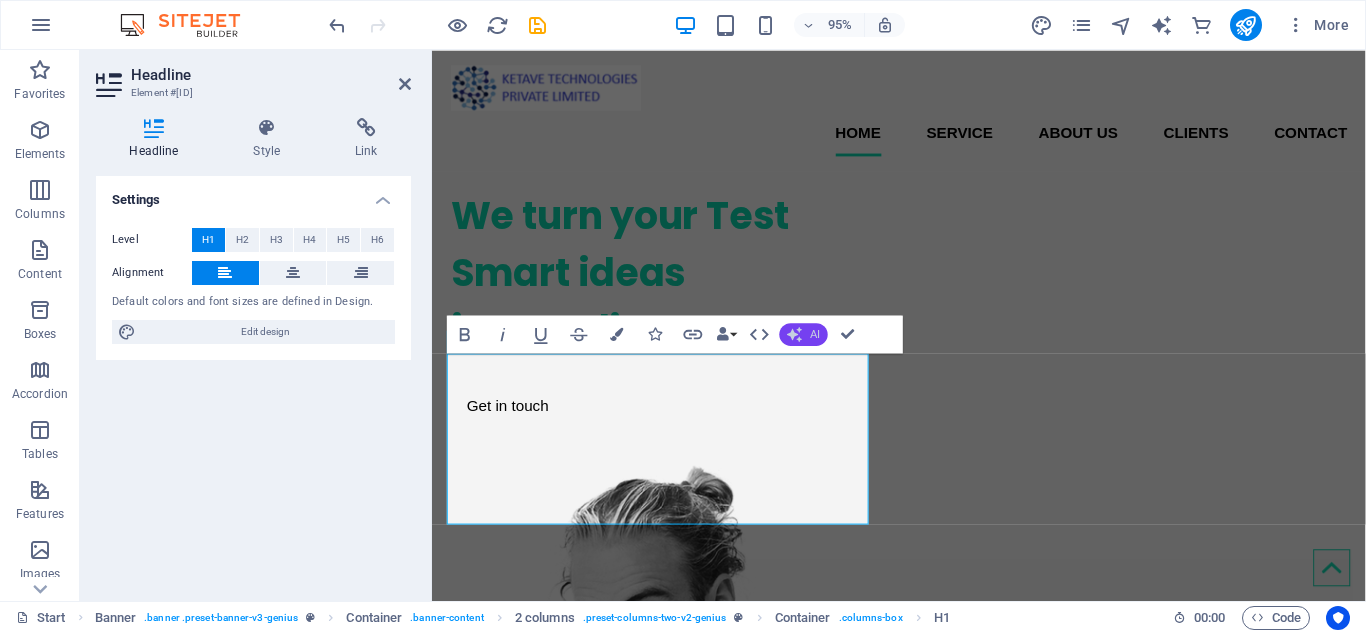 click on "AI" at bounding box center (804, 334) 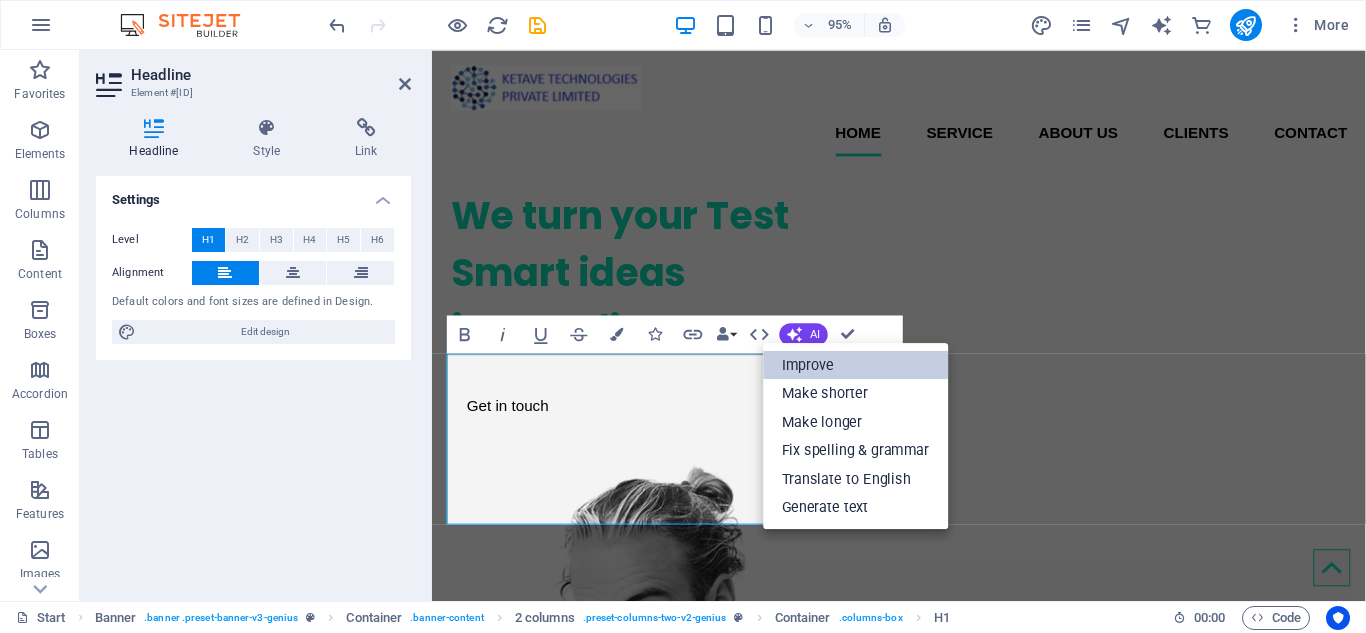 click on "Improve" at bounding box center [855, 365] 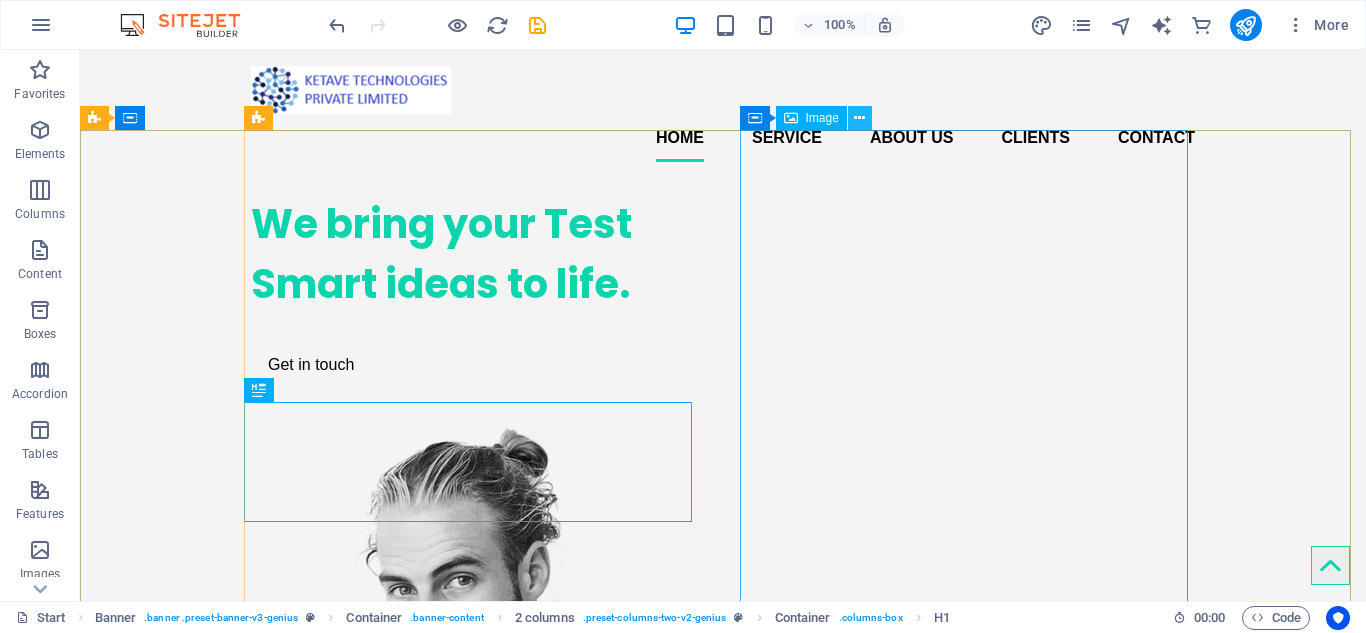 click at bounding box center [859, 118] 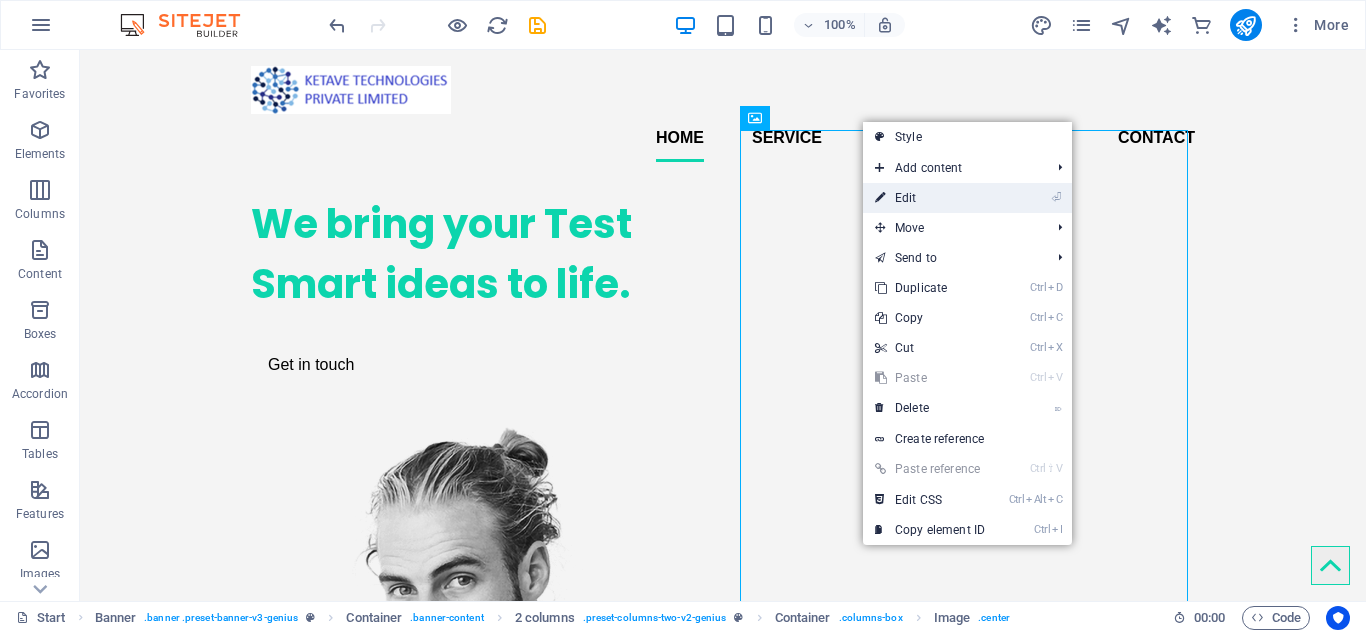 click on "⏎  Edit" at bounding box center [930, 198] 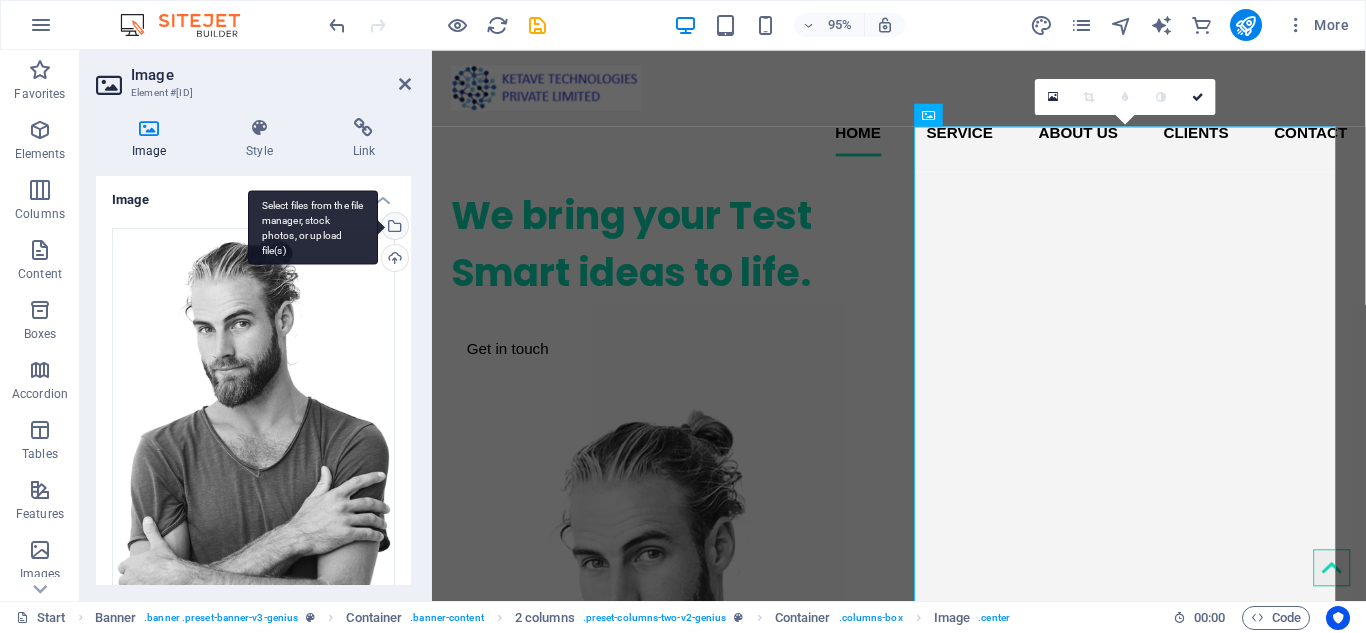 click on "Select files from the file manager, stock photos, or upload file(s)" at bounding box center [393, 228] 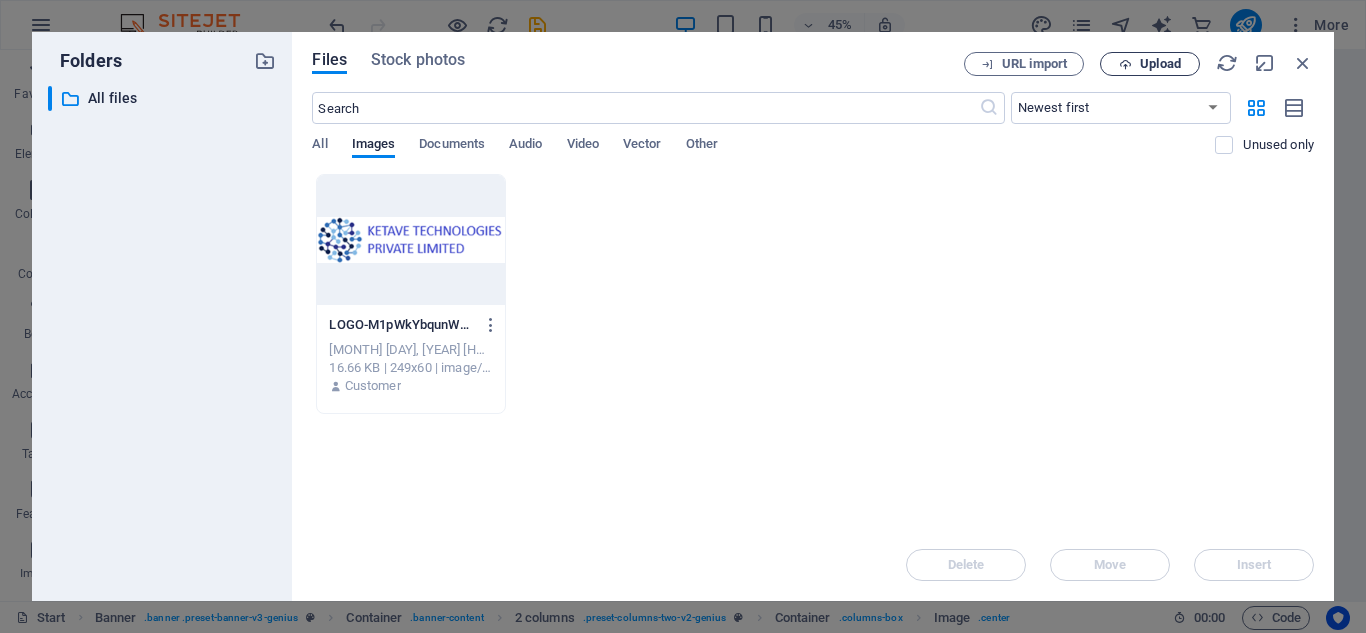 click on "Upload" at bounding box center (1160, 64) 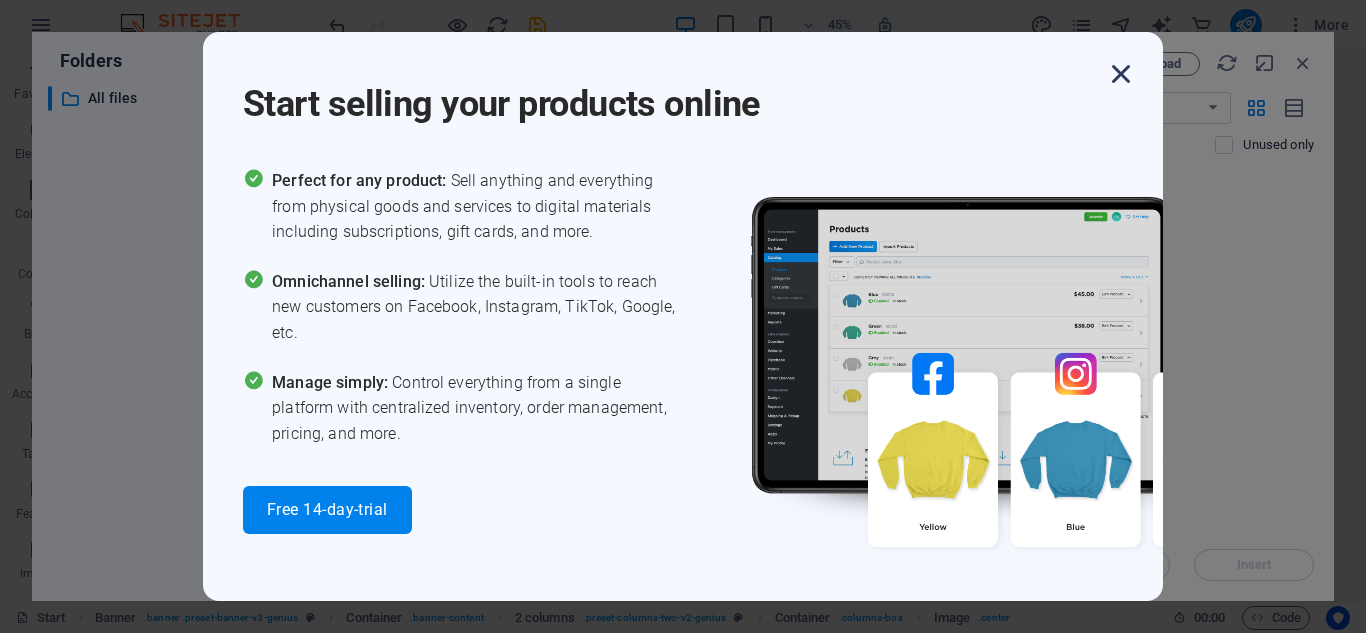 click at bounding box center (1121, 74) 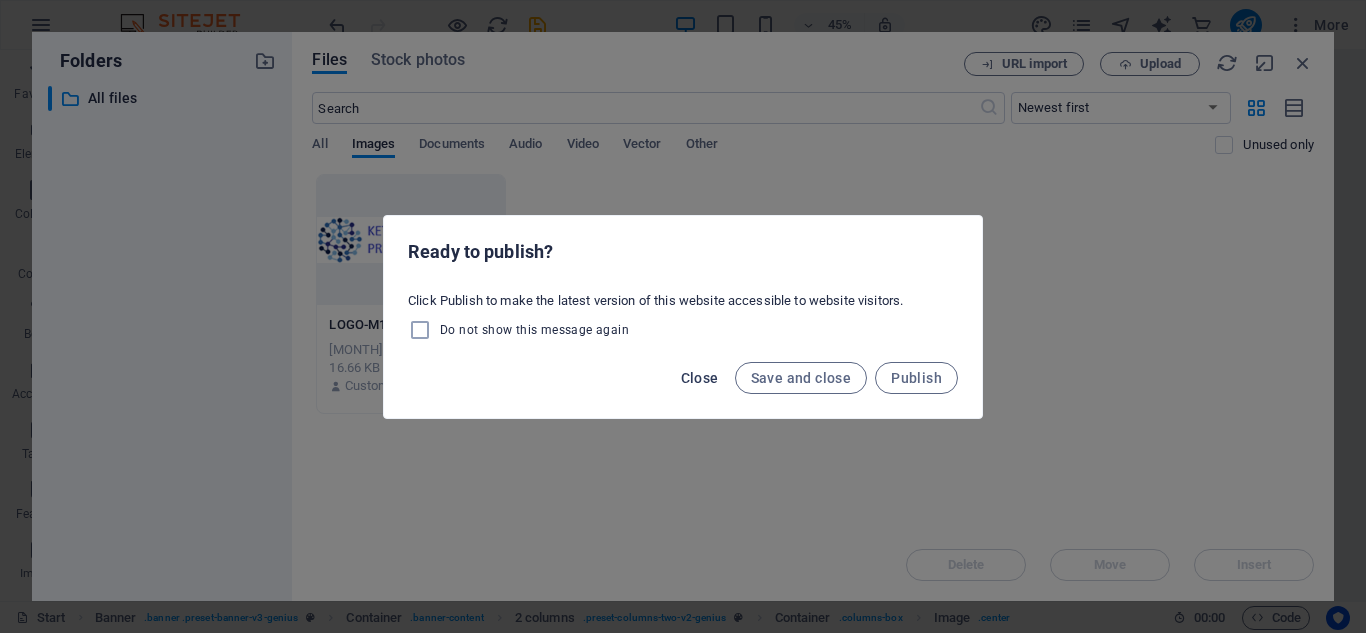 click on "Close" at bounding box center (700, 378) 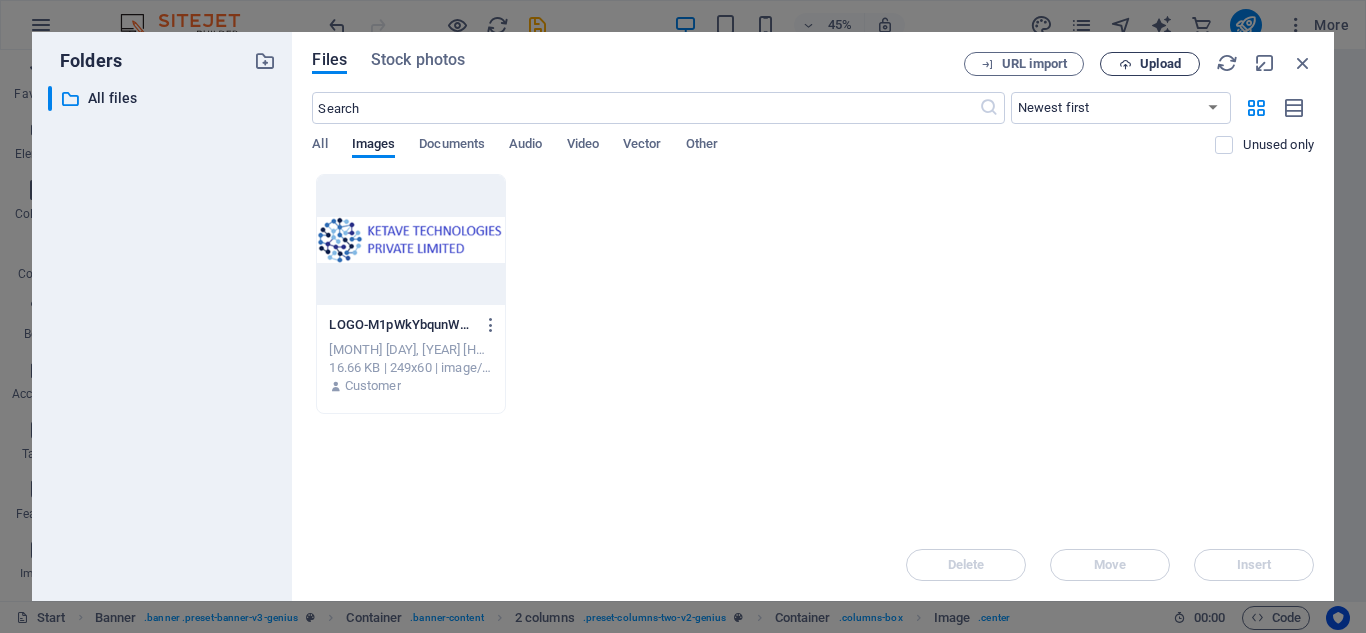 click at bounding box center (1125, 64) 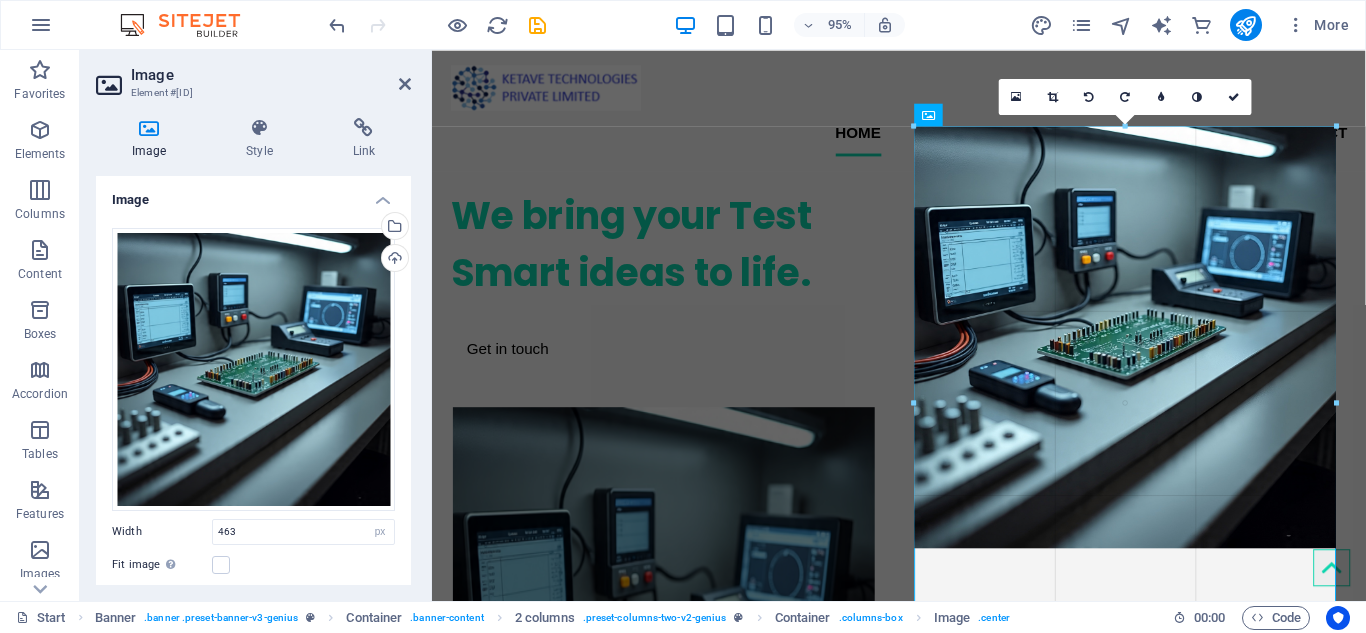 drag, startPoint x: 1334, startPoint y: 548, endPoint x: 1334, endPoint y: 474, distance: 74 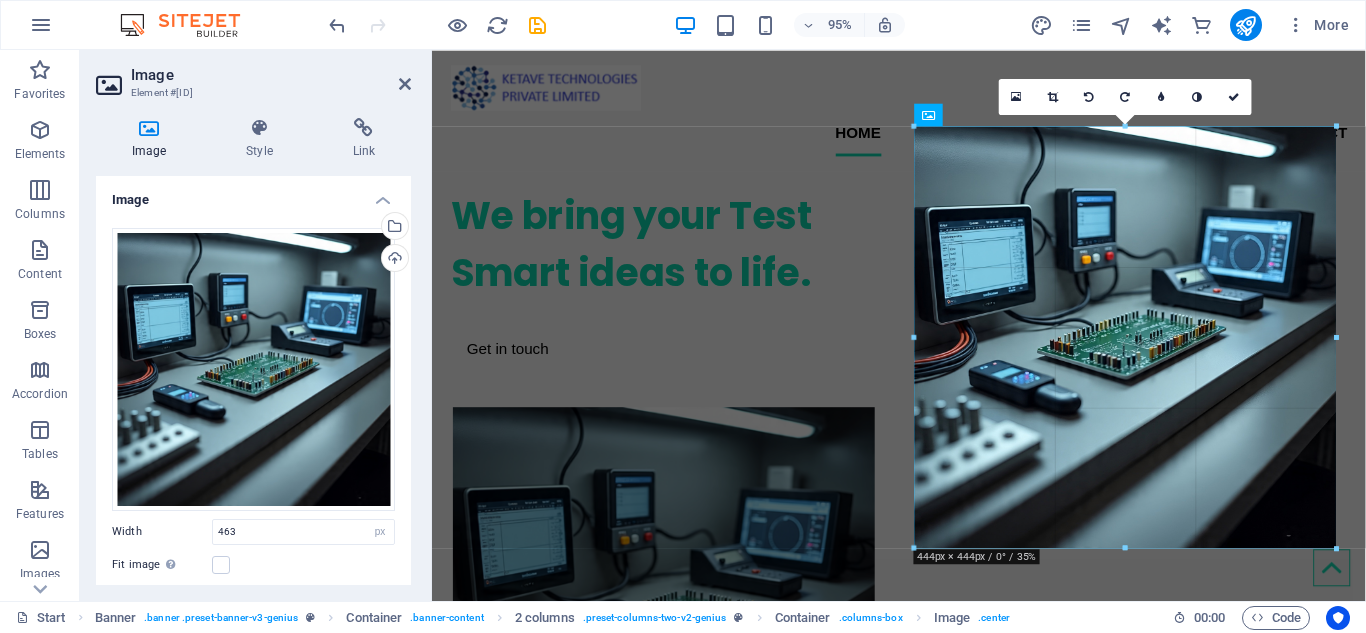 drag, startPoint x: 1336, startPoint y: 551, endPoint x: 1336, endPoint y: 525, distance: 26 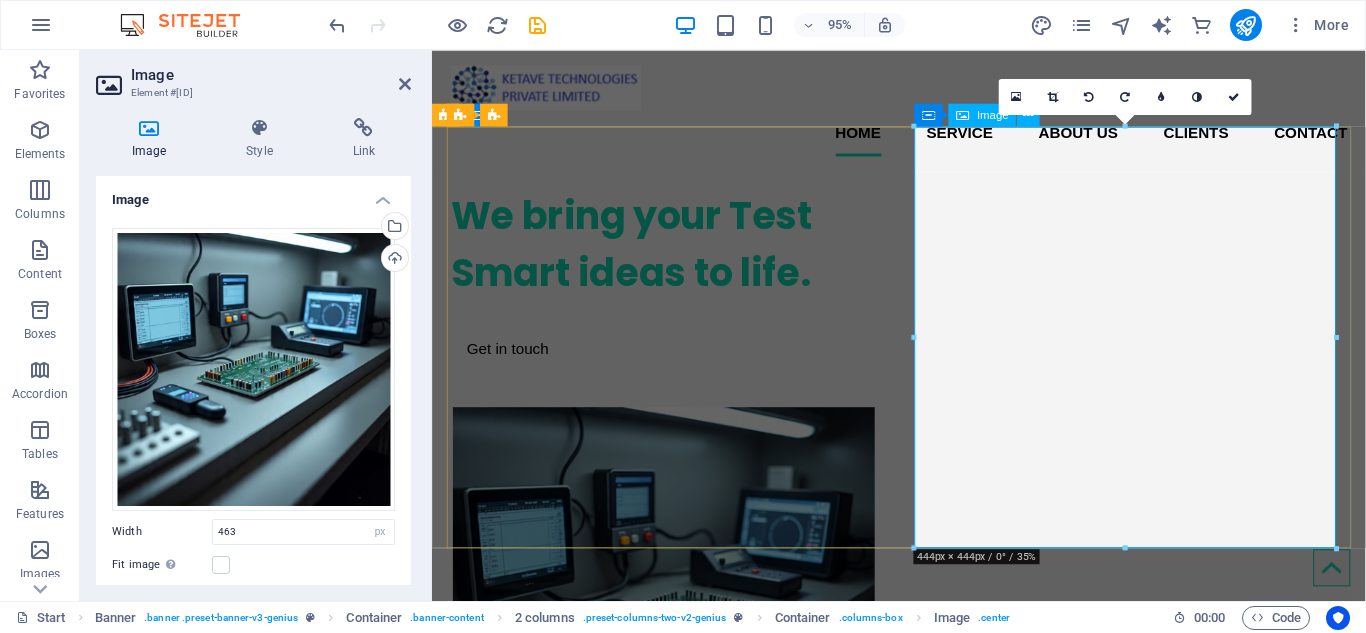 click at bounding box center [676, 648] 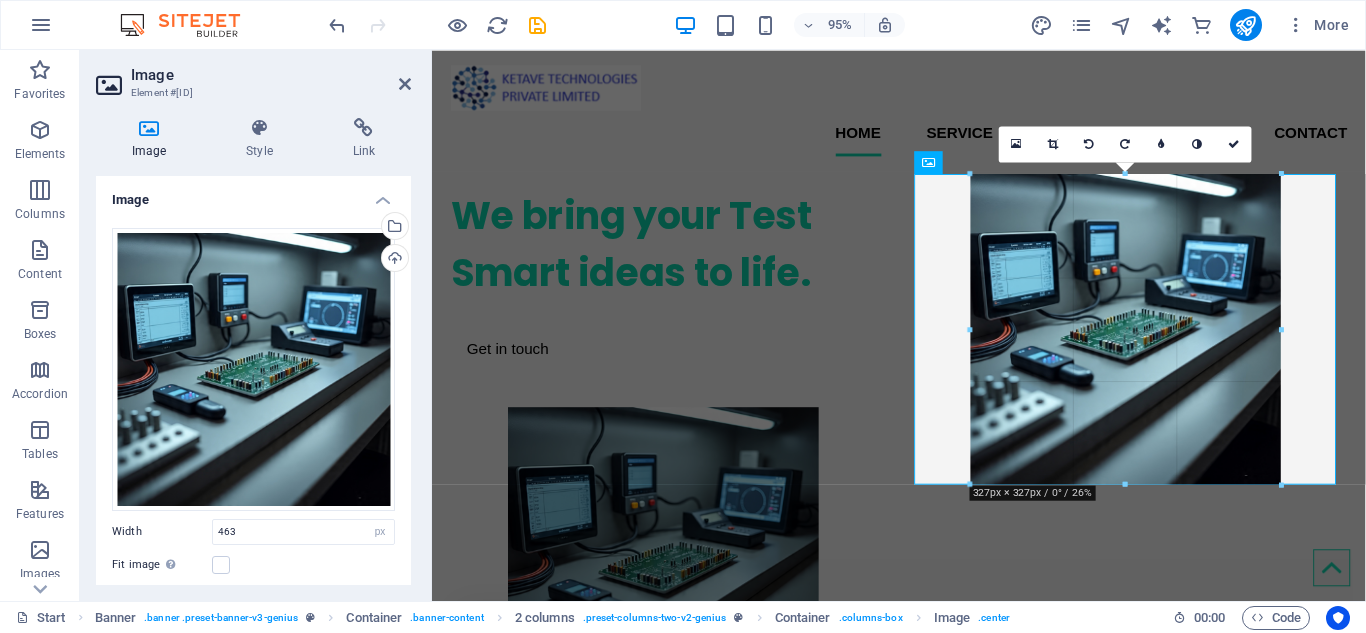 drag, startPoint x: 1126, startPoint y: 550, endPoint x: 1133, endPoint y: 432, distance: 118.20744 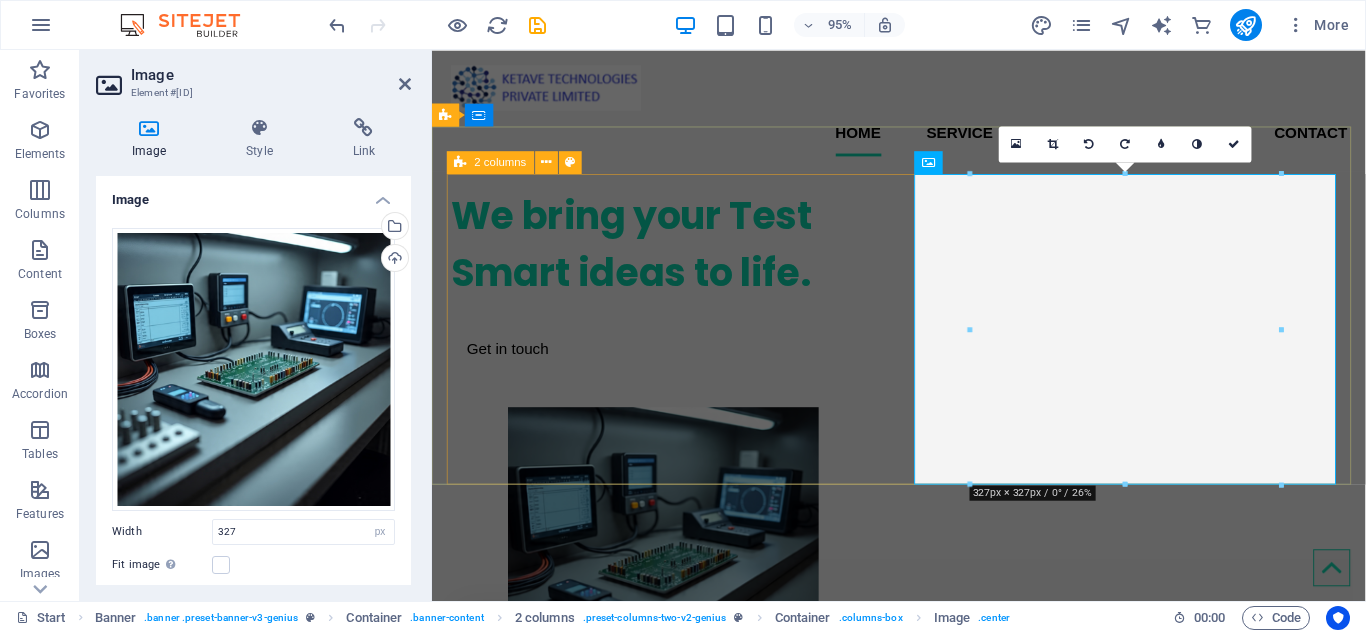 click on "We bring your Test Smart ideas to life. Get in touch" at bounding box center (924, 465) 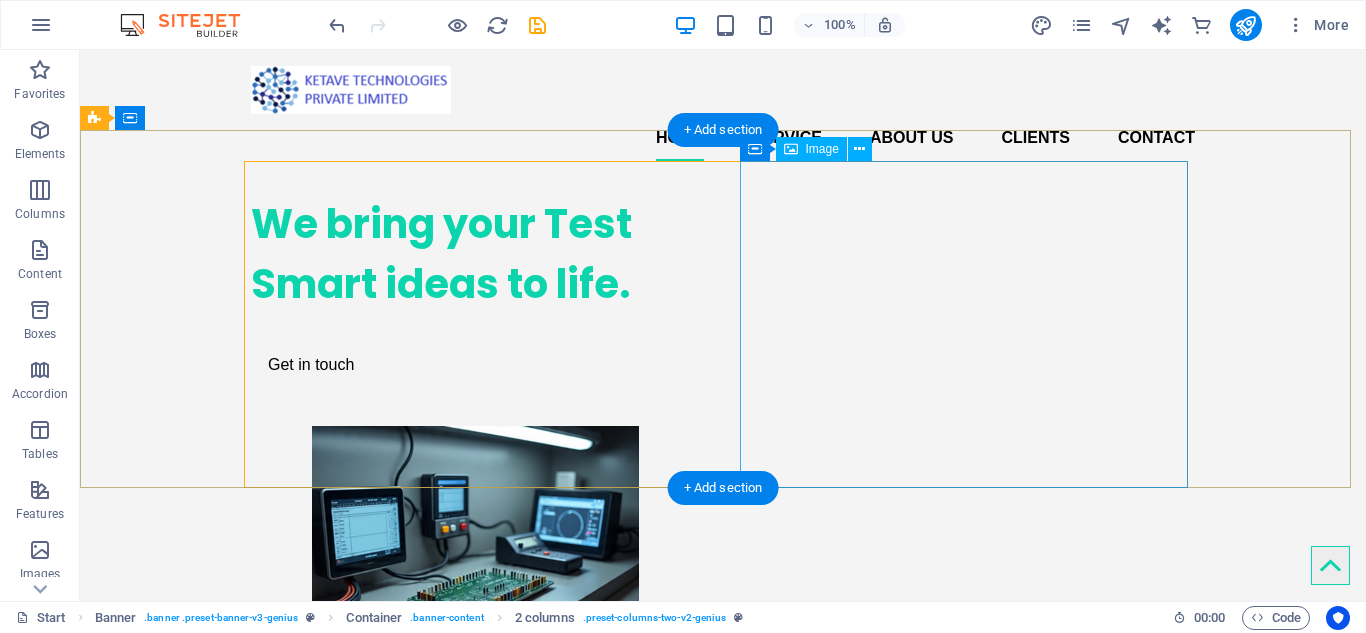 click at bounding box center [475, 589] 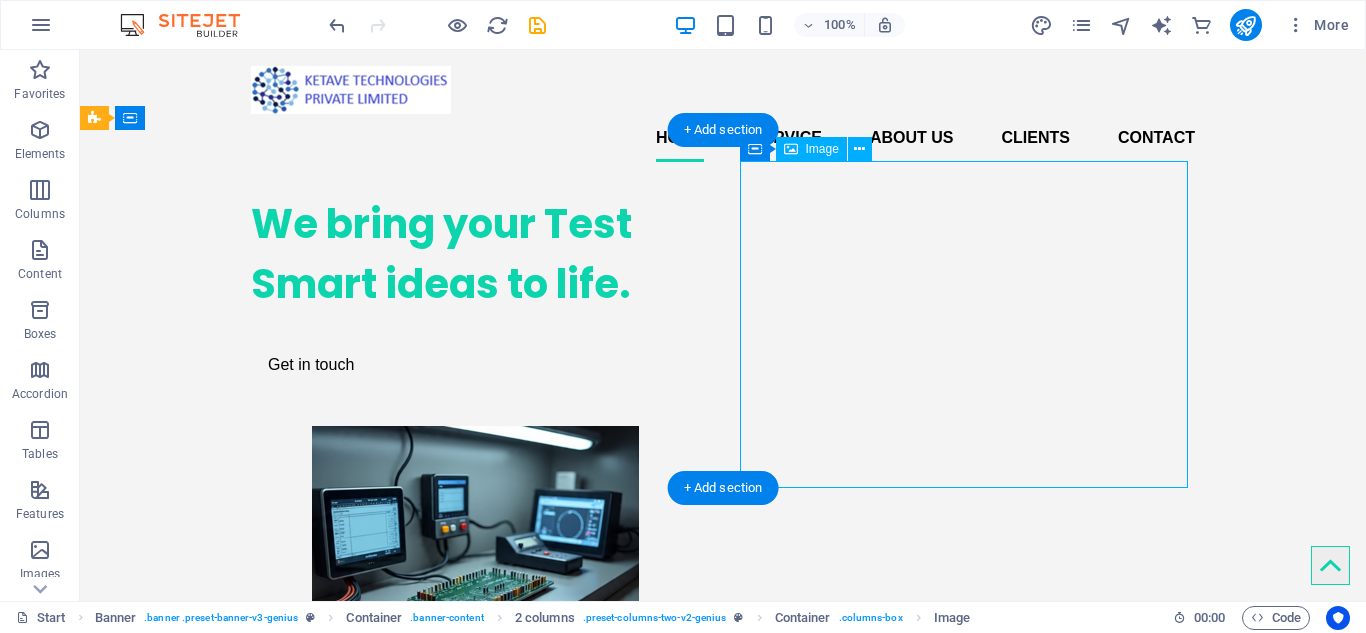 click at bounding box center [475, 589] 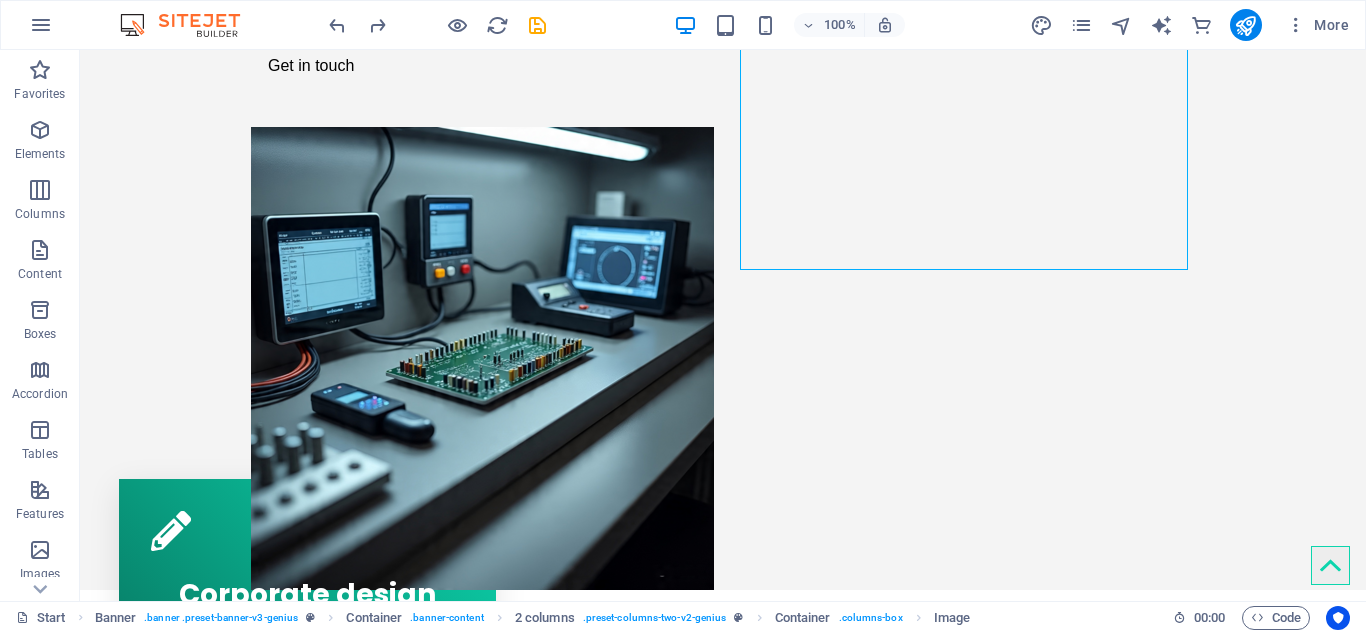 scroll, scrollTop: 308, scrollLeft: 0, axis: vertical 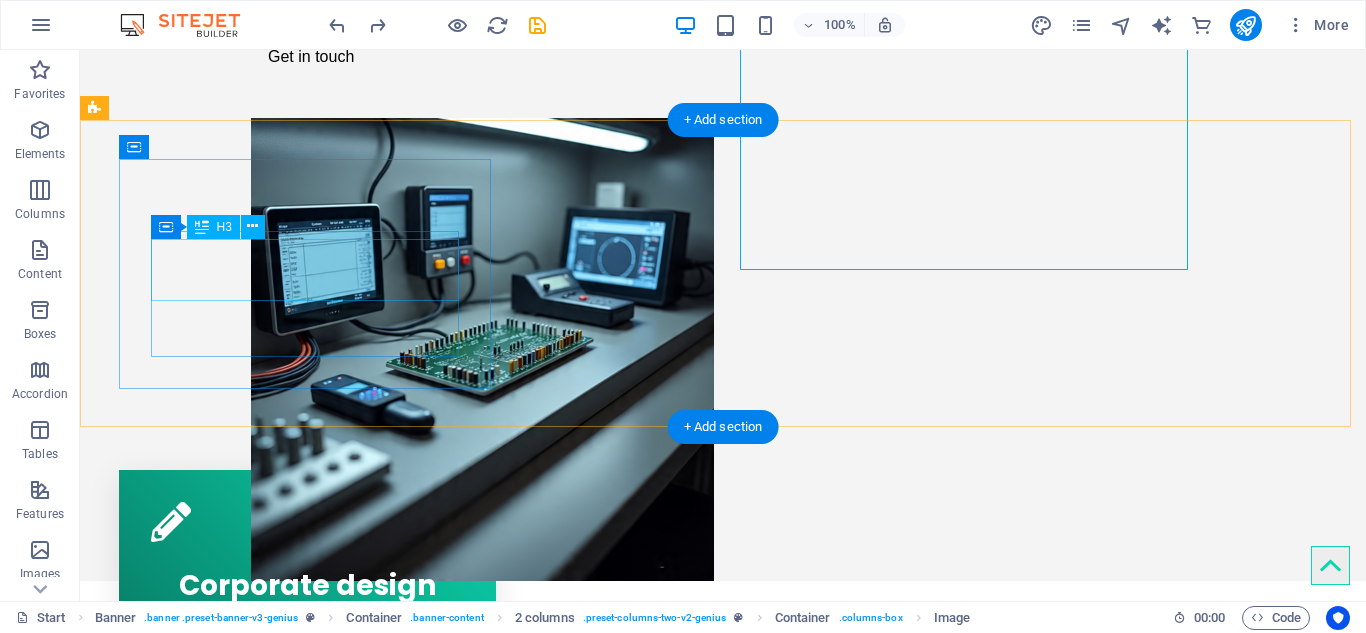 click on "Corporate design" at bounding box center [307, 581] 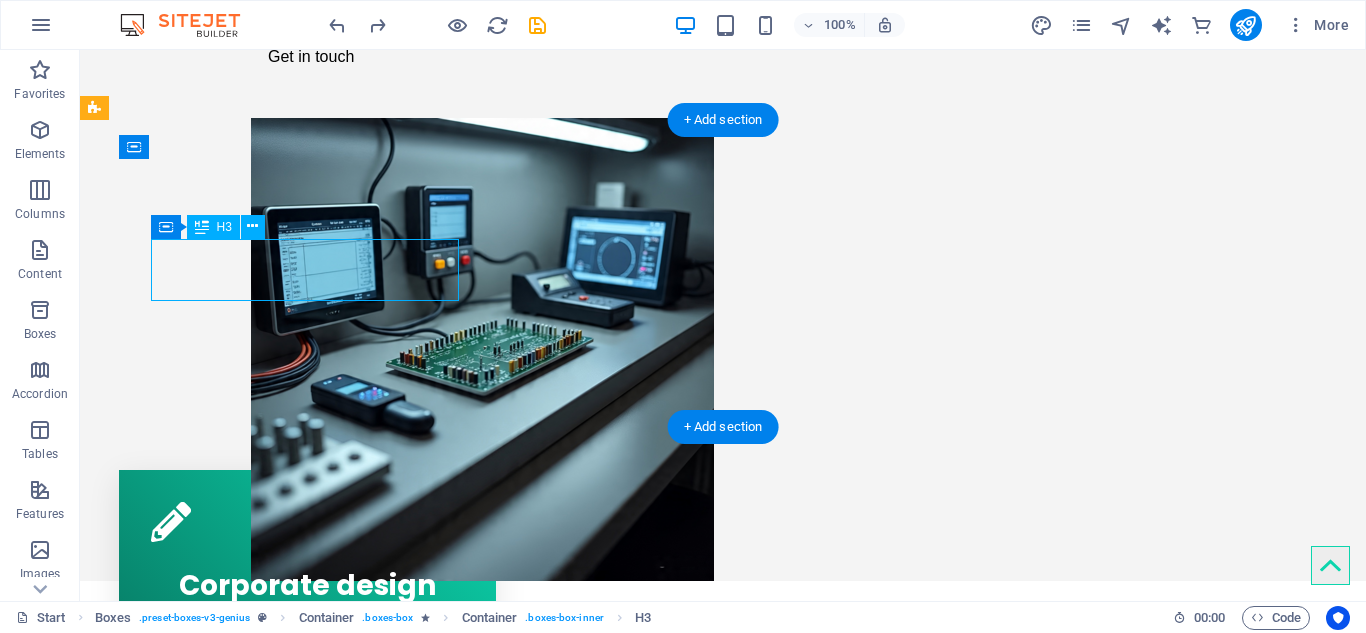 click on "Corporate design" at bounding box center (307, 581) 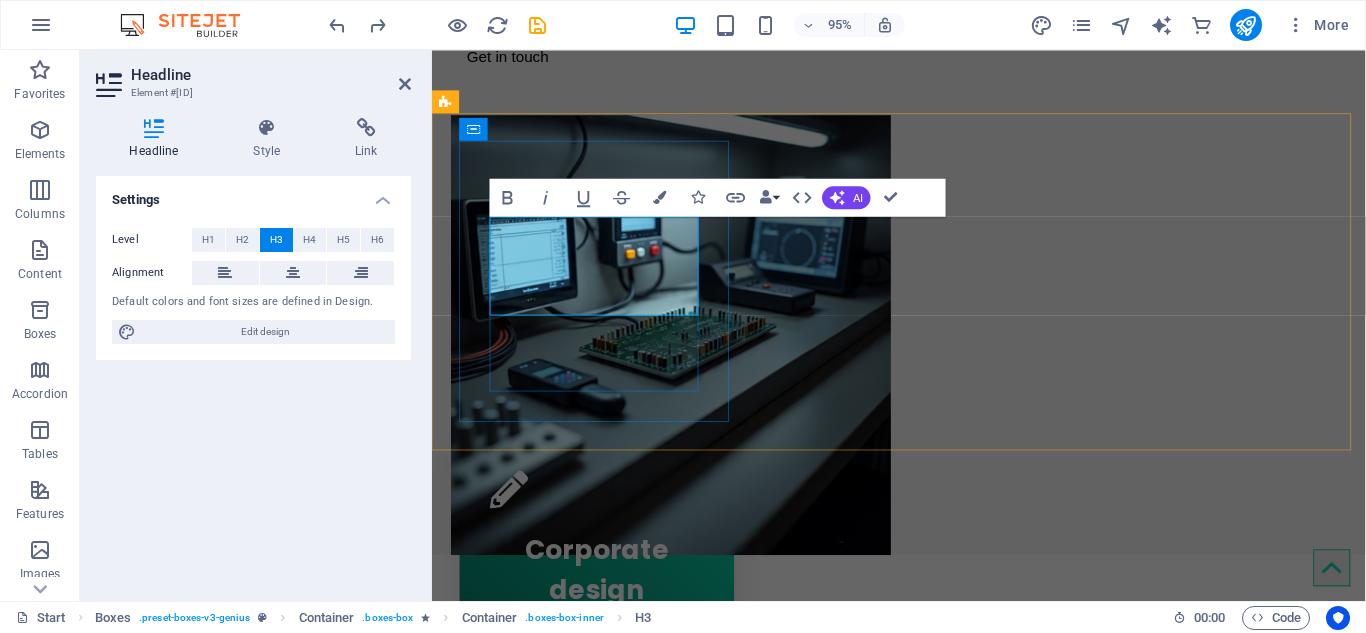 type 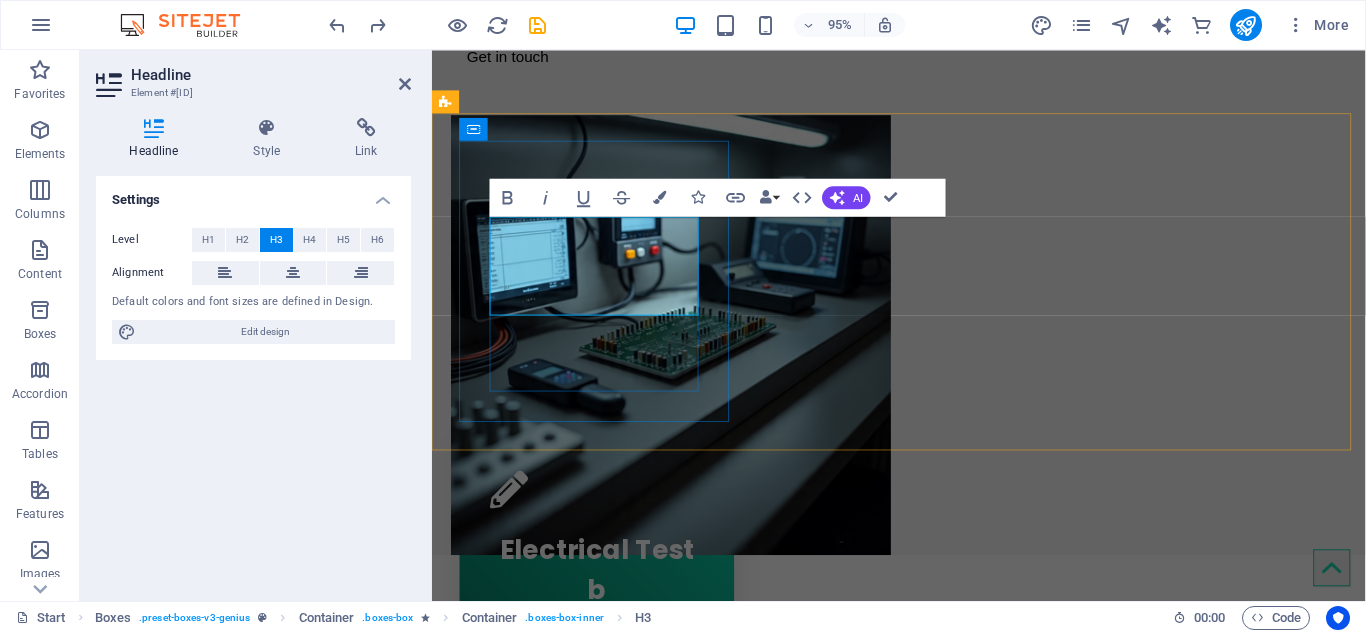 click on "Electrical Test b" at bounding box center (605, 596) 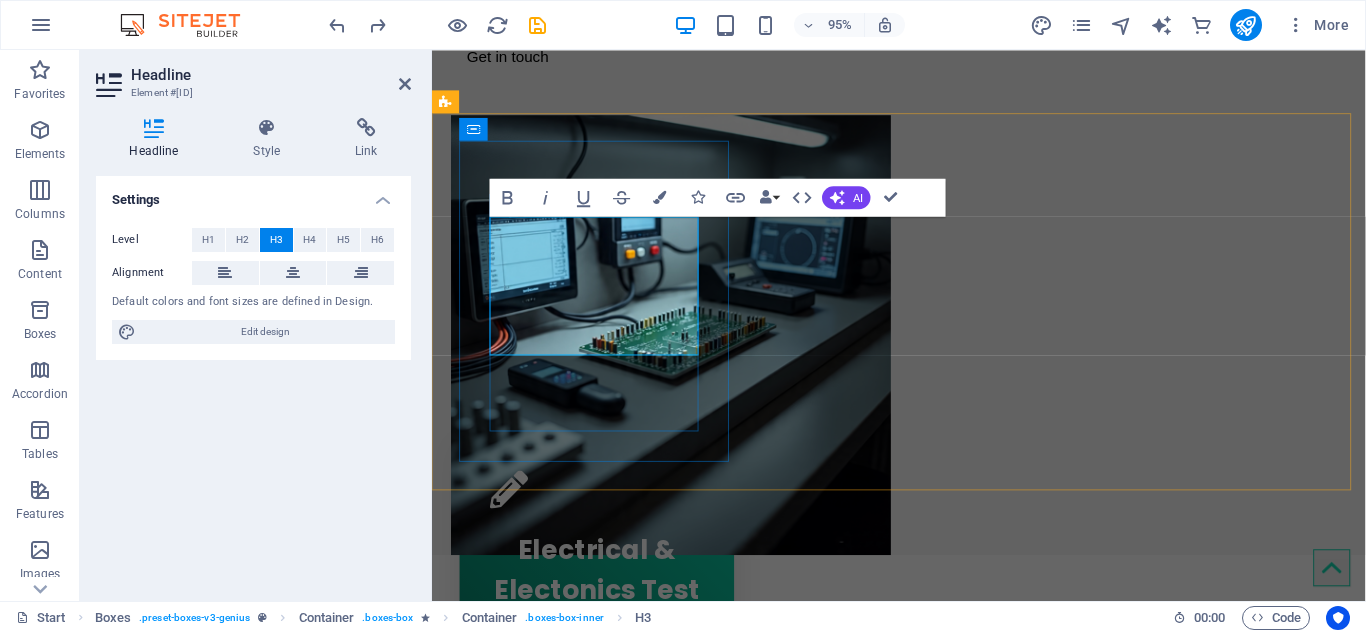 click on "Electrical & Electonics Test b" at bounding box center [606, 617] 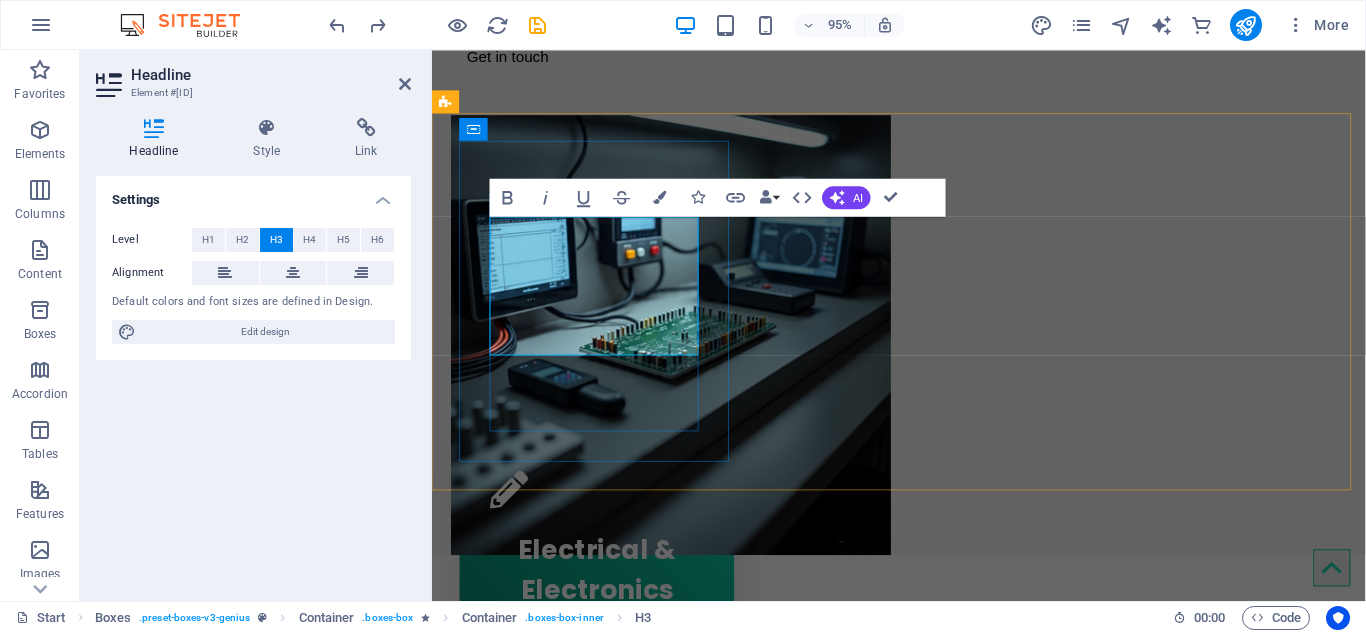 click on "Electrical & Electronics Test b" at bounding box center (605, 618) 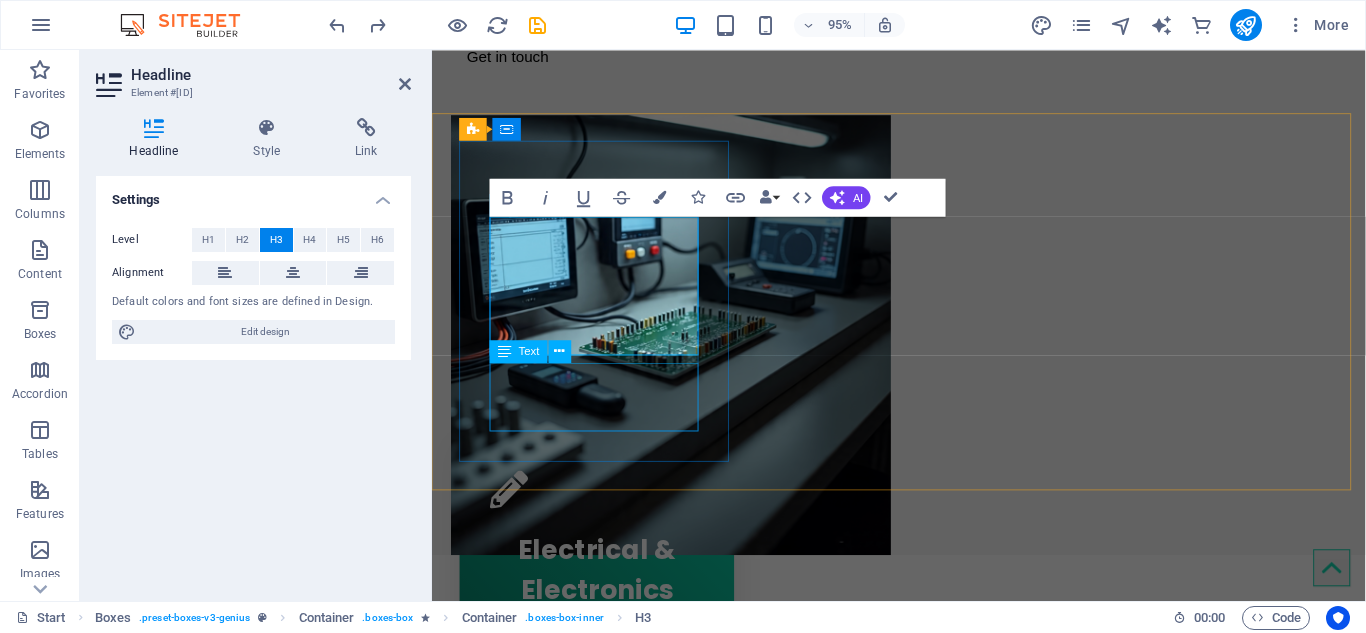 click on "Lorem ipsum dolor sit amet, consectetur adipisicing elit. Veritatis dolorem!" at bounding box center (605, 730) 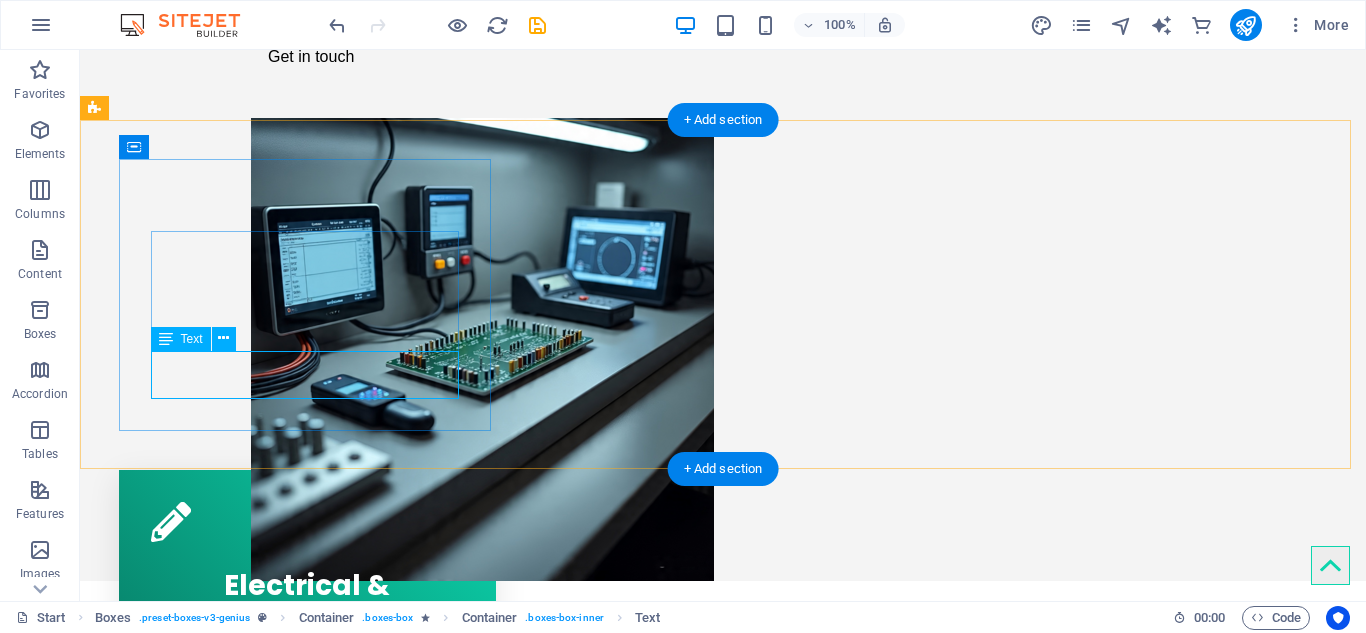 click on "Lorem ipsum dolor sit amet, consectetur adipisicing elit. Veritatis dolorem!" at bounding box center (307, 686) 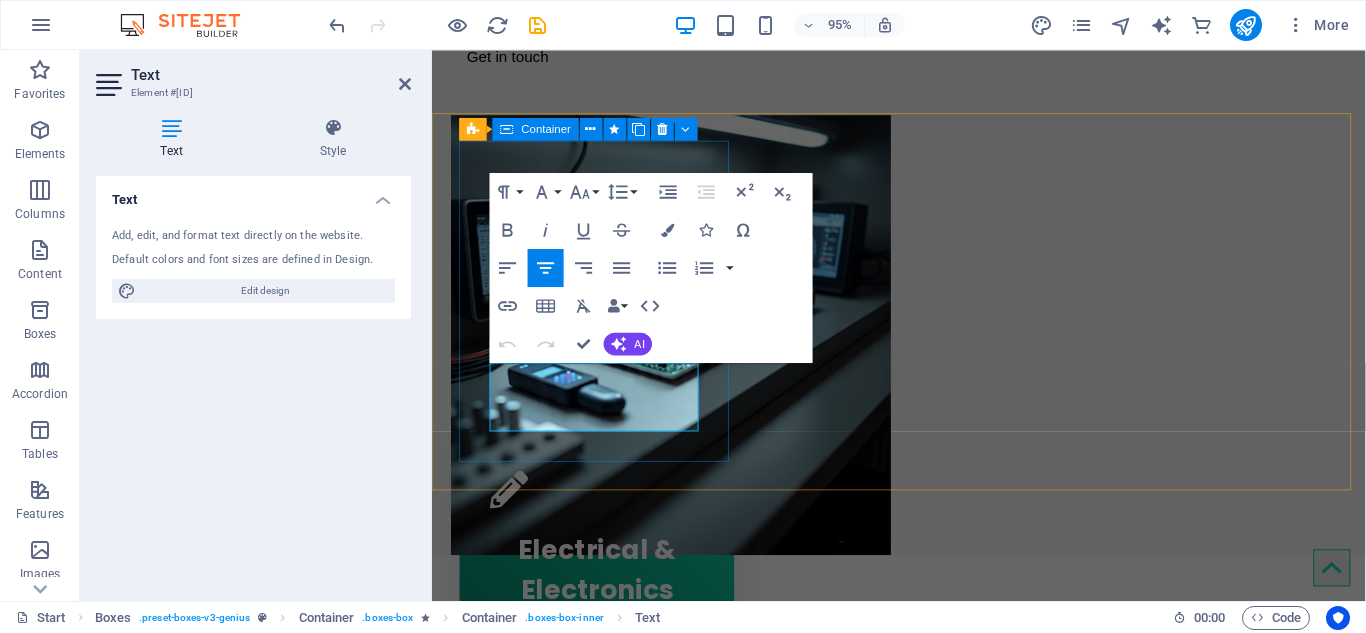 click on "Electrical & Electronics Test bnch Lorem ipsum dolor sit amet, consectetur adipisicing elit. Veritatis dolorem!" at bounding box center [605, 629] 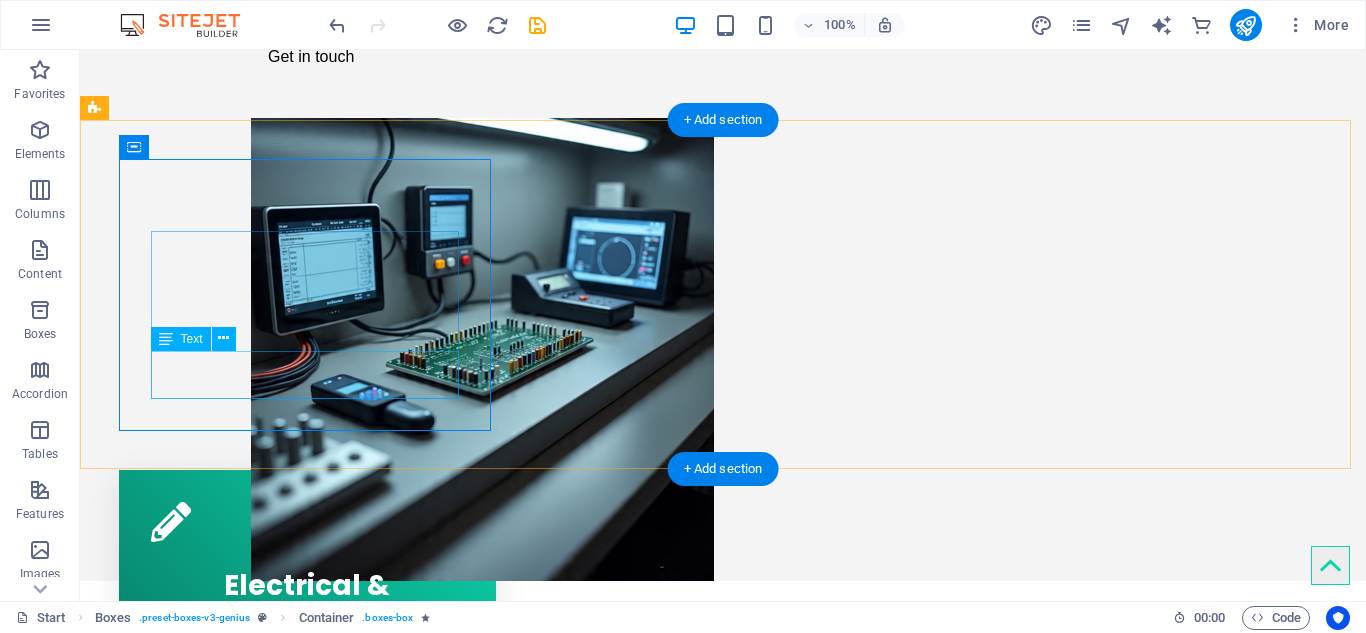 click on "Lorem ipsum dolor sit amet, consectetur adipisicing elit. Veritatis dolorem!" at bounding box center (307, 686) 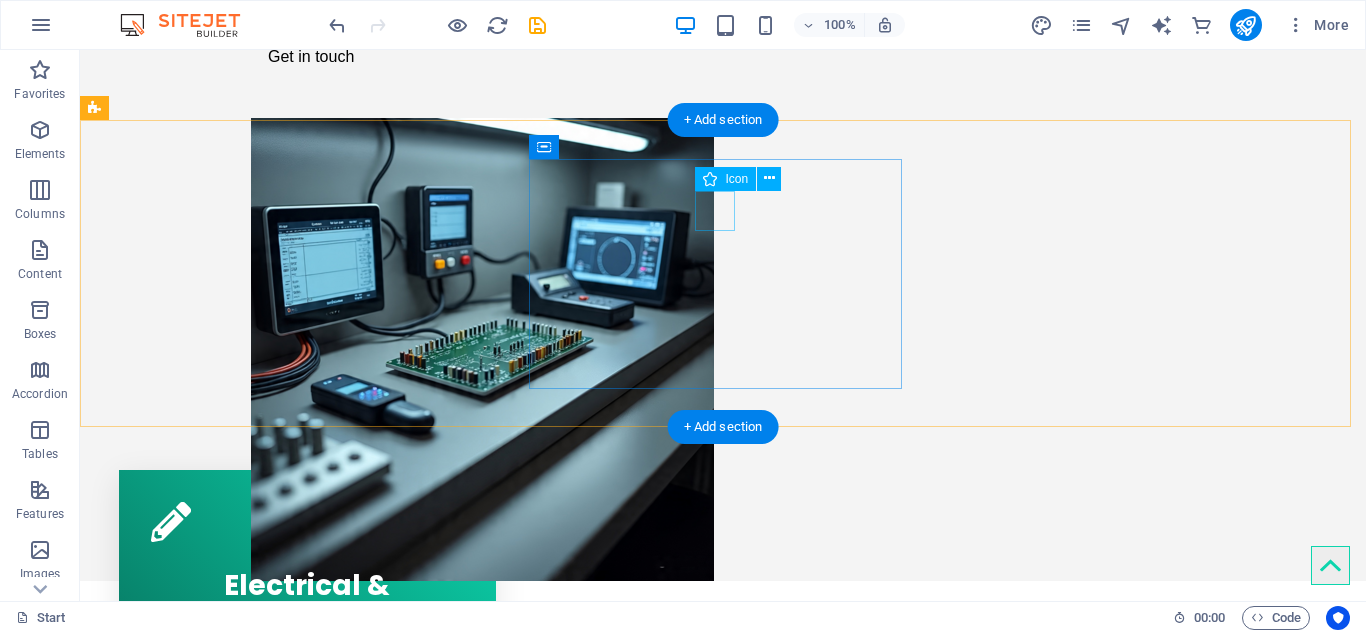 click at bounding box center (307, 765) 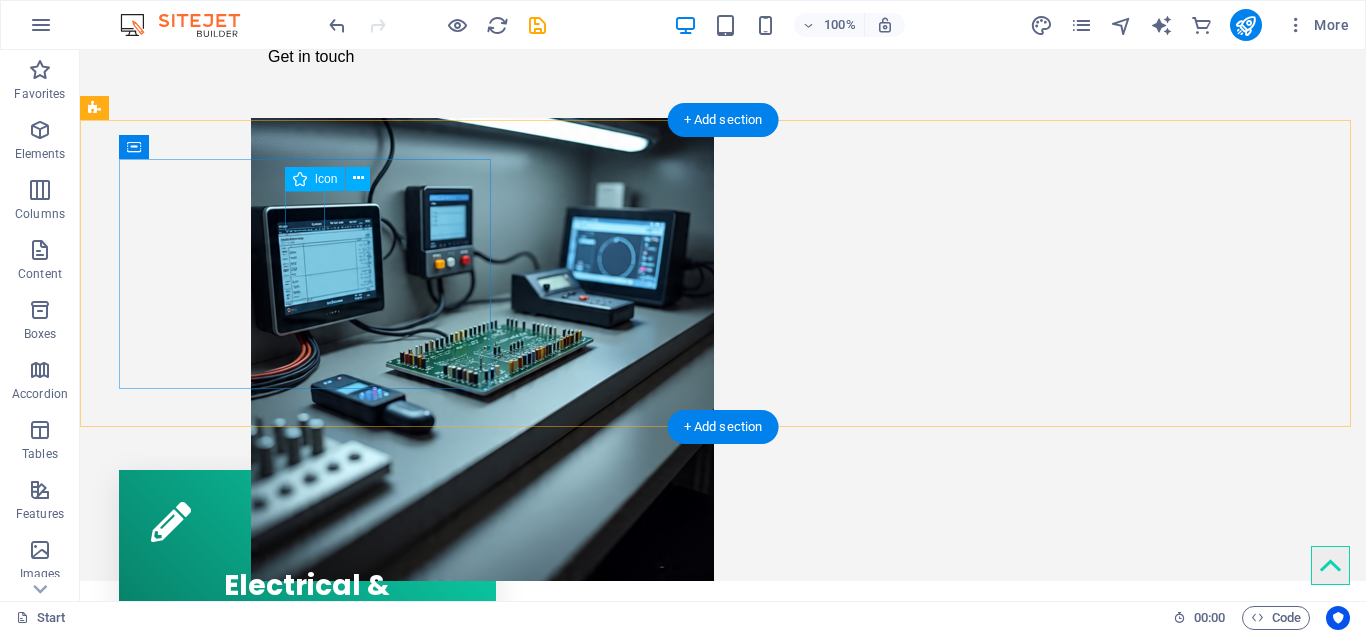 click at bounding box center [307, 522] 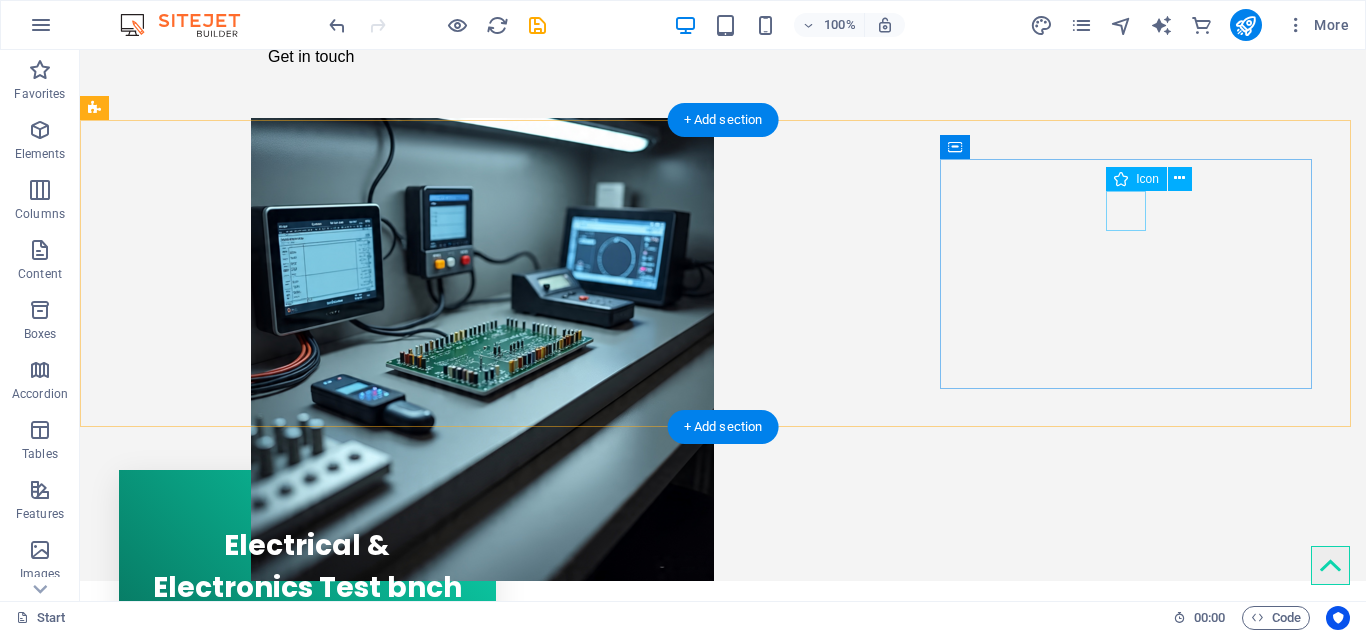 click at bounding box center (307, 934) 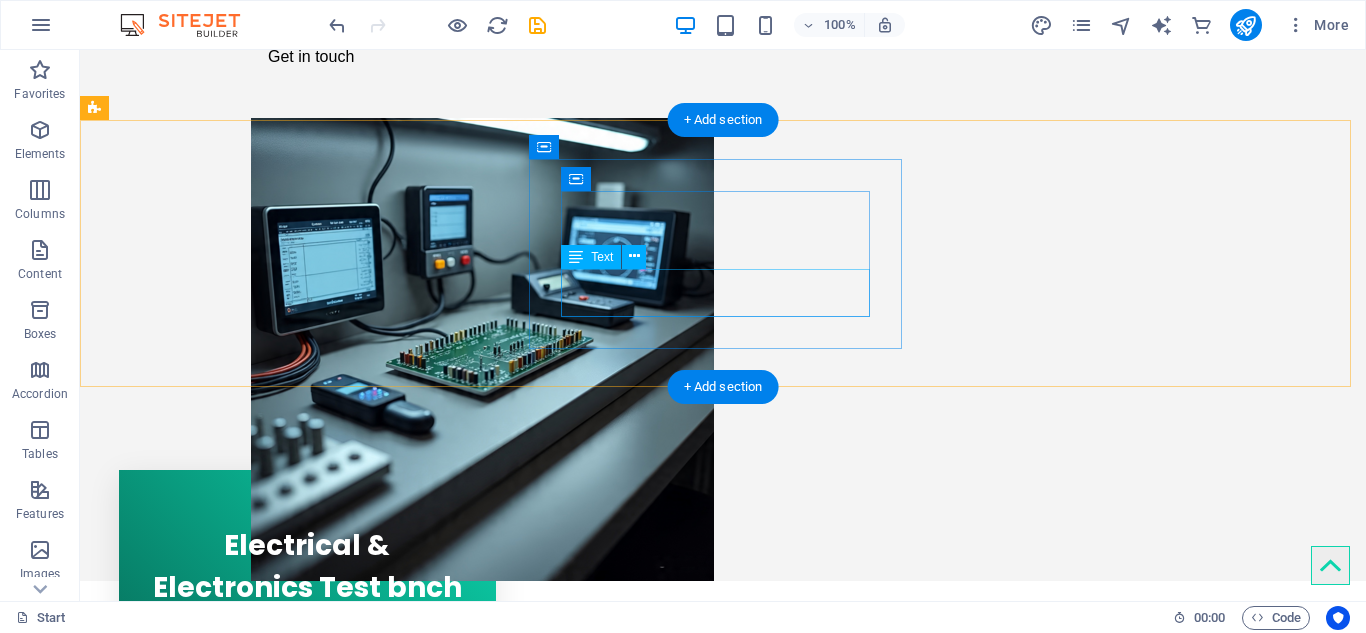 click on "Lorem ipsum dolor sit amet, consectetur adipisicing elit. Veritatis dolorem!" at bounding box center [307, 807] 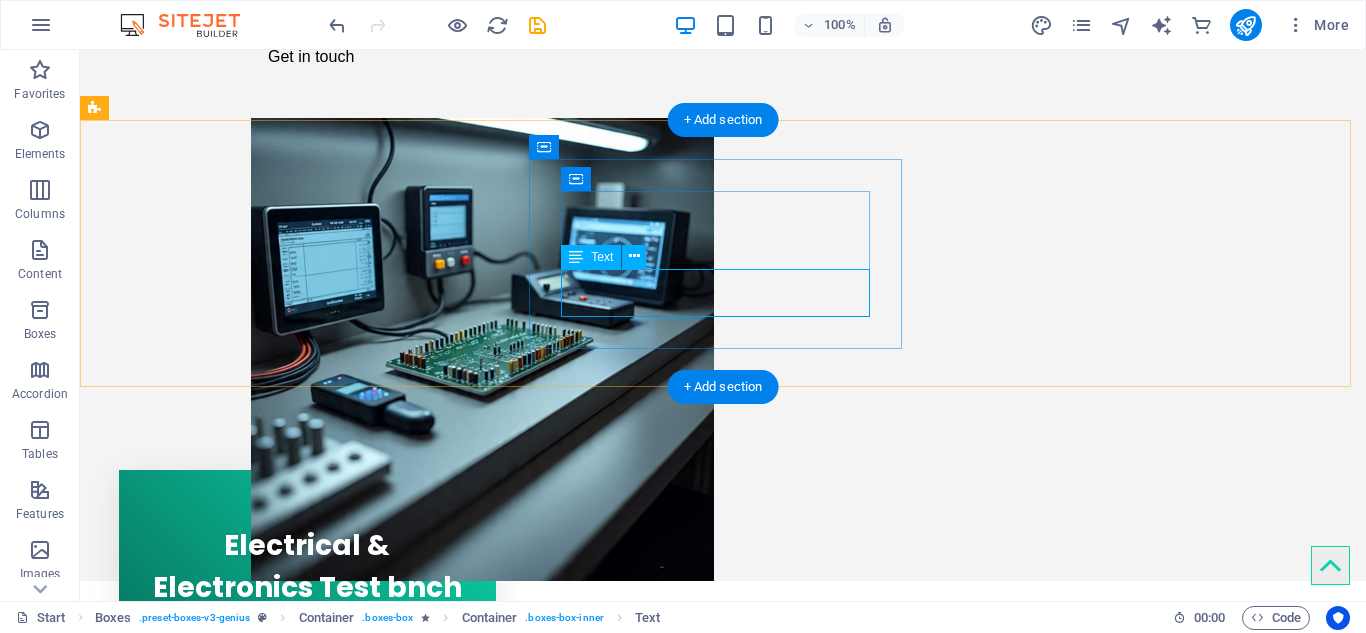click on "Lorem ipsum dolor sit amet, consectetur adipisicing elit. Veritatis dolorem!" at bounding box center [307, 807] 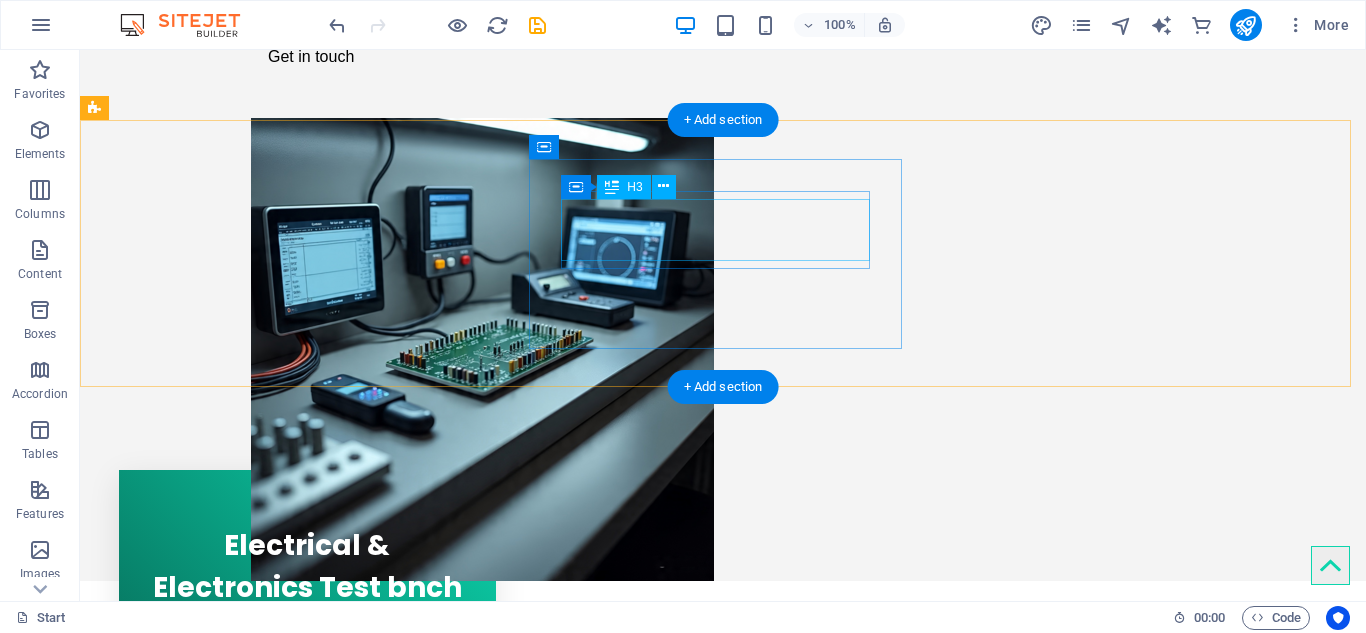 click on "Webdesign" at bounding box center [307, 744] 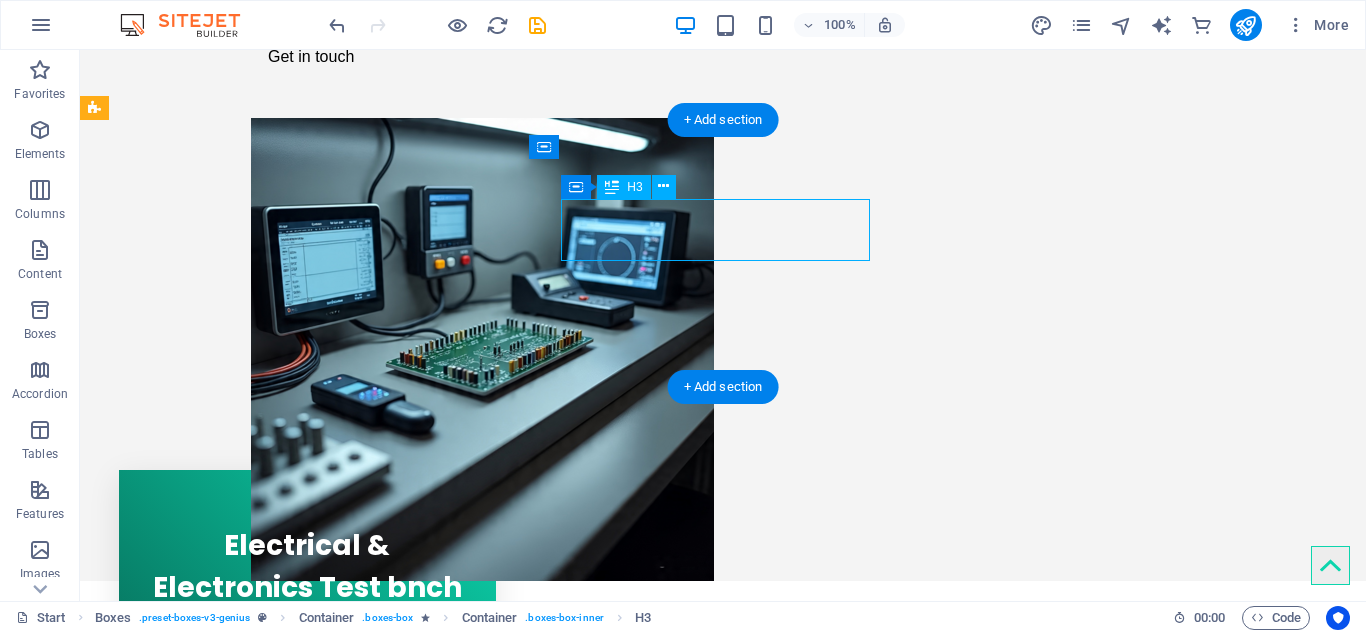 click on "Webdesign" at bounding box center (307, 744) 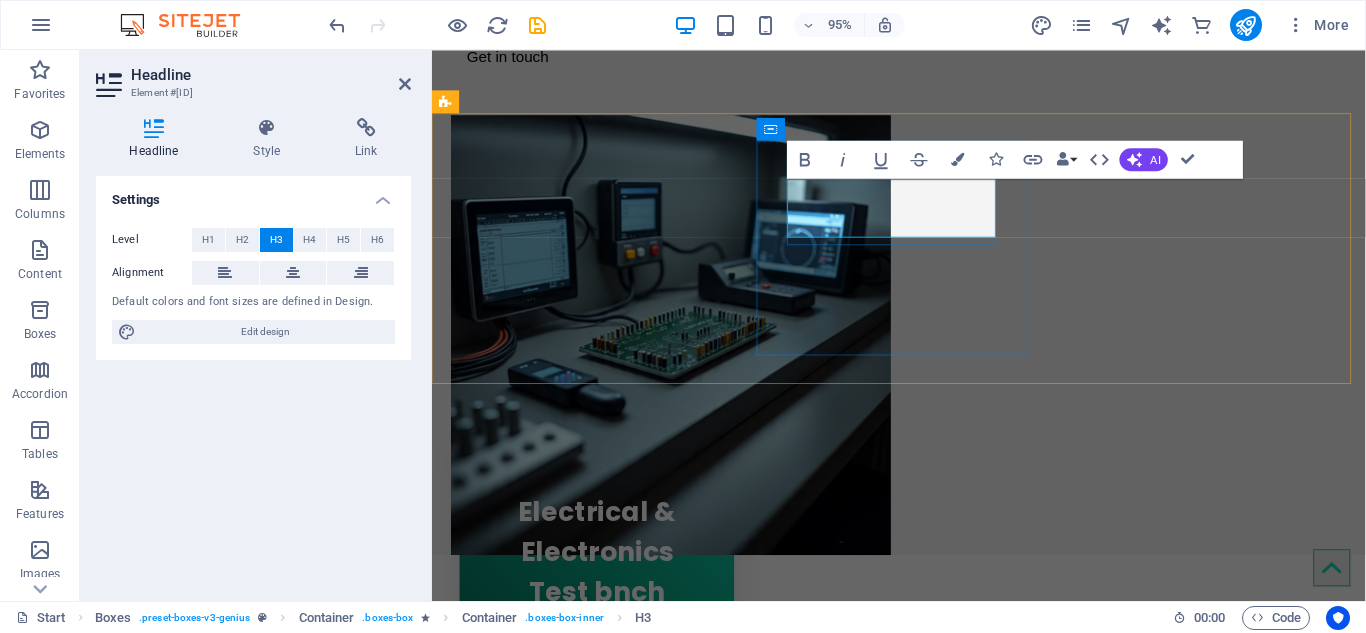 type 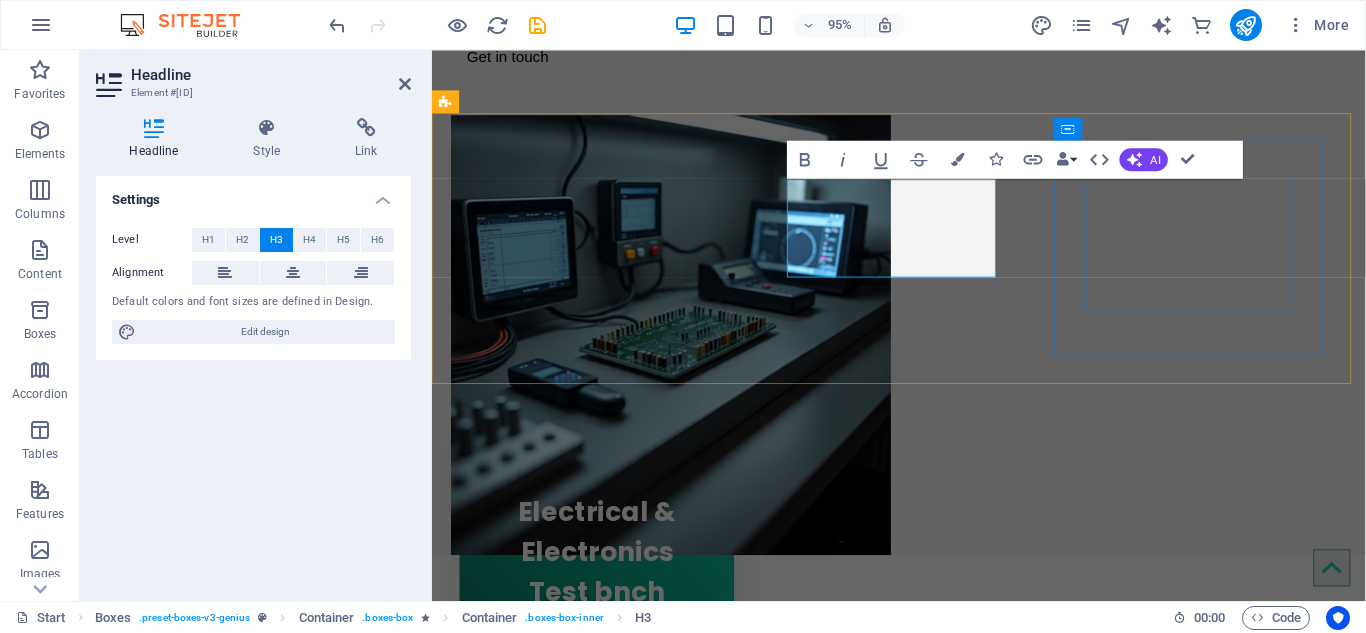 click on "Mobile apps Lorem ipsum dolor sit amet, consectetur adipisicing elit. Veritatis dolorem!" at bounding box center (605, 1011) 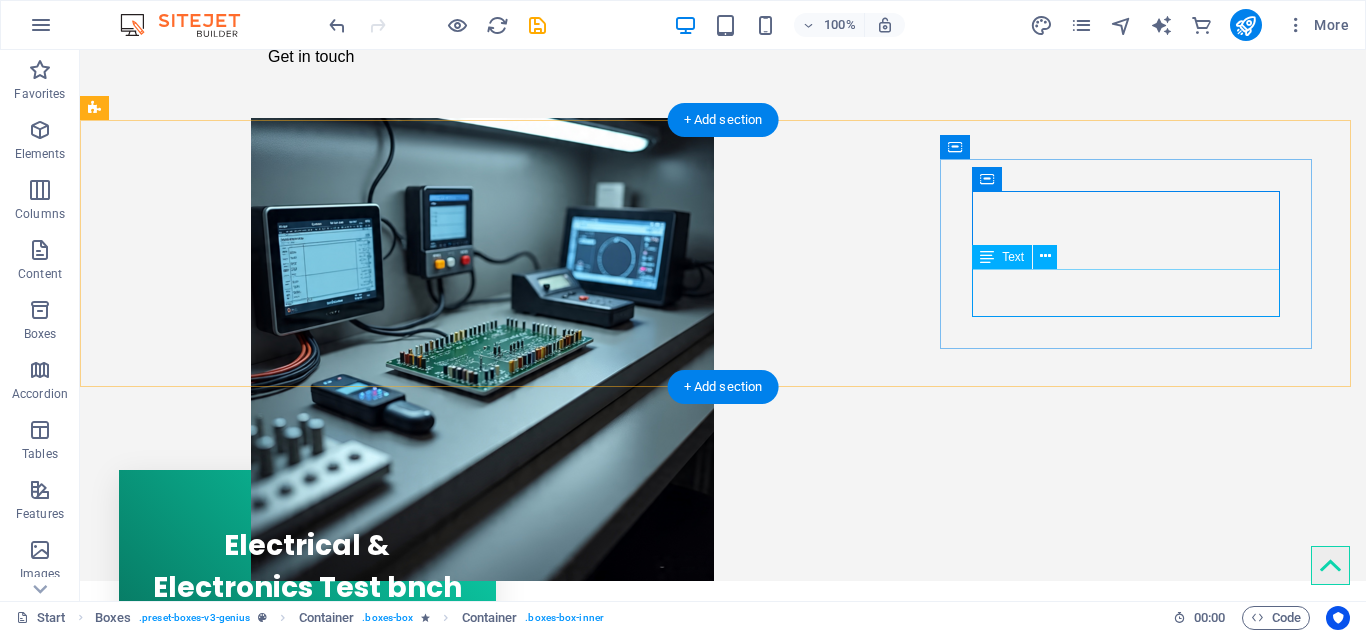 click on "Lorem ipsum dolor sit amet, consectetur adipisicing elit. Veritatis dolorem!" at bounding box center (307, 968) 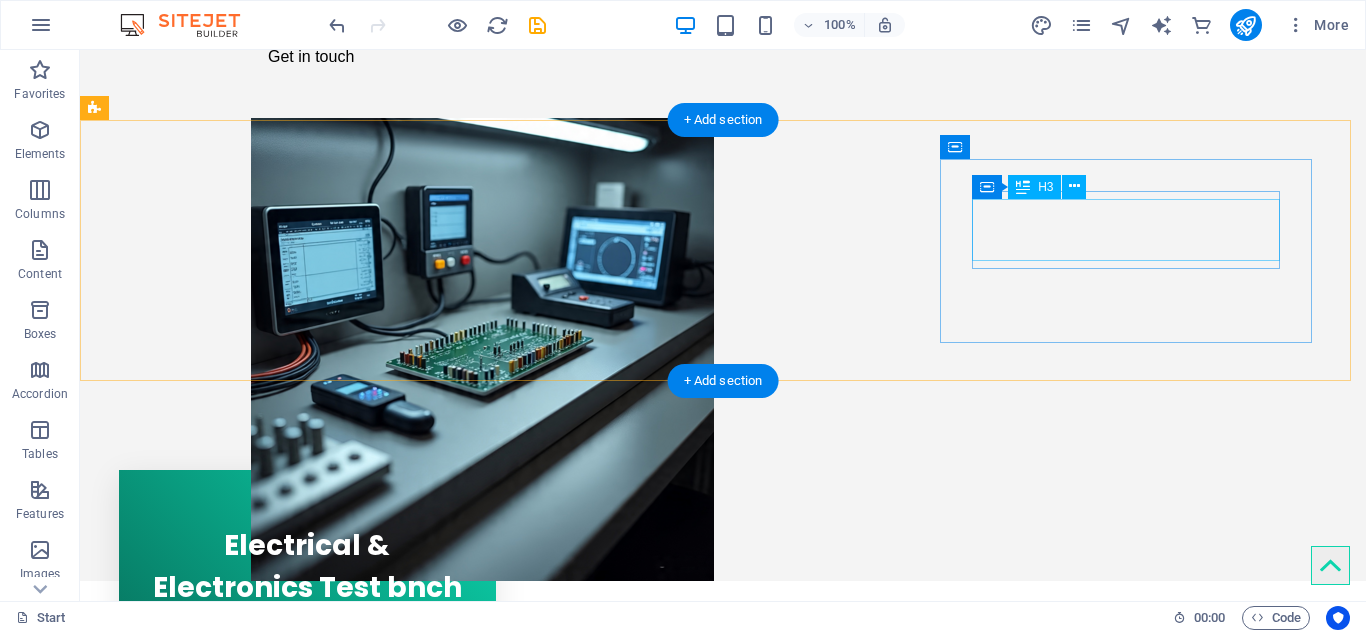 click on "Mobile apps" at bounding box center (307, 905) 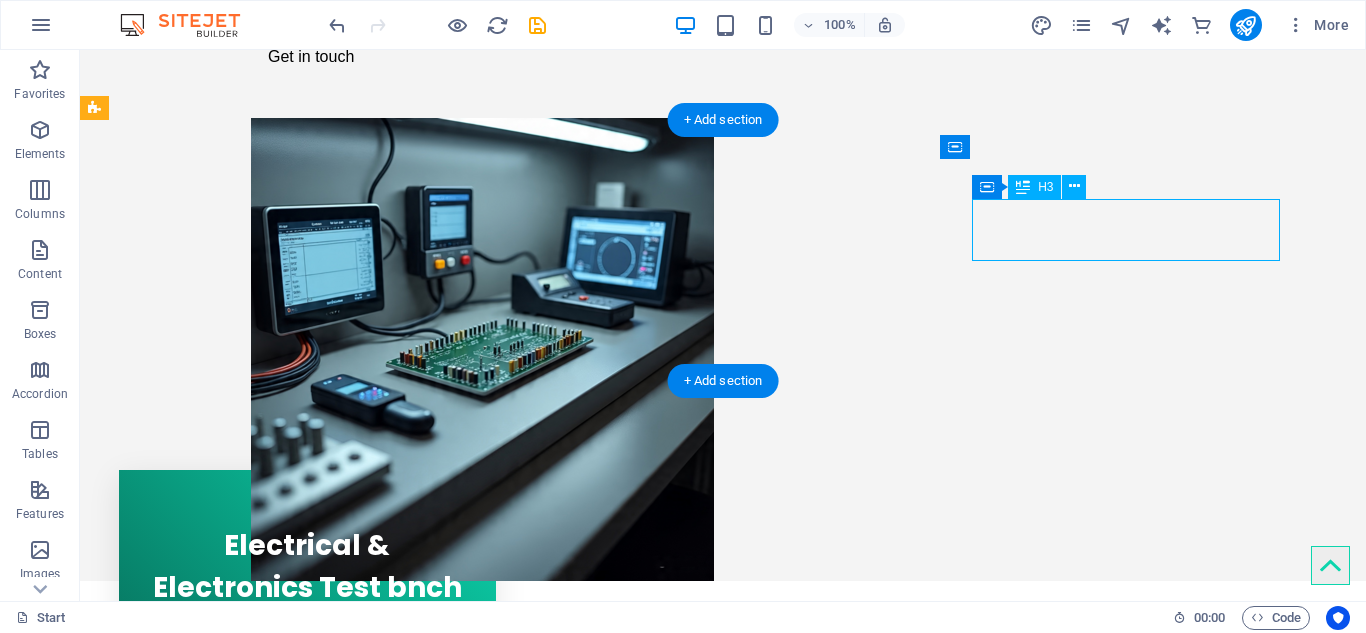 click on "Mobile apps" at bounding box center (307, 905) 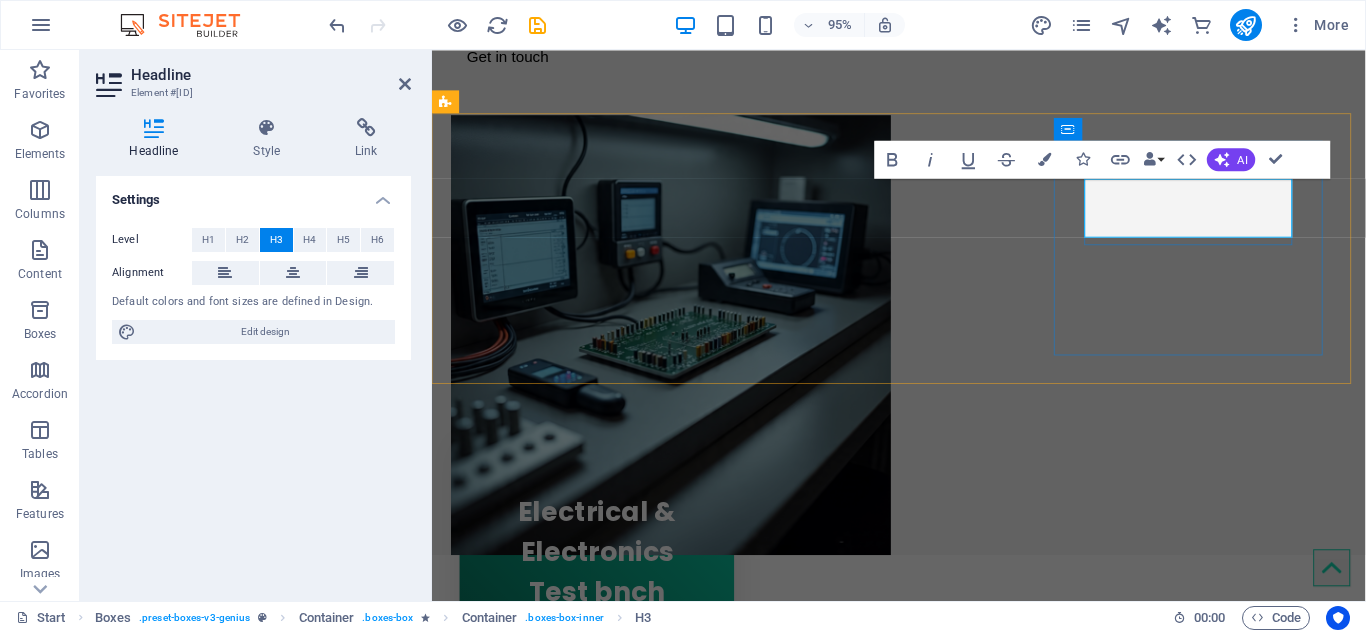 type 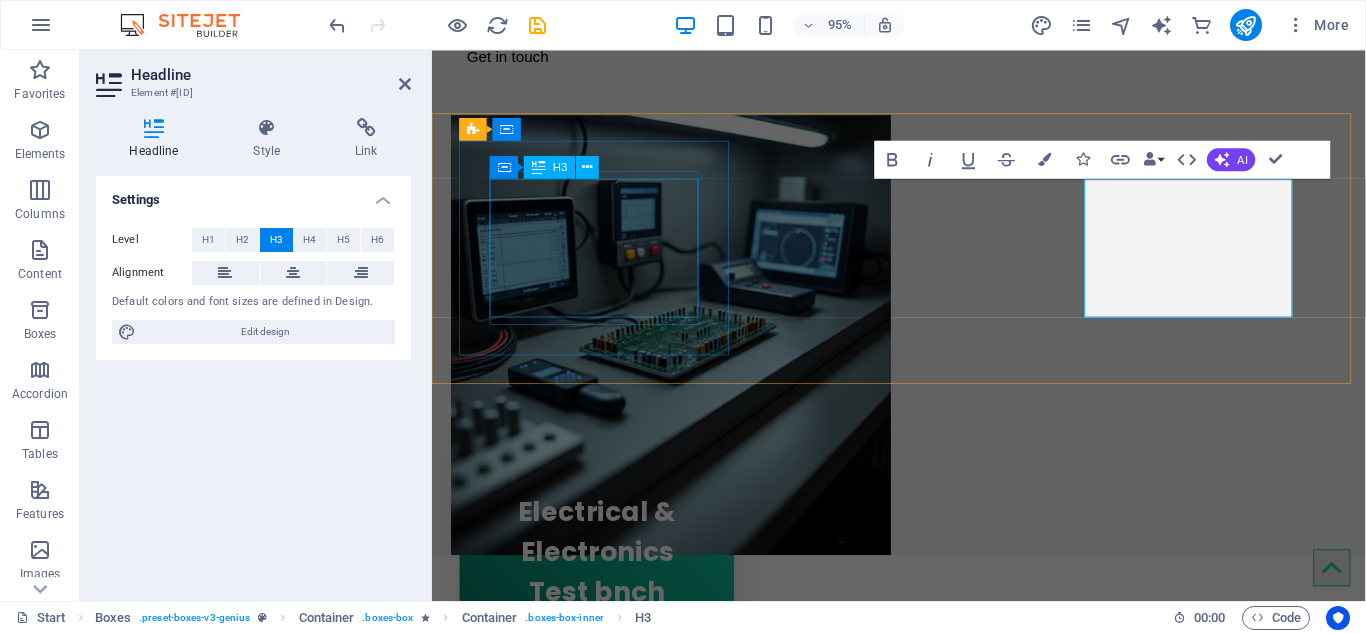 click on "Electrical & Electronics Test bnch" at bounding box center (605, 573) 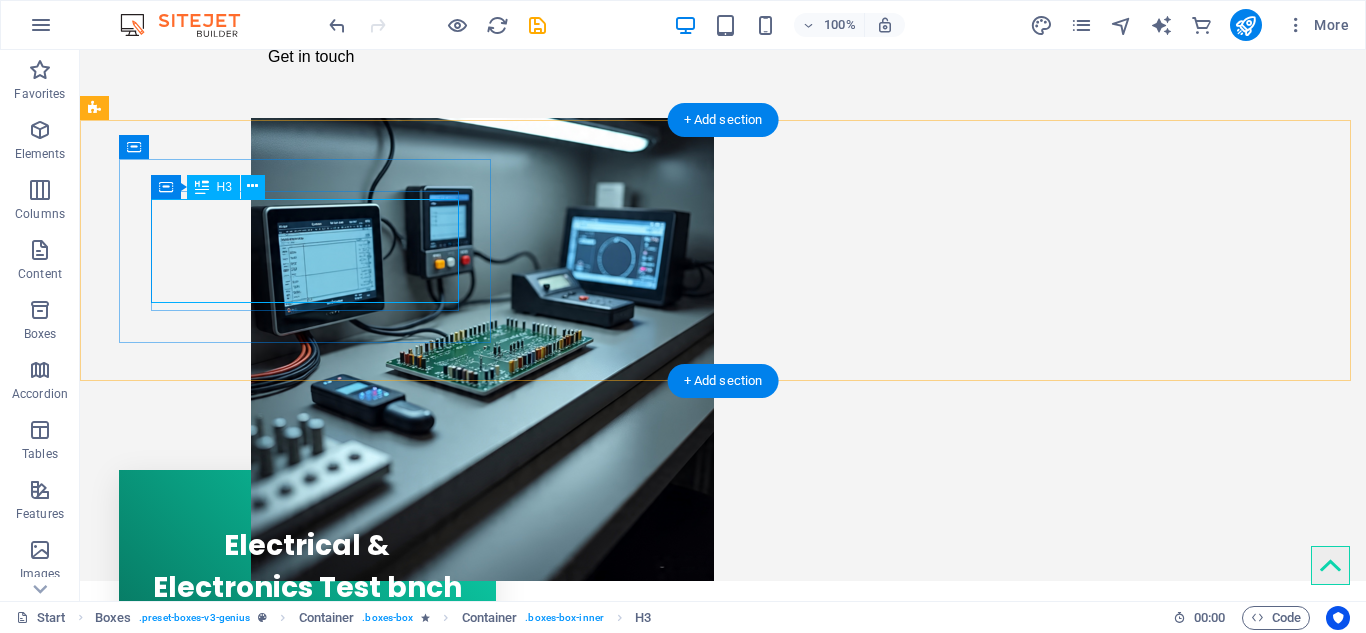 click on "Electrical & Electronics Test bnch" at bounding box center (307, 562) 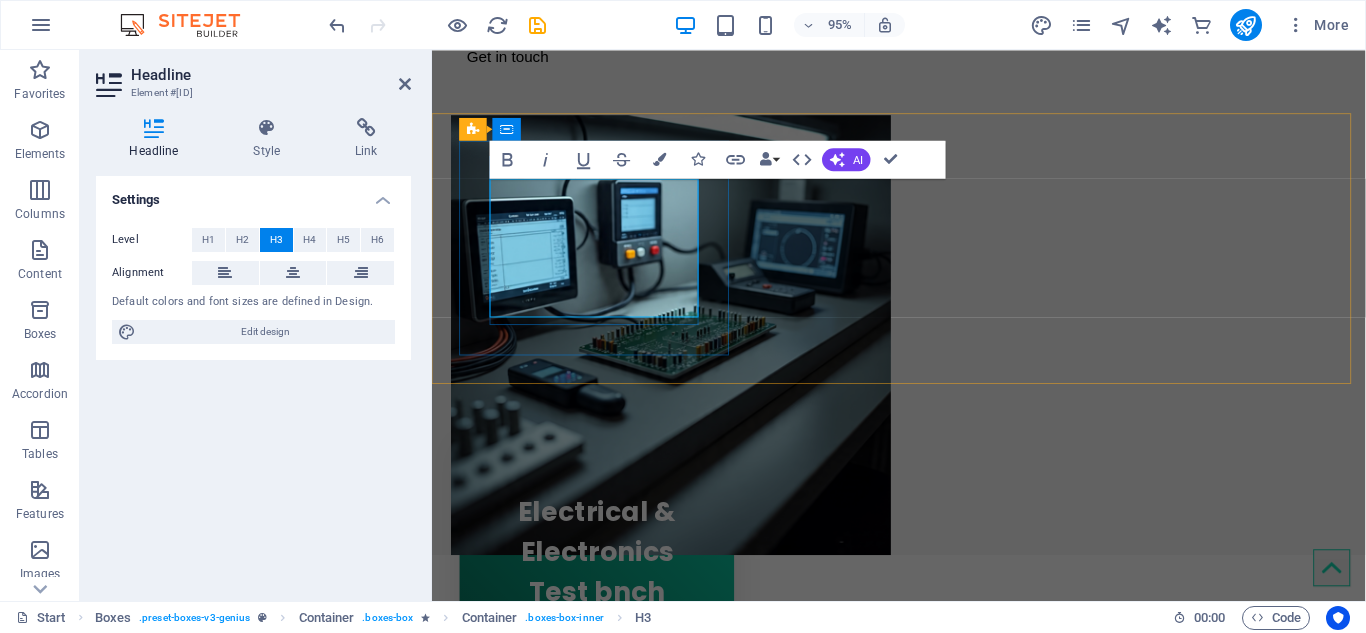 click on "Electrical & Electronics Test bnch" at bounding box center [606, 577] 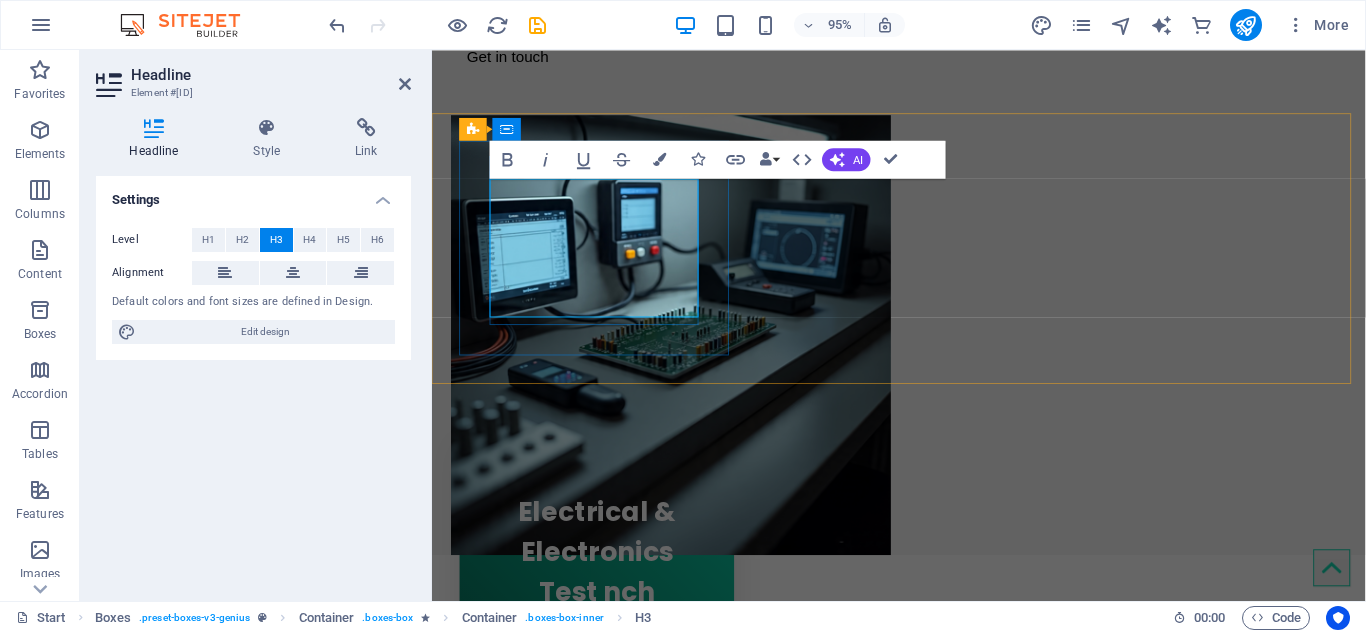 type 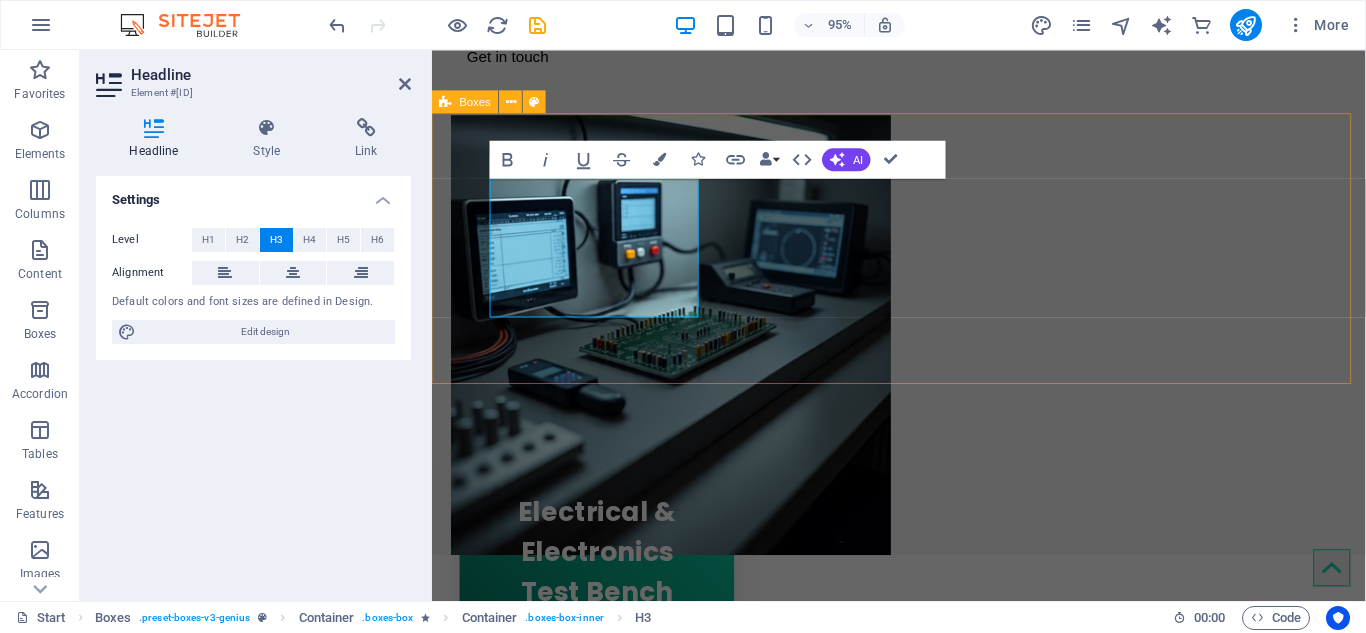 click on "Electrical & Electronics Test Bench Material Test Bench Custom Built Smart Test Solutions" at bounding box center (923, 793) 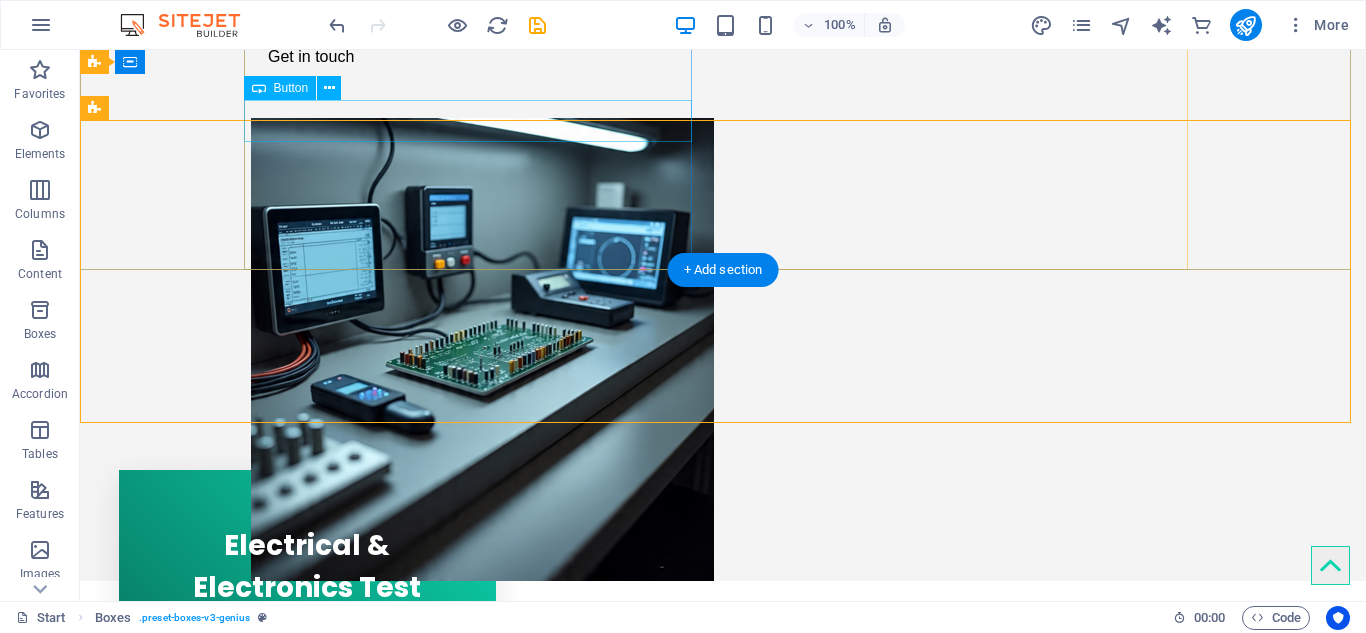 click on "Get in touch" at bounding box center [475, 57] 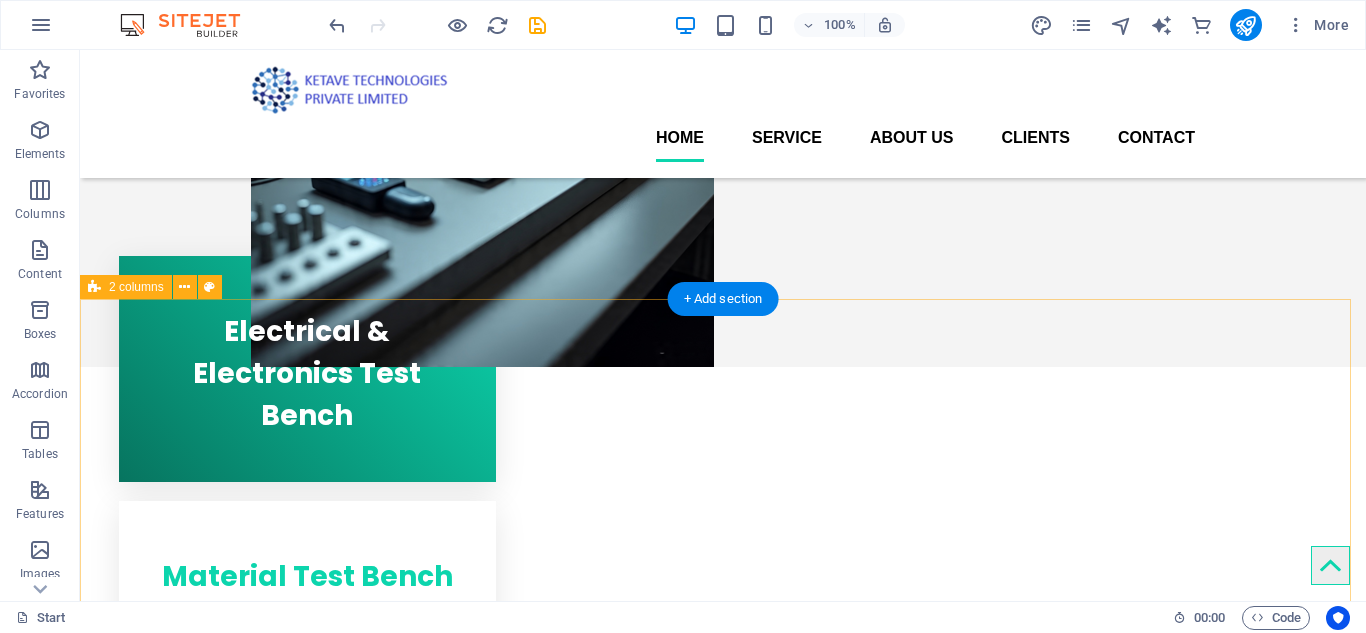 scroll, scrollTop: 0, scrollLeft: 0, axis: both 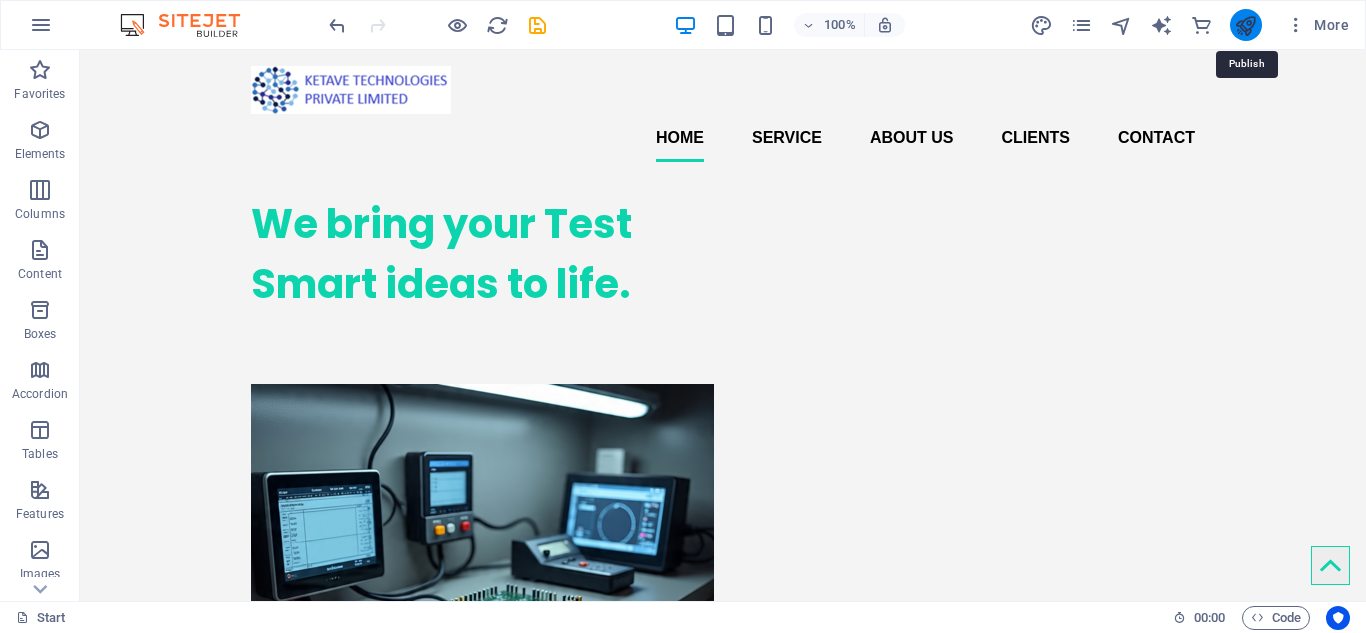 click at bounding box center [1245, 25] 